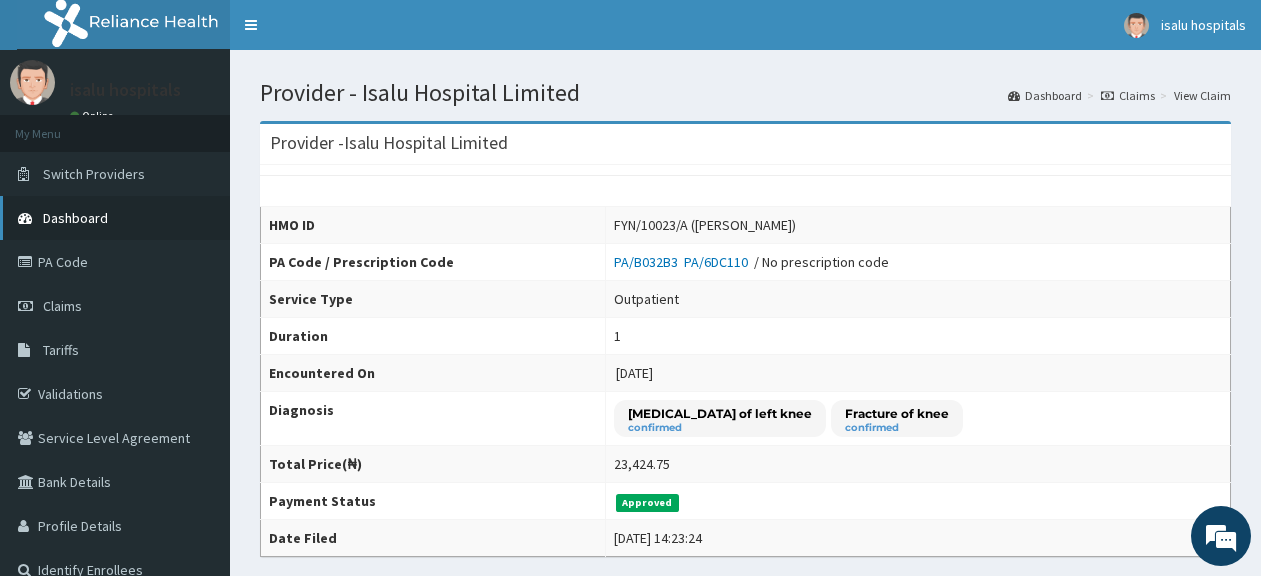scroll, scrollTop: 0, scrollLeft: 0, axis: both 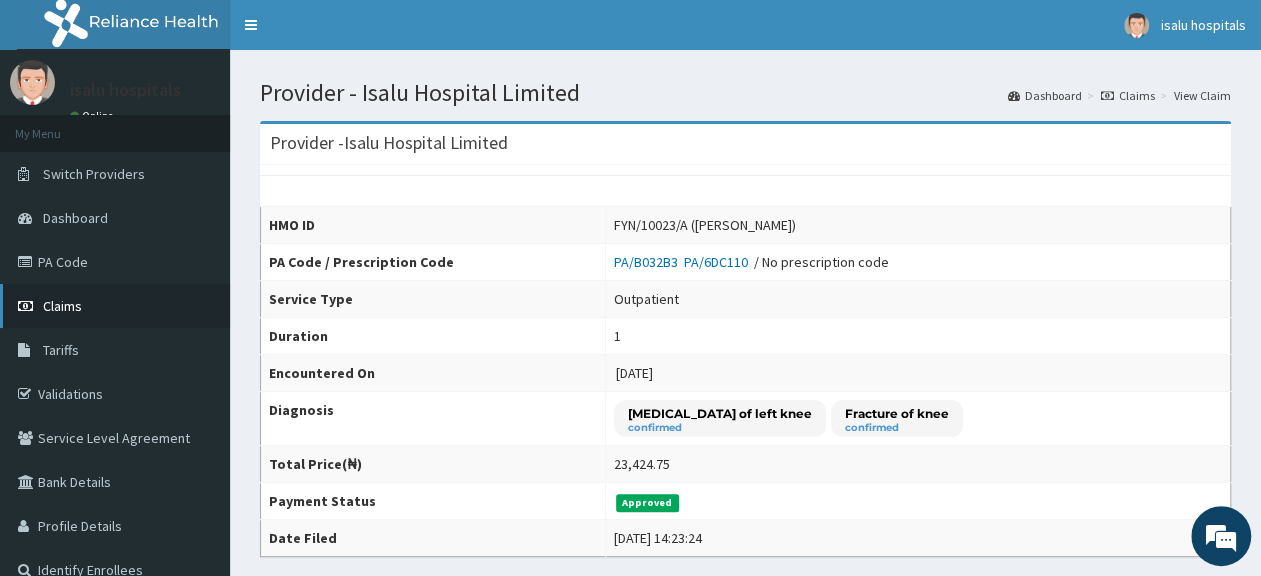 click on "Claims" at bounding box center [115, 306] 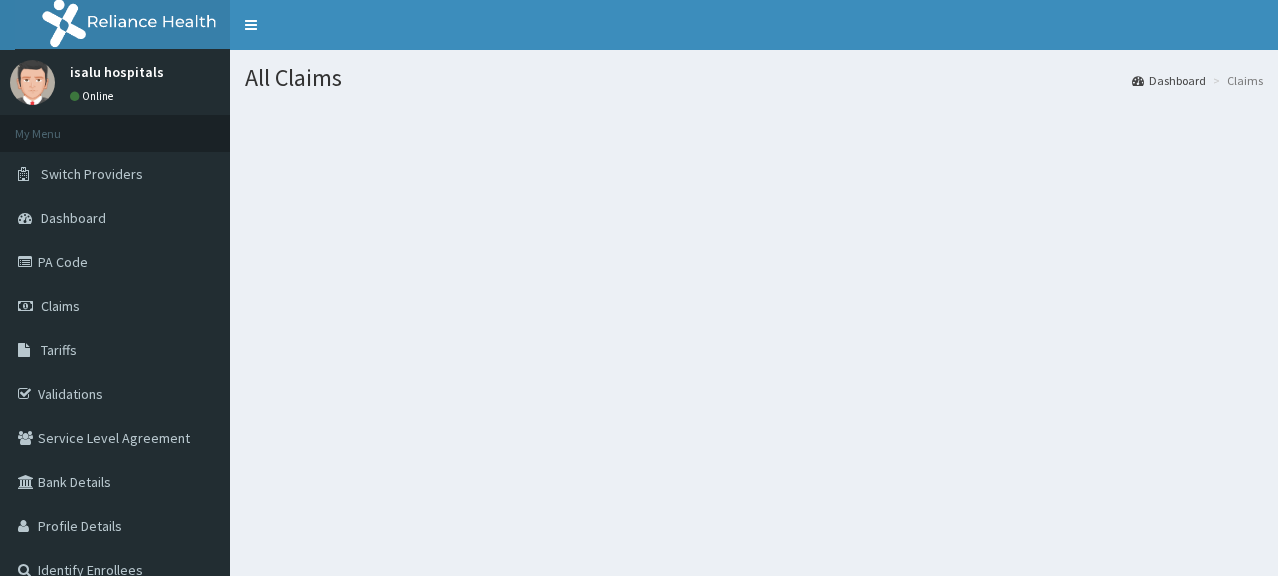 scroll, scrollTop: 0, scrollLeft: 0, axis: both 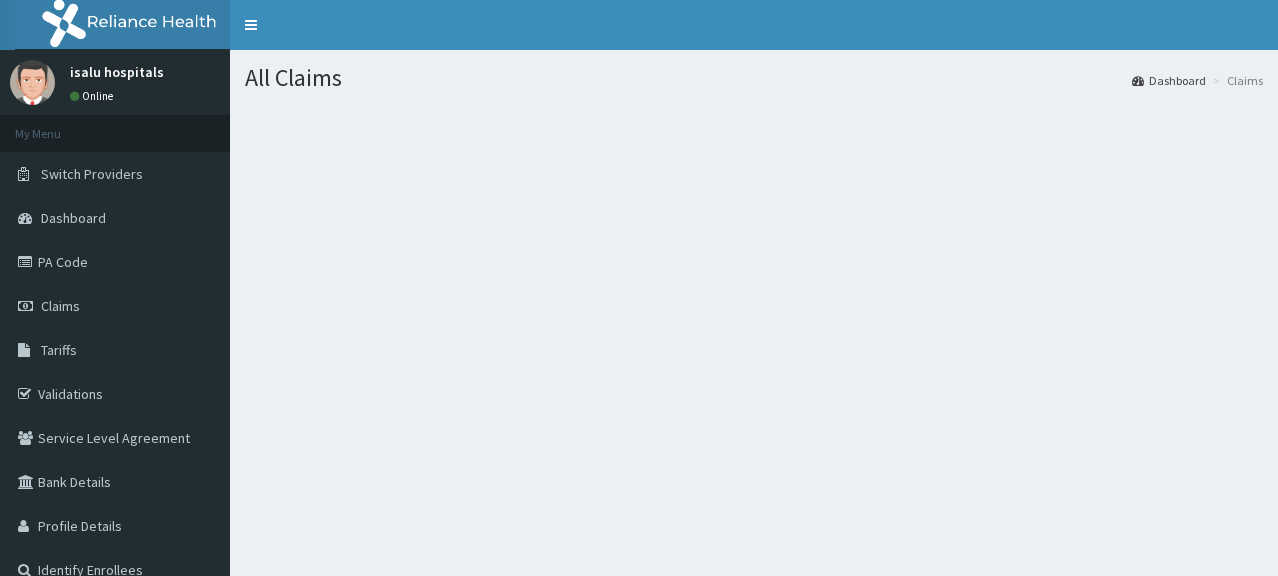 click at bounding box center (139, 25) 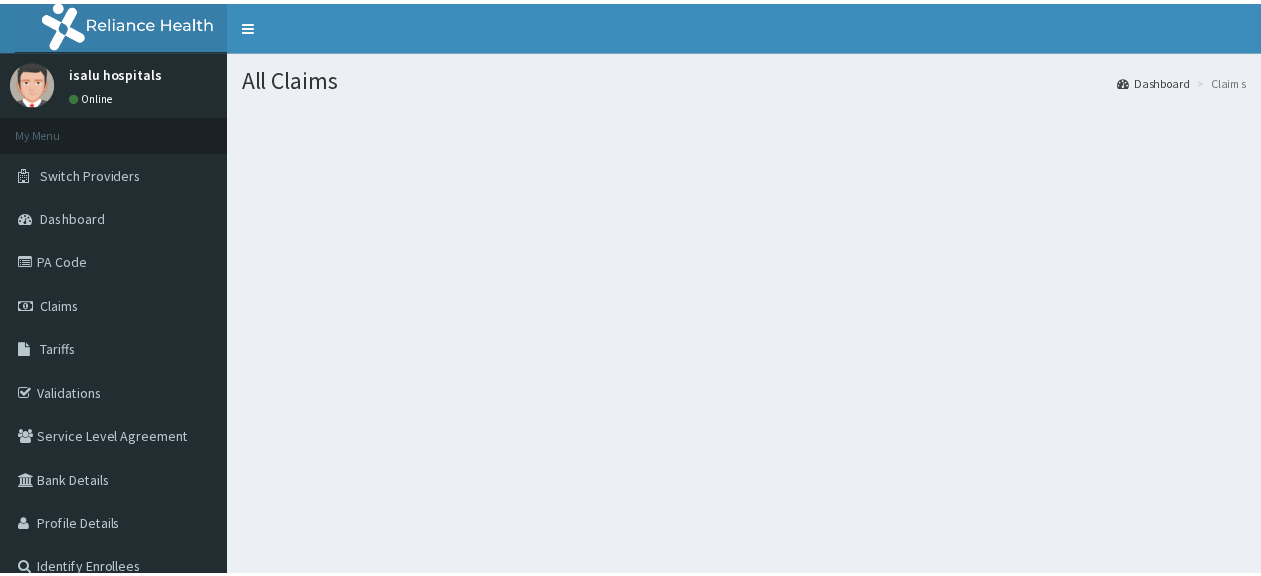 scroll, scrollTop: 0, scrollLeft: 0, axis: both 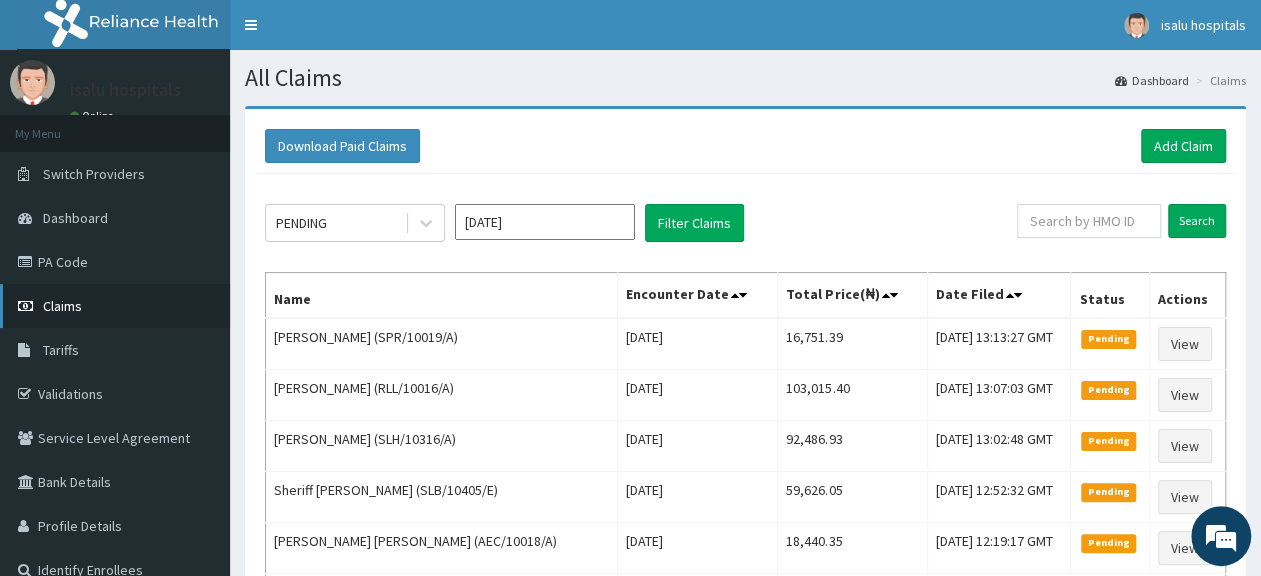 click on "Claims" at bounding box center (115, 306) 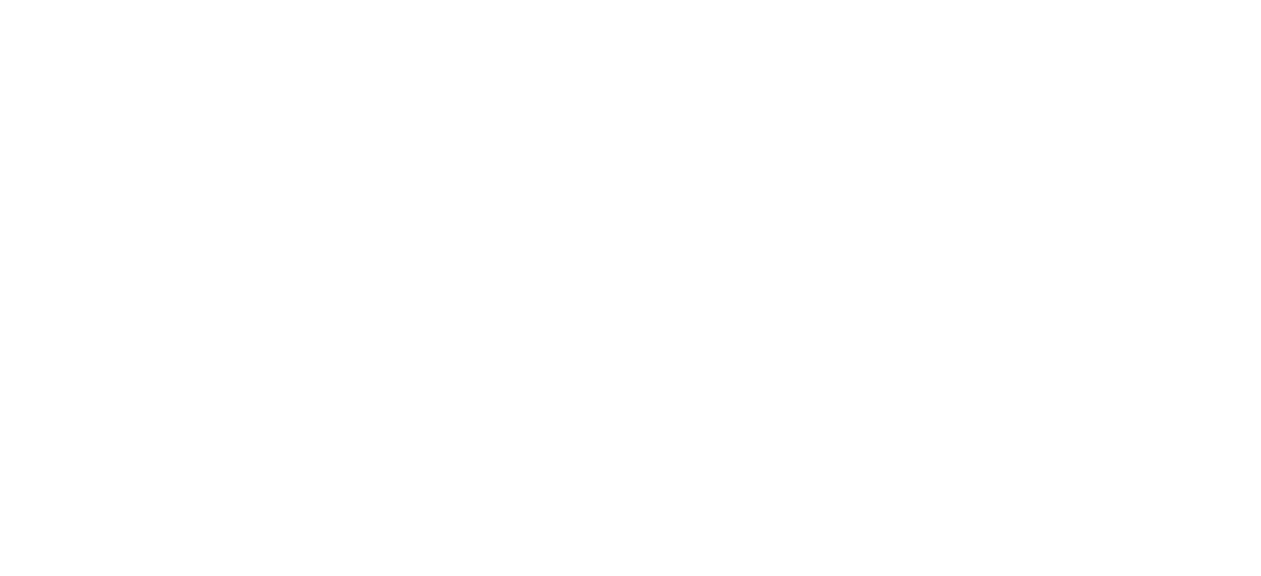 scroll, scrollTop: 0, scrollLeft: 0, axis: both 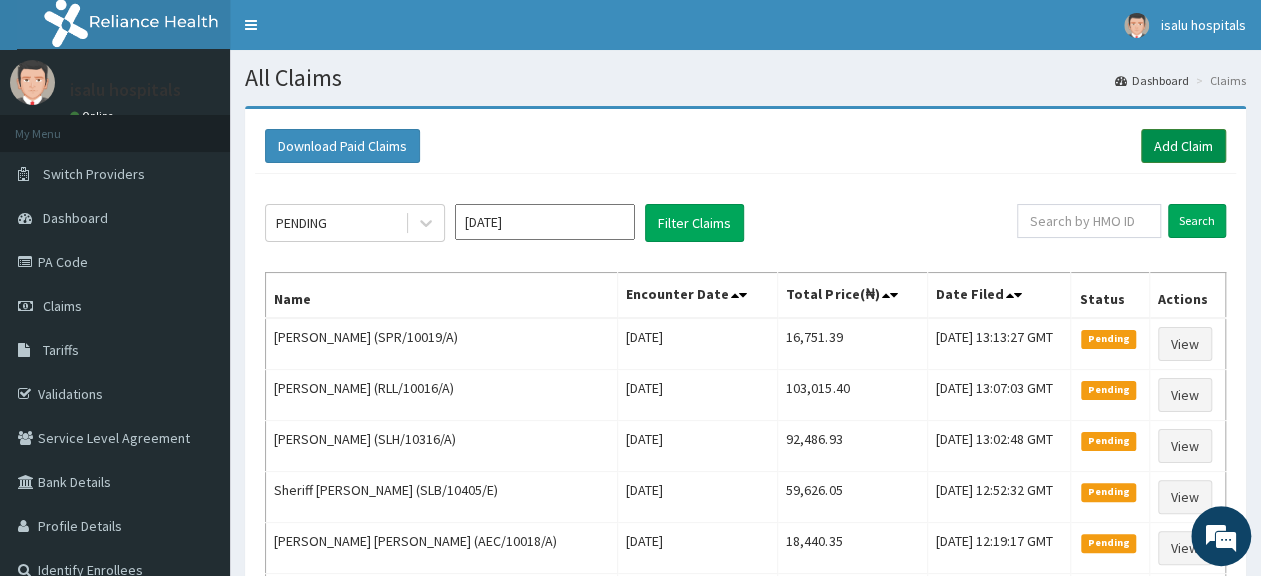 click on "Add Claim" at bounding box center (1183, 146) 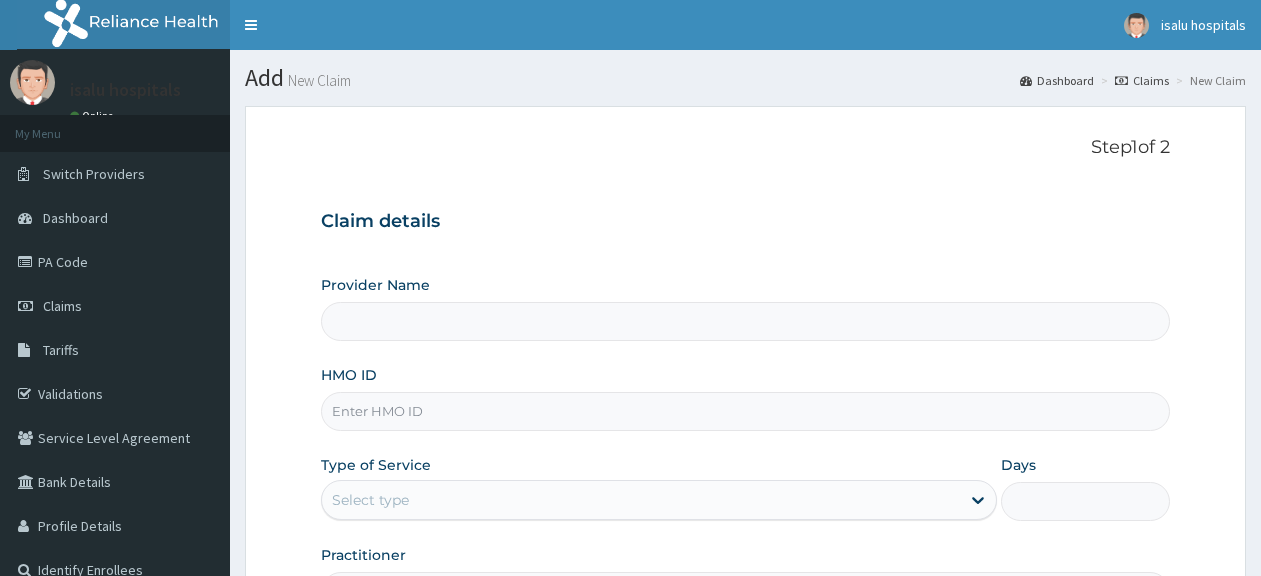 scroll, scrollTop: 0, scrollLeft: 0, axis: both 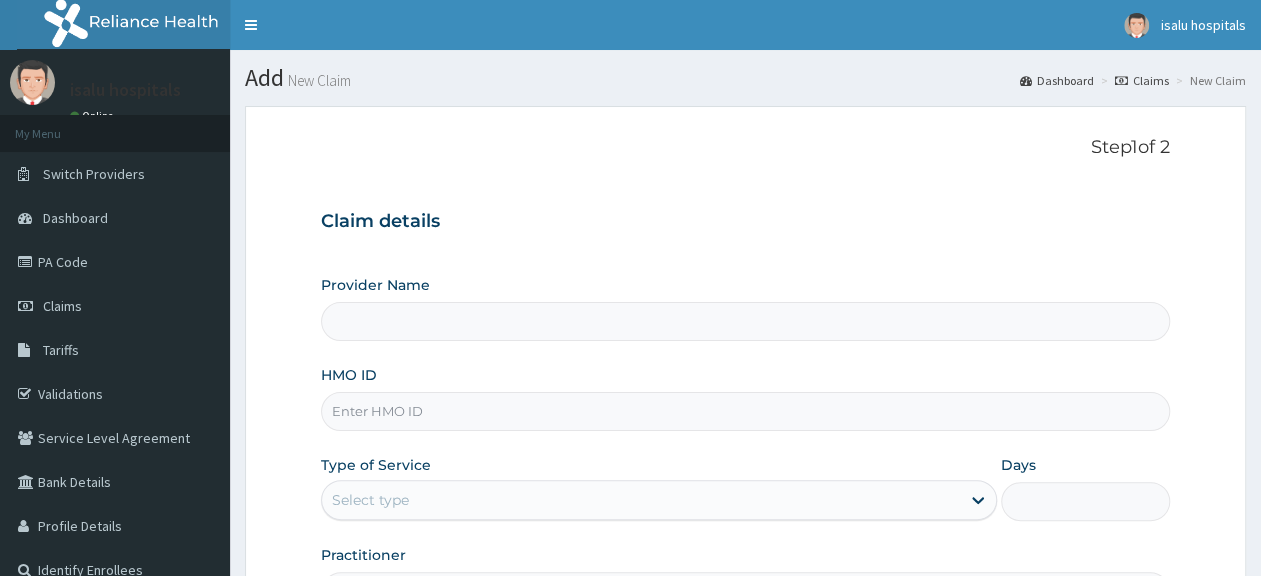 type on "Isalu Hospital Limited" 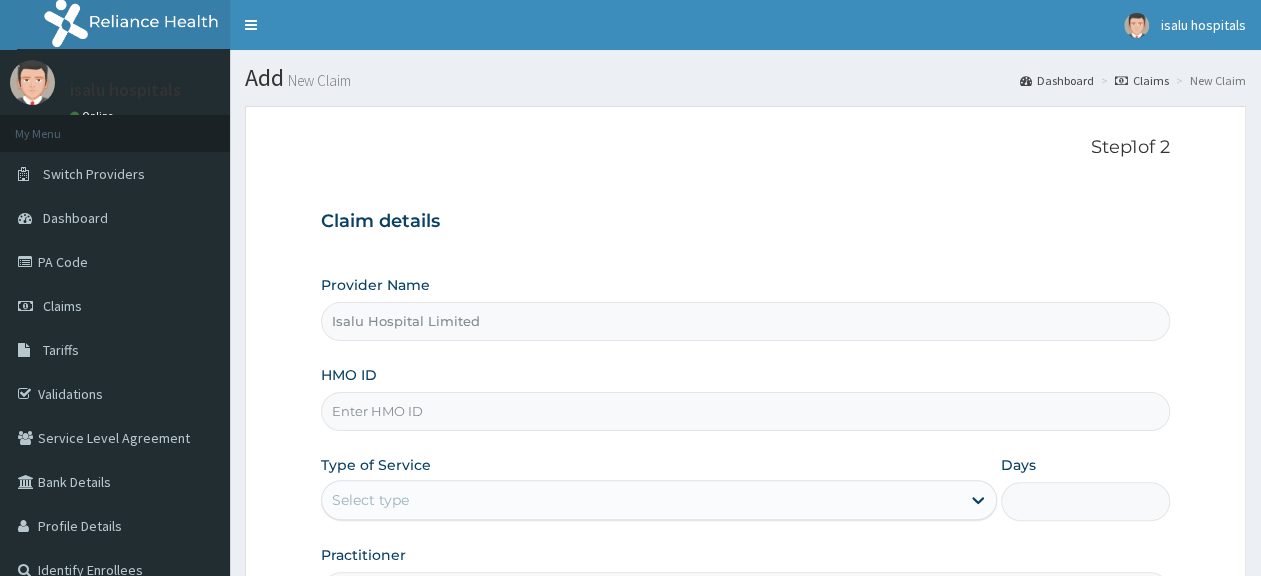 click on "HMO ID" at bounding box center (745, 411) 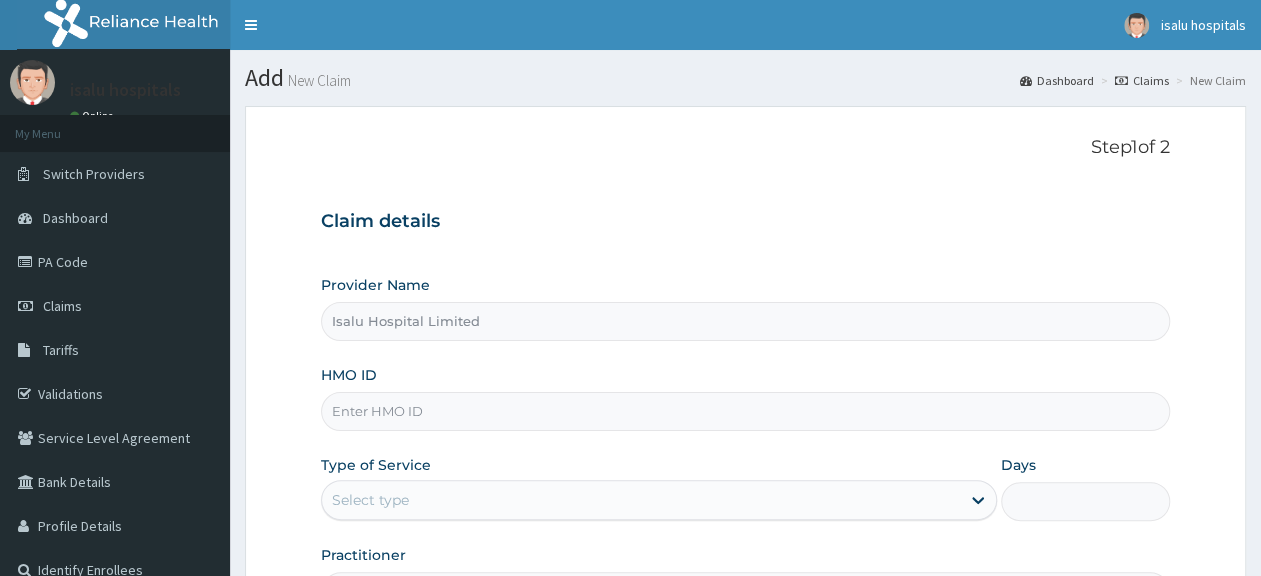 paste on "GCE/10076/A" 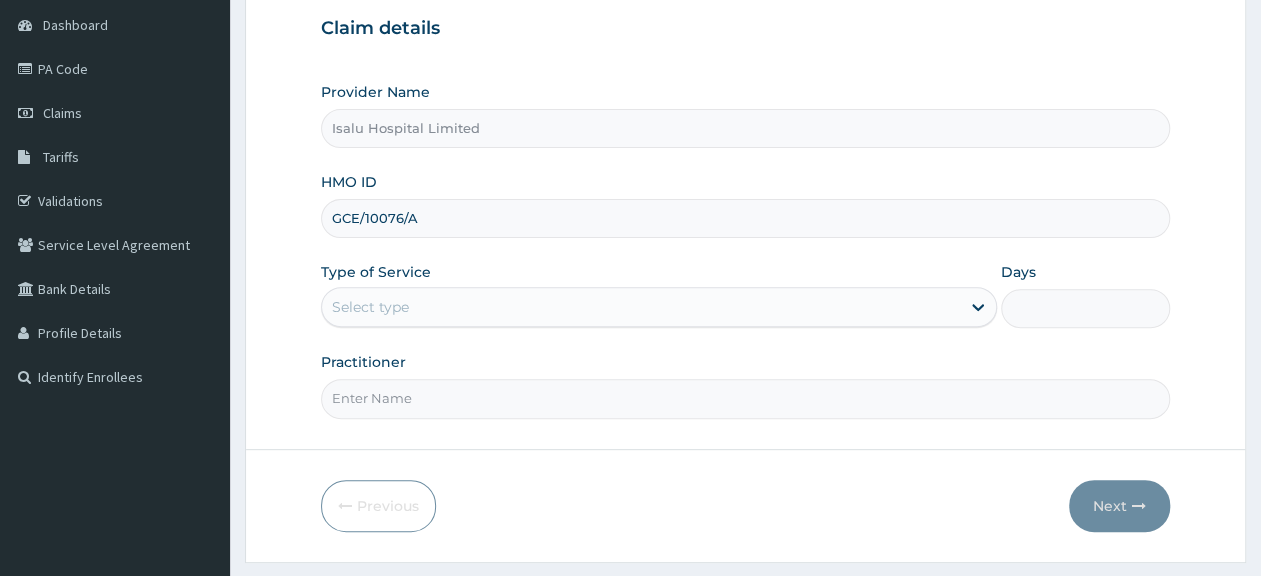scroll, scrollTop: 242, scrollLeft: 0, axis: vertical 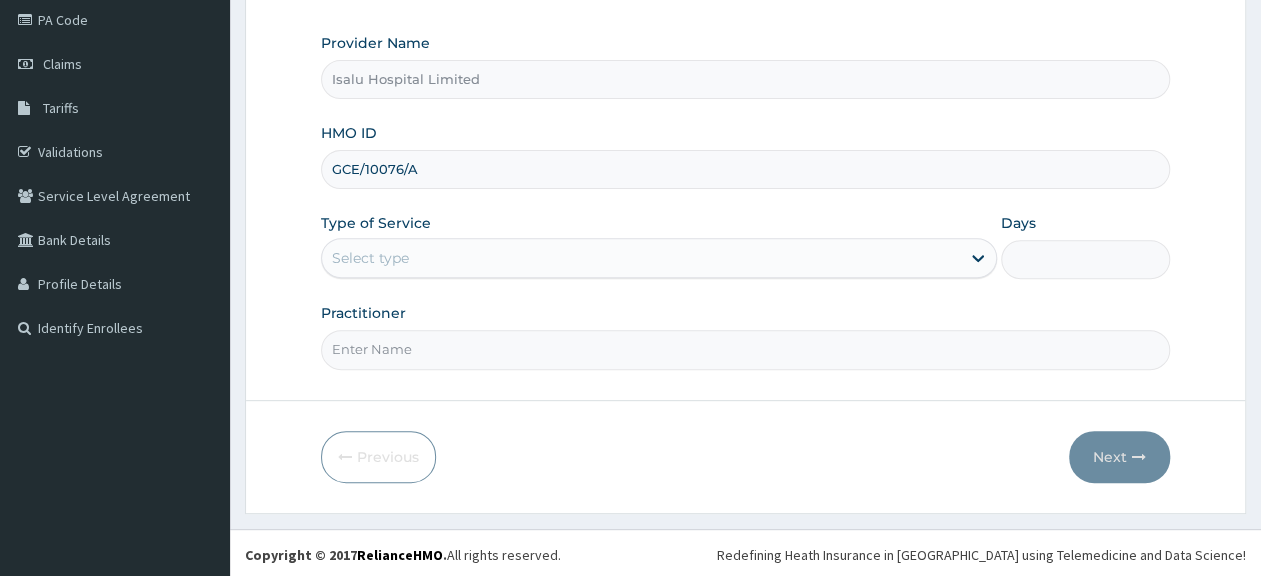 type on "GCE/10076/A" 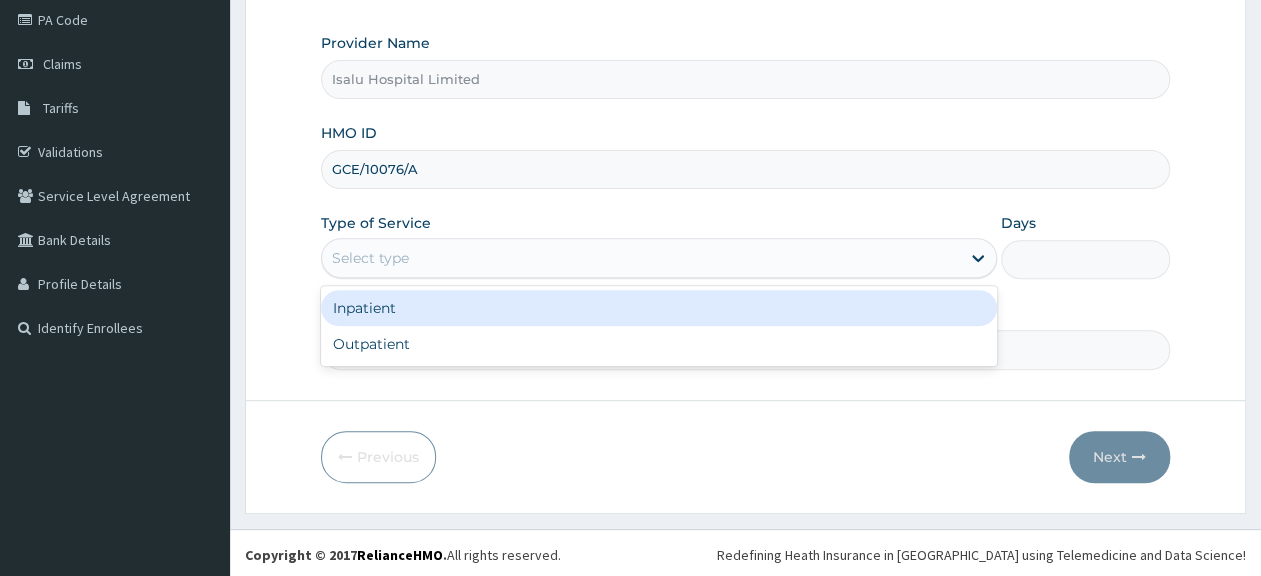 click on "Select type" at bounding box center [641, 258] 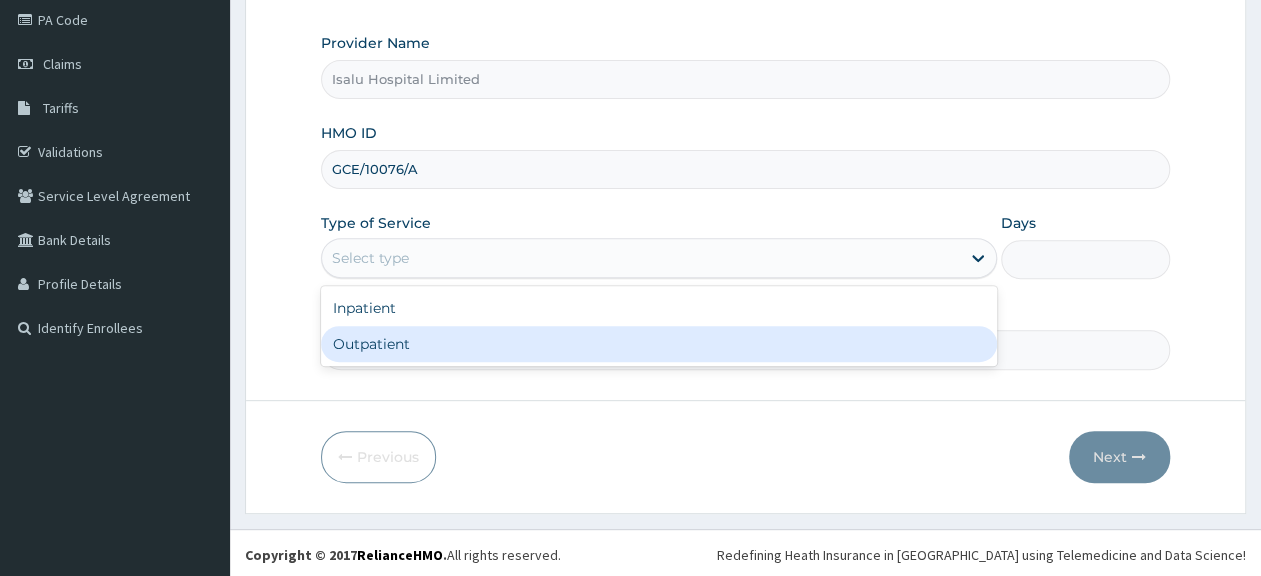 click on "Outpatient" at bounding box center (659, 344) 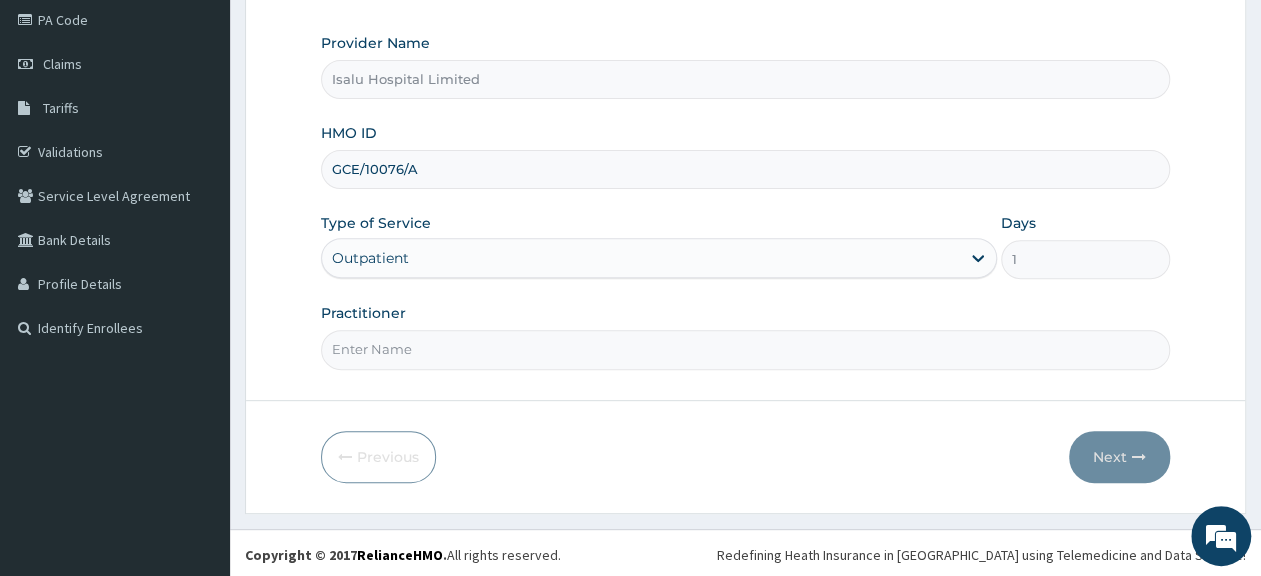 scroll, scrollTop: 0, scrollLeft: 0, axis: both 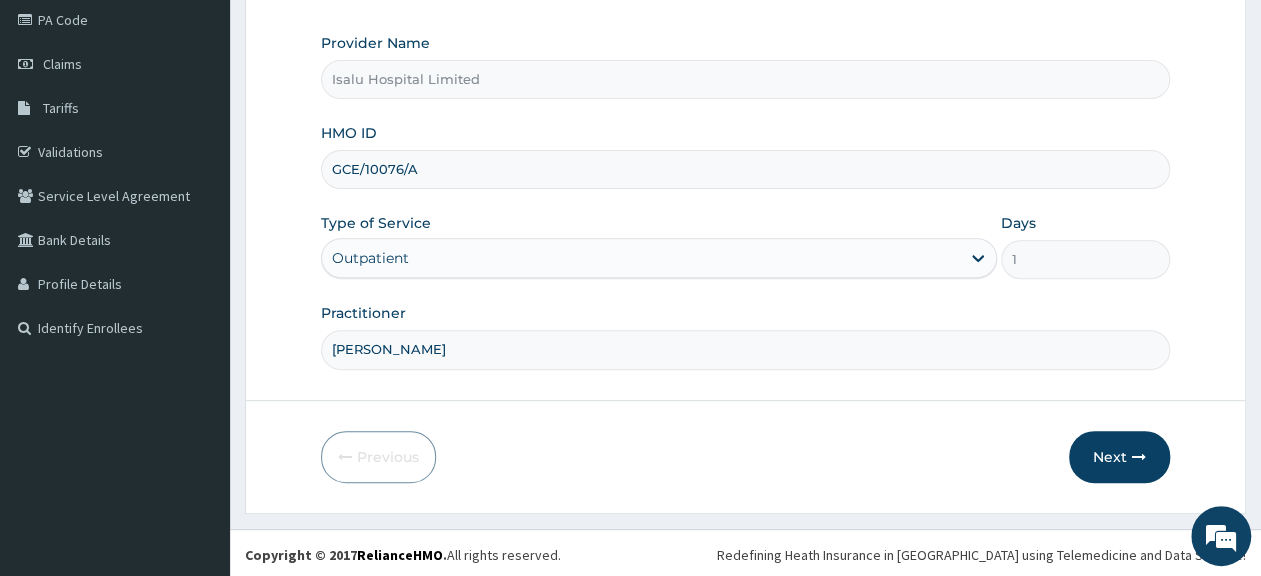 click on "Onuorah Kosisochukwu" at bounding box center (745, 349) 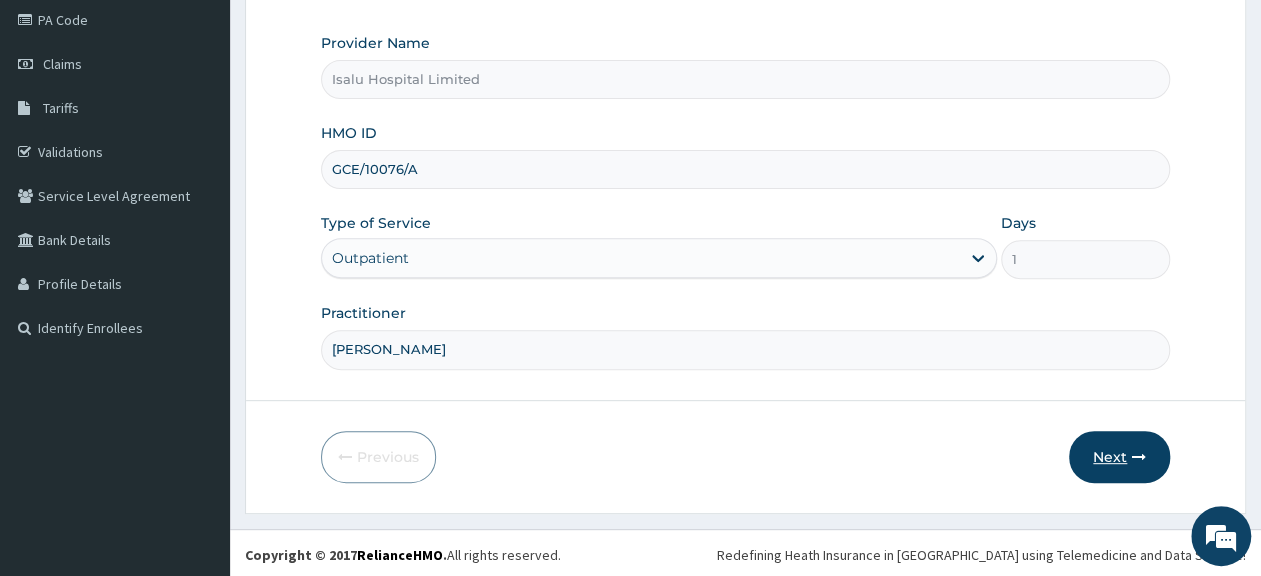 type on "Dr Onuorah Kosisochukwu" 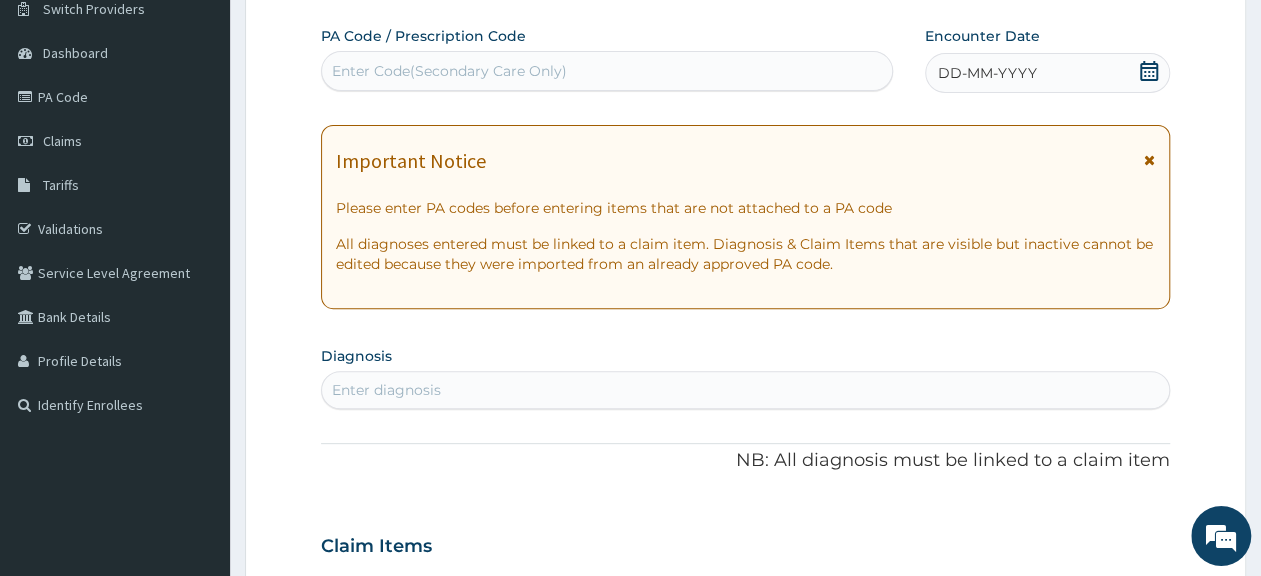 scroll, scrollTop: 138, scrollLeft: 0, axis: vertical 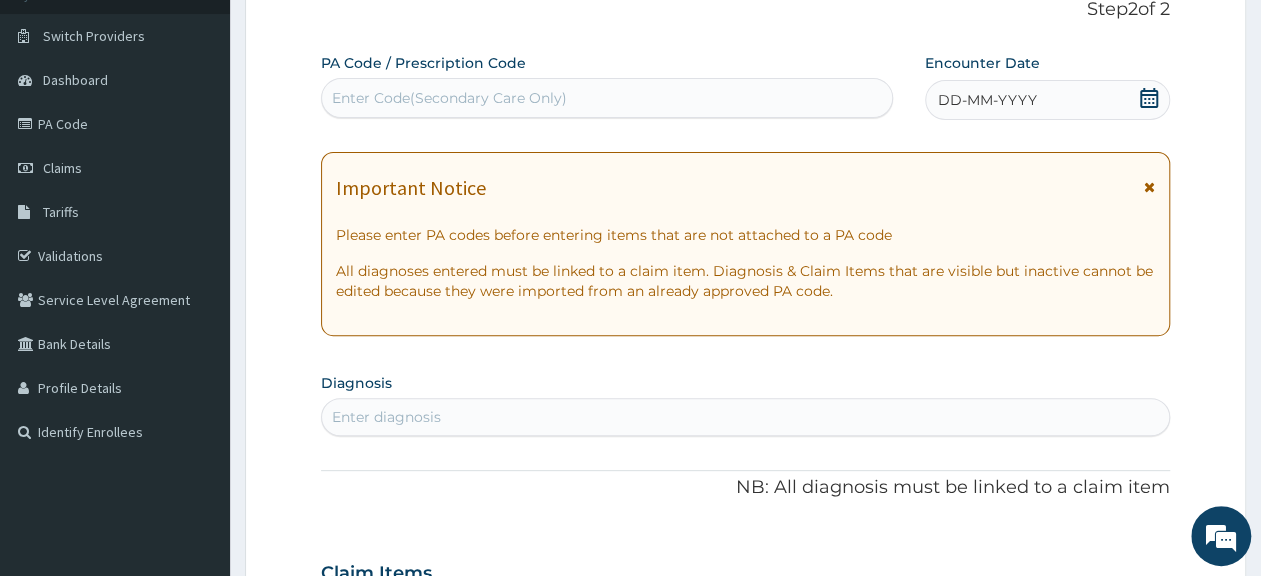 click 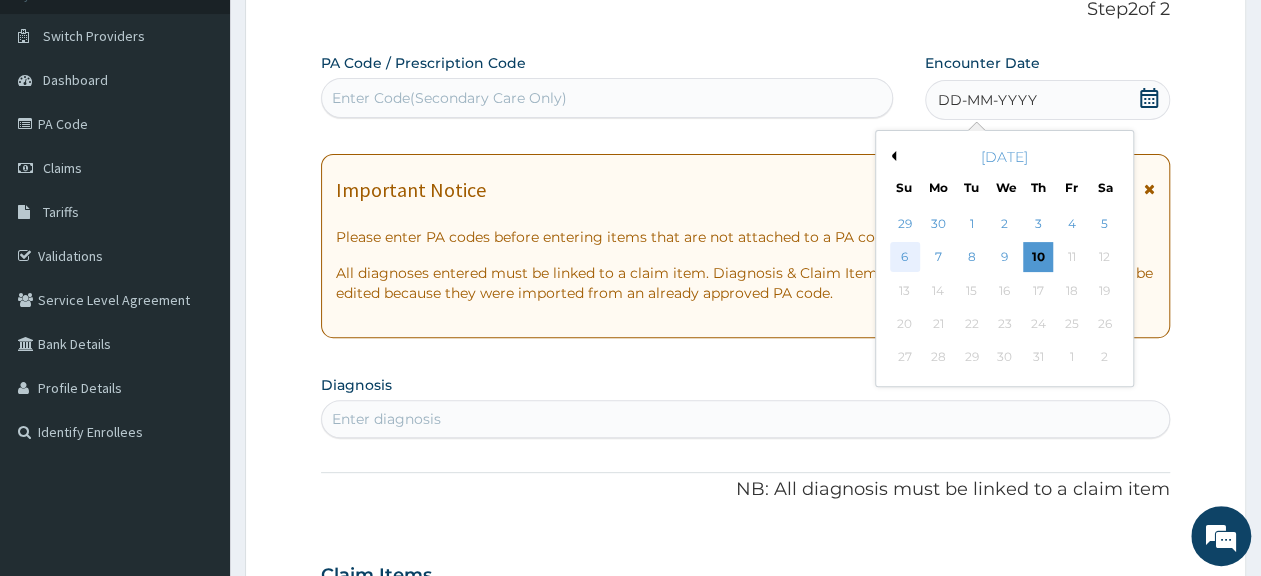 click on "6" at bounding box center [905, 258] 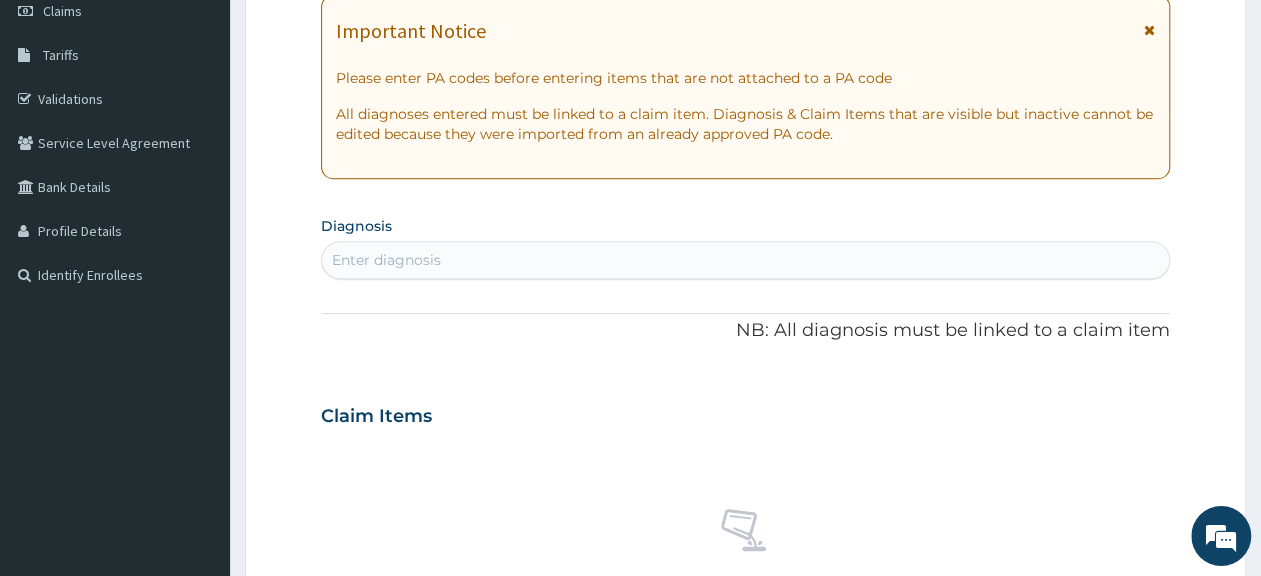 scroll, scrollTop: 346, scrollLeft: 0, axis: vertical 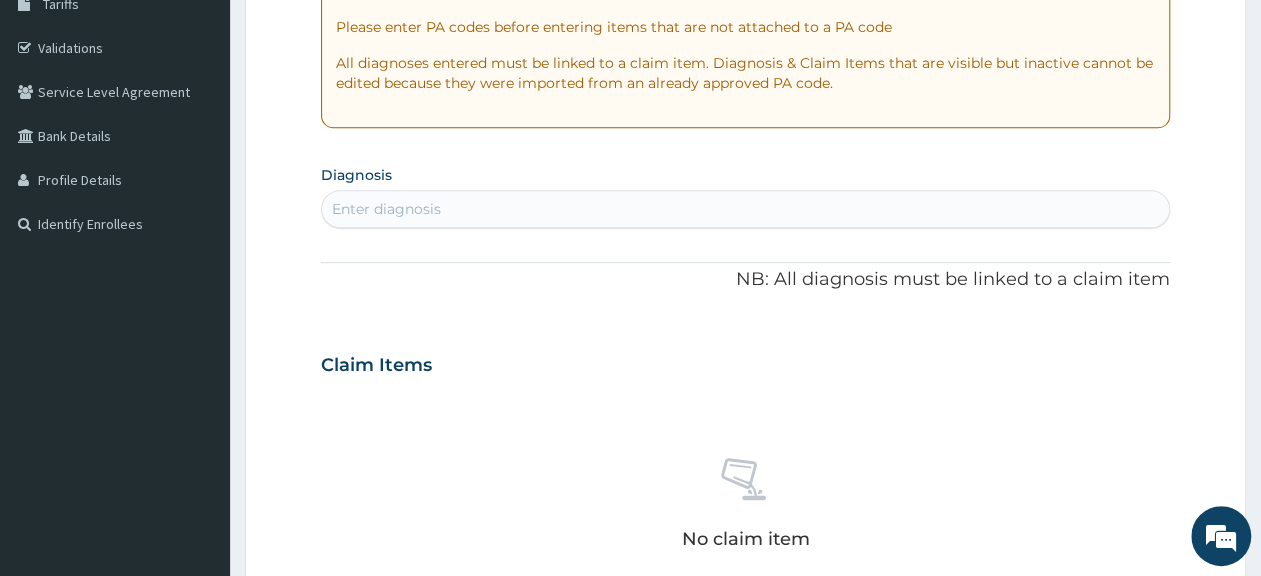 click on "Enter diagnosis" at bounding box center [745, 209] 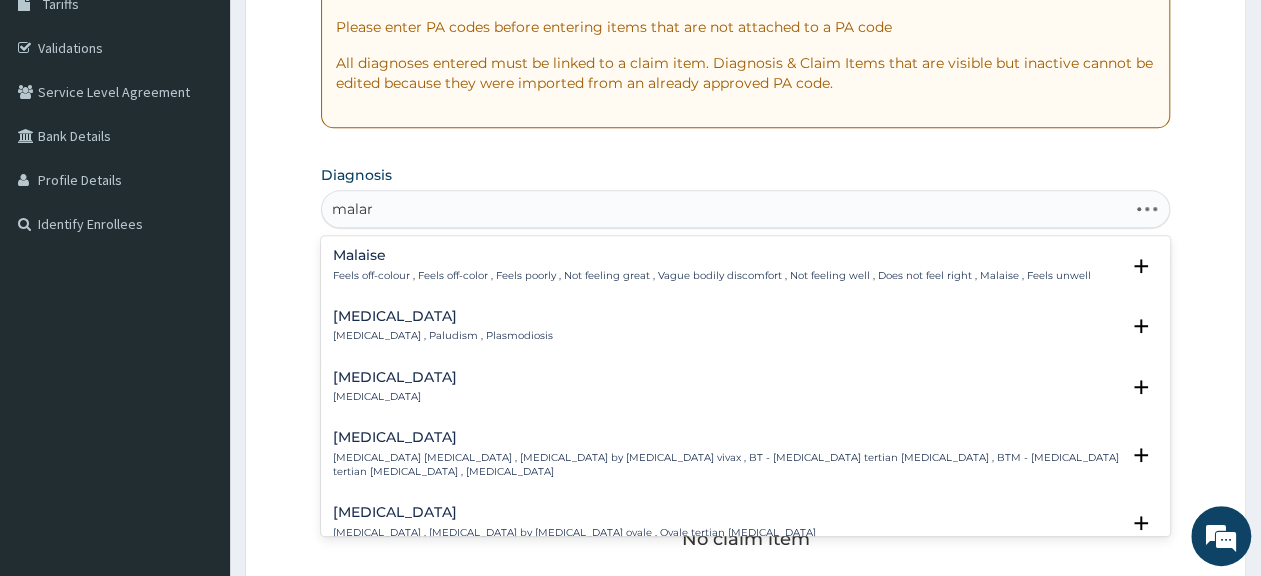 type on "malari" 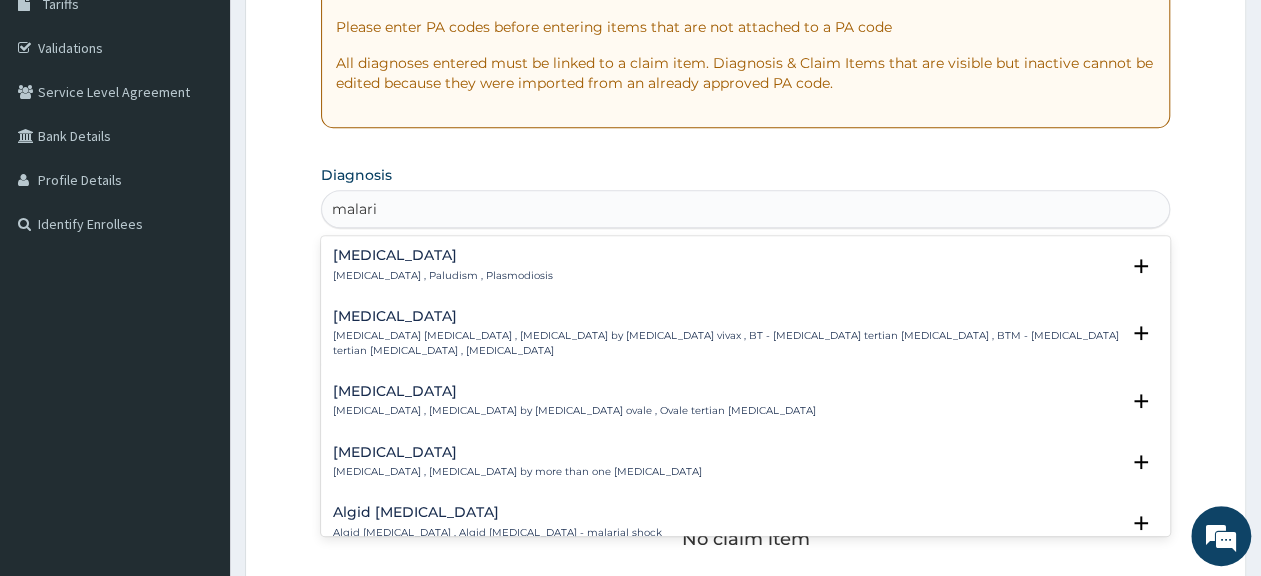 click on "Malaria Malaria , Paludism , Plasmodiosis" at bounding box center (745, 265) 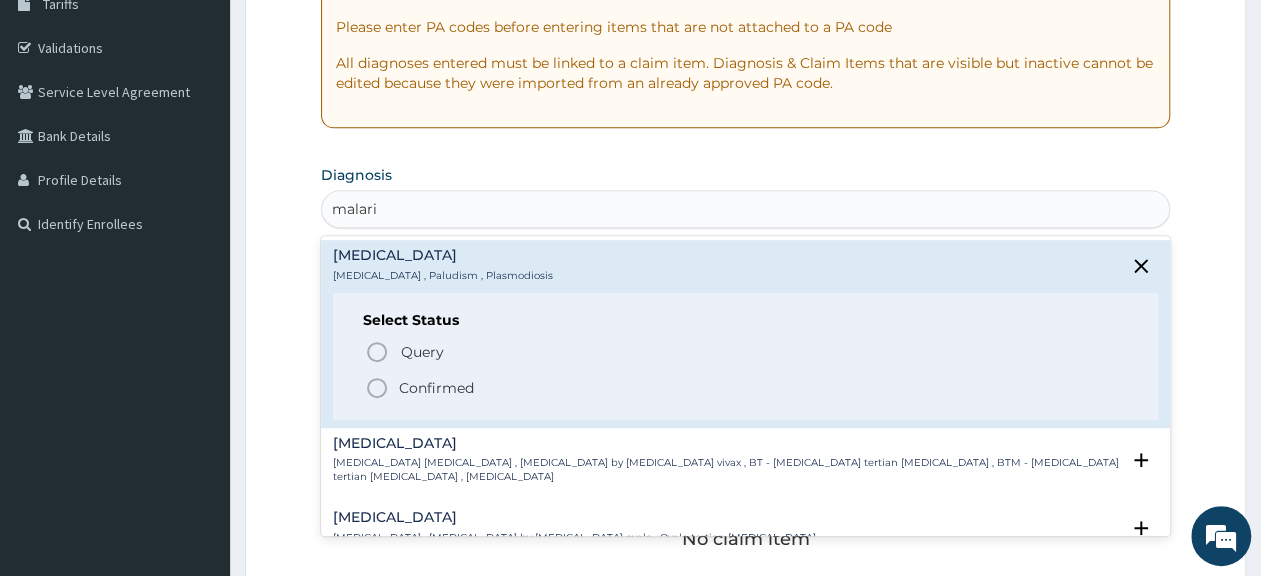 click 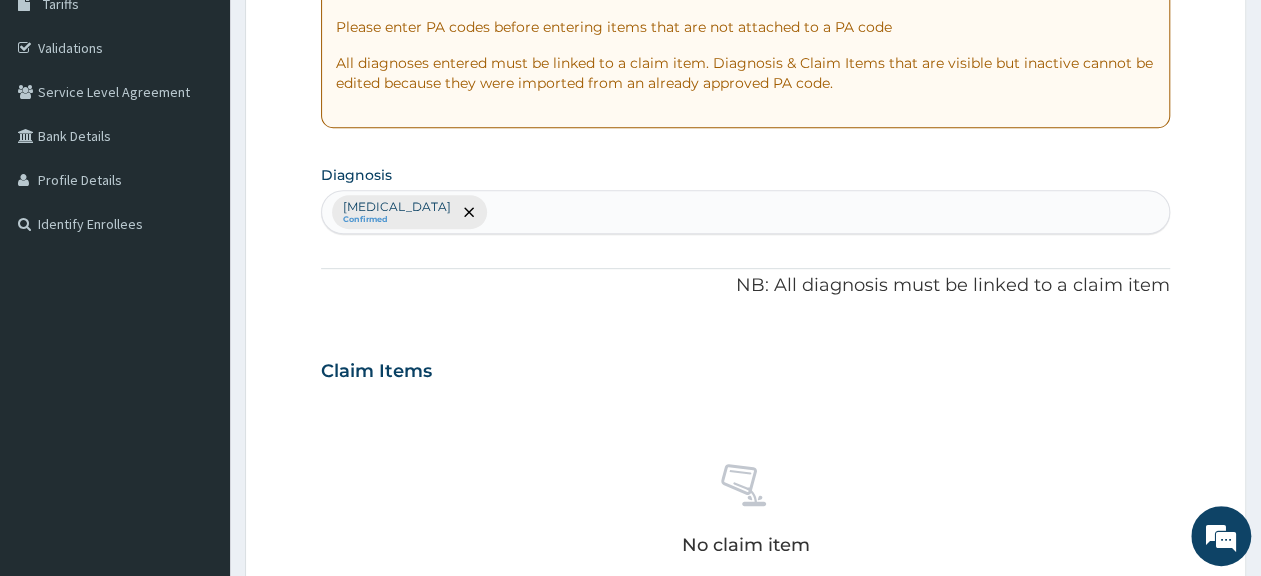 click on "Malaria Confirmed" at bounding box center [745, 212] 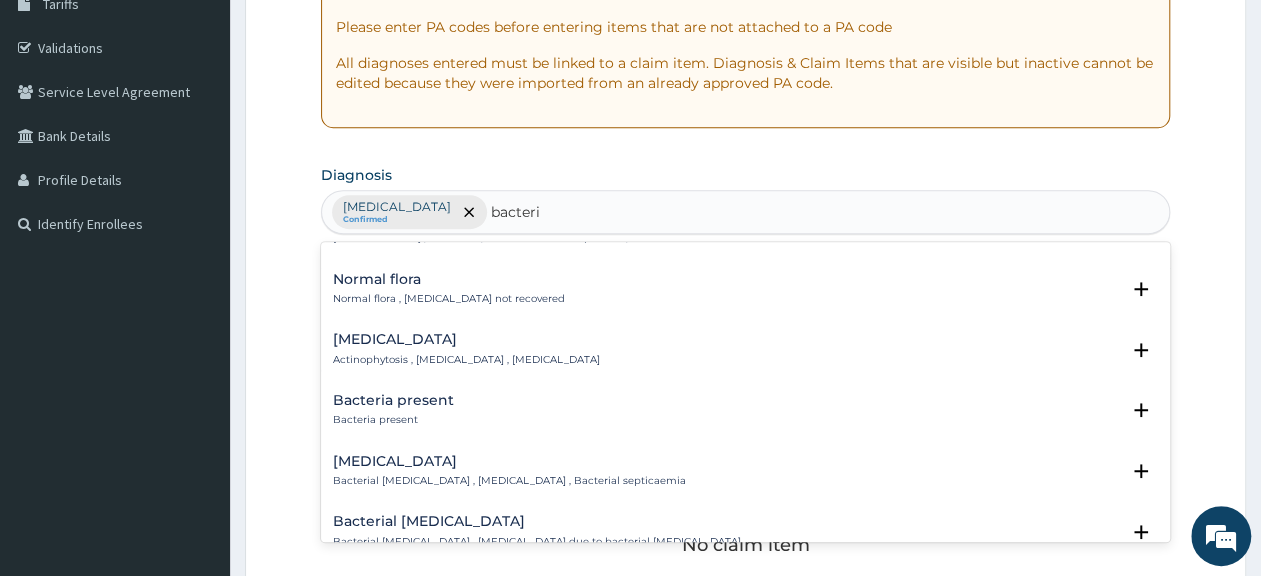 scroll, scrollTop: 0, scrollLeft: 0, axis: both 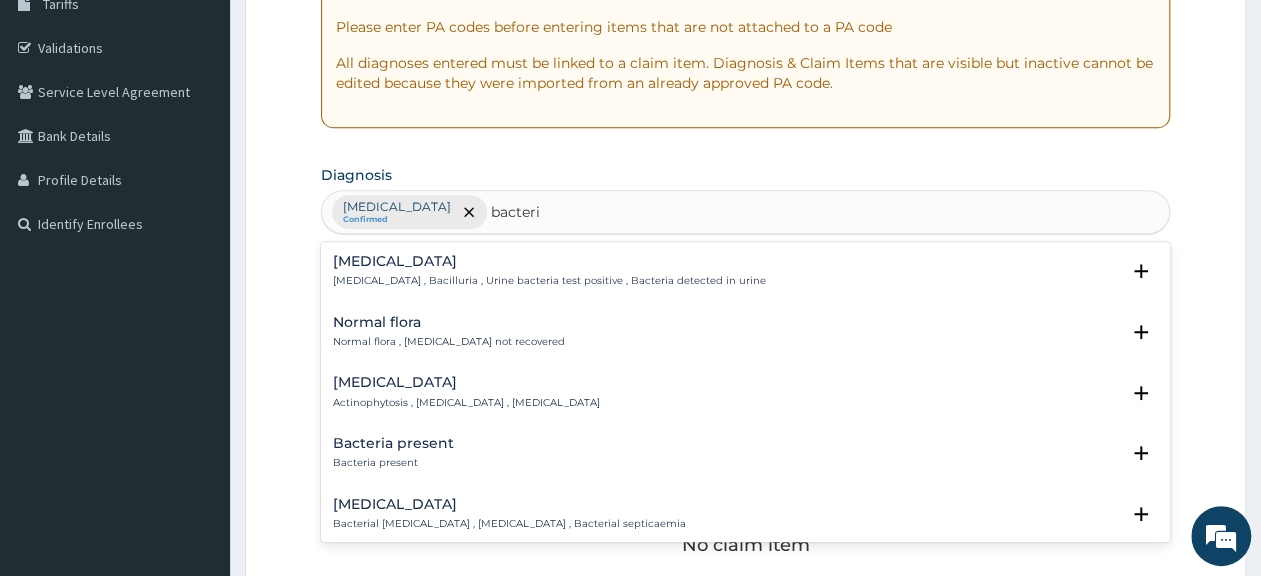 type on "bacteri" 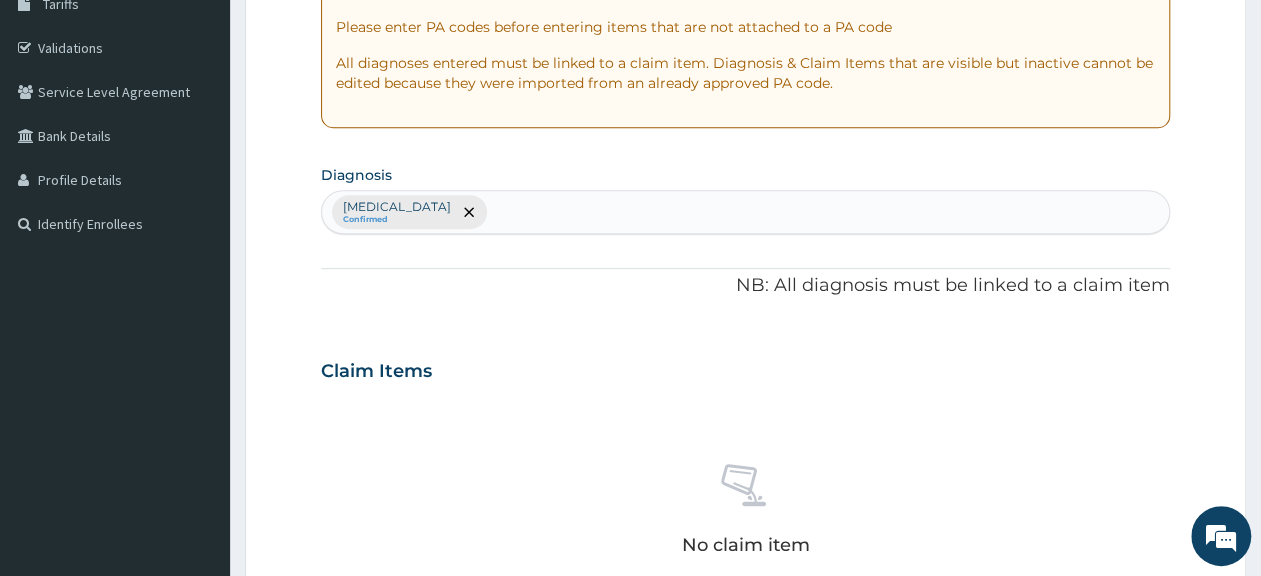 click on "Malaria Confirmed" at bounding box center [745, 212] 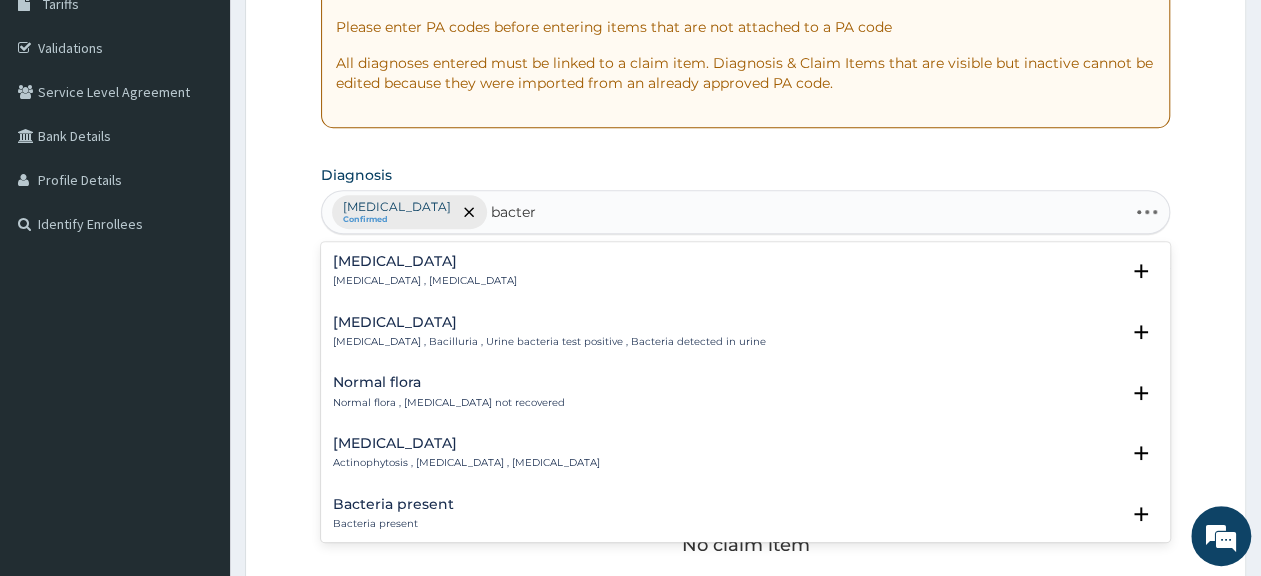 type on "bactere" 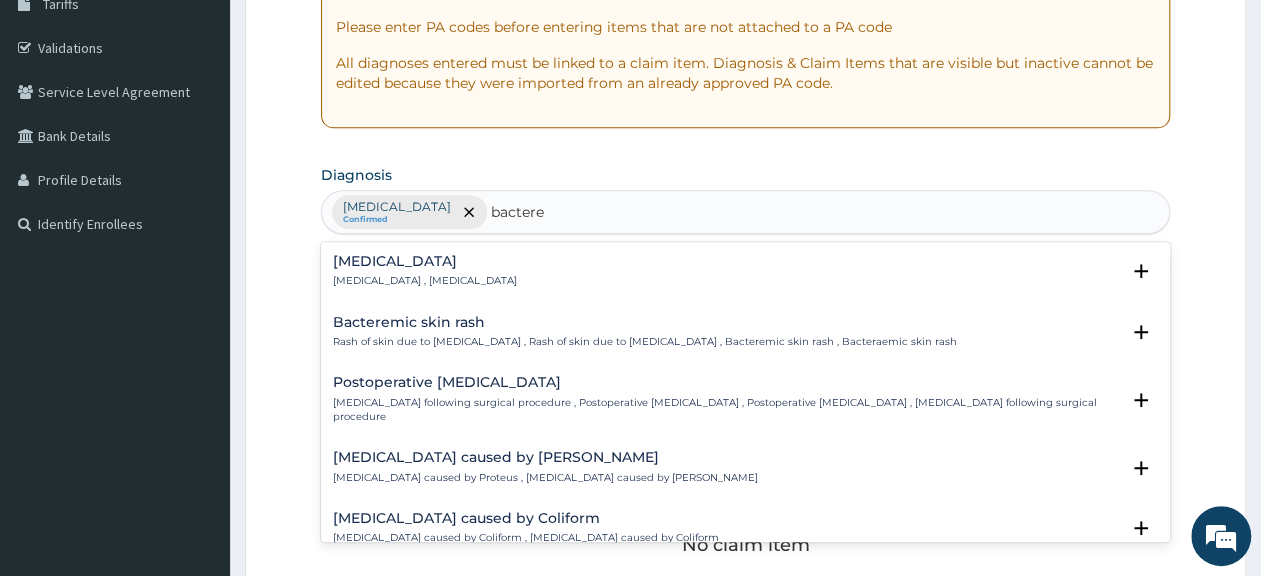 click on "Bacteremia" at bounding box center (425, 261) 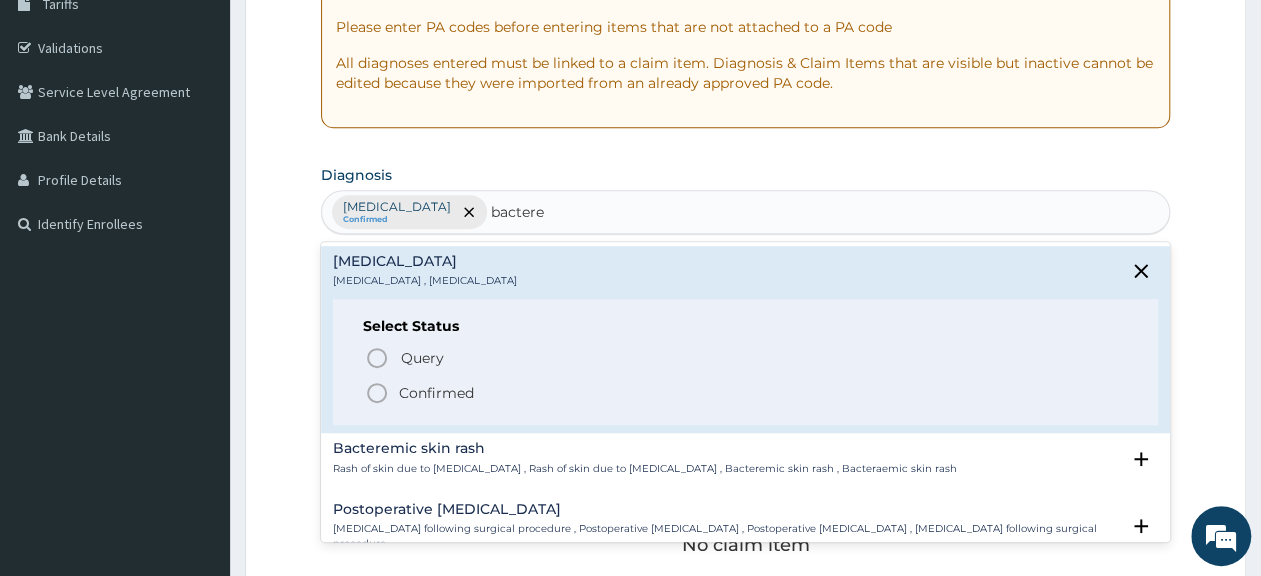 click on "Confirmed" at bounding box center (436, 393) 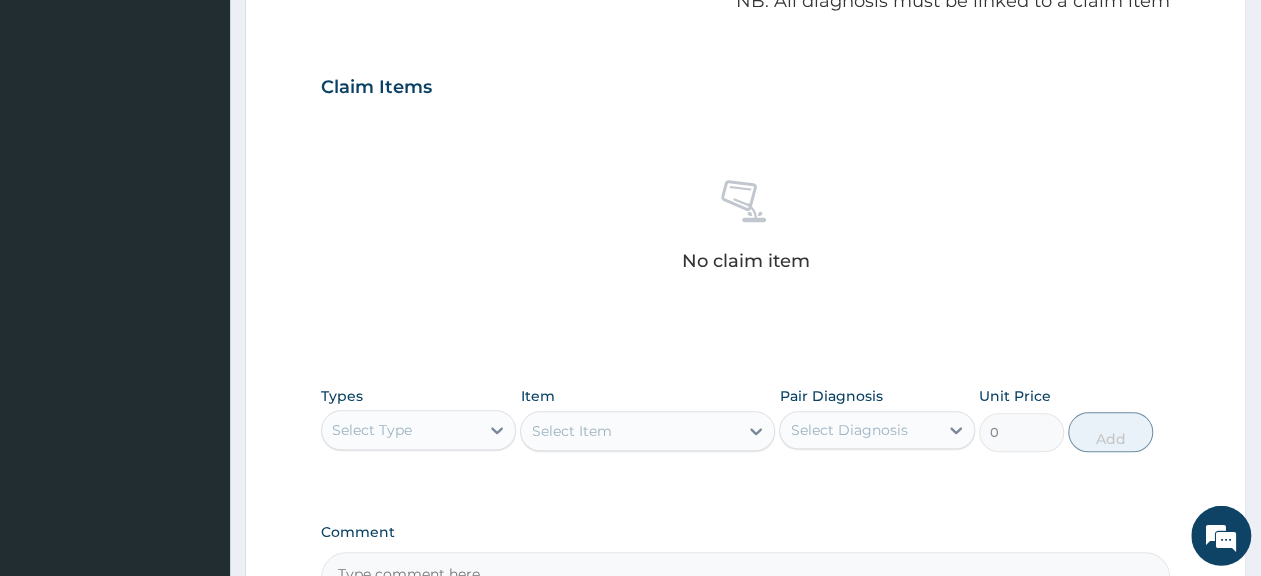 scroll, scrollTop: 658, scrollLeft: 0, axis: vertical 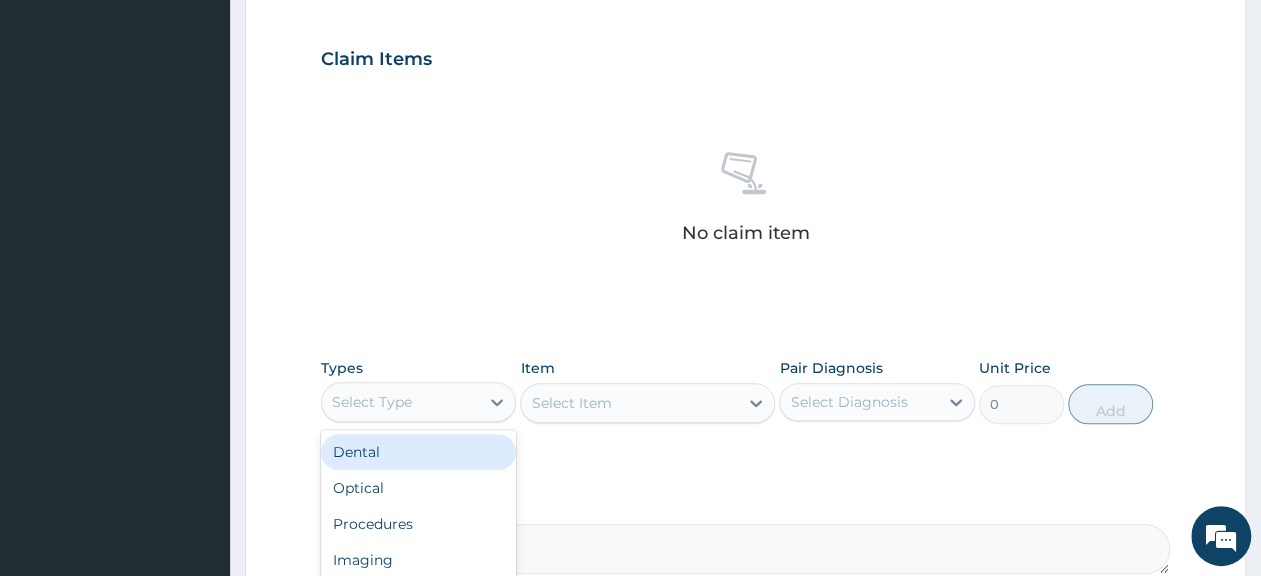 click on "Select Type" at bounding box center [400, 402] 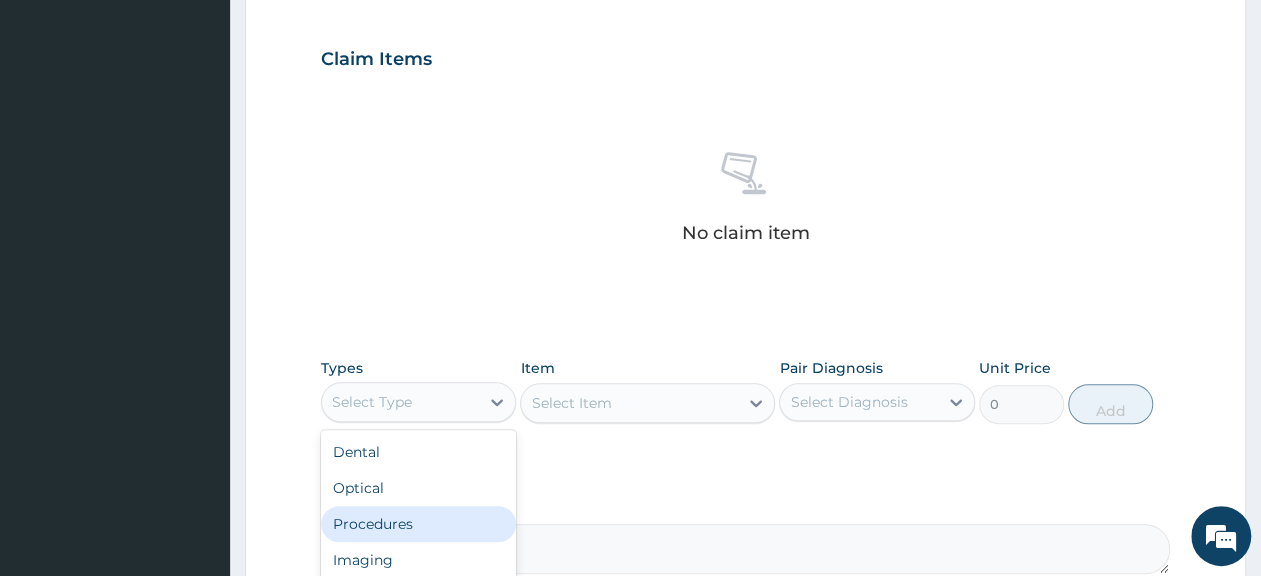 click on "Procedures" at bounding box center [418, 524] 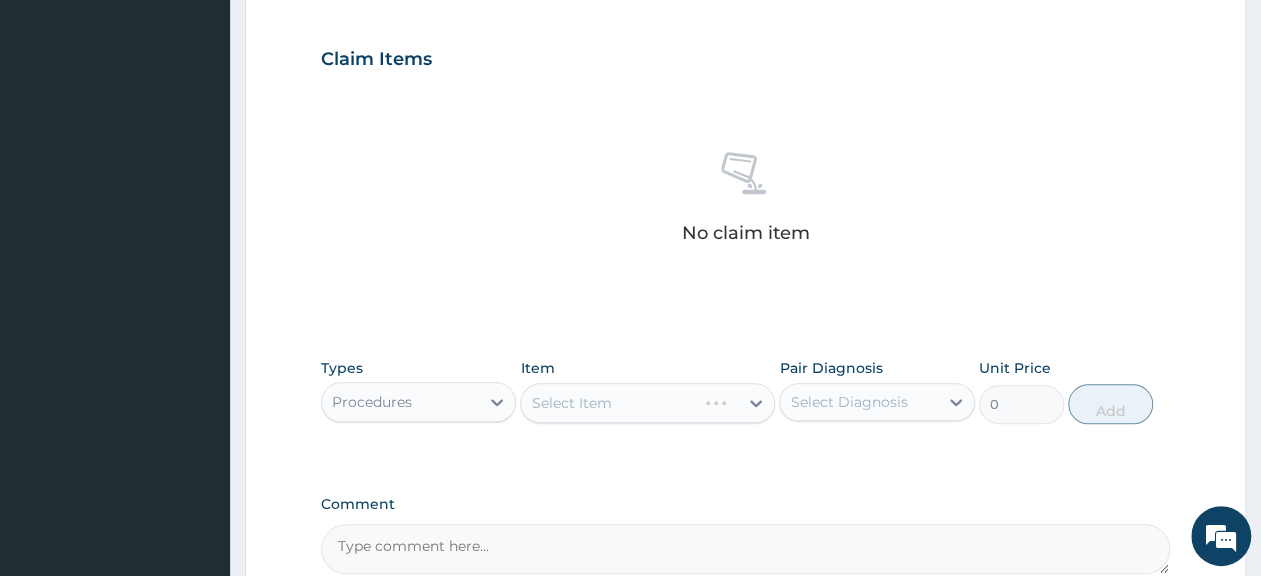 click on "Select Item" at bounding box center (647, 403) 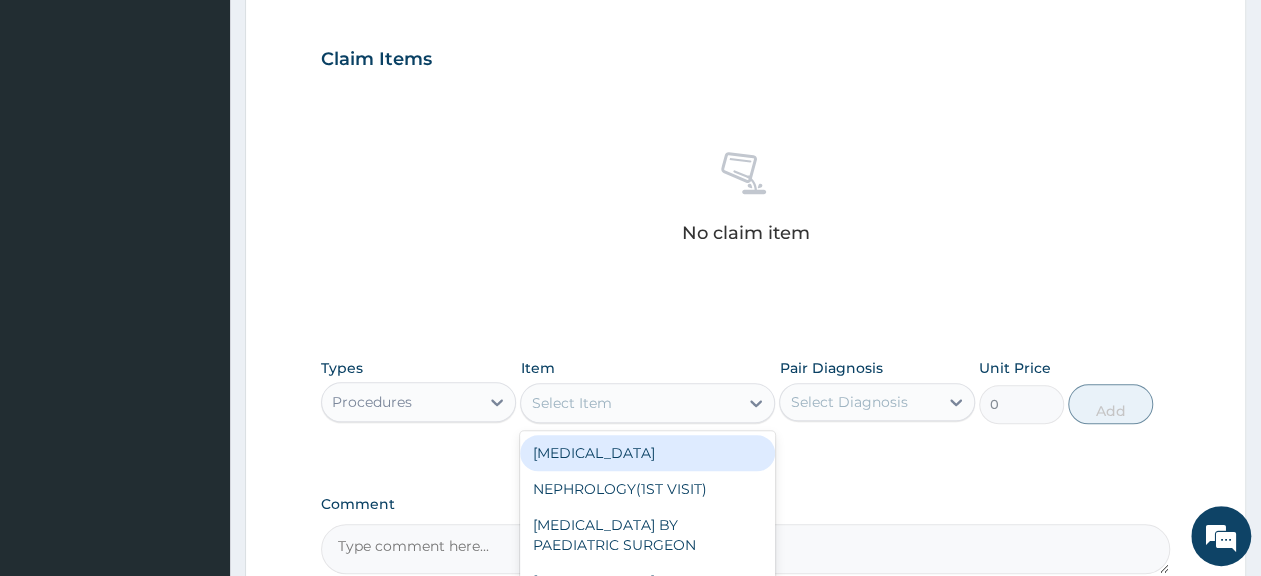click on "Select Item" at bounding box center [629, 403] 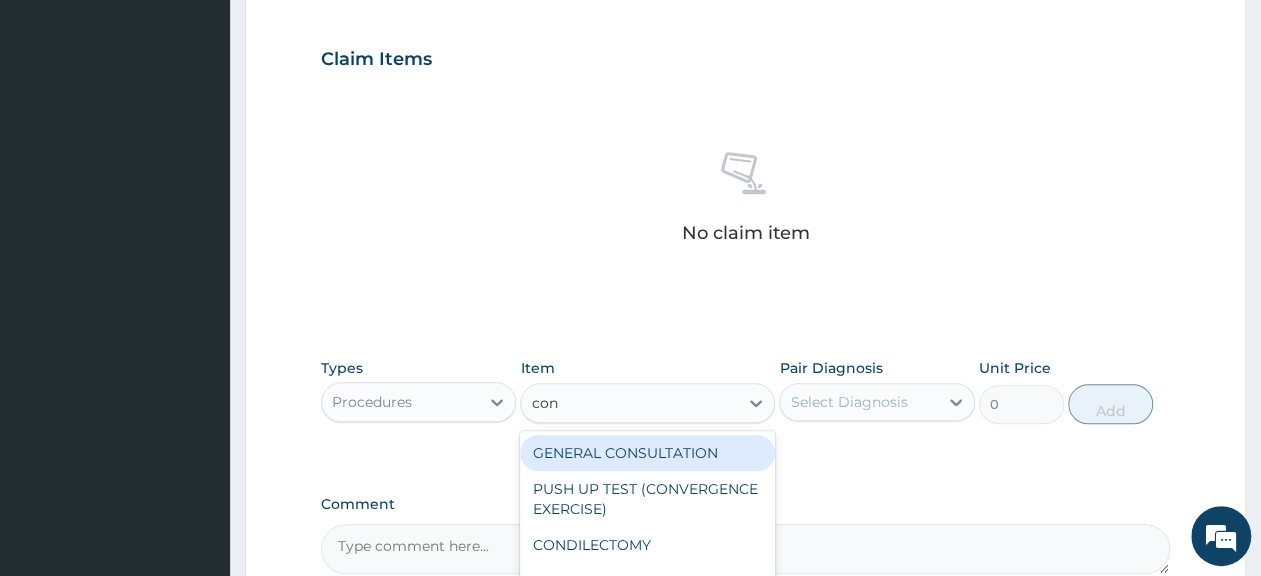 type on "cons" 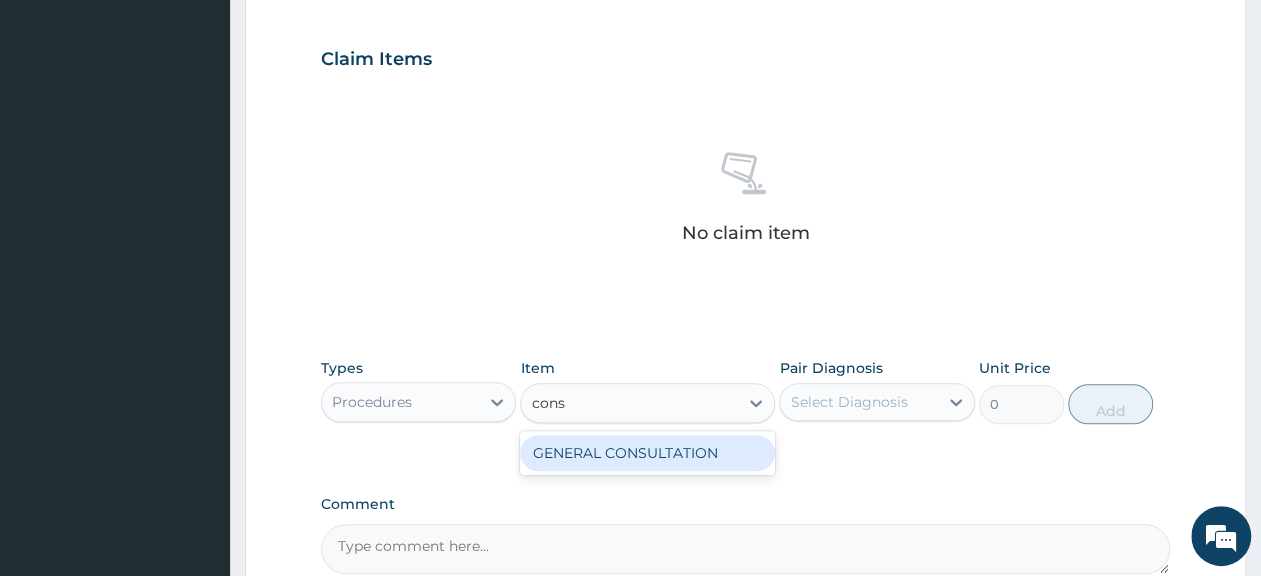 click on "GENERAL CONSULTATION" at bounding box center [647, 453] 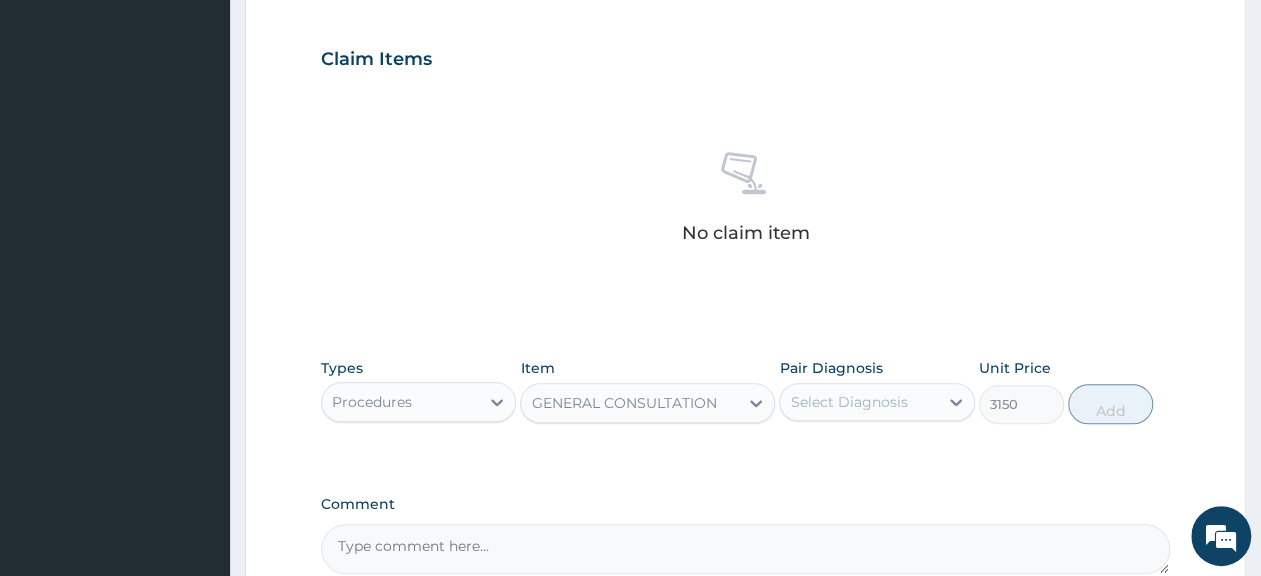 type 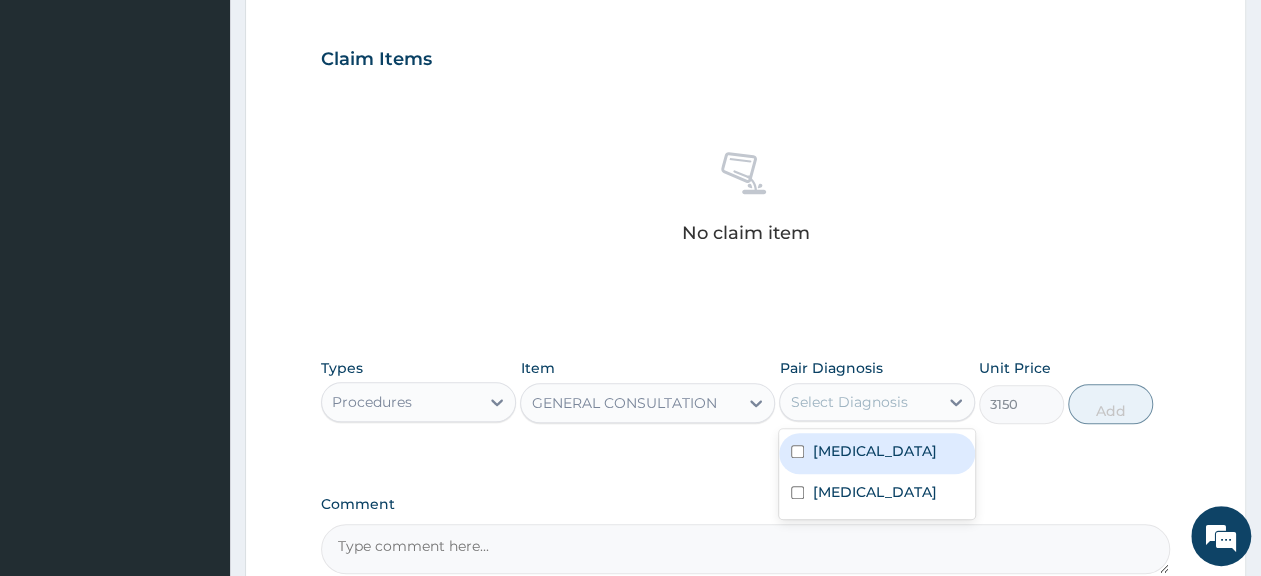 click on "Malaria" at bounding box center (876, 453) 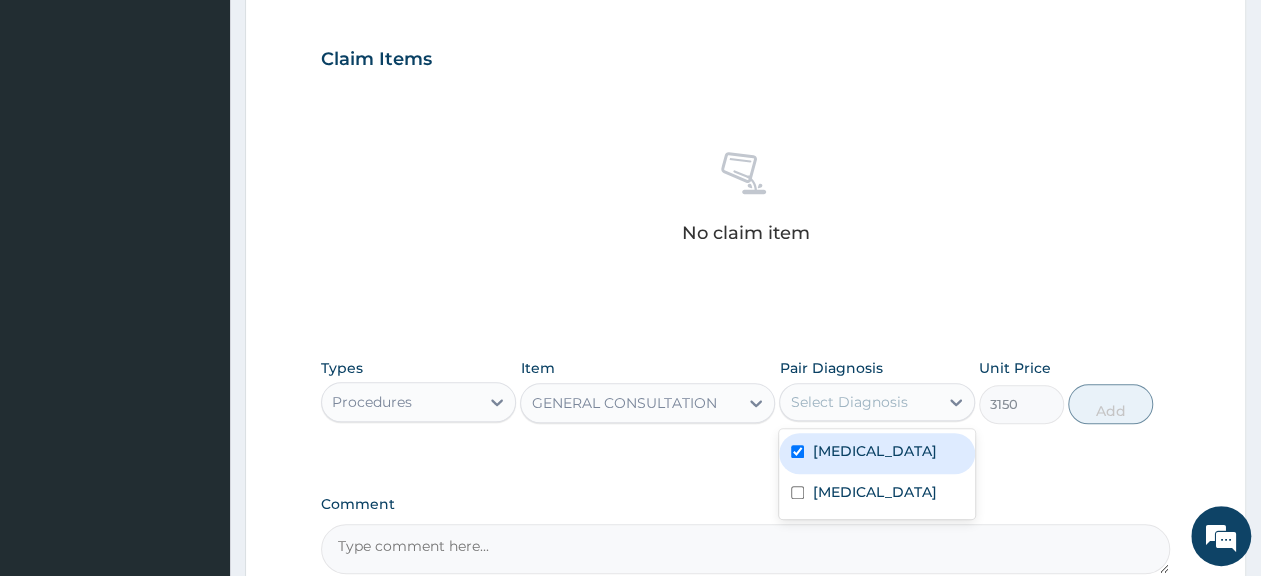 checkbox on "true" 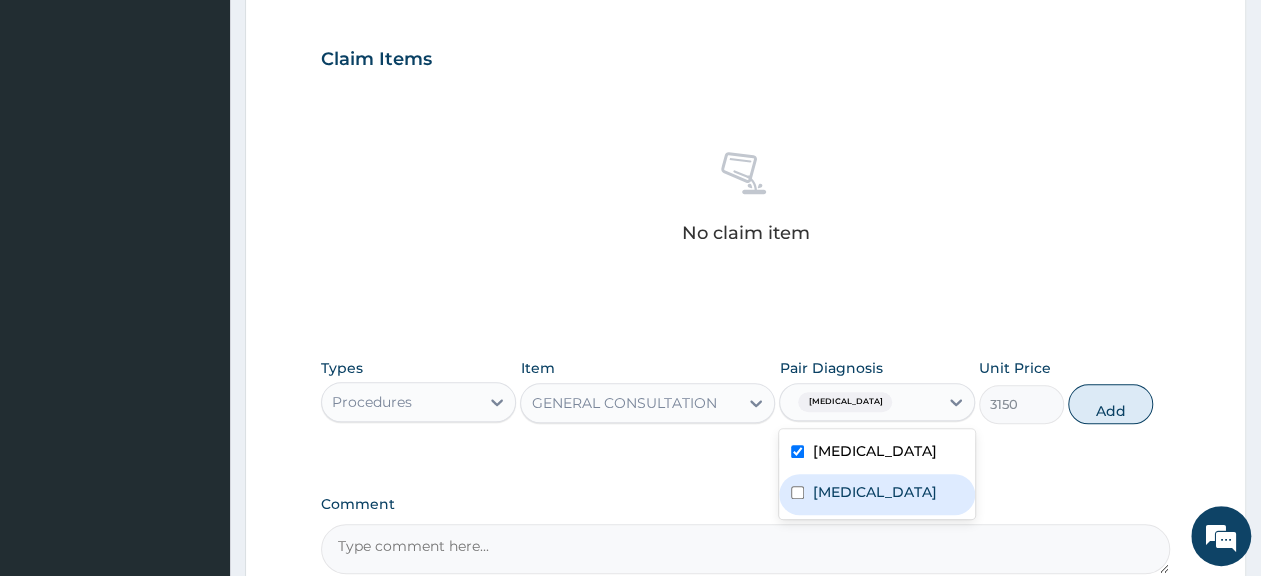 click on "Bacteremia" at bounding box center [874, 492] 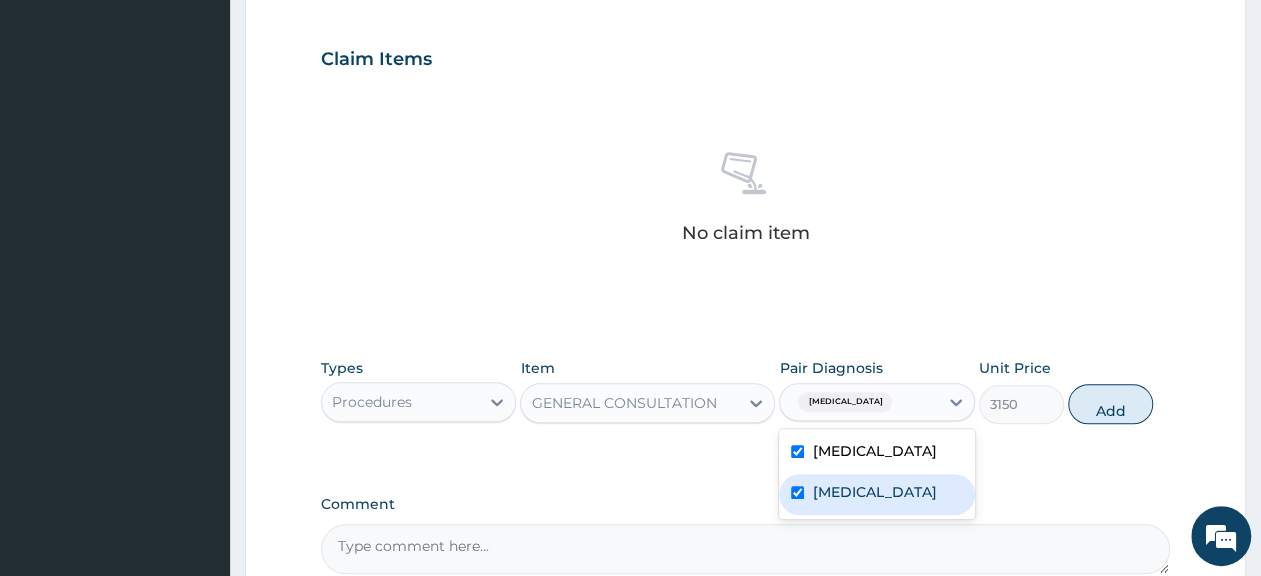 checkbox on "true" 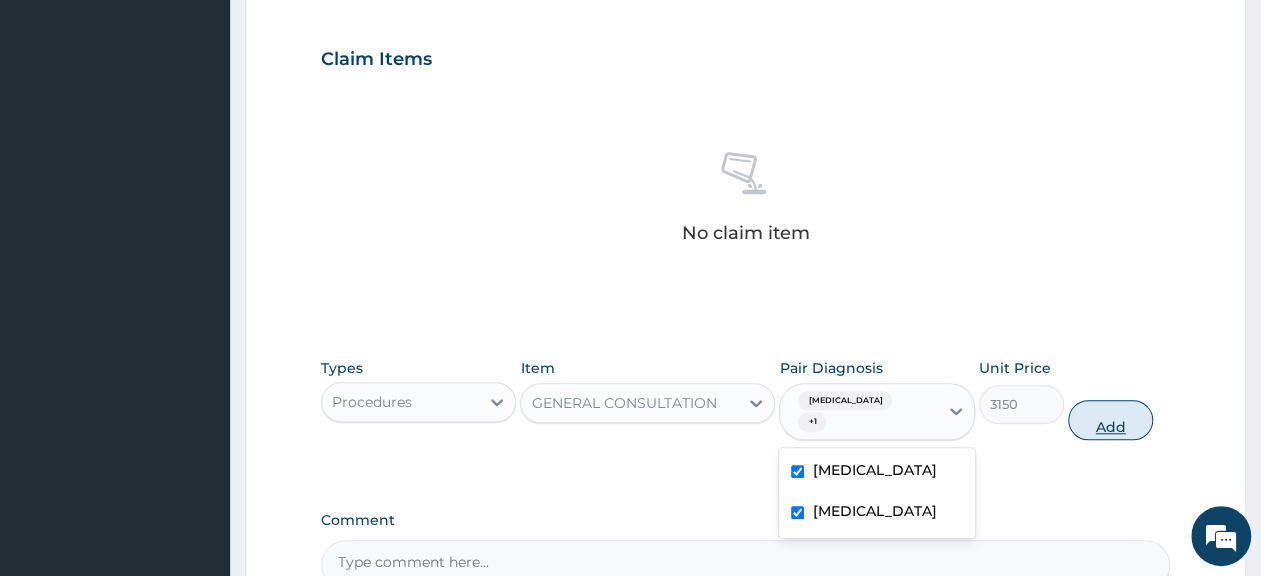 click on "Add" at bounding box center (1110, 420) 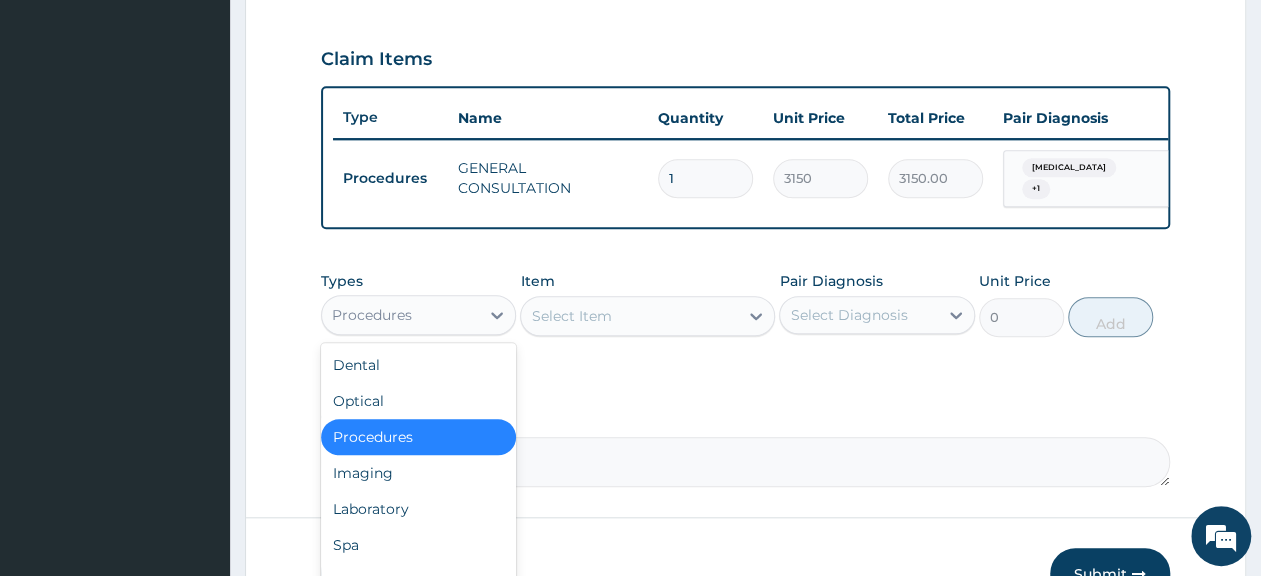 click on "Procedures" at bounding box center [418, 315] 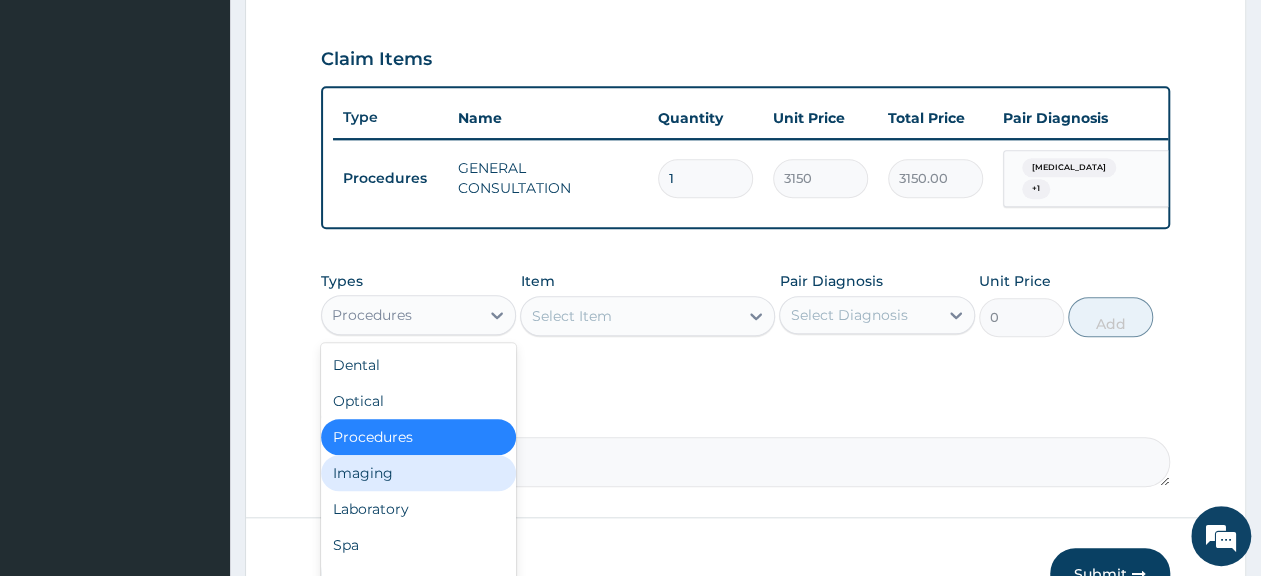 scroll, scrollTop: 68, scrollLeft: 0, axis: vertical 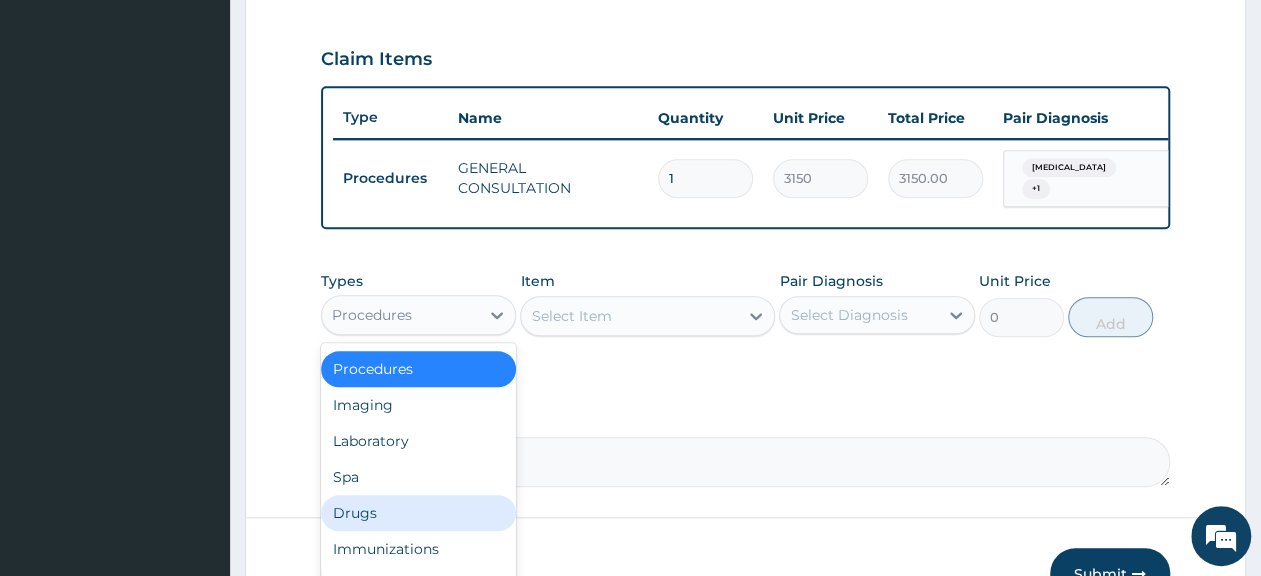 click on "Drugs" at bounding box center (418, 513) 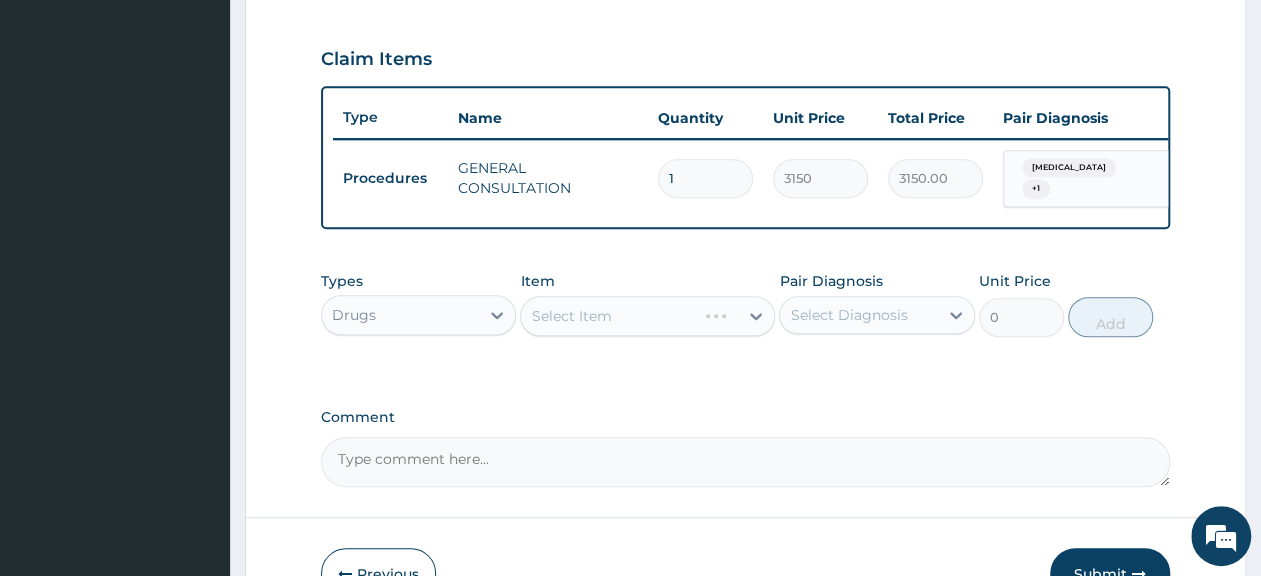 click on "Select Item" at bounding box center [647, 316] 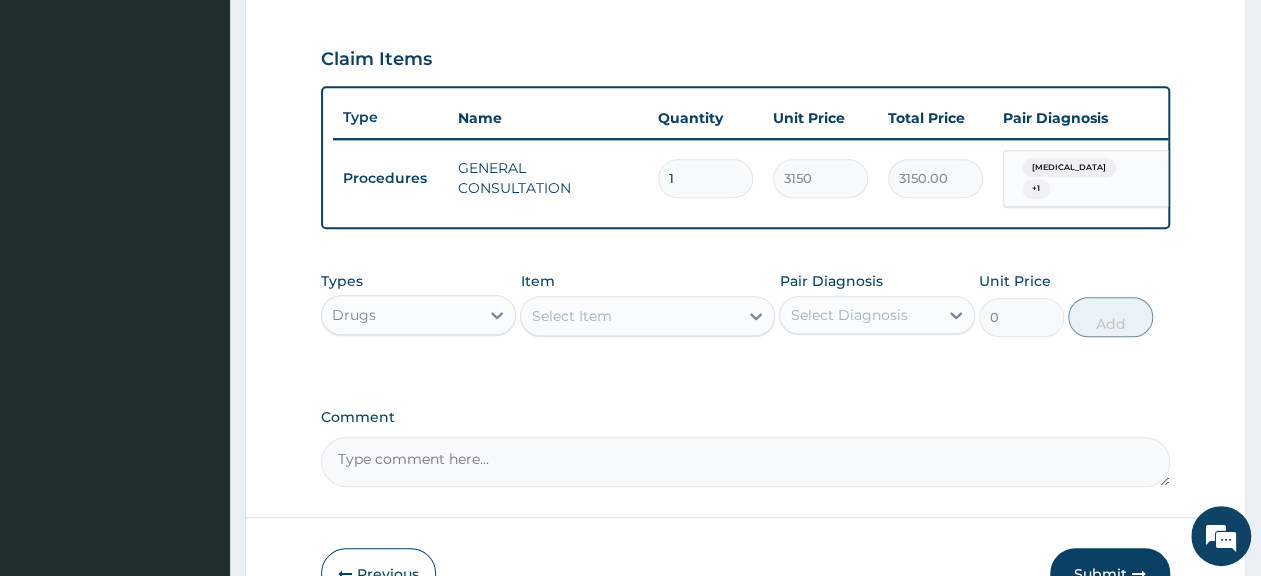 click on "Select Item" at bounding box center [571, 316] 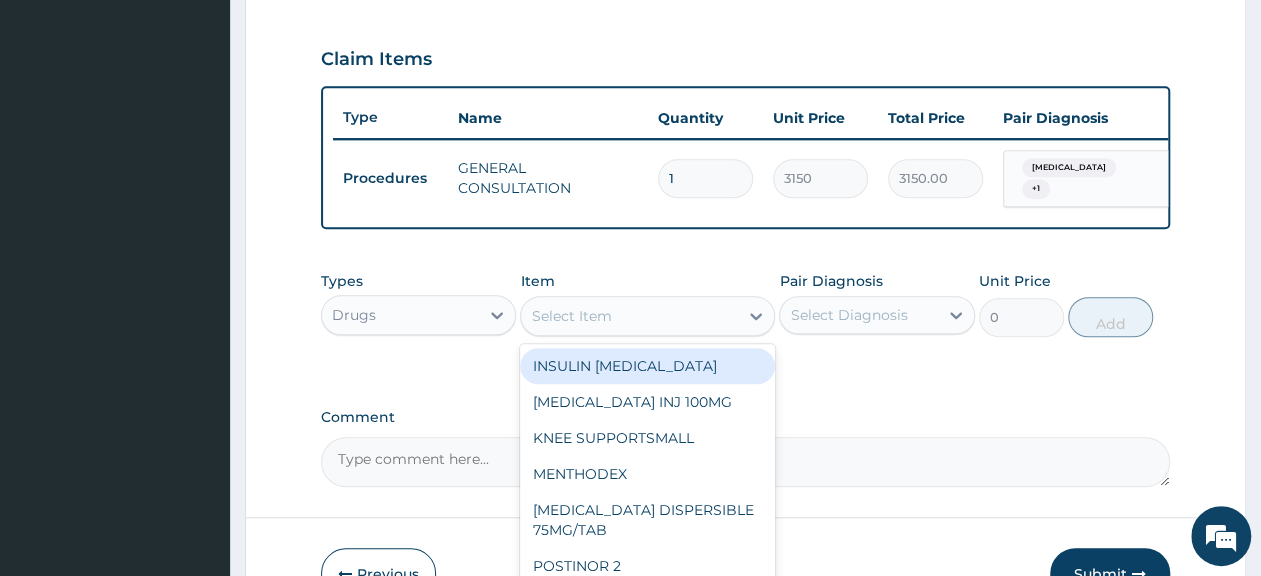 paste on "AMATEM SOFT GEL" 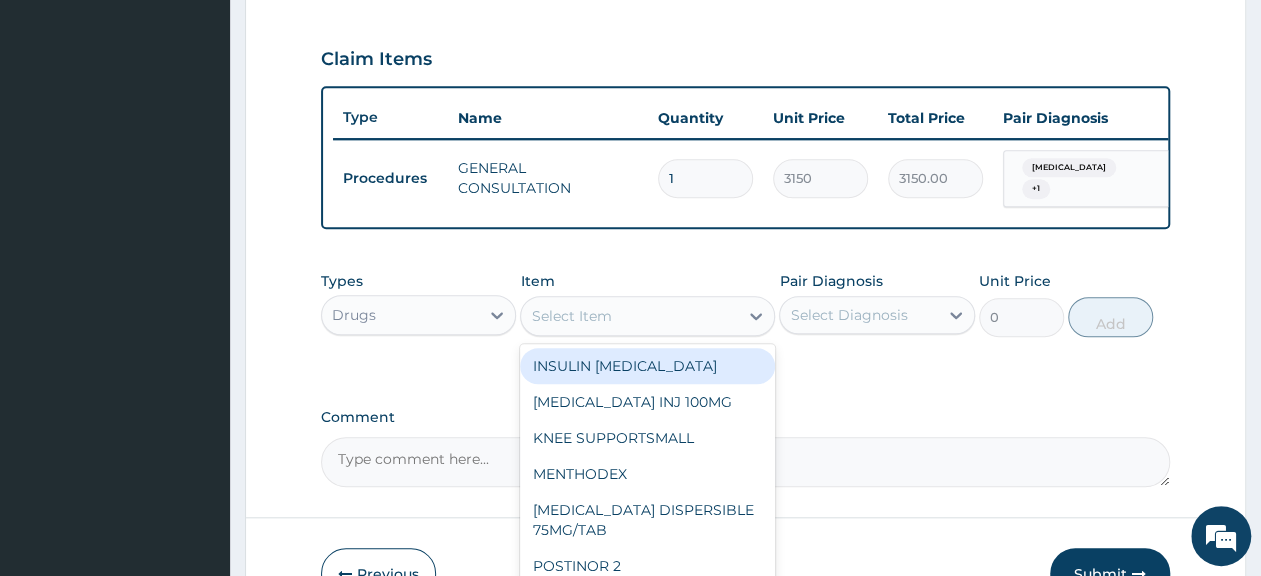 type on "AMATEM SOFT GEL" 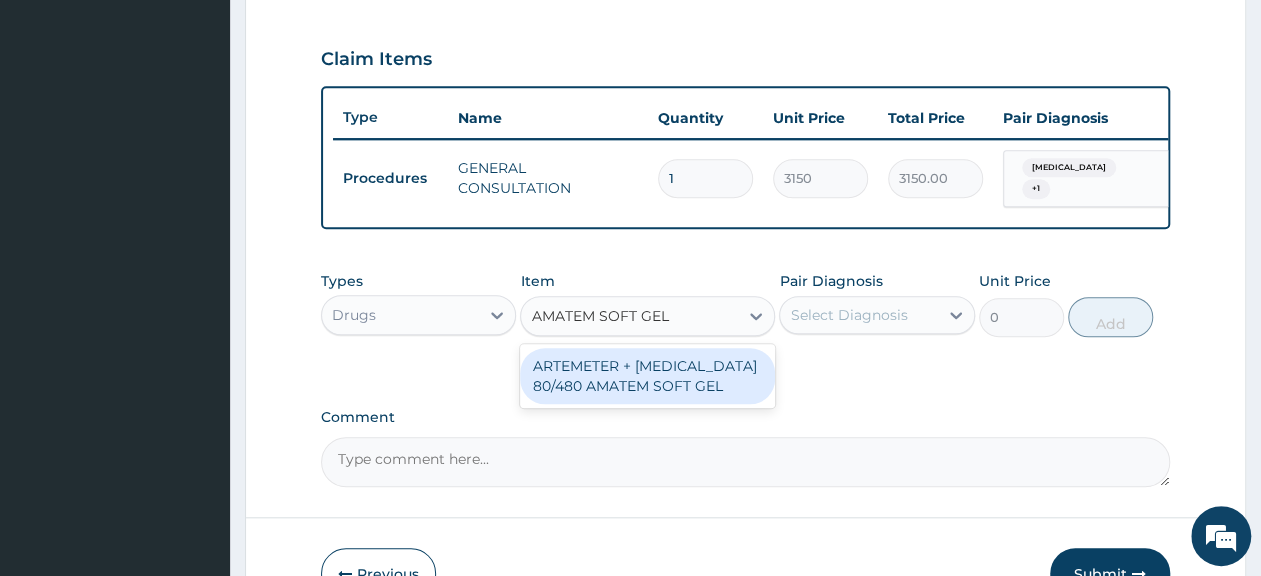 click on "ARTEMETER + LUMEFANTRINE 80/480 AMATEM SOFT GEL" at bounding box center (647, 376) 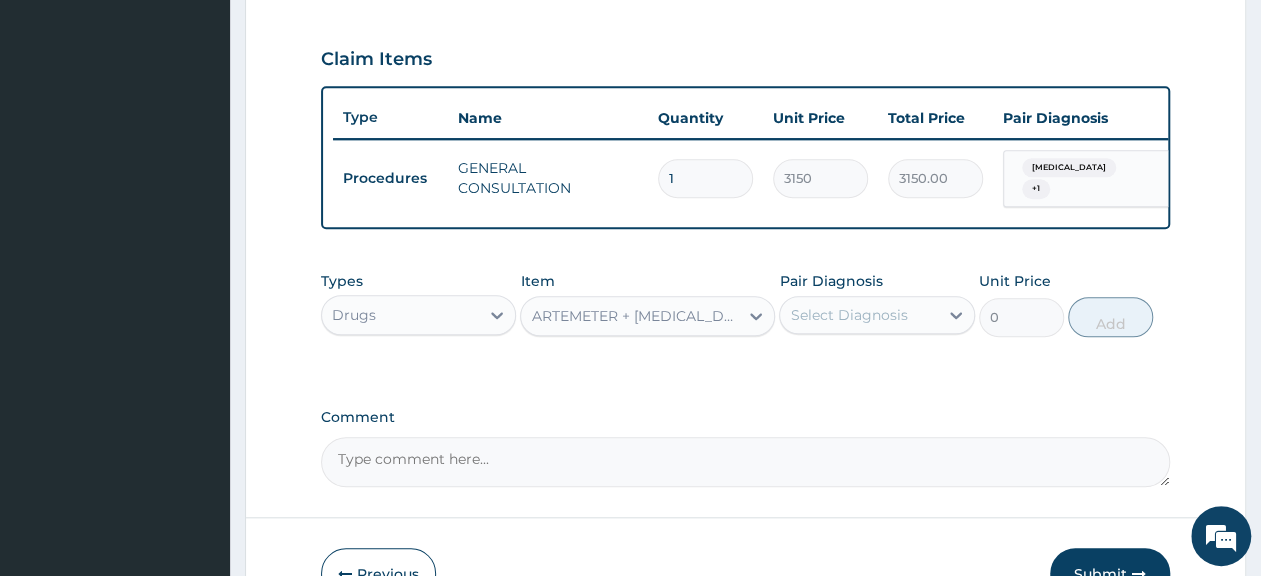type 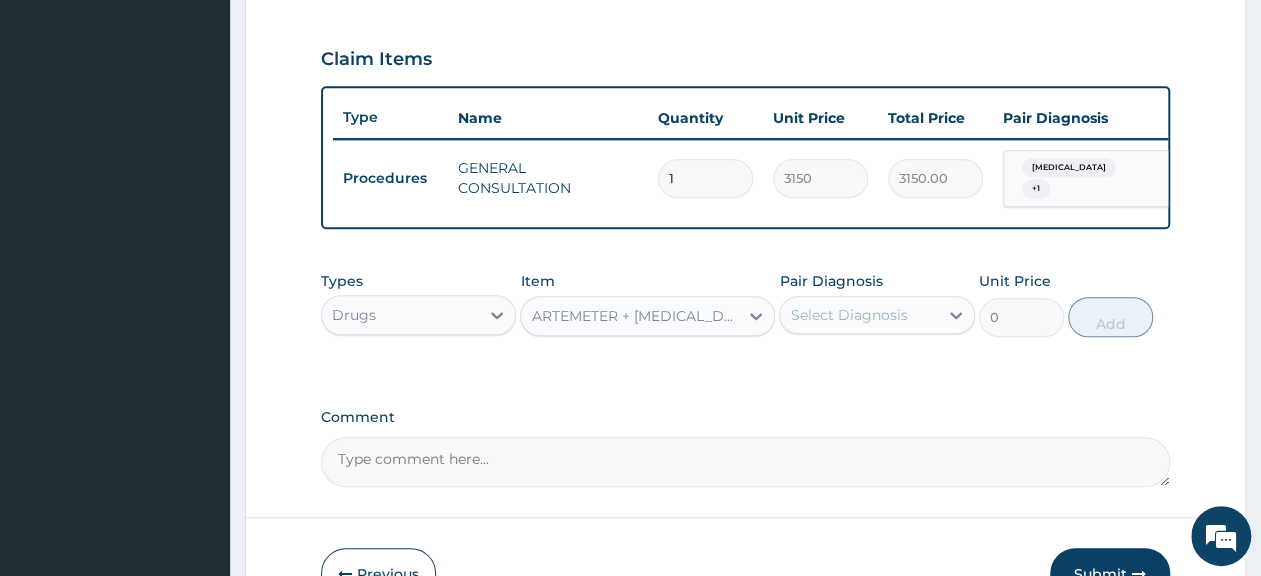 type on "588.0117797851562" 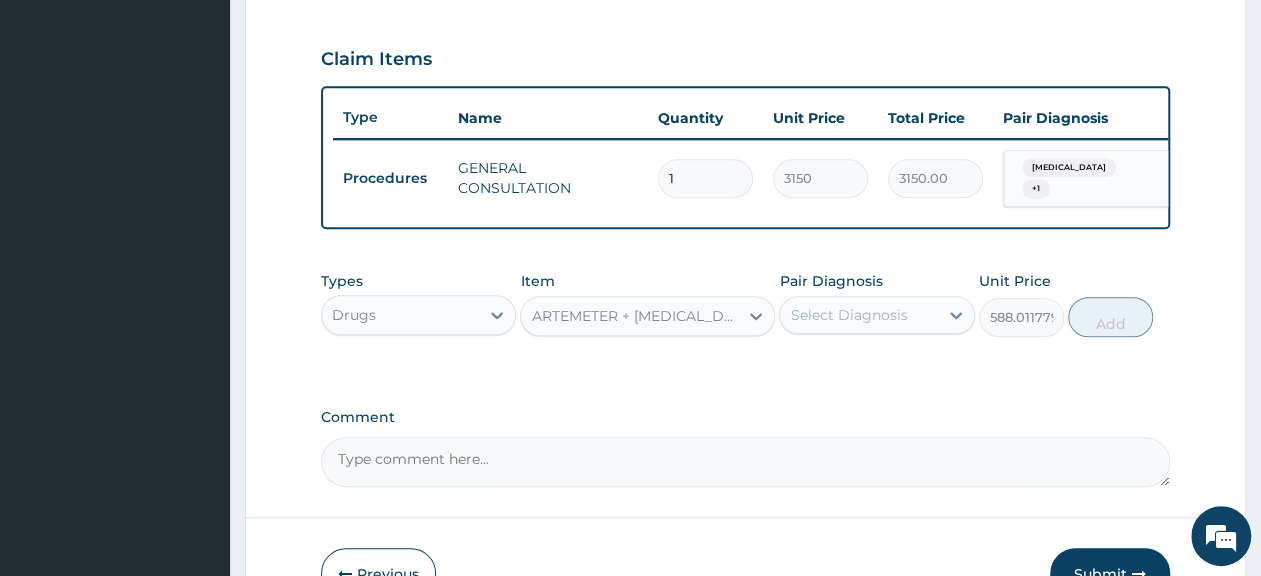 click on "Select Diagnosis" at bounding box center (848, 315) 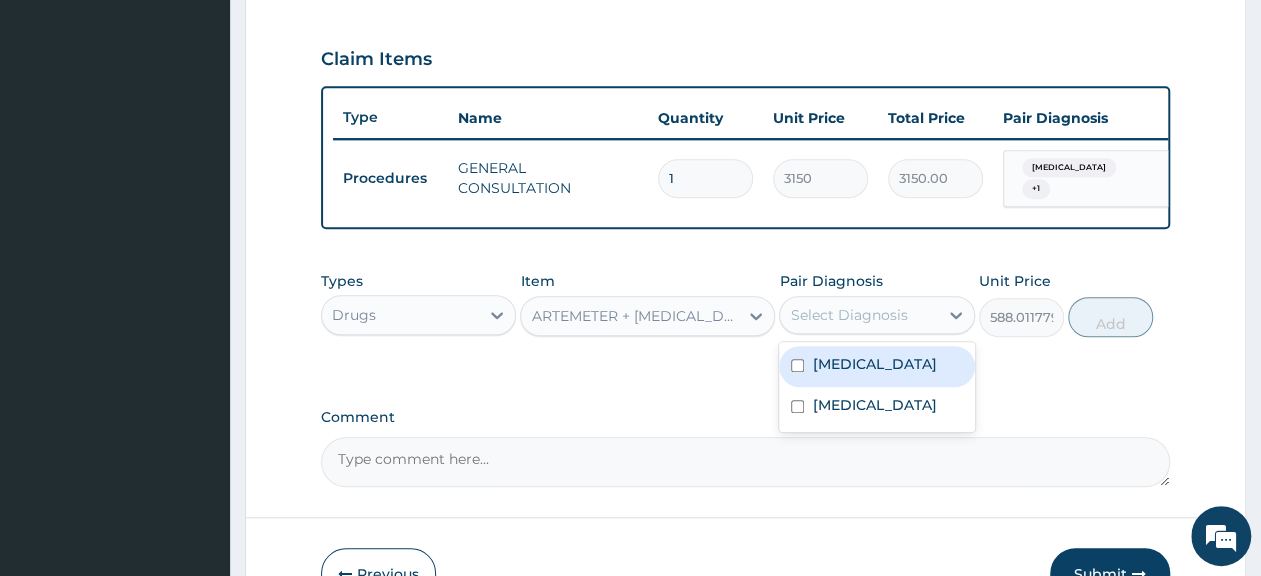 click on "Malaria" at bounding box center (876, 366) 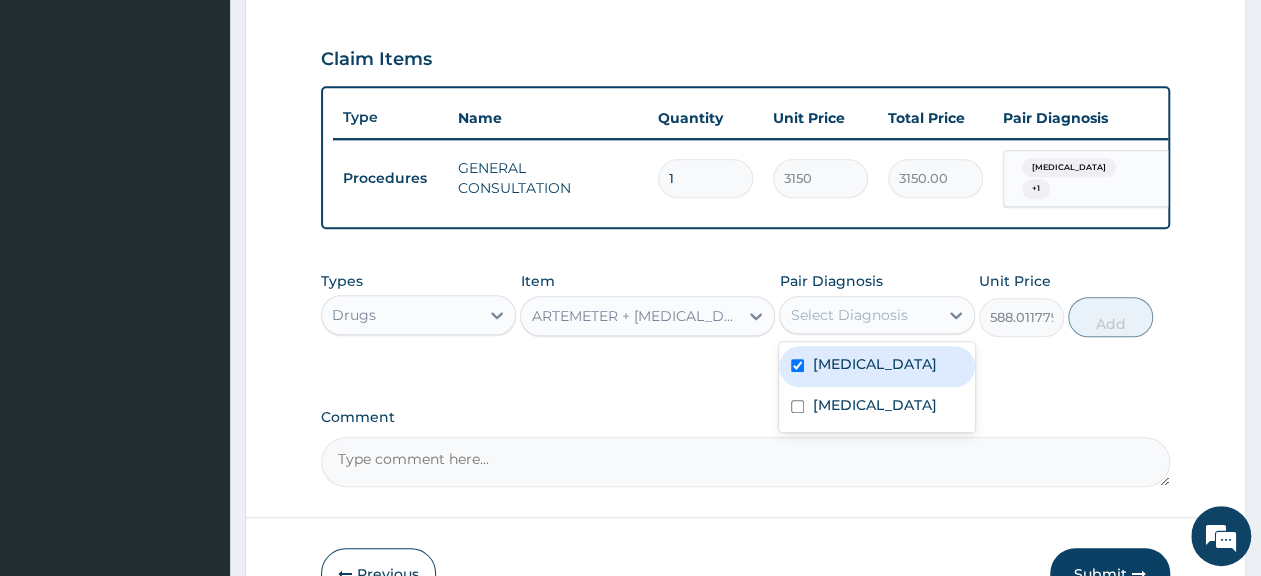 checkbox on "true" 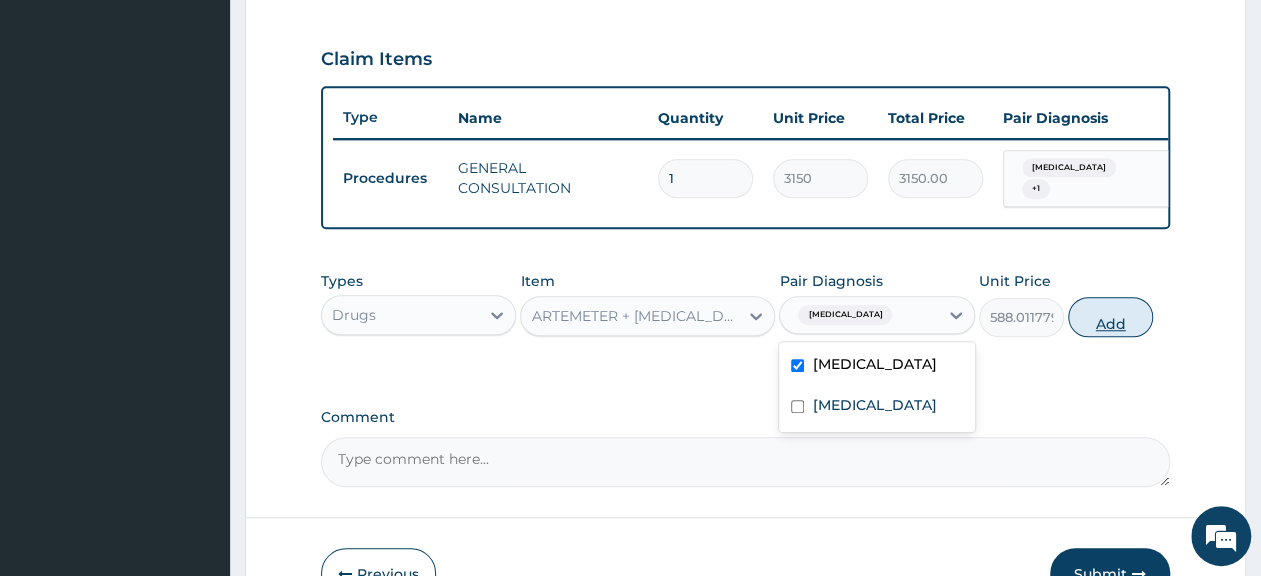 click on "Add" at bounding box center [1110, 317] 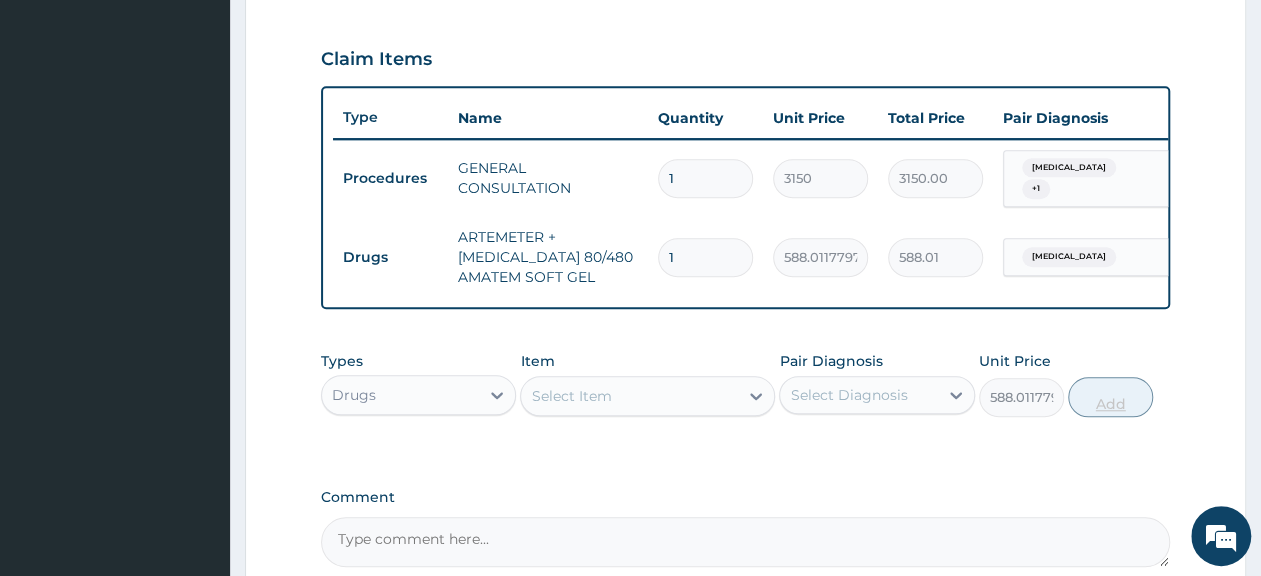 type on "0" 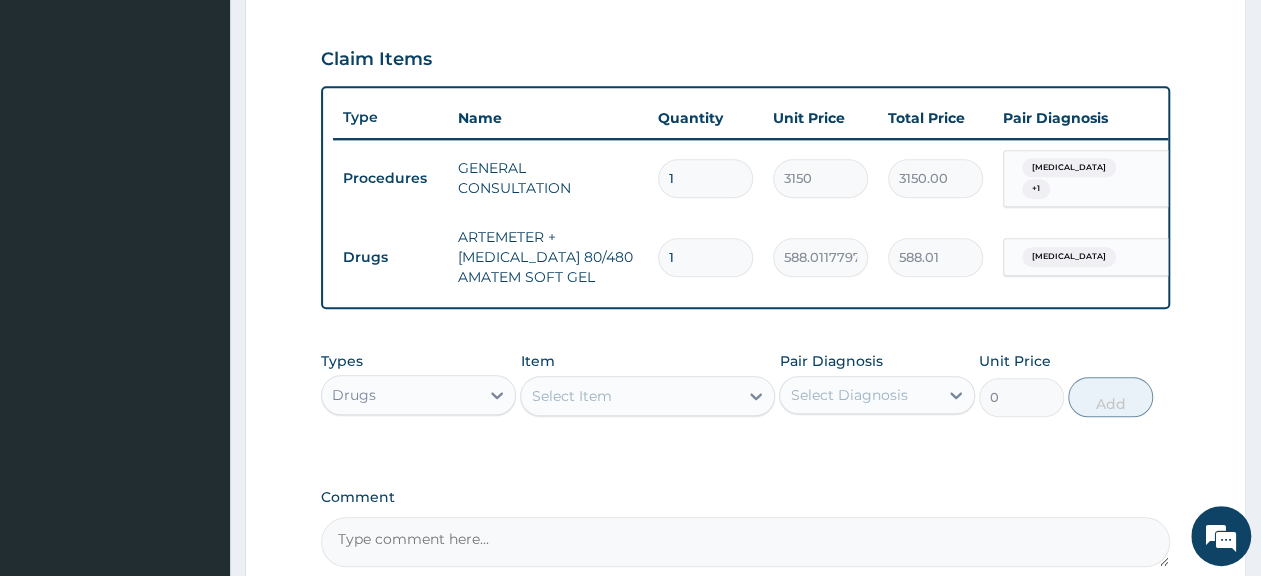 type 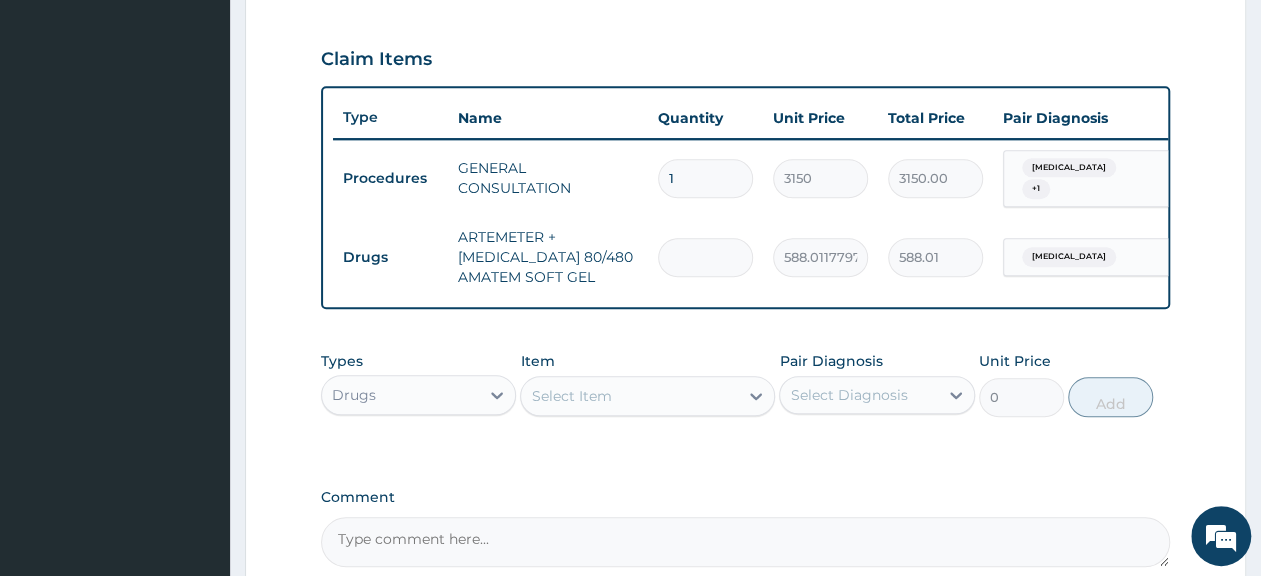 type on "0.00" 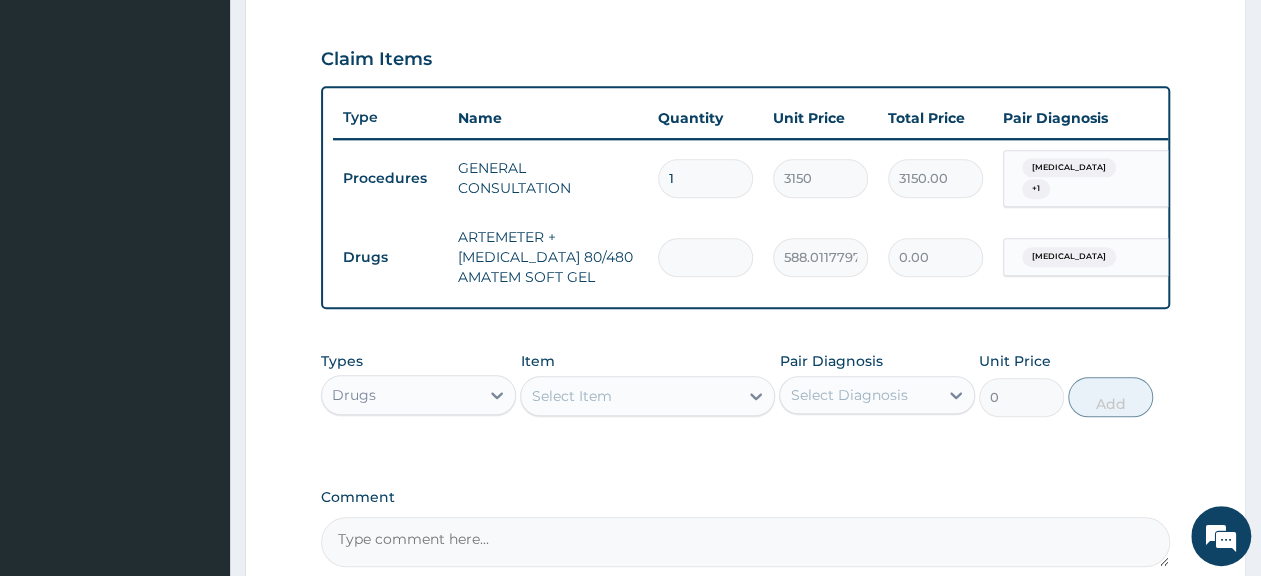 type on "6" 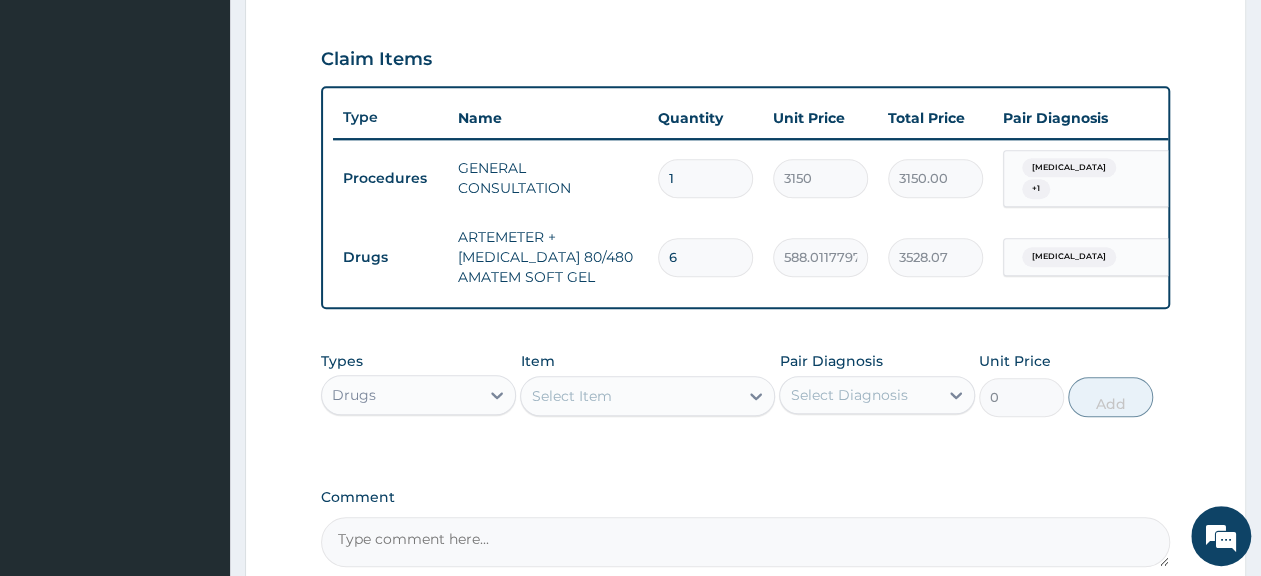 type on "6" 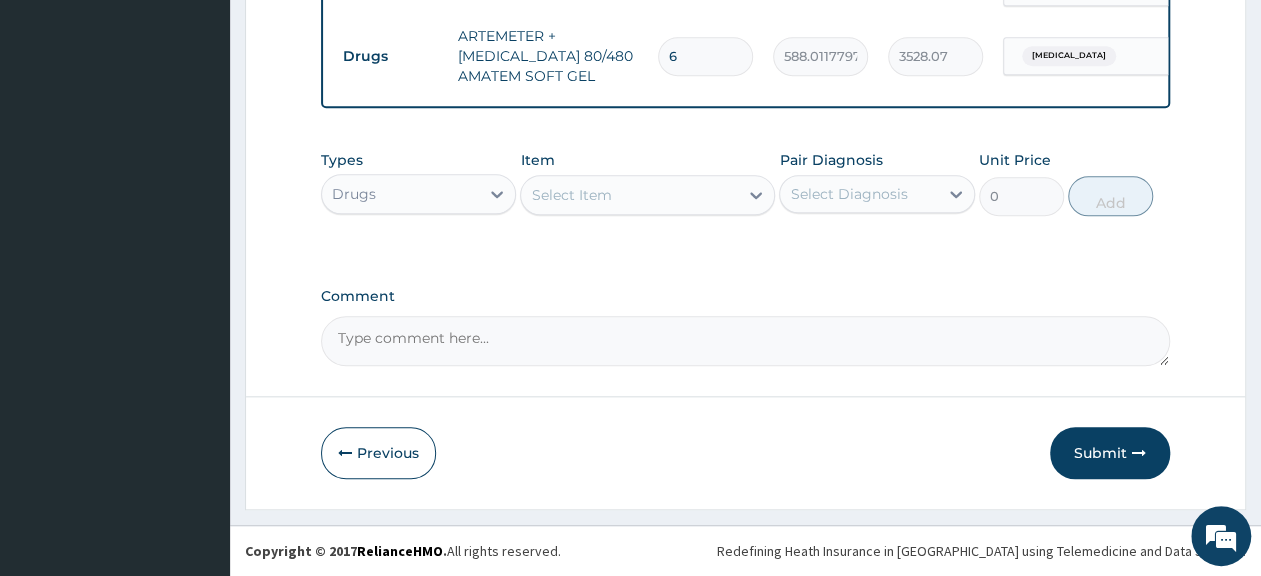 scroll, scrollTop: 761, scrollLeft: 0, axis: vertical 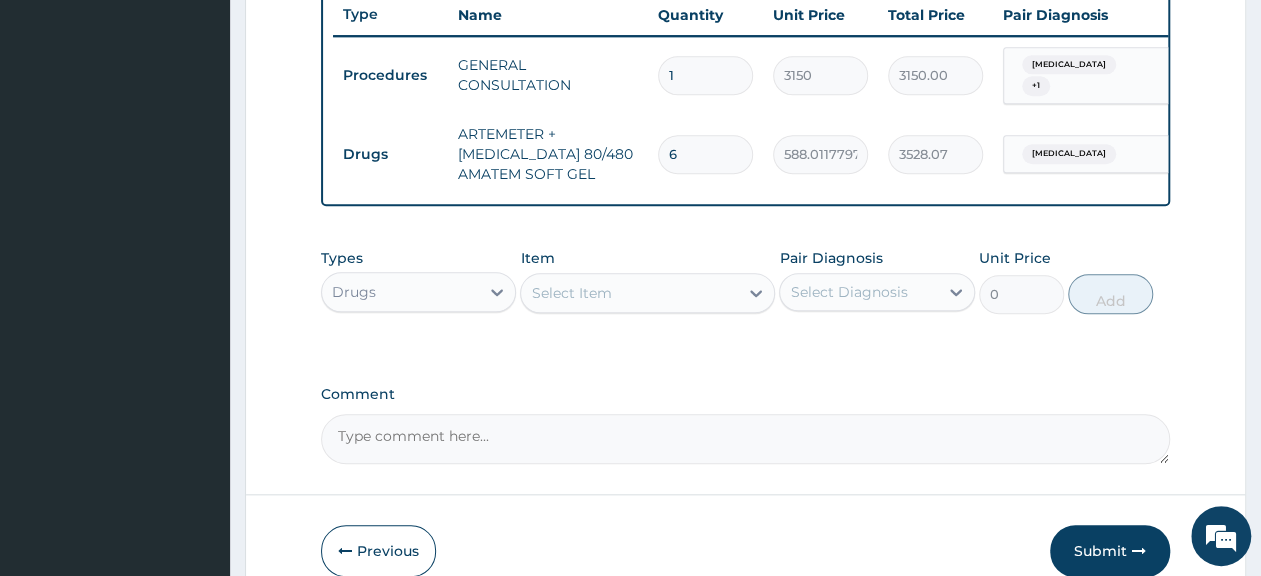 click on "Select Item" at bounding box center [571, 293] 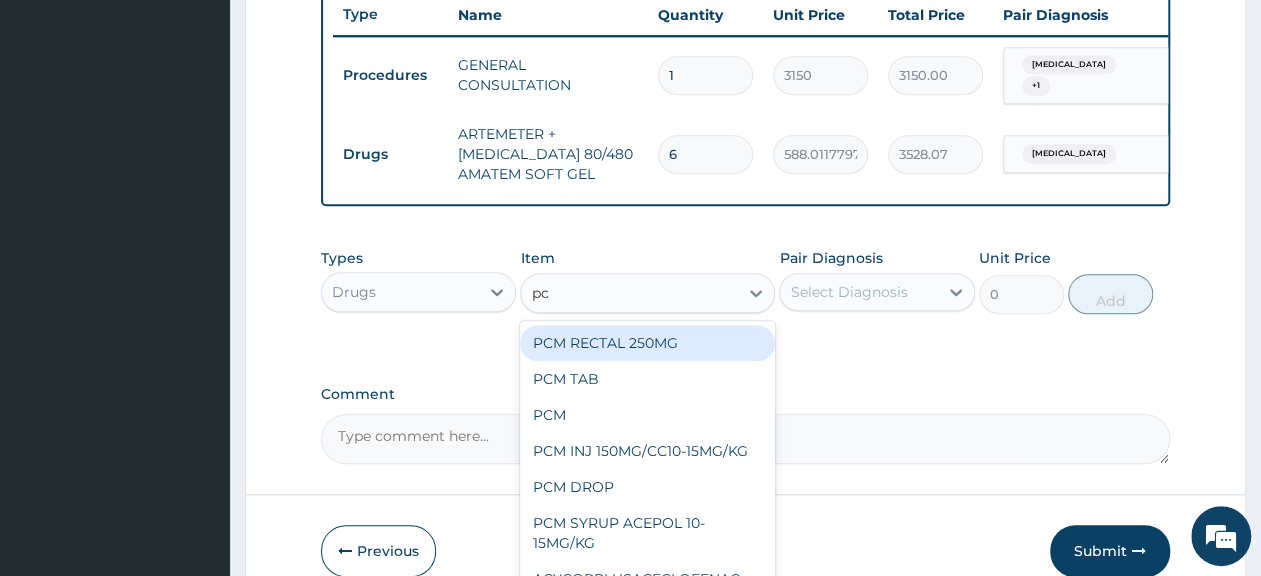 type on "pcm" 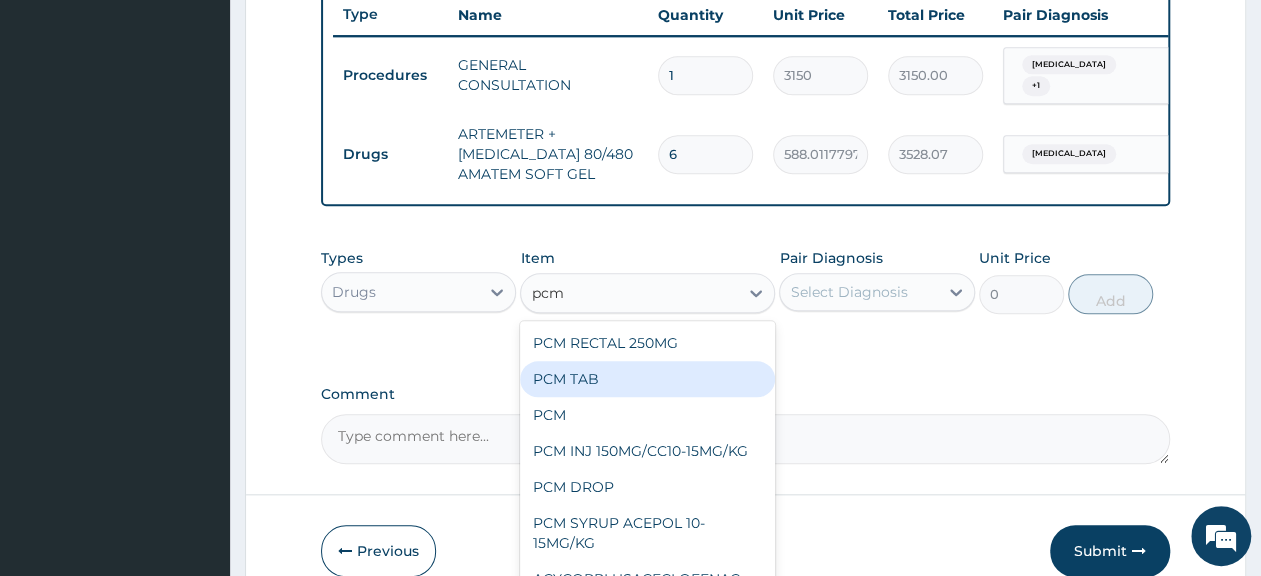 click on "PCM TAB" at bounding box center (647, 379) 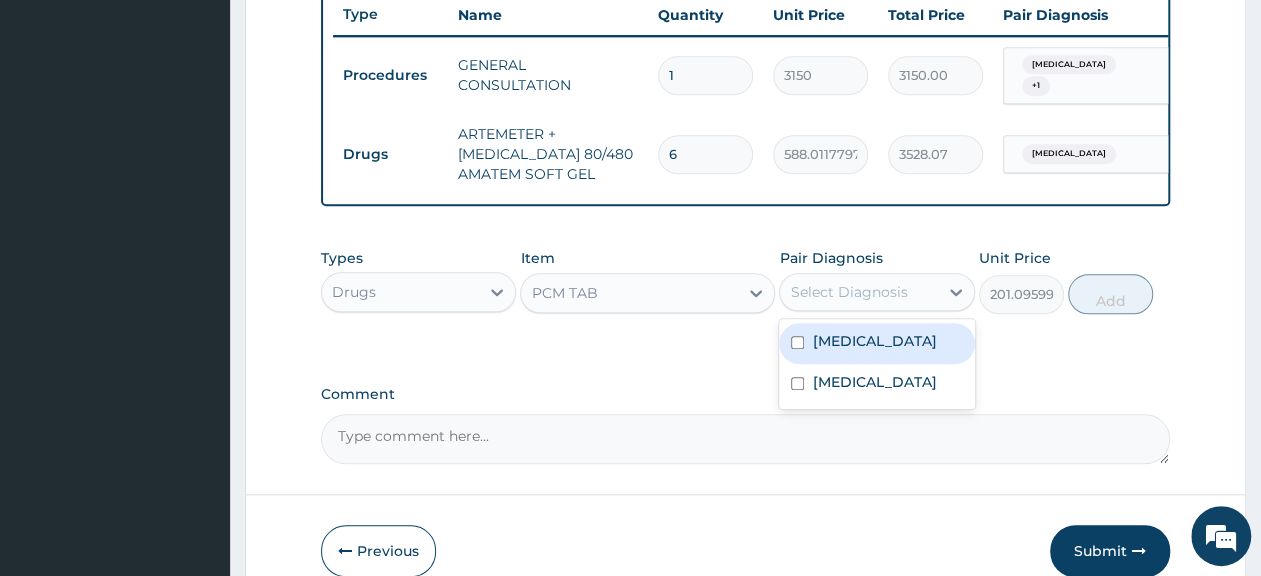 click on "Select Diagnosis" at bounding box center [858, 292] 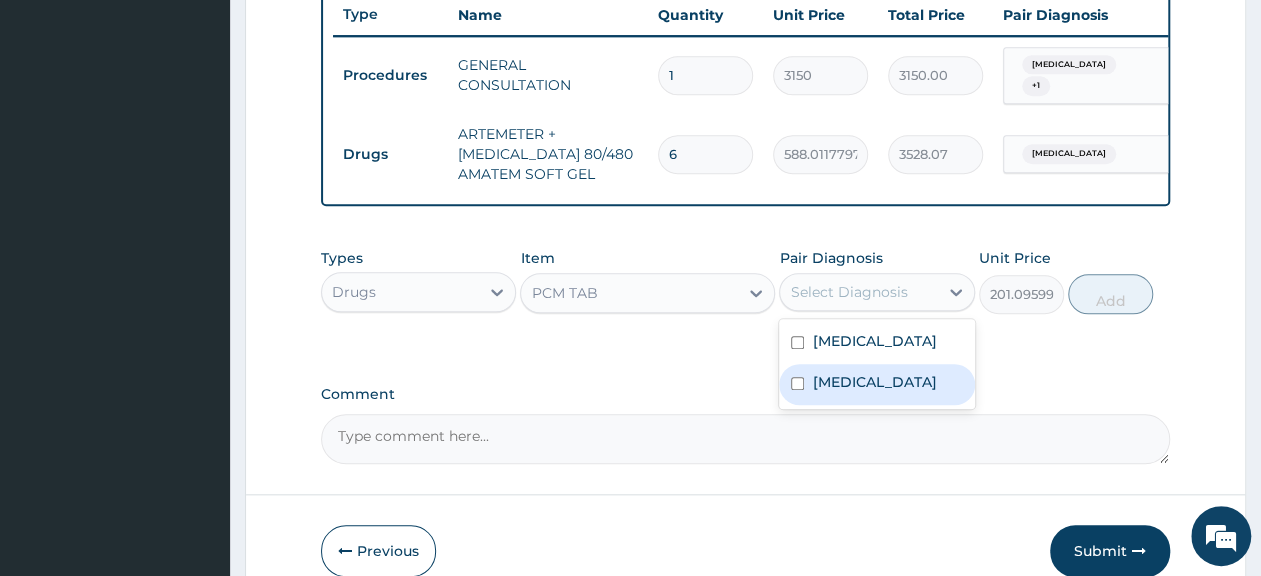 click on "Bacteremia" at bounding box center [874, 382] 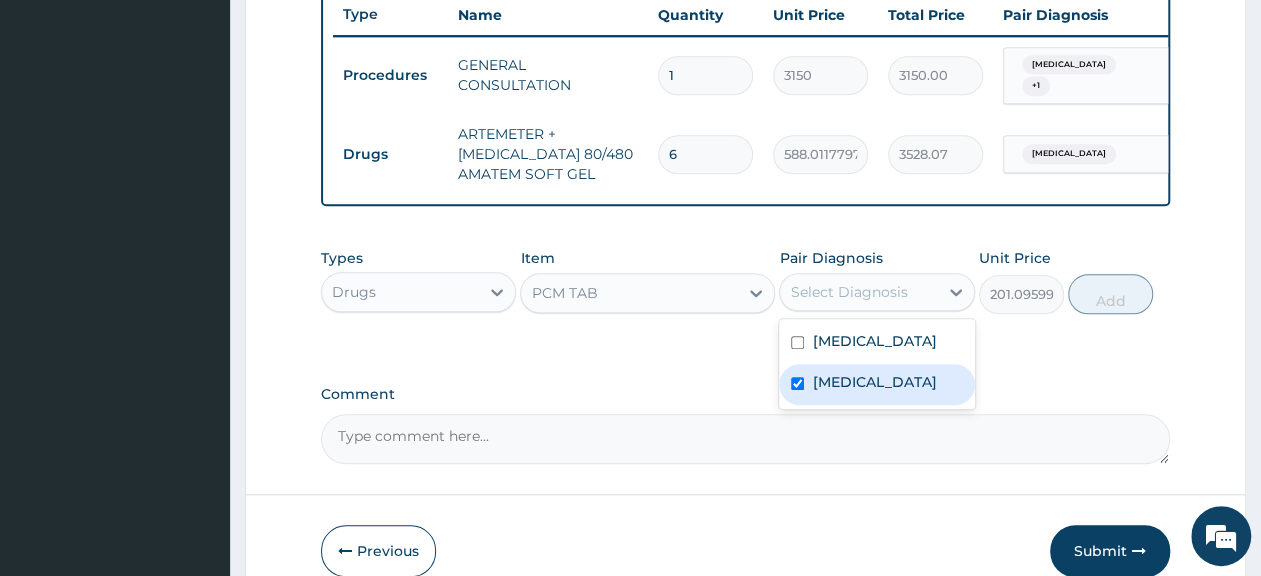 checkbox on "true" 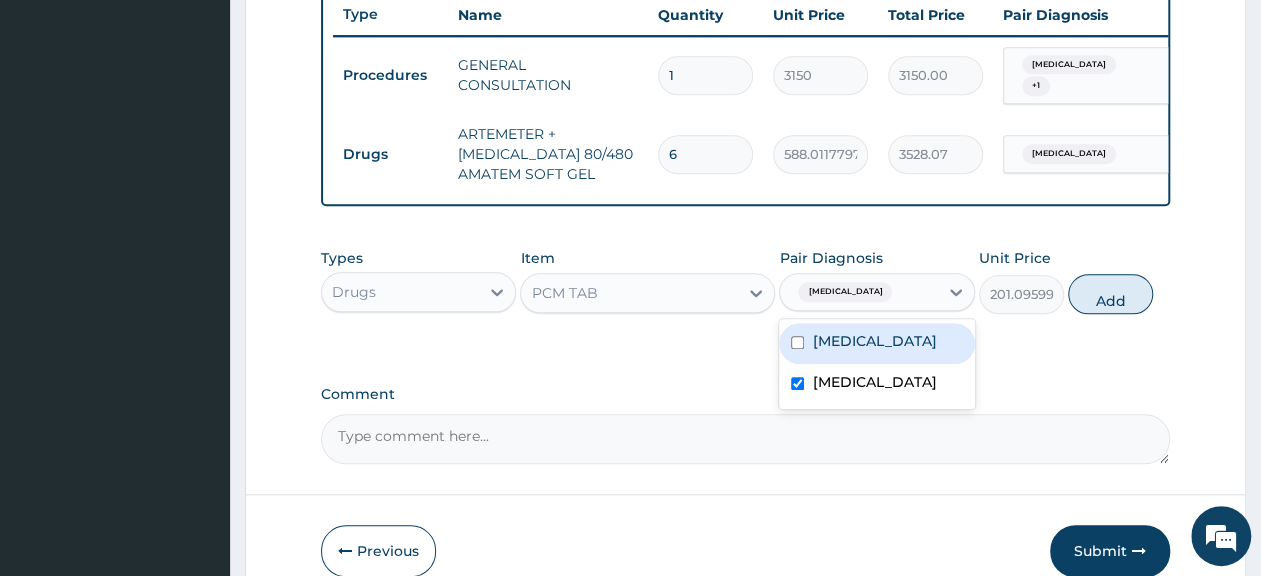 click on "Malaria" at bounding box center [876, 343] 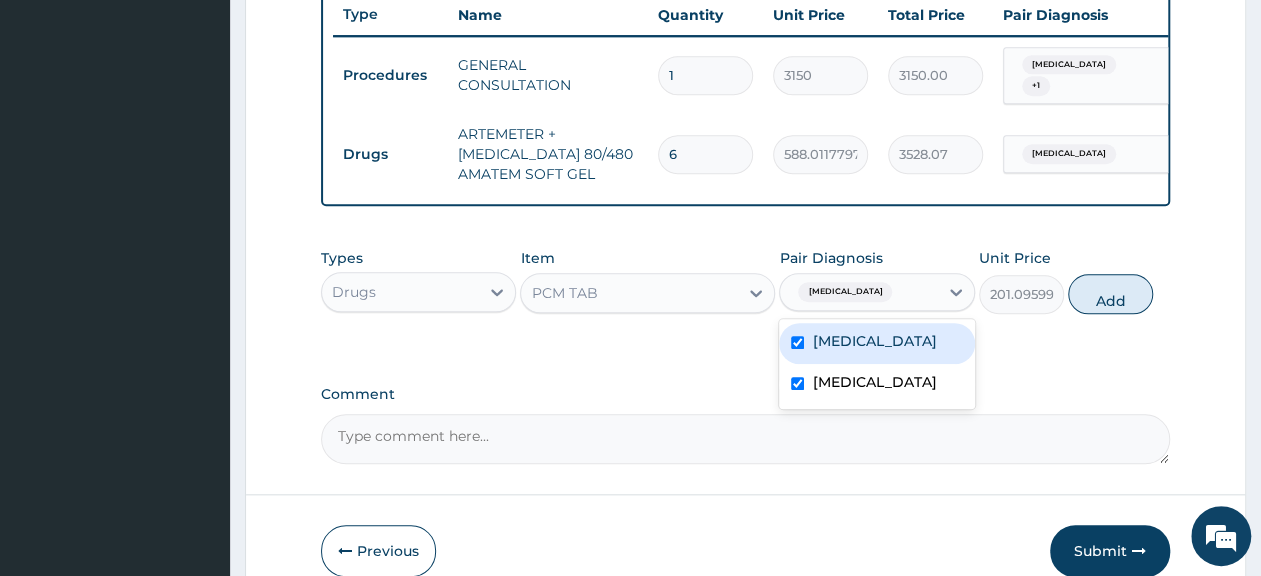 checkbox on "true" 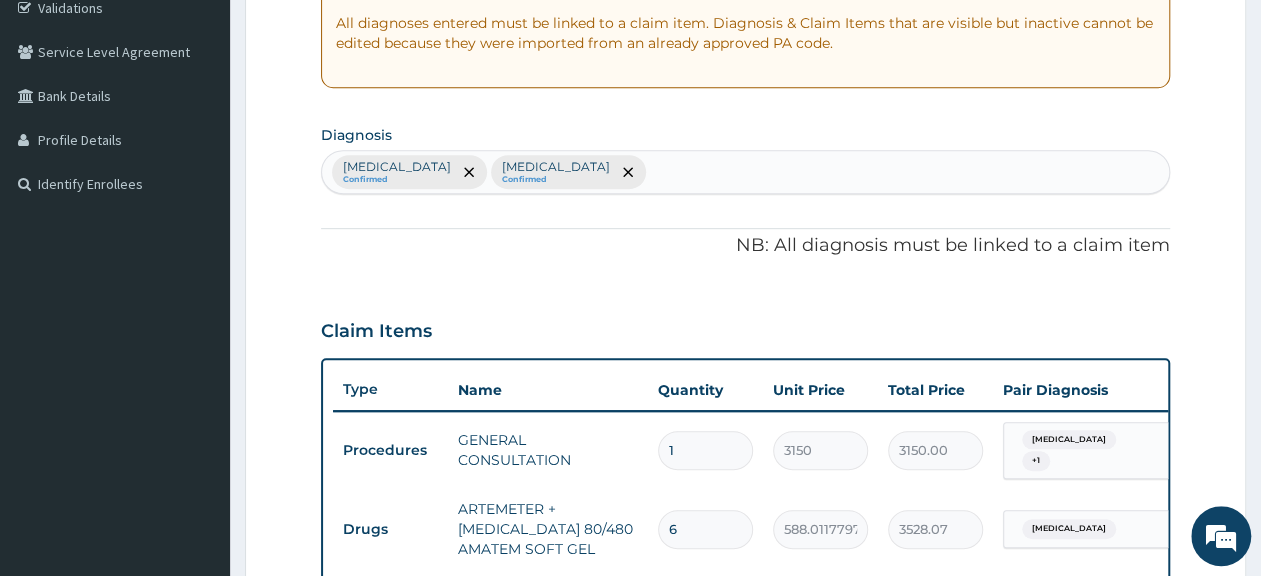 scroll, scrollTop: 345, scrollLeft: 0, axis: vertical 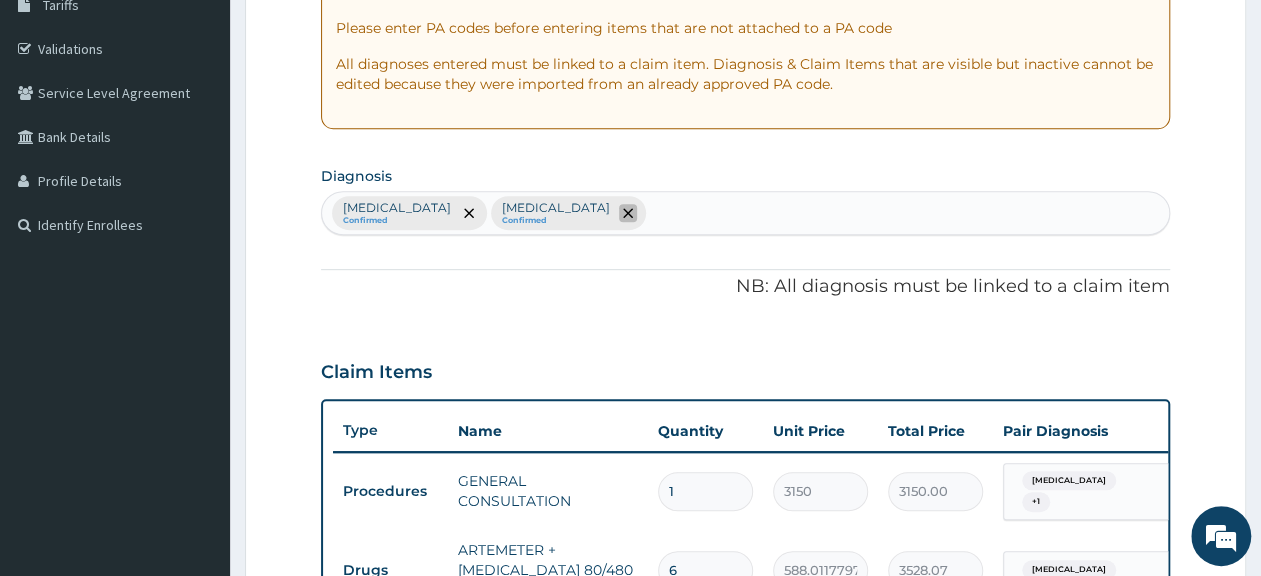 click at bounding box center (628, 213) 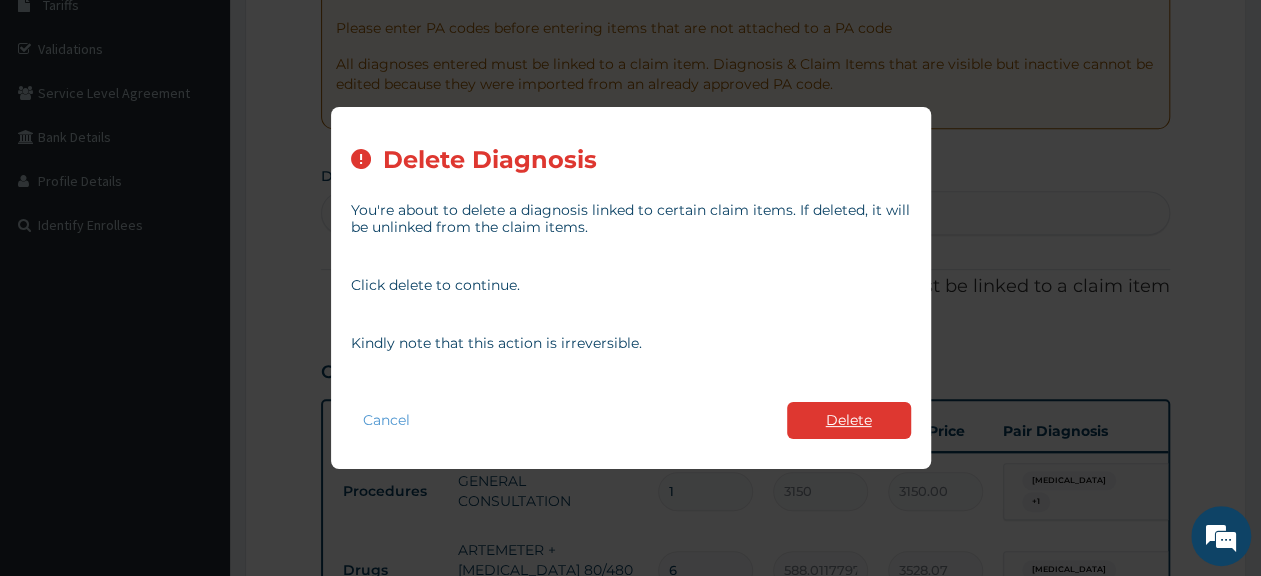 click on "Delete" at bounding box center (849, 420) 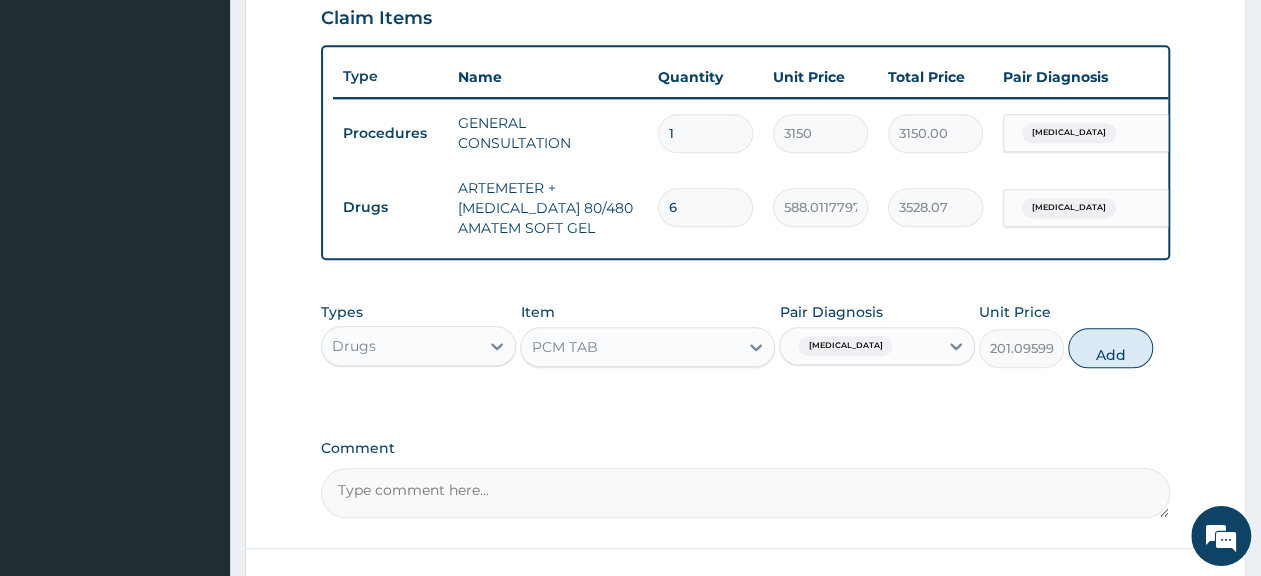 scroll, scrollTop: 761, scrollLeft: 0, axis: vertical 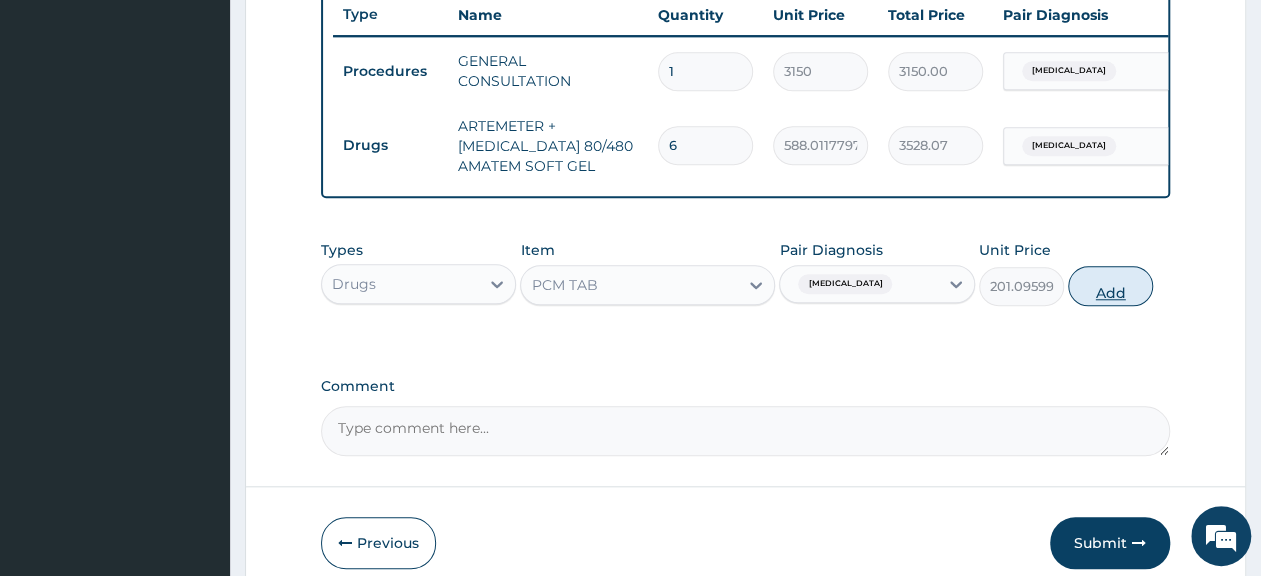 click on "Add" at bounding box center (1110, 286) 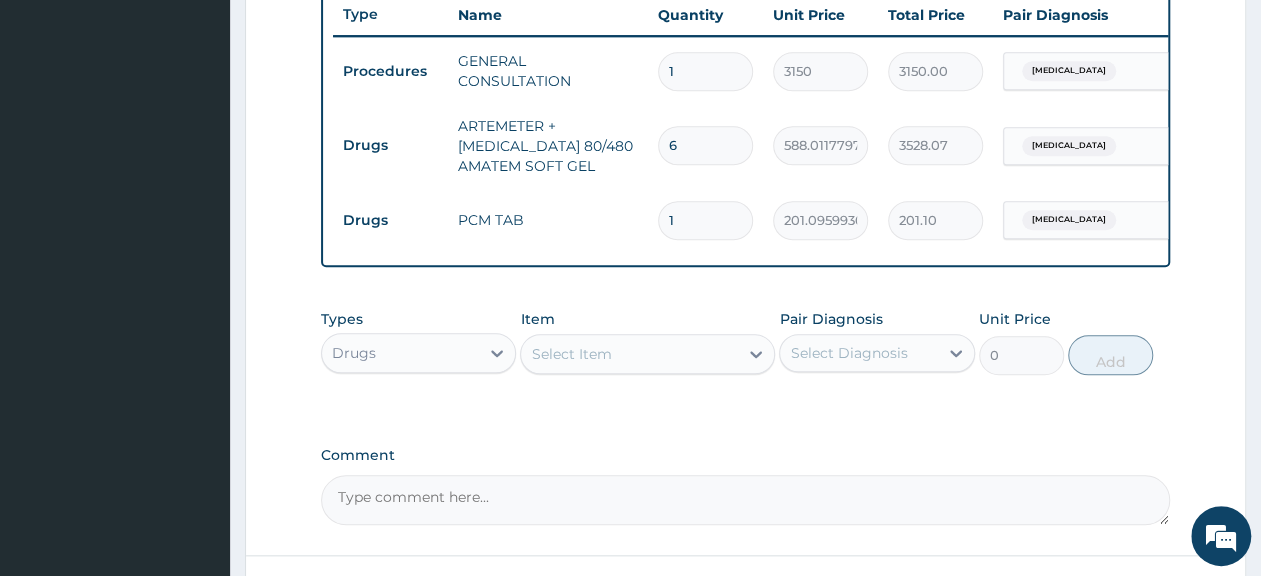 click on "1" at bounding box center [705, 220] 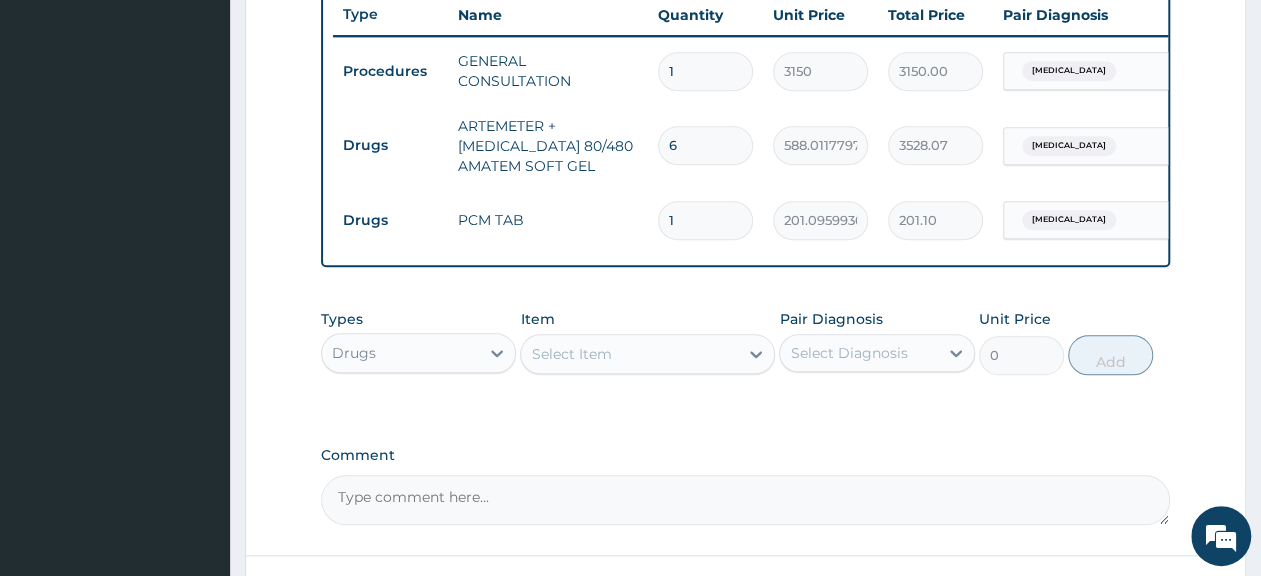 type on "18" 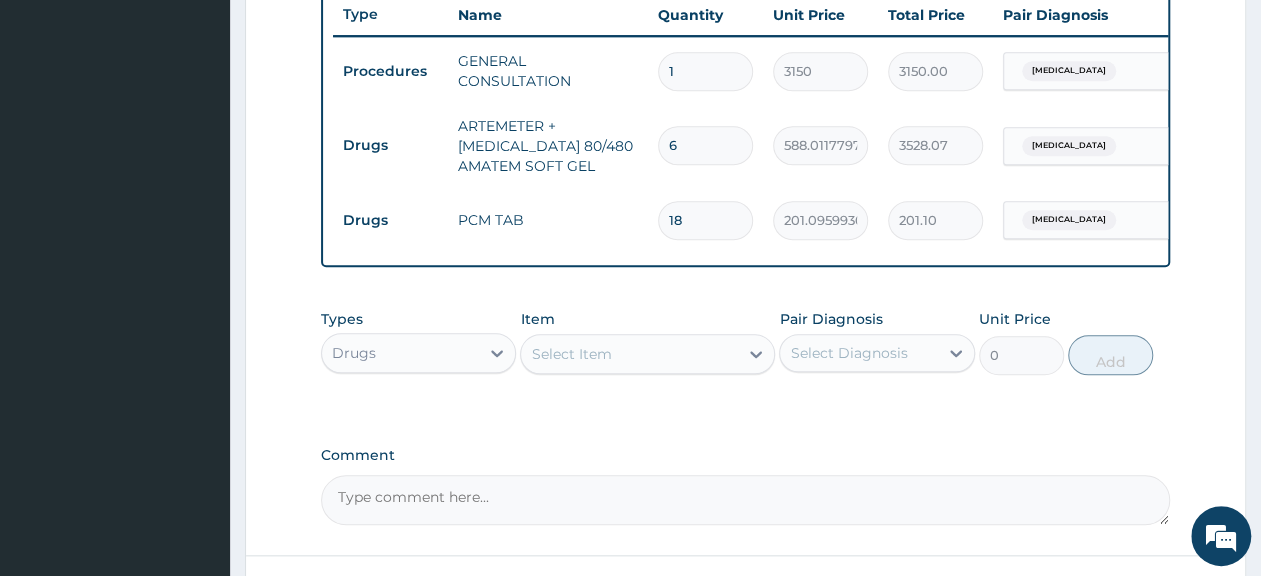 type on "3619.73" 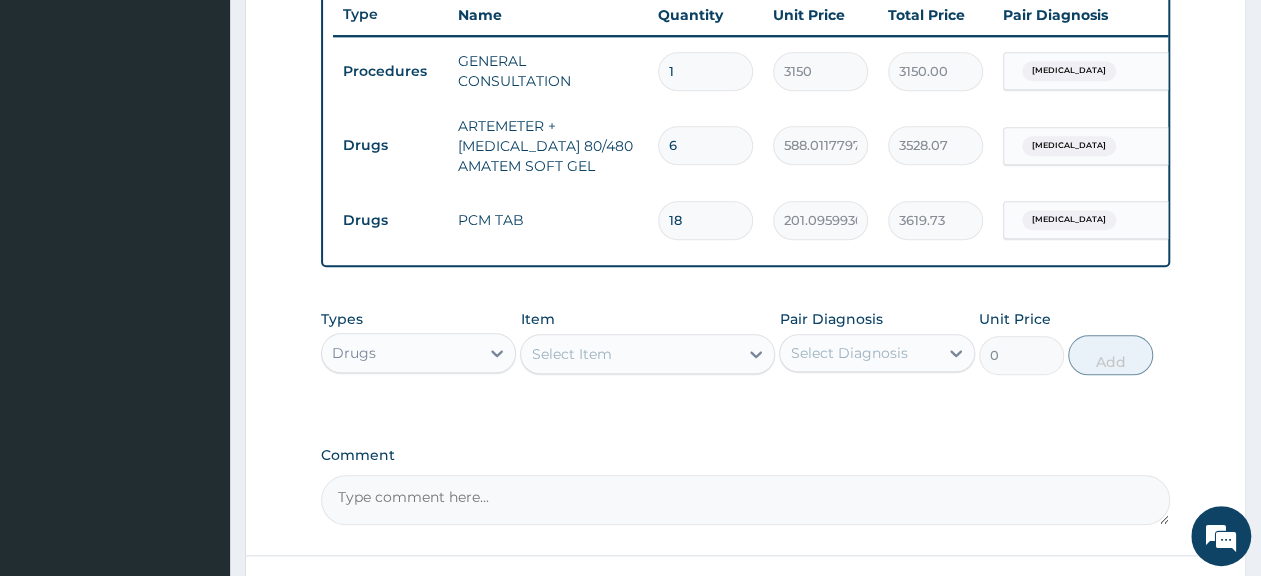 type on "18" 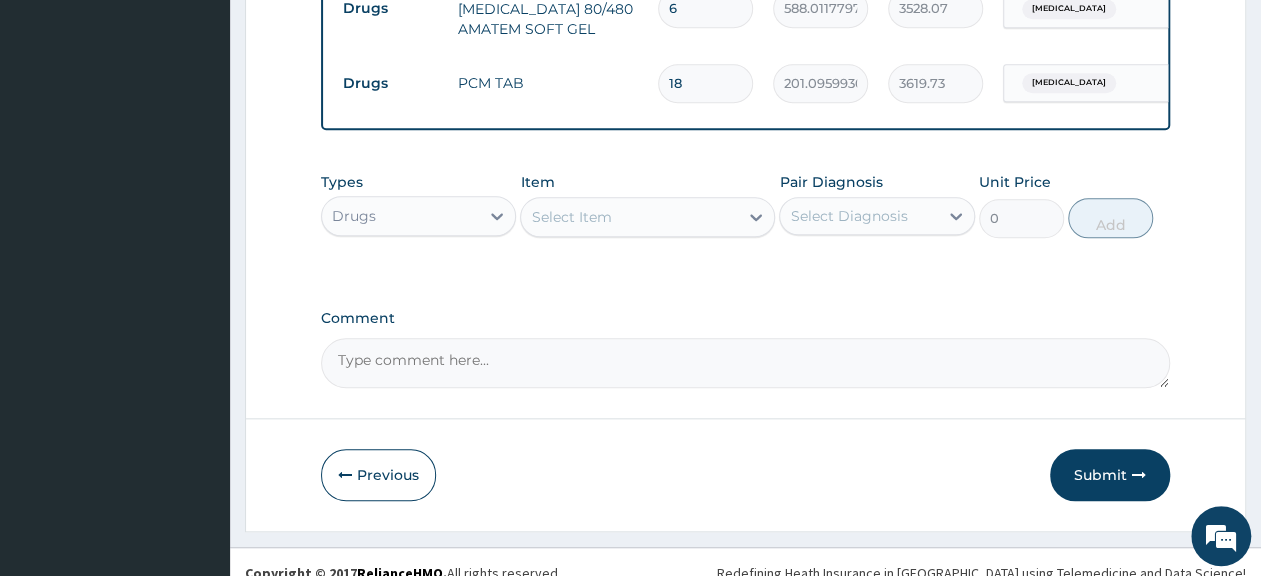 scroll, scrollTop: 934, scrollLeft: 0, axis: vertical 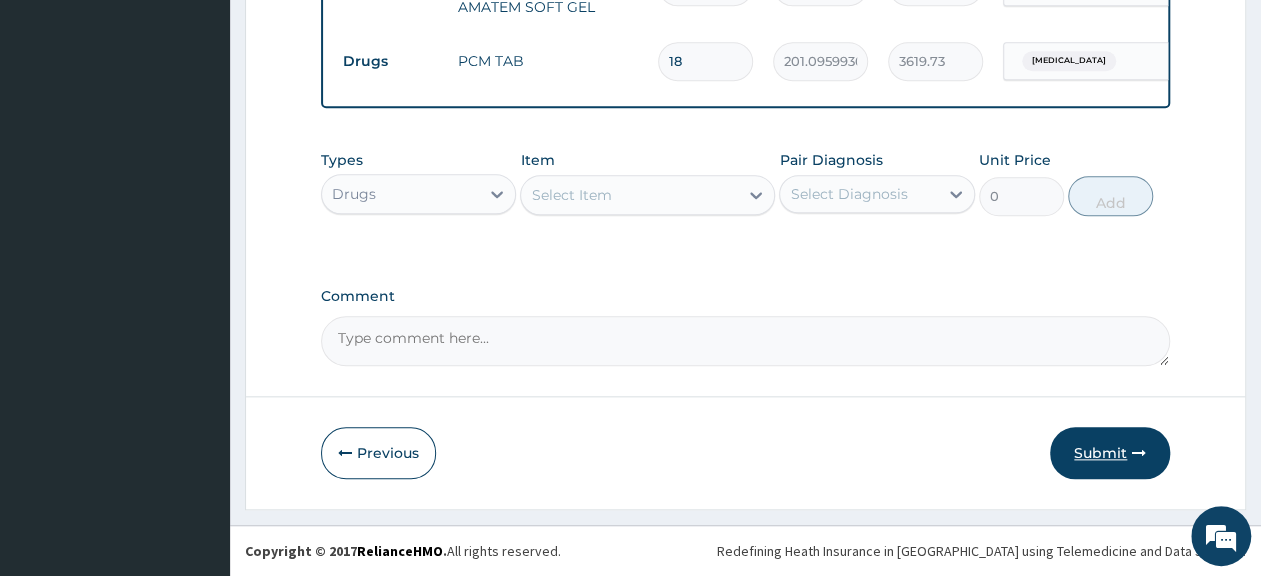 click on "Submit" at bounding box center (1110, 453) 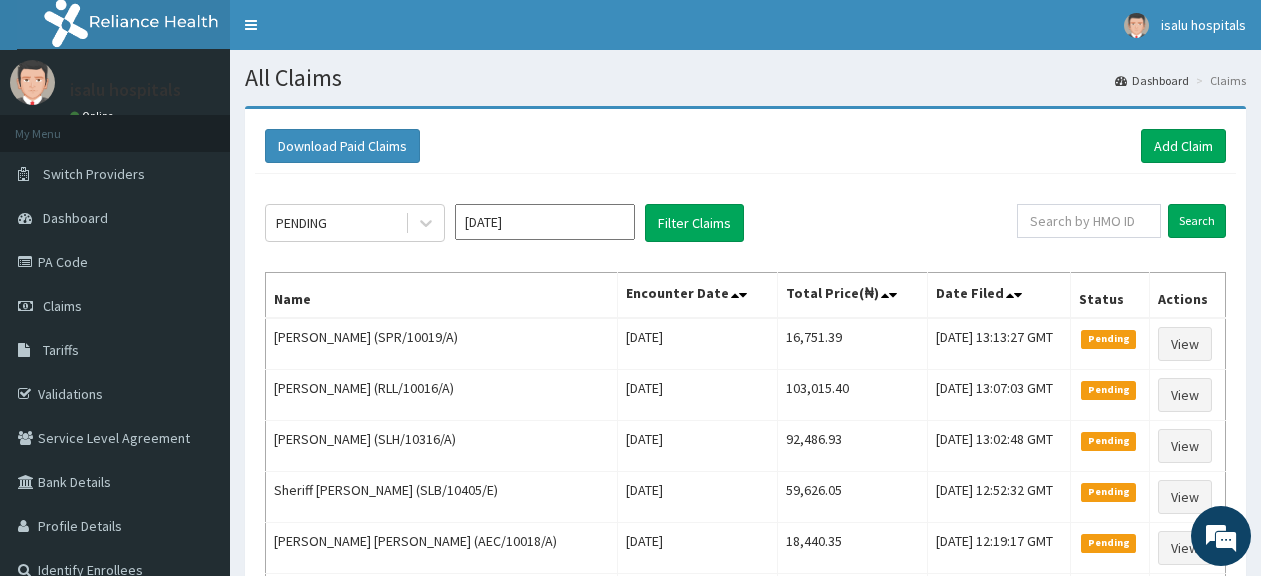 scroll, scrollTop: 0, scrollLeft: 0, axis: both 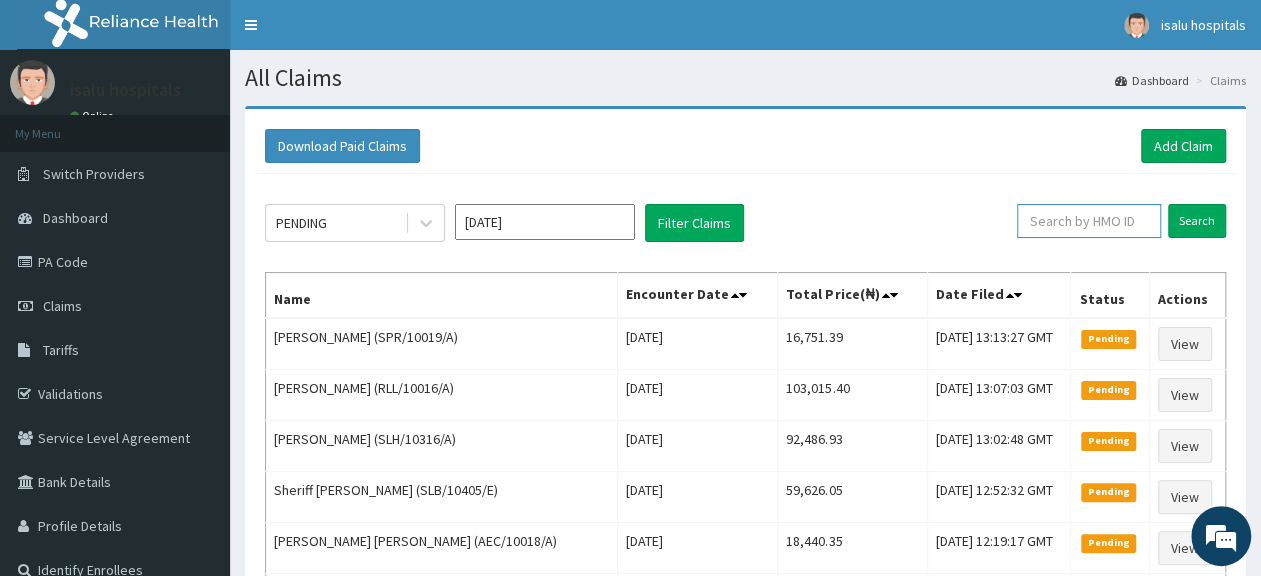 paste on "GCE/10076/A" 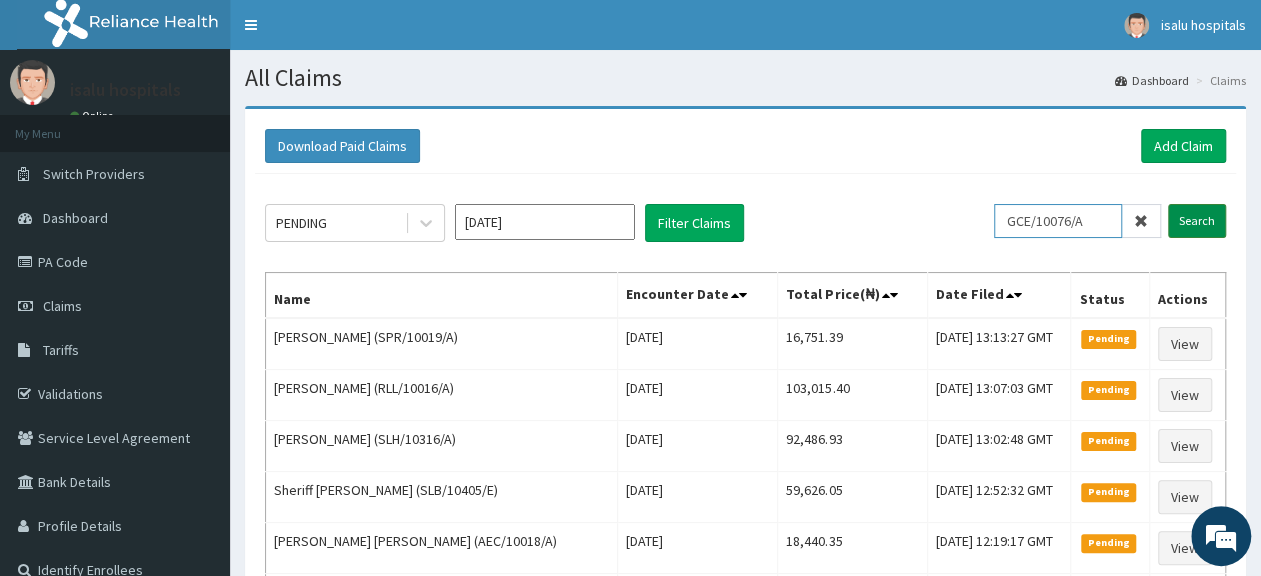 type on "GCE/10076/A" 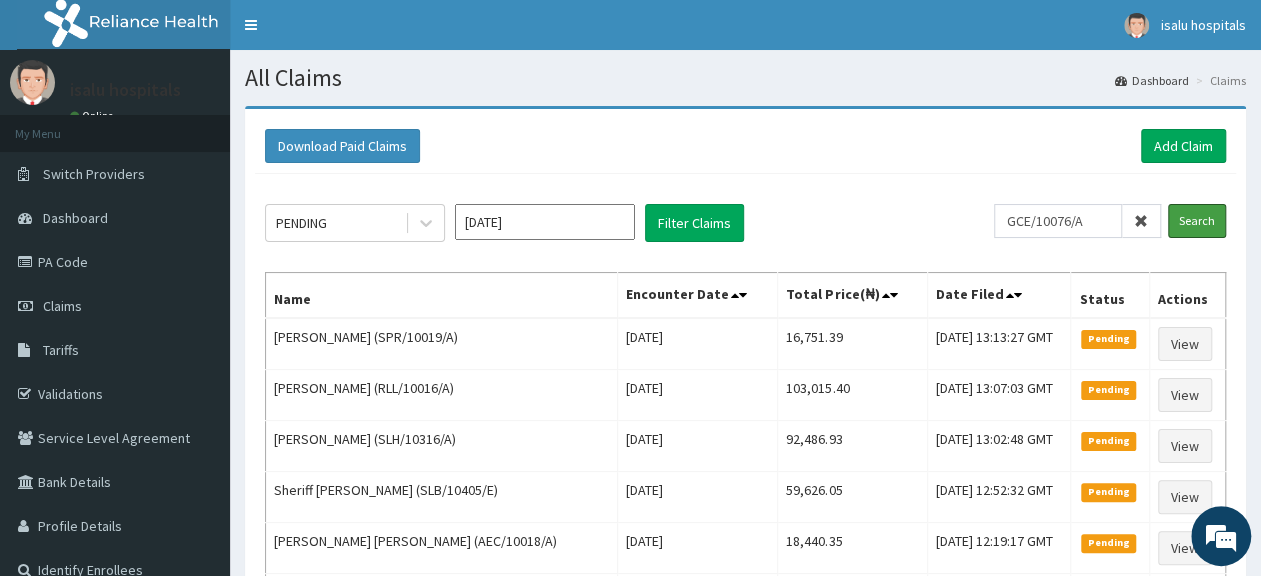 drag, startPoint x: 1193, startPoint y: 227, endPoint x: 1182, endPoint y: 241, distance: 17.804493 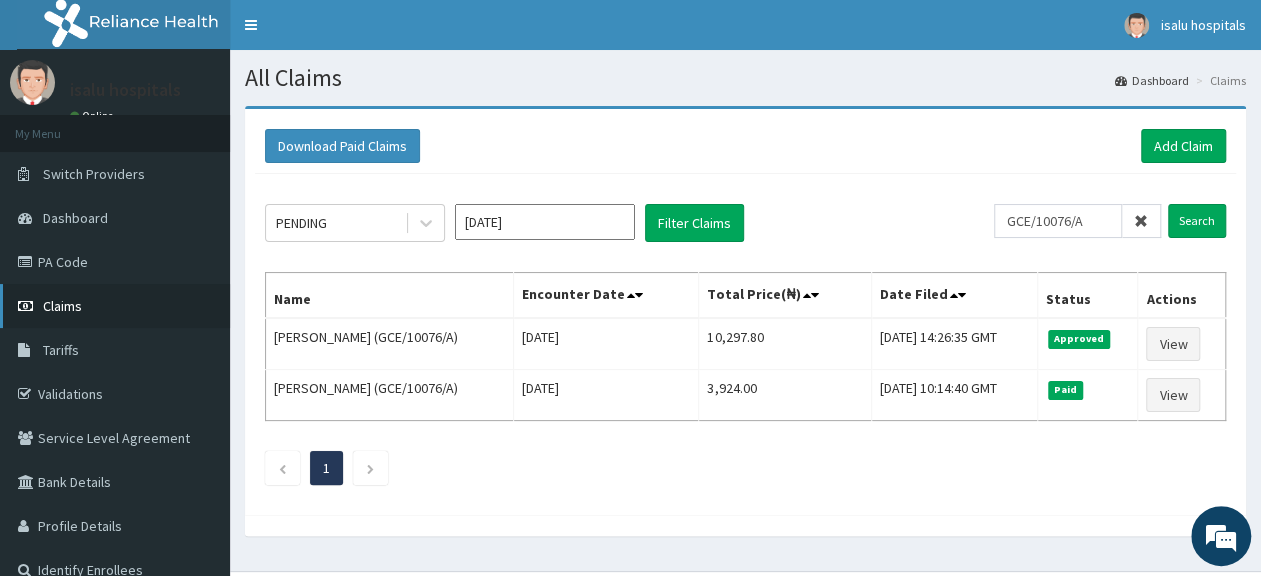 click on "Claims" at bounding box center [115, 306] 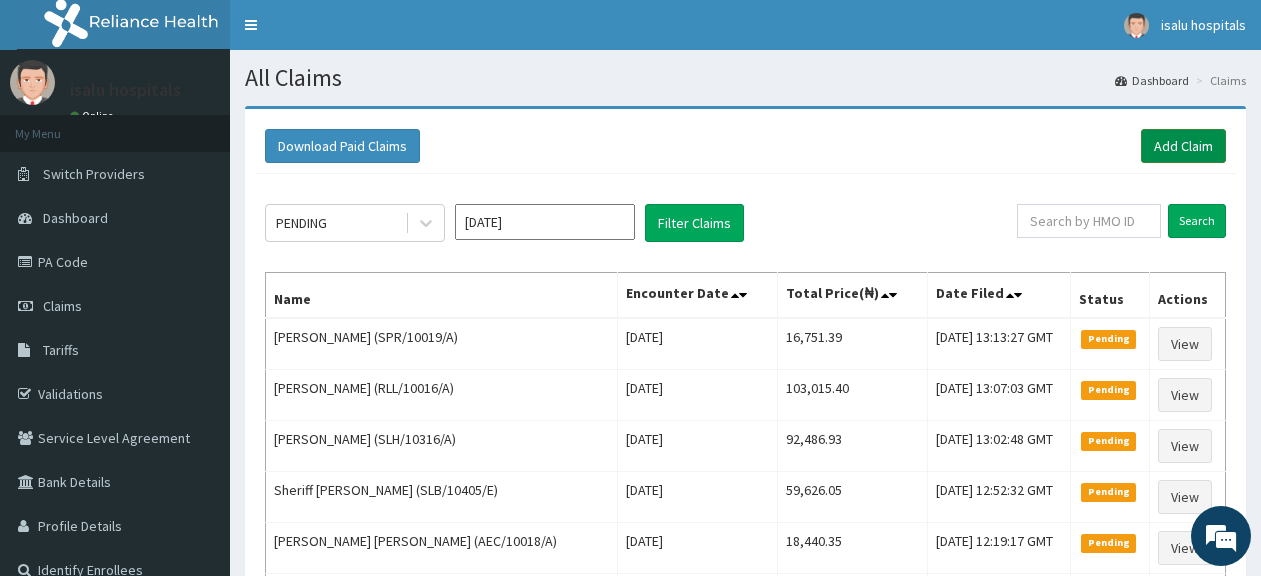scroll, scrollTop: 0, scrollLeft: 0, axis: both 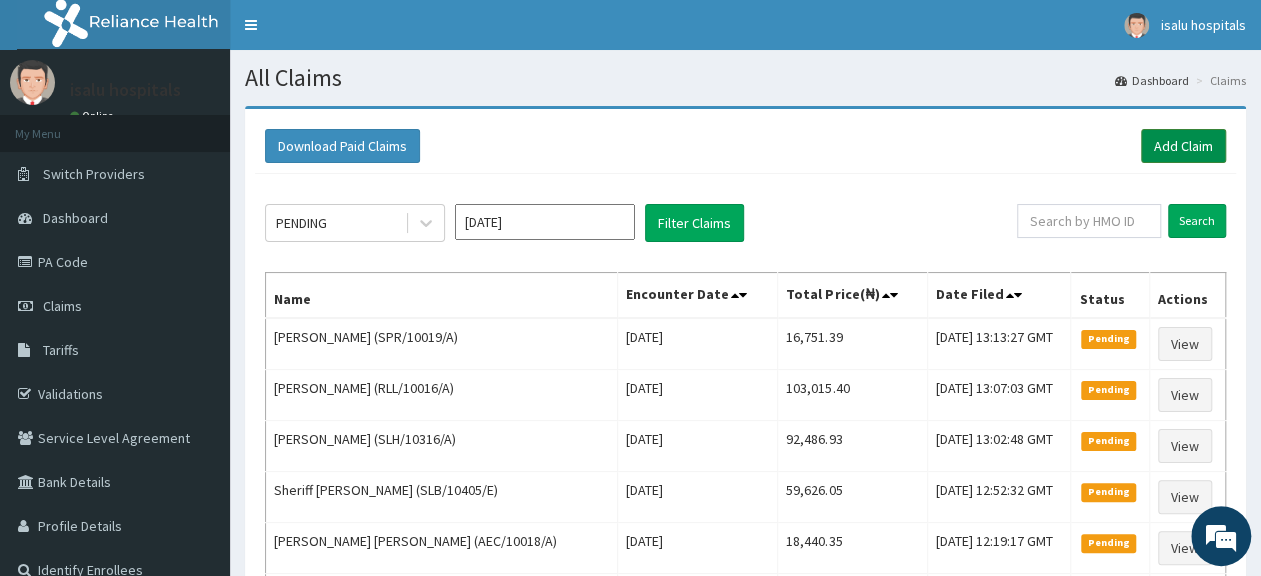 click on "Add Claim" at bounding box center (1183, 146) 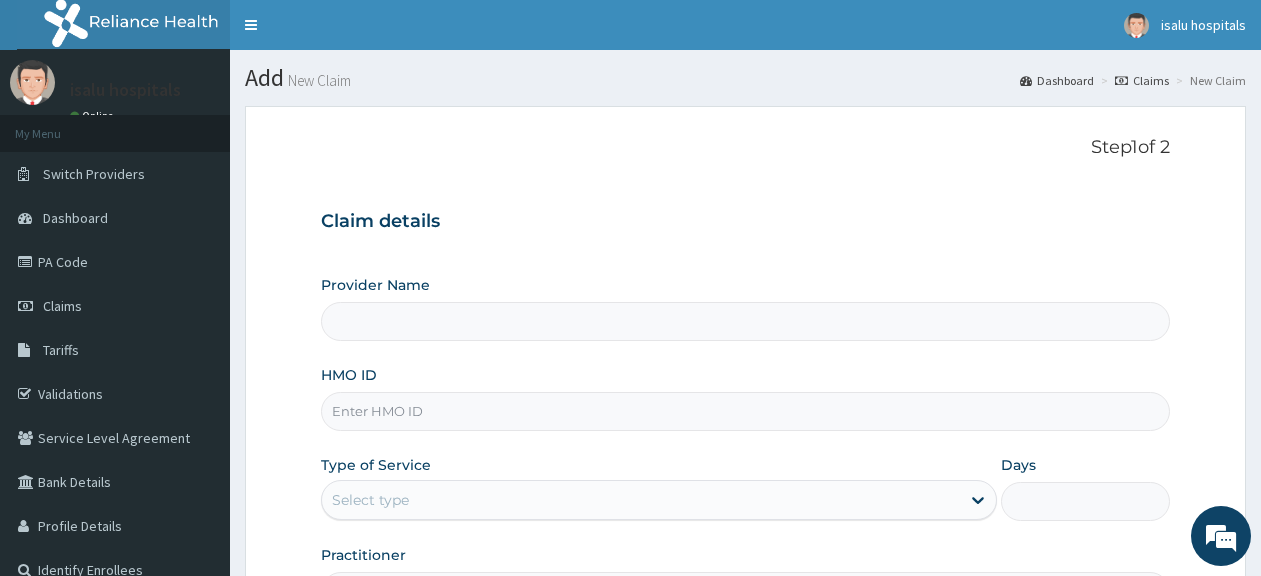 scroll, scrollTop: 0, scrollLeft: 0, axis: both 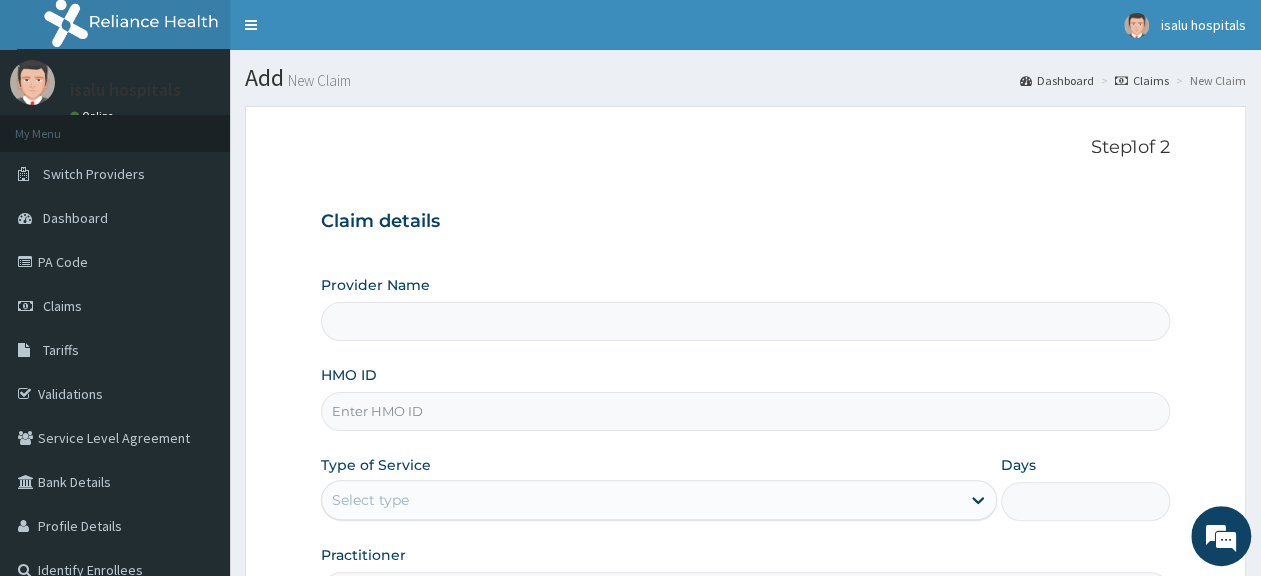 type on "Isalu Hospital Limited" 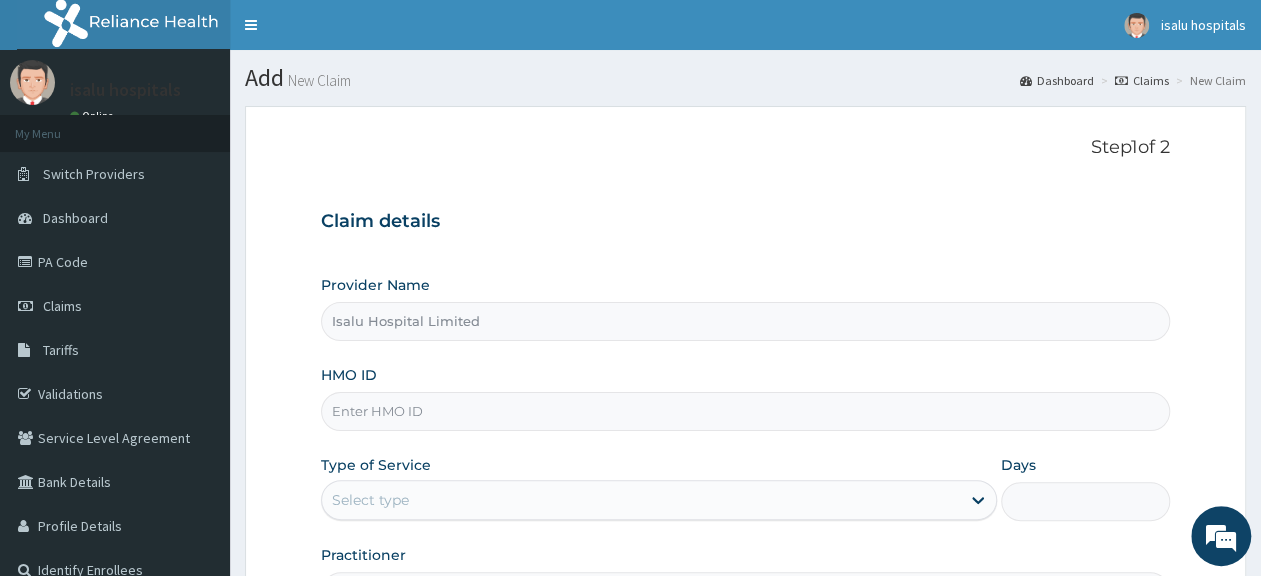 click on "HMO ID" at bounding box center (745, 411) 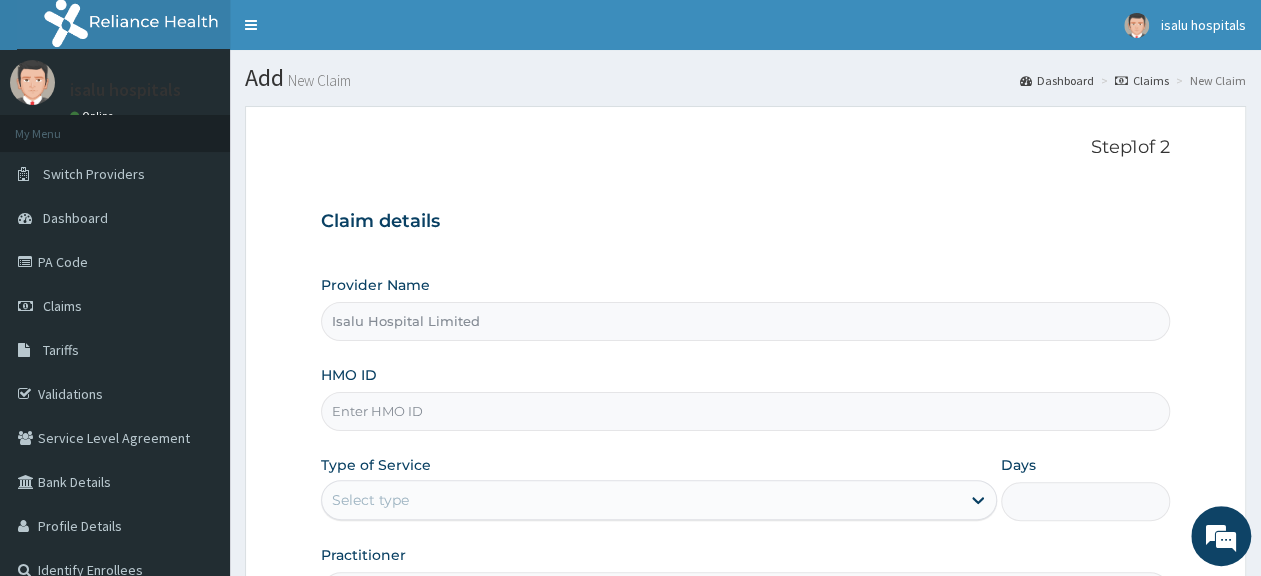 paste on "[PERSON_NAME]/10078/B" 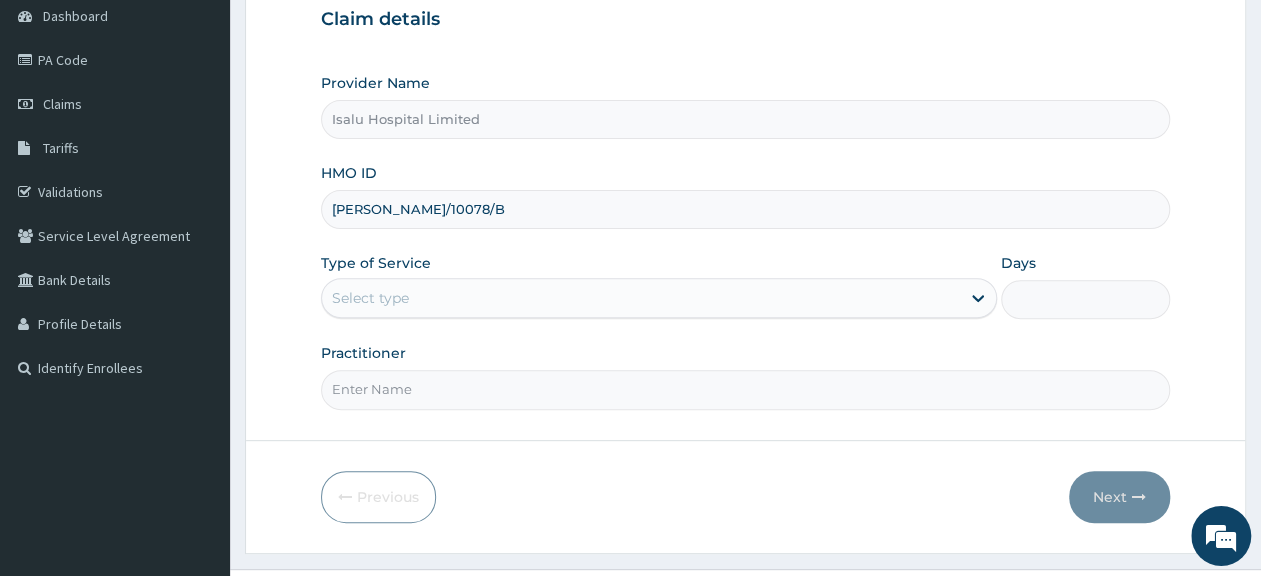 scroll, scrollTop: 208, scrollLeft: 0, axis: vertical 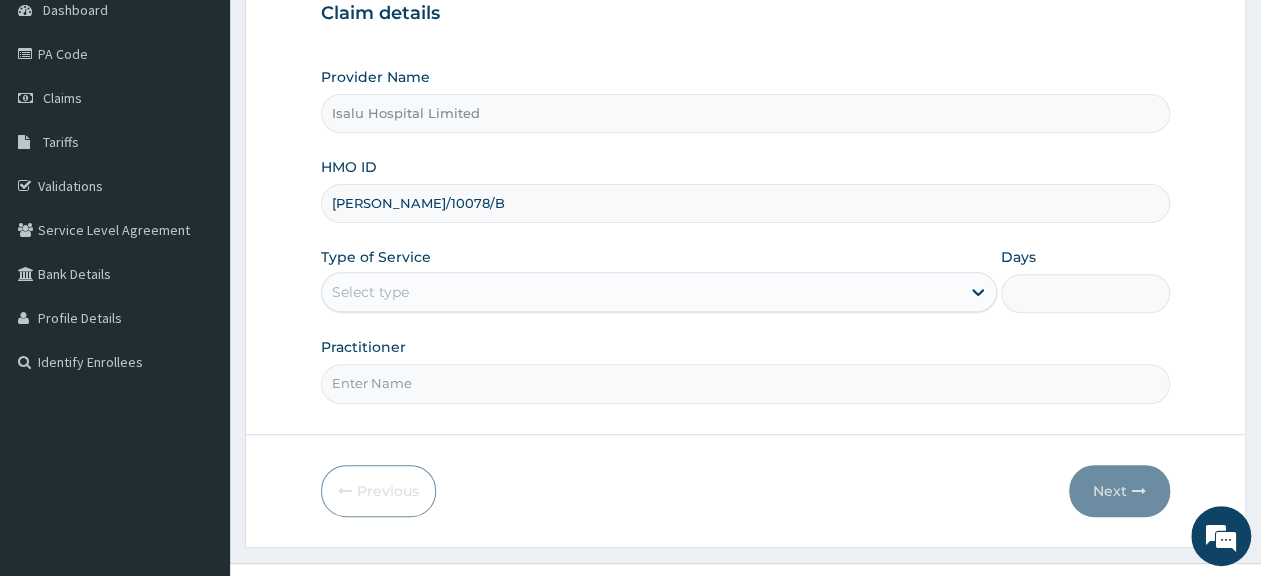 type on "[PERSON_NAME]/10078/B" 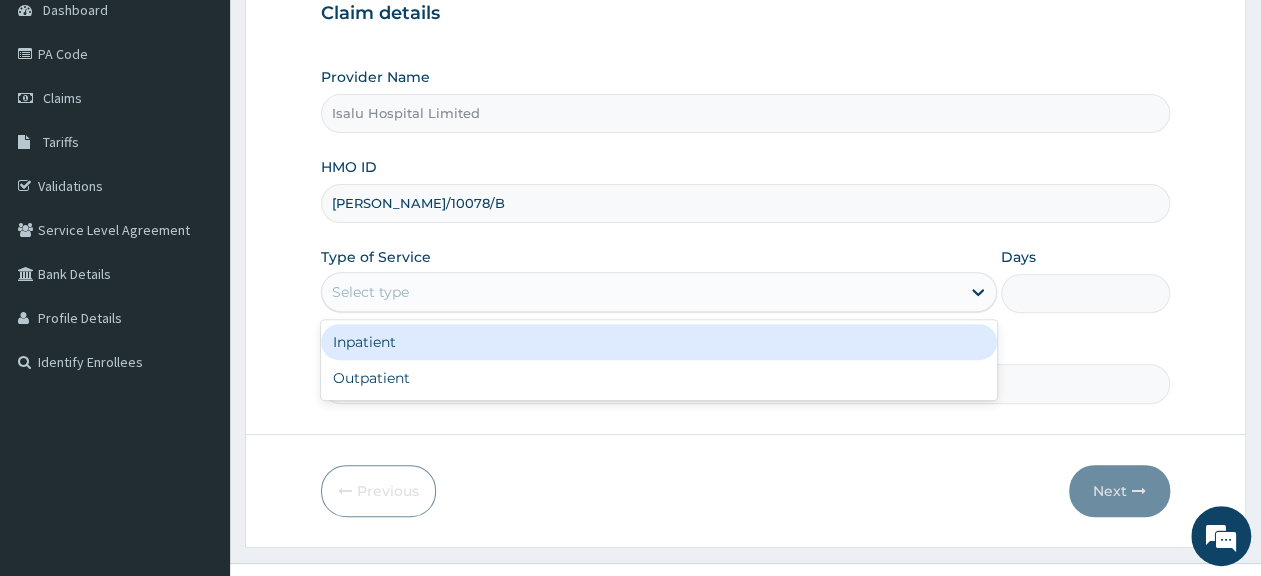 click on "Select type" at bounding box center [641, 292] 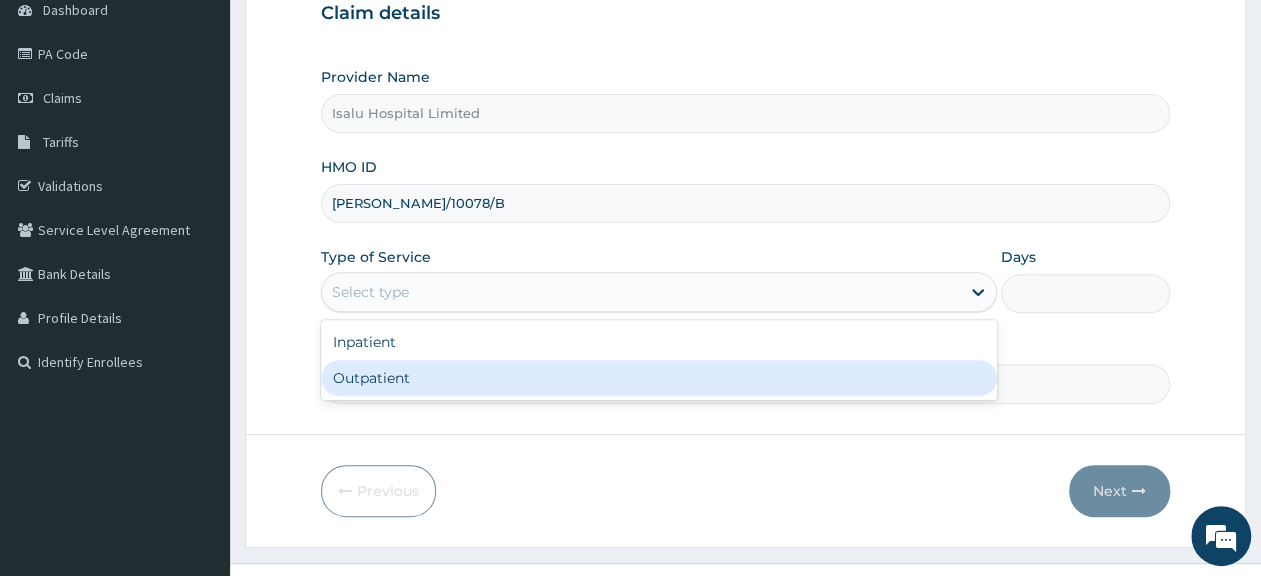 click on "Outpatient" at bounding box center [659, 378] 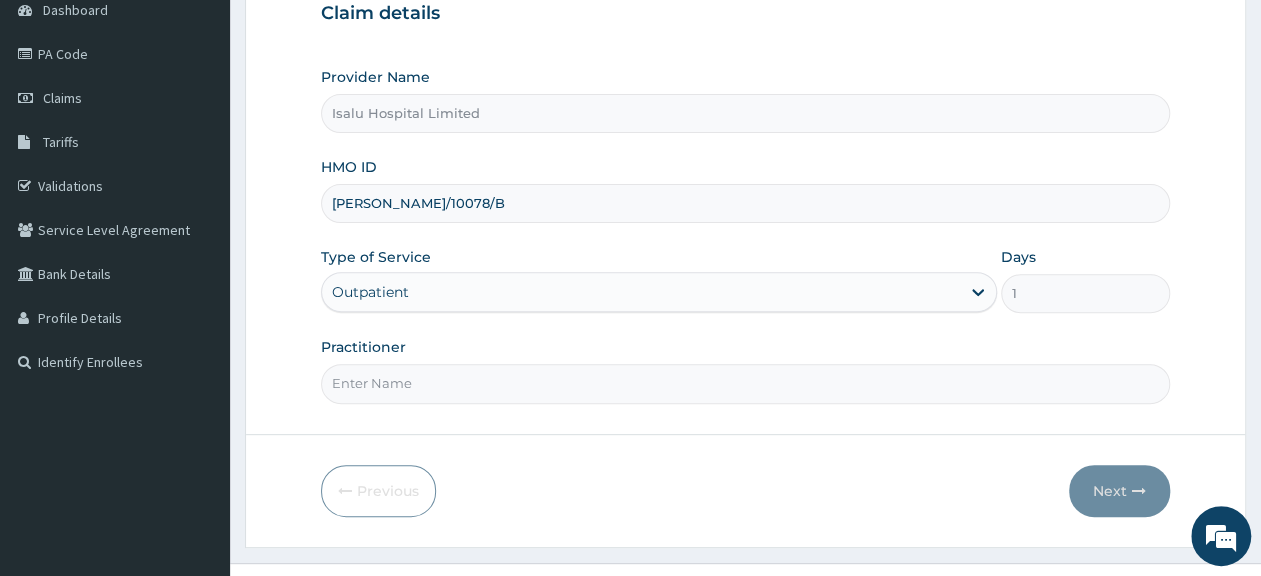 scroll, scrollTop: 0, scrollLeft: 0, axis: both 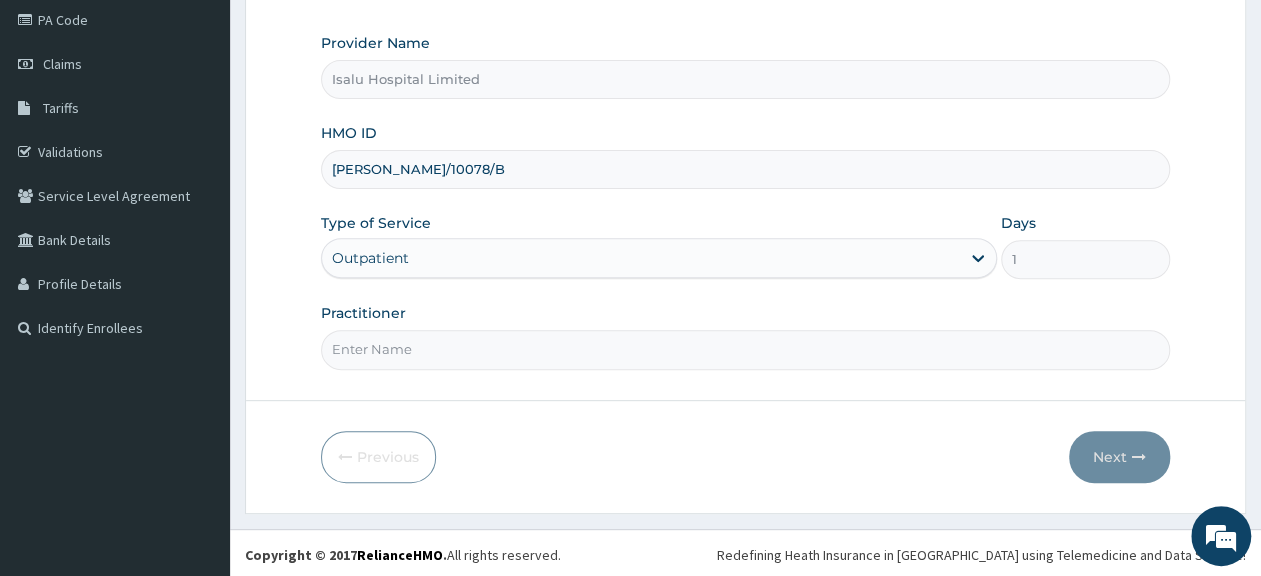 click on "Practitioner" at bounding box center (745, 349) 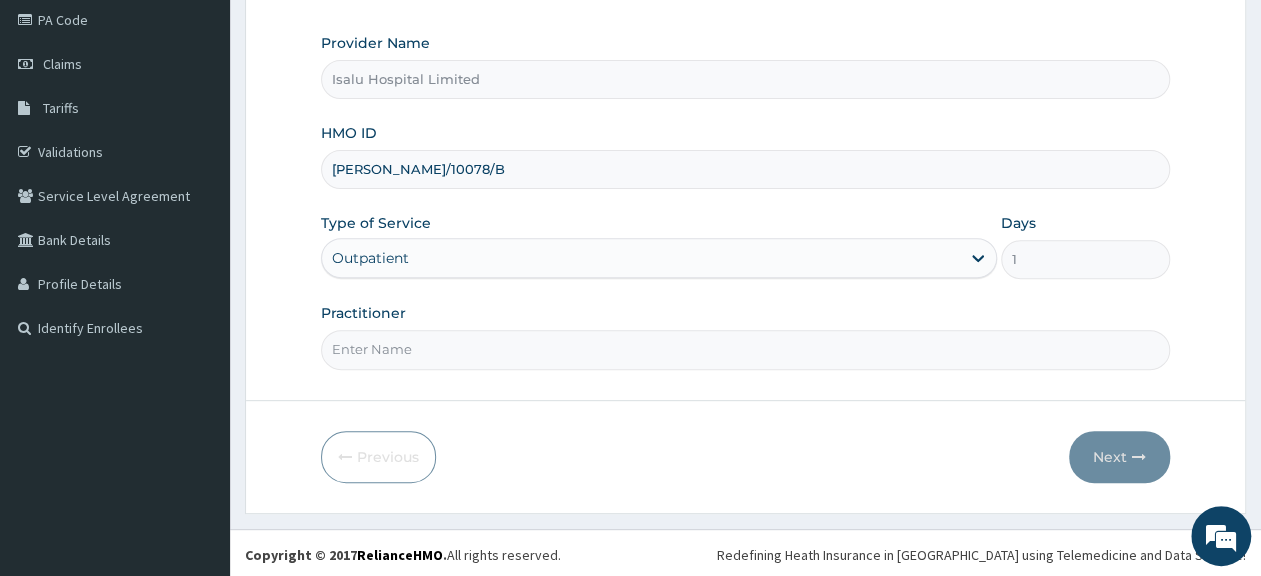 paste on "Dr Daniel EZUDUEMOIH" 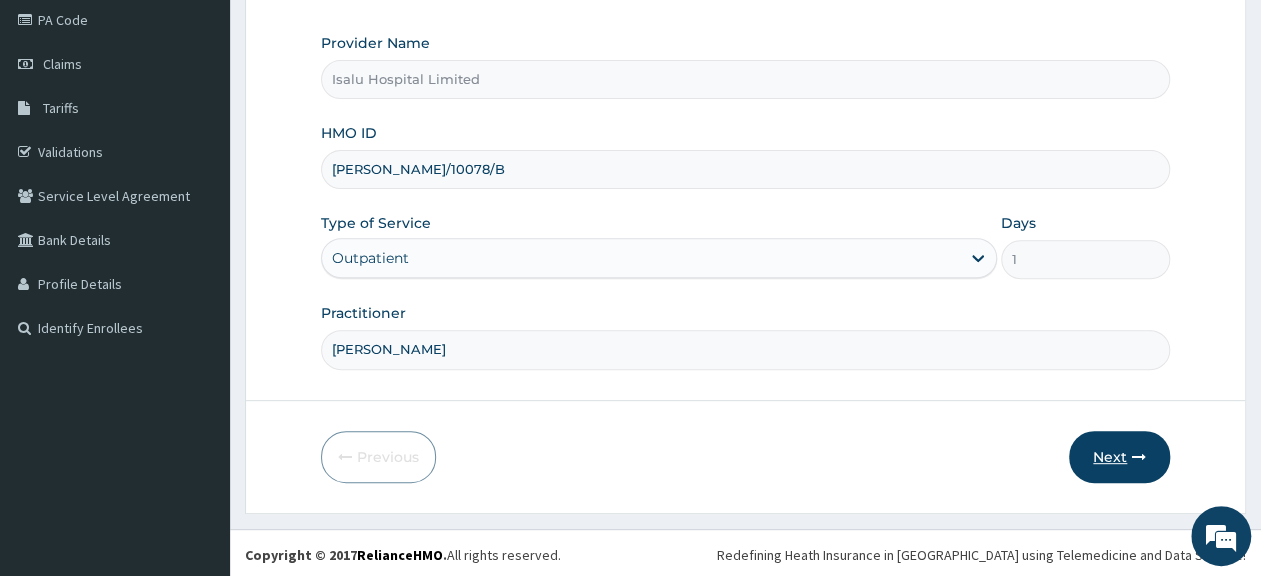 type on "Dr Daniel EZUDUEMOIH" 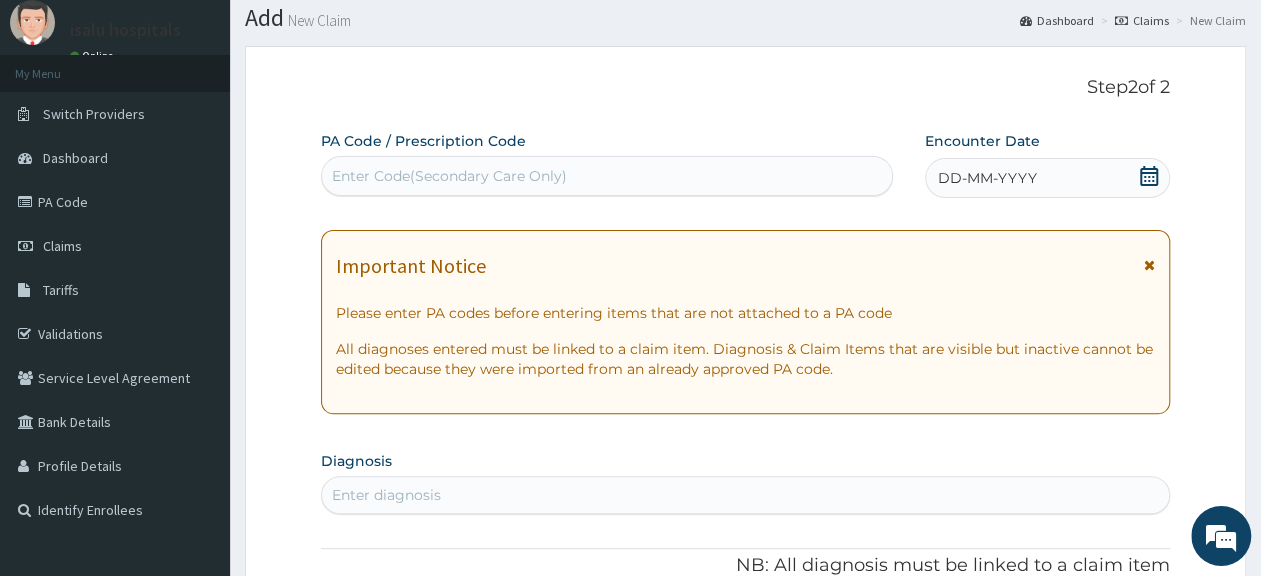 scroll, scrollTop: 34, scrollLeft: 0, axis: vertical 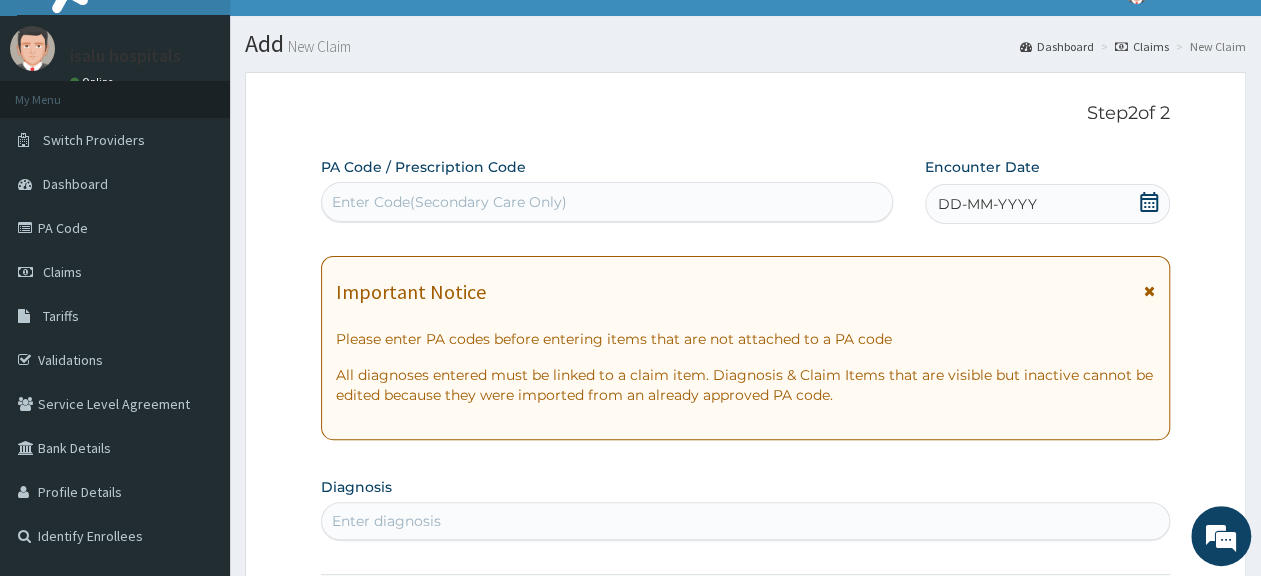 click on "Enter Code(Secondary Care Only)" at bounding box center (449, 202) 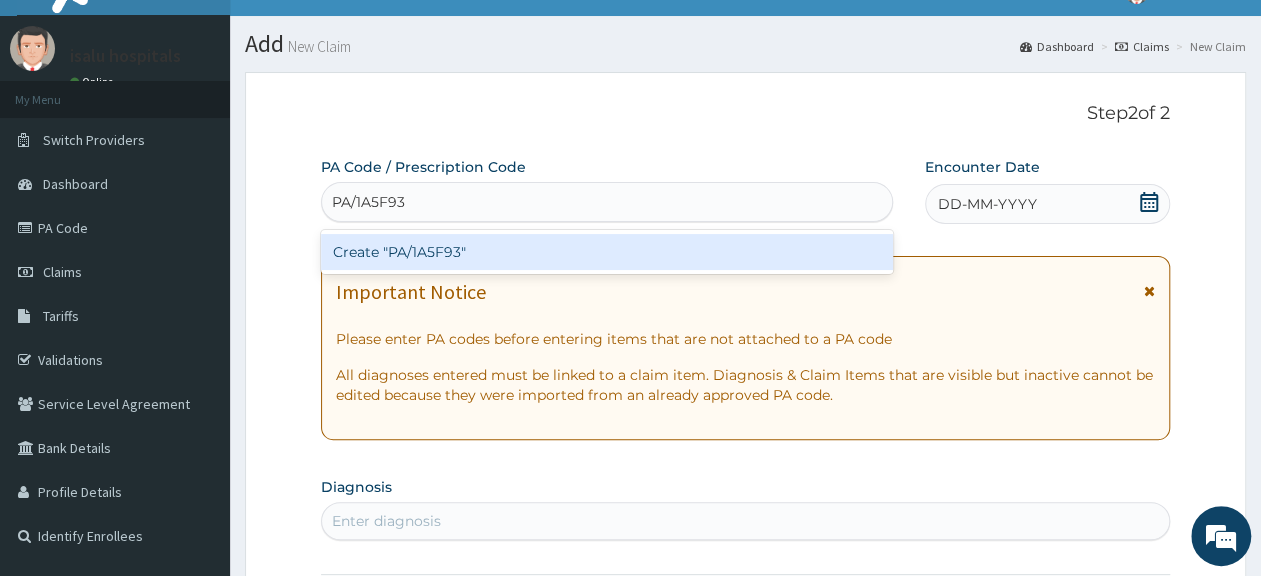 click on "Create "PA/1A5F93"" at bounding box center [607, 252] 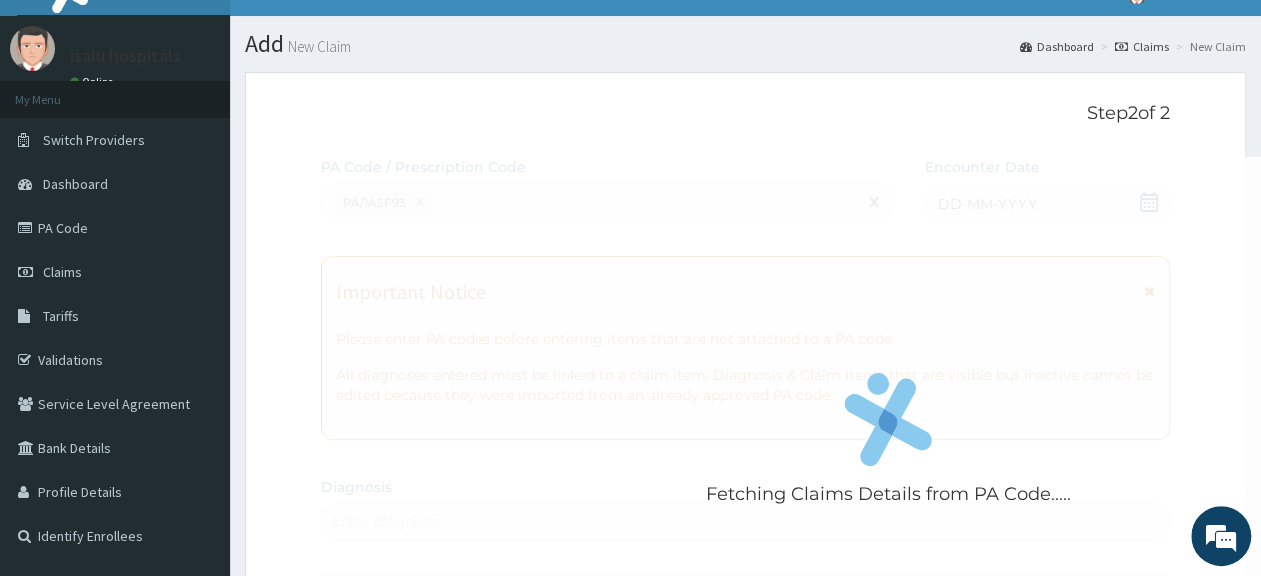 scroll, scrollTop: 542, scrollLeft: 0, axis: vertical 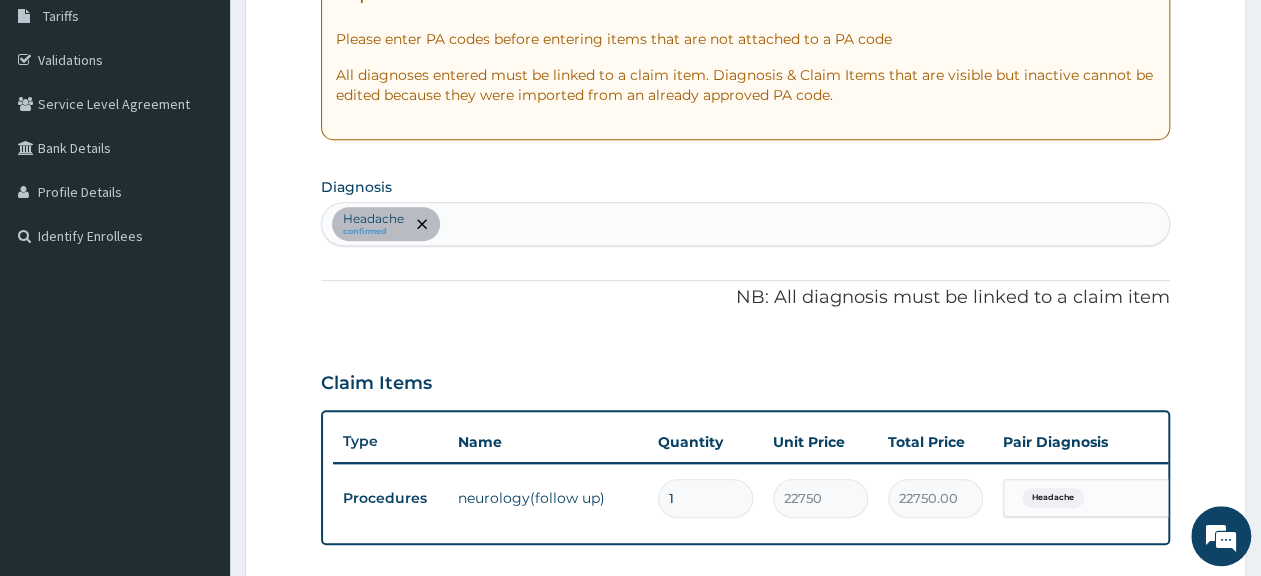 click on "Headache confirmed" at bounding box center [745, 224] 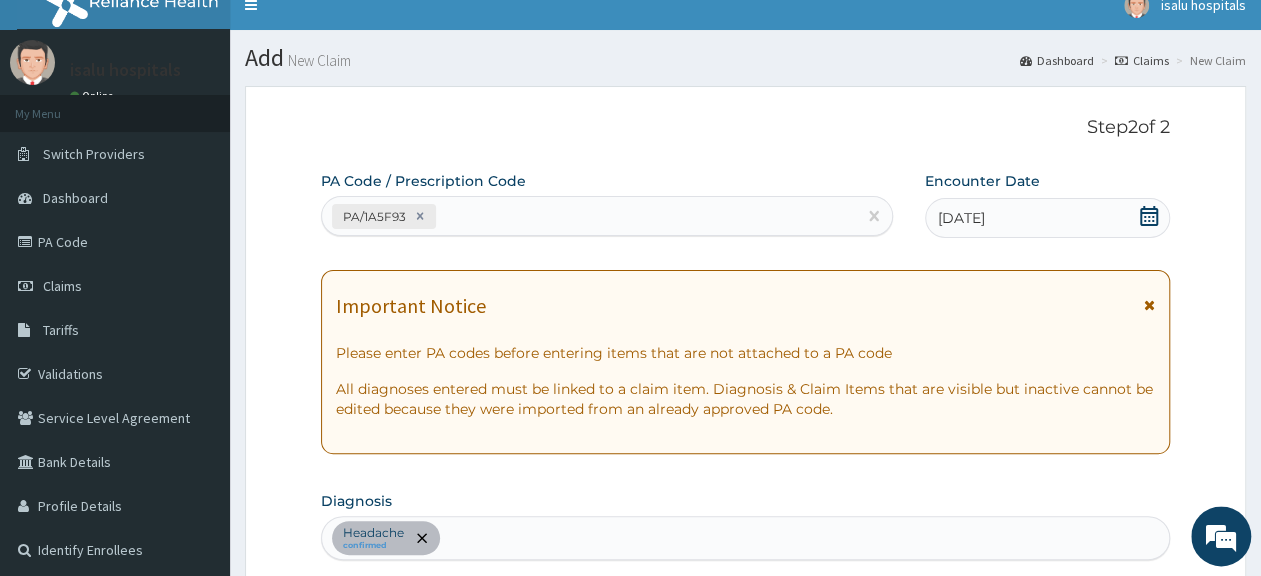 scroll, scrollTop: 0, scrollLeft: 0, axis: both 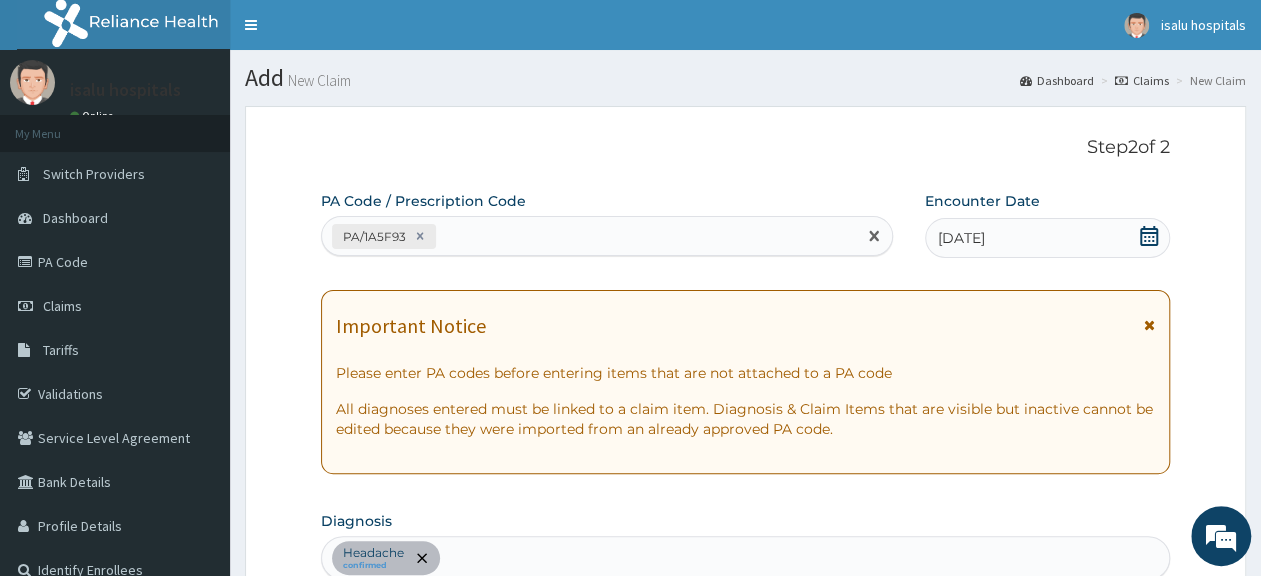 click on "PA/1A5F93" at bounding box center [589, 236] 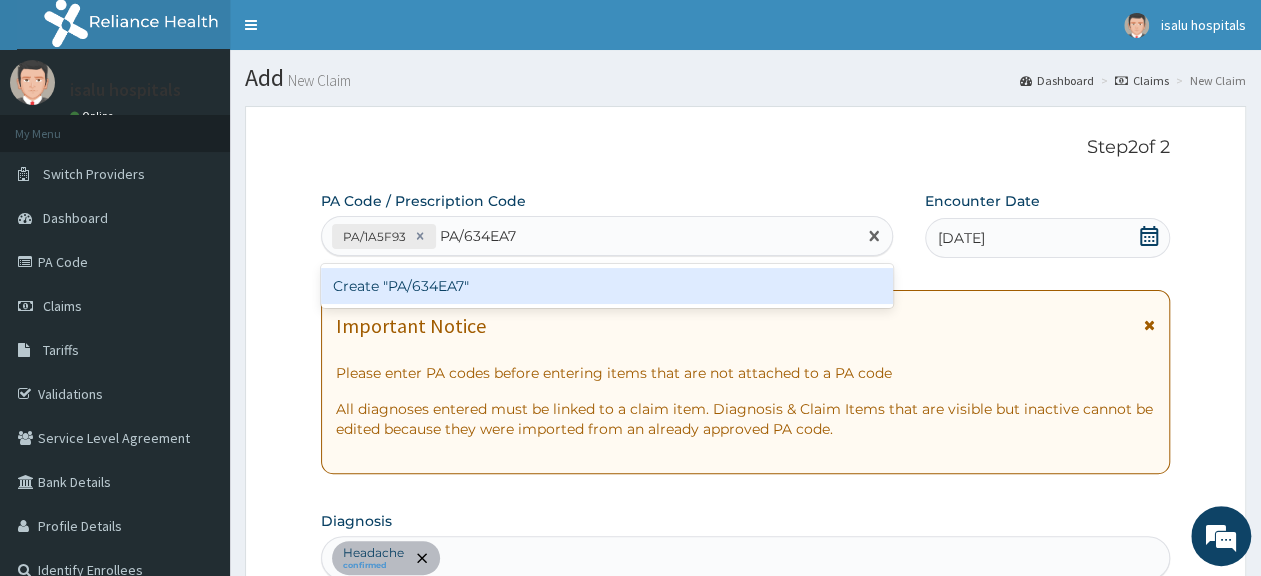 click on "Create "PA/634EA7"" at bounding box center (607, 286) 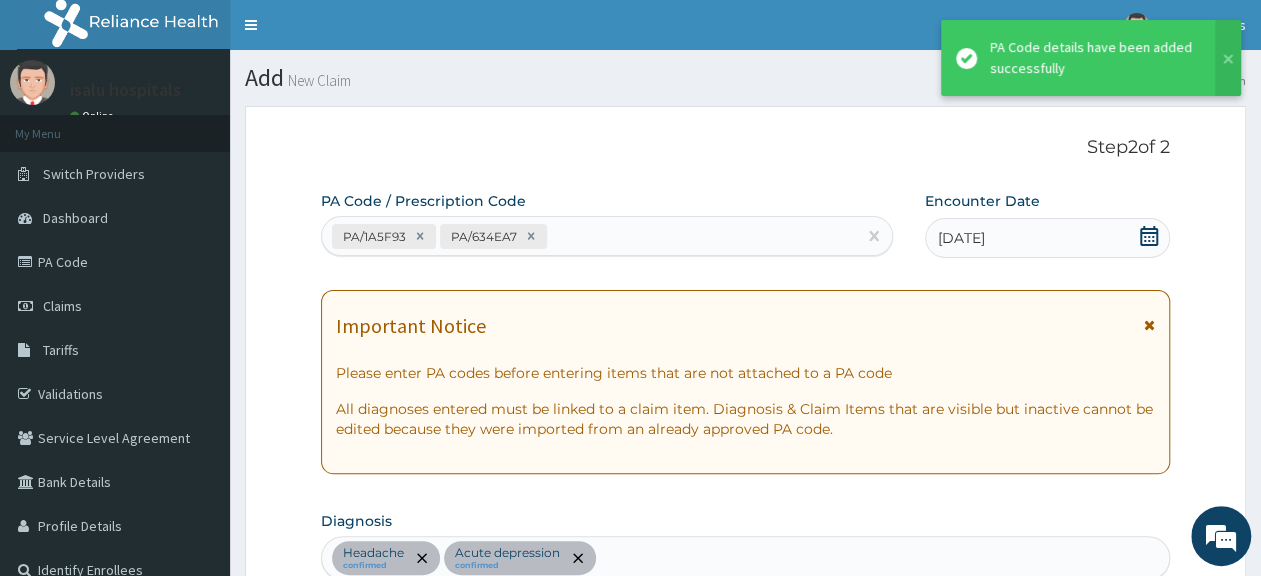 scroll, scrollTop: 611, scrollLeft: 0, axis: vertical 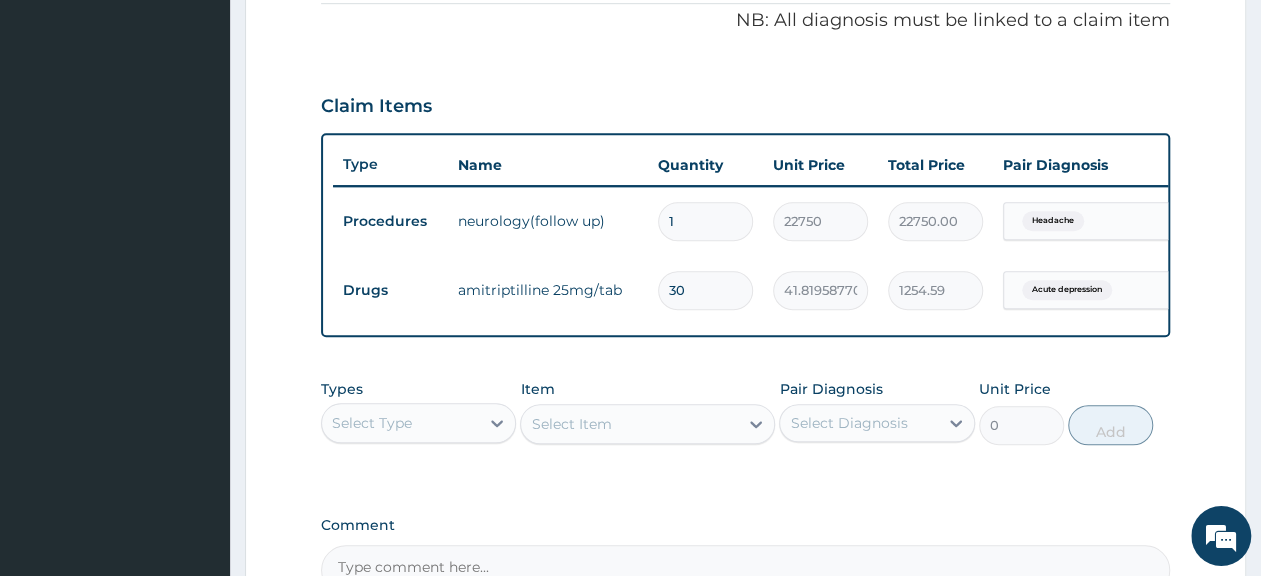 click on "30" at bounding box center [705, 290] 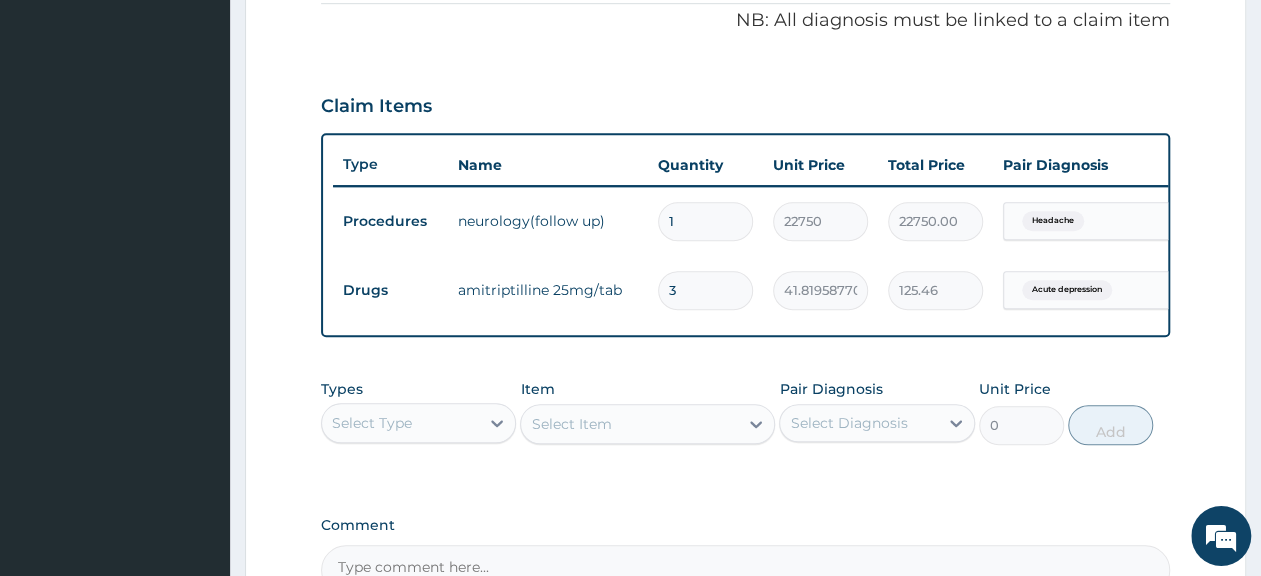 type 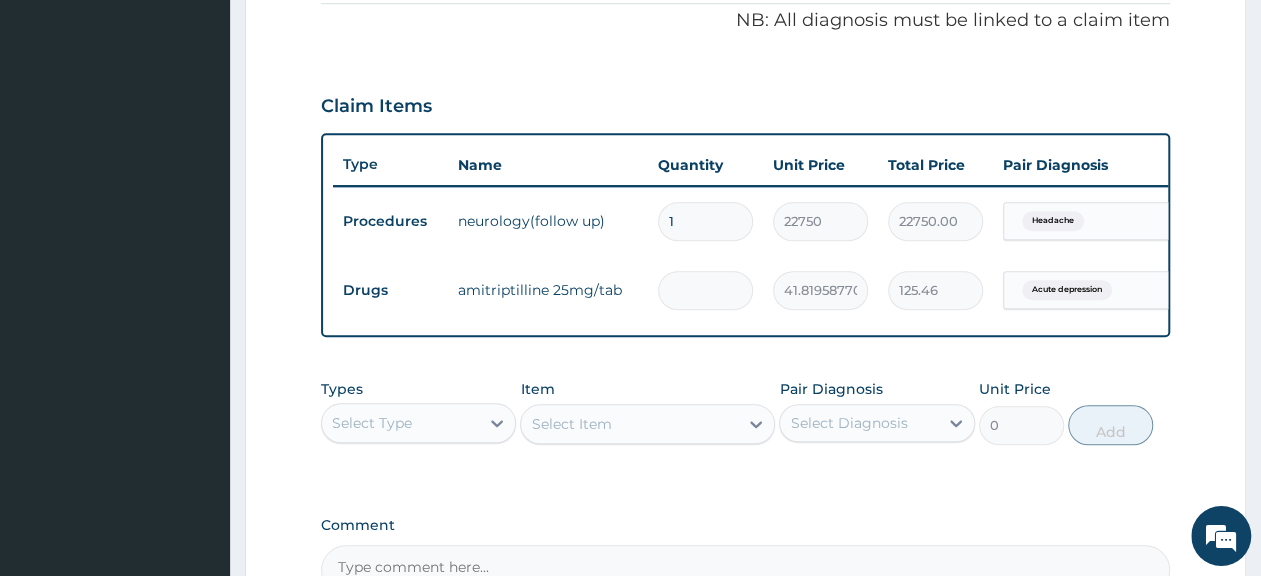 type on "0.00" 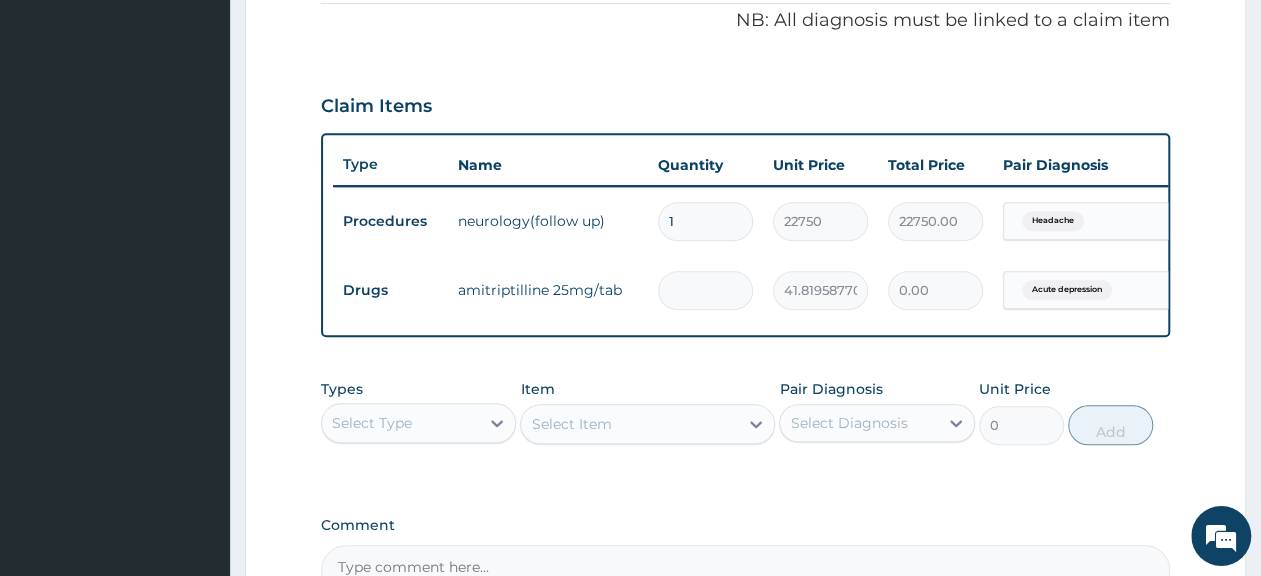 type on "8" 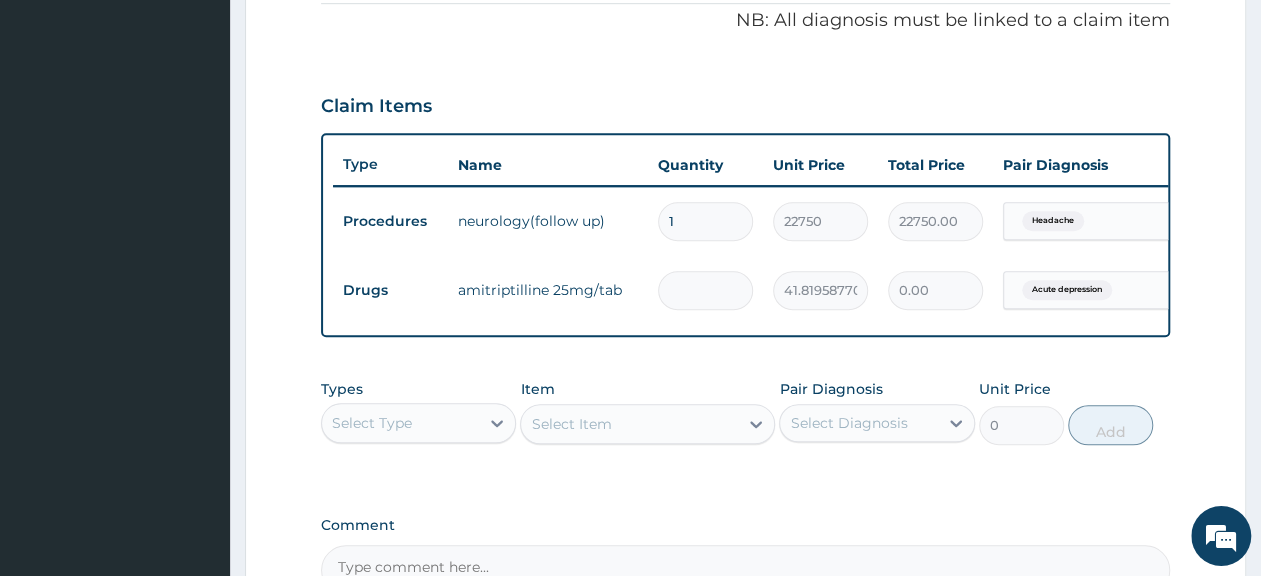 type on "334.56" 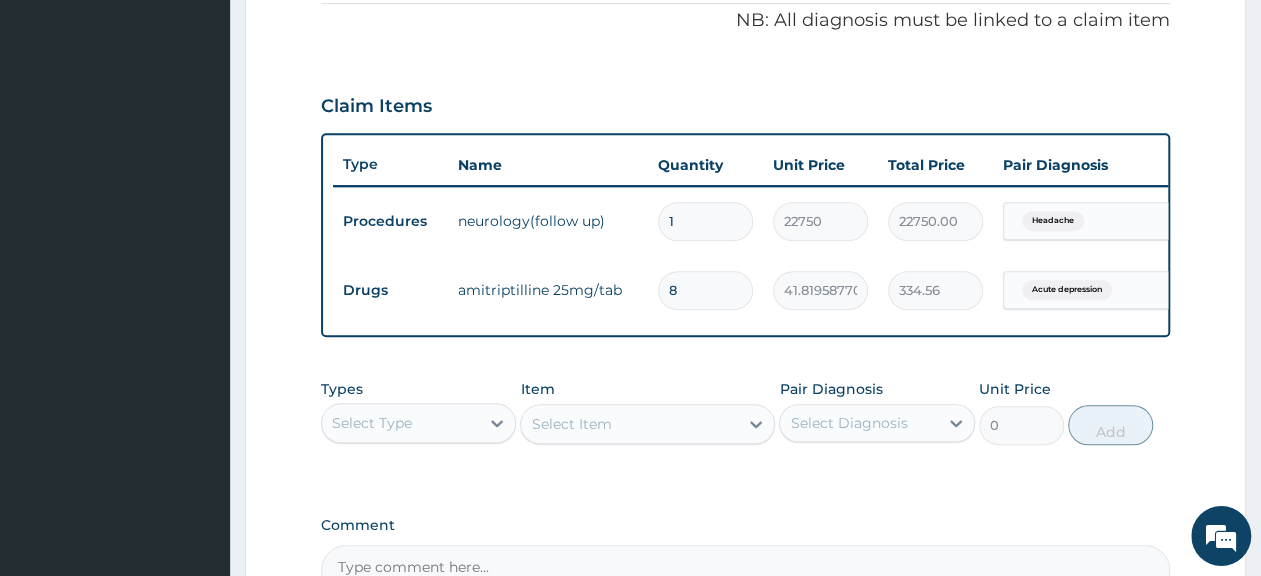 type on "8" 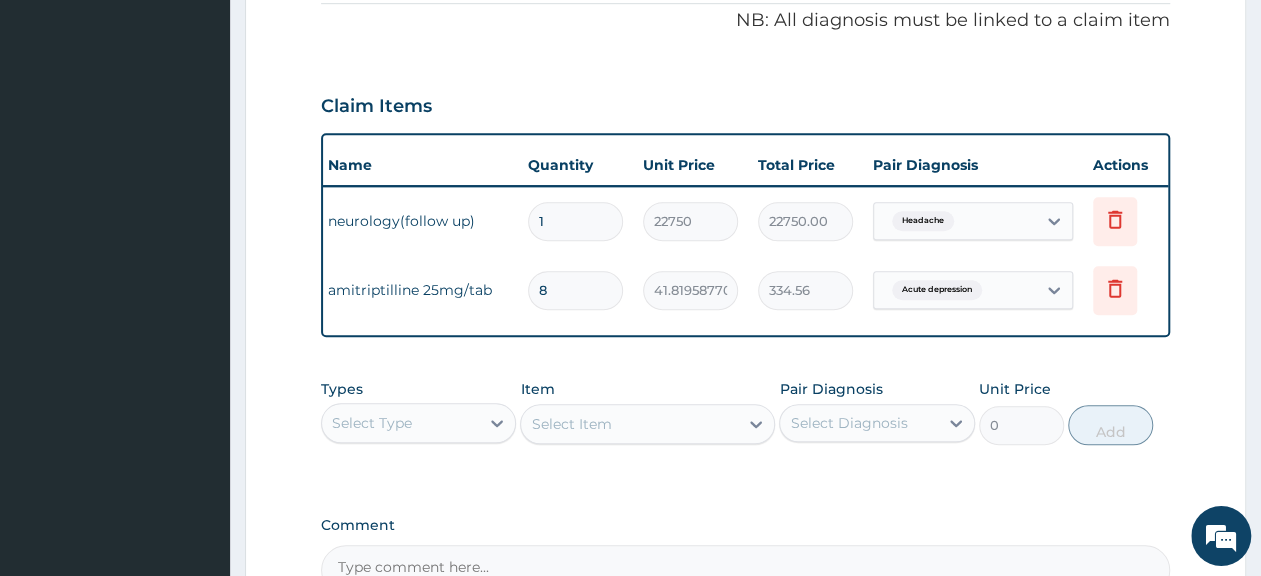 scroll, scrollTop: 0, scrollLeft: 145, axis: horizontal 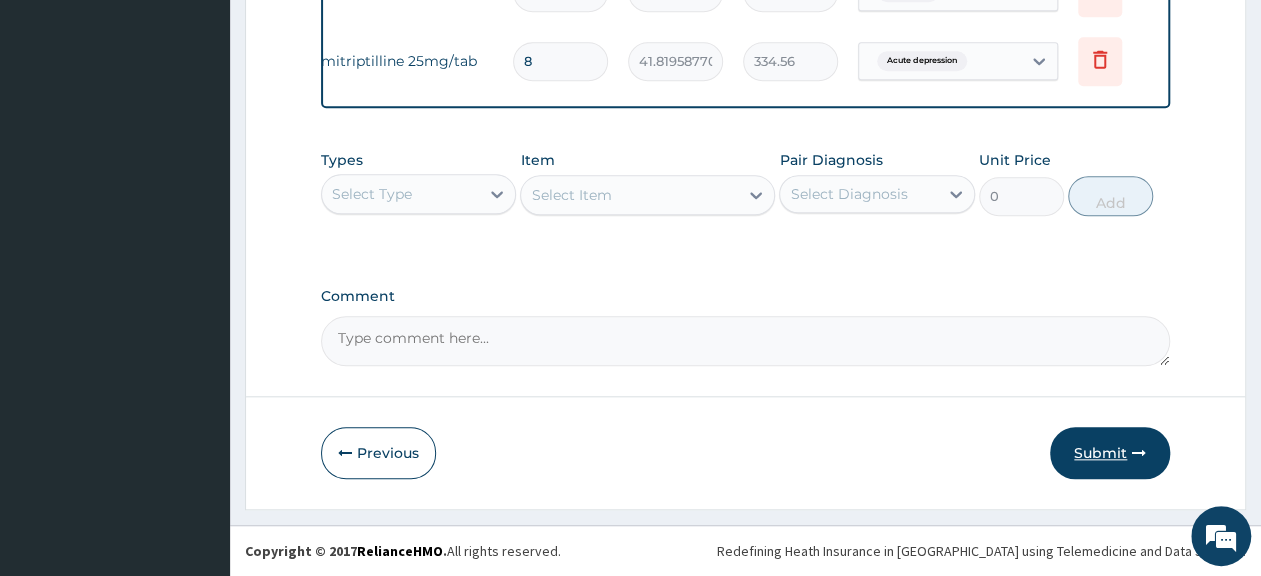 click on "Submit" at bounding box center [1110, 453] 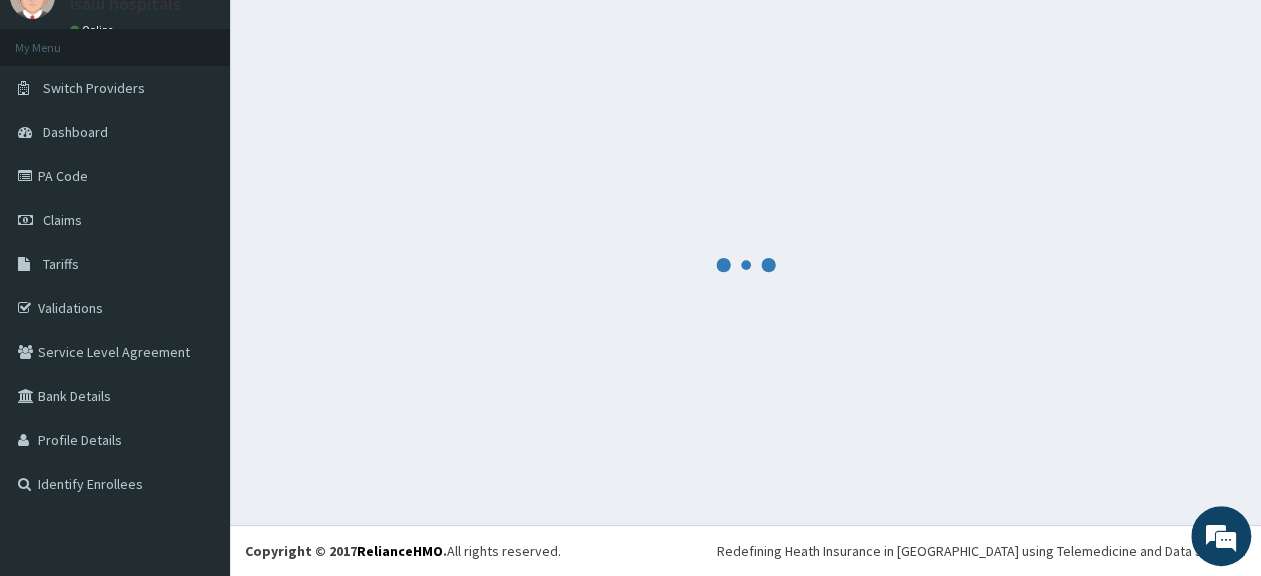 scroll, scrollTop: 86, scrollLeft: 0, axis: vertical 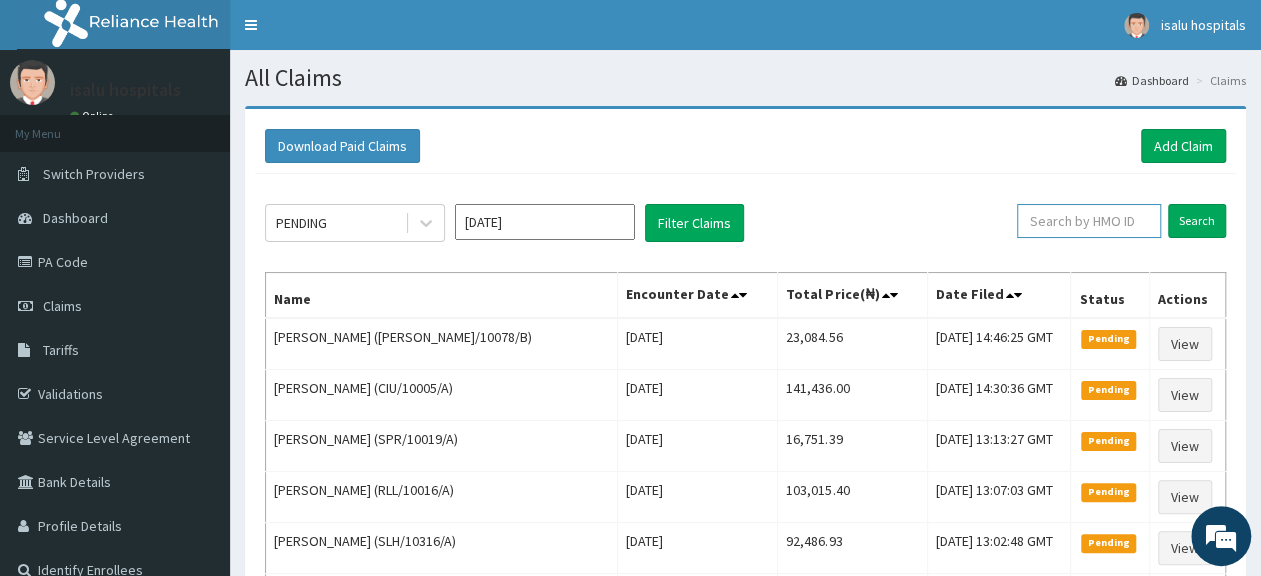 paste on "[PERSON_NAME]/10078/B" 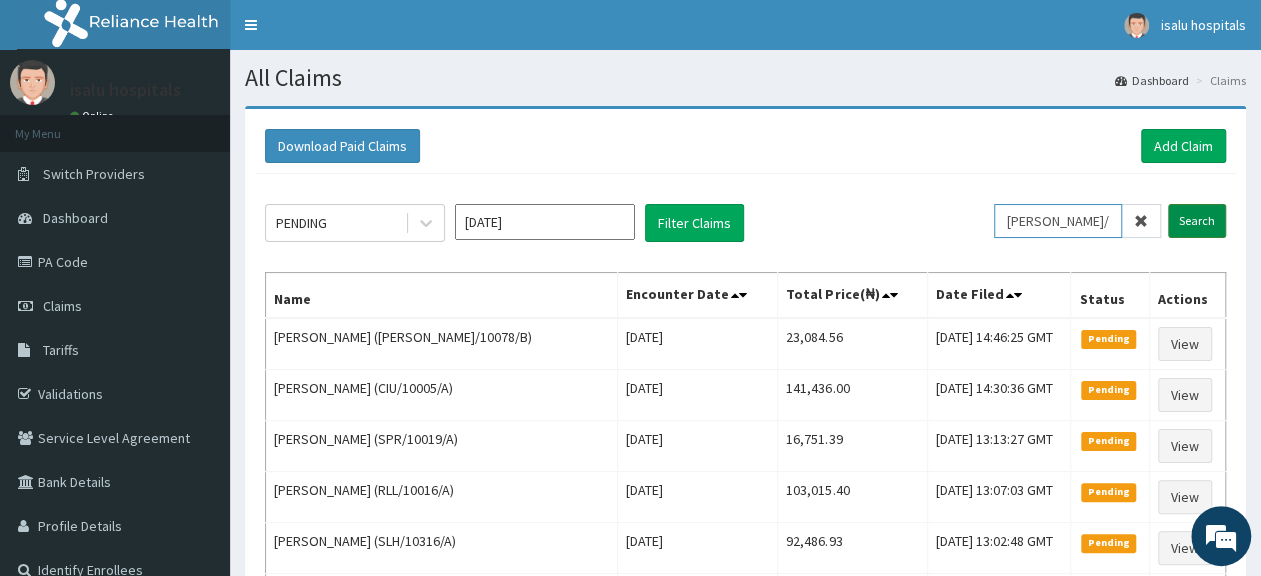 type on "[PERSON_NAME]/10078/B" 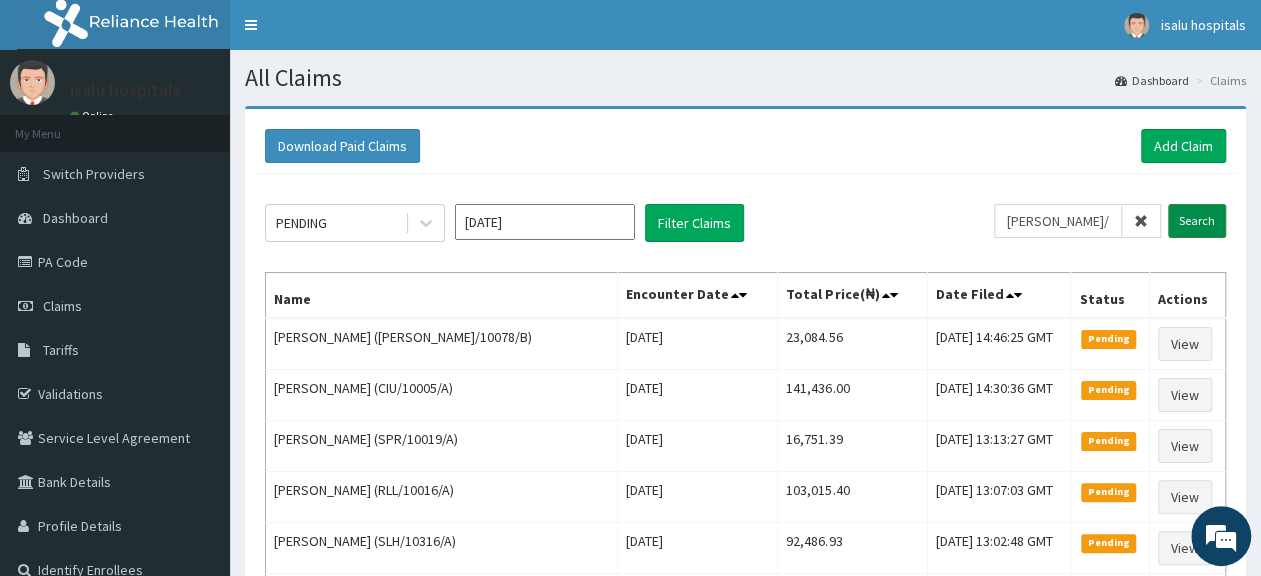 click on "Search" at bounding box center (1197, 221) 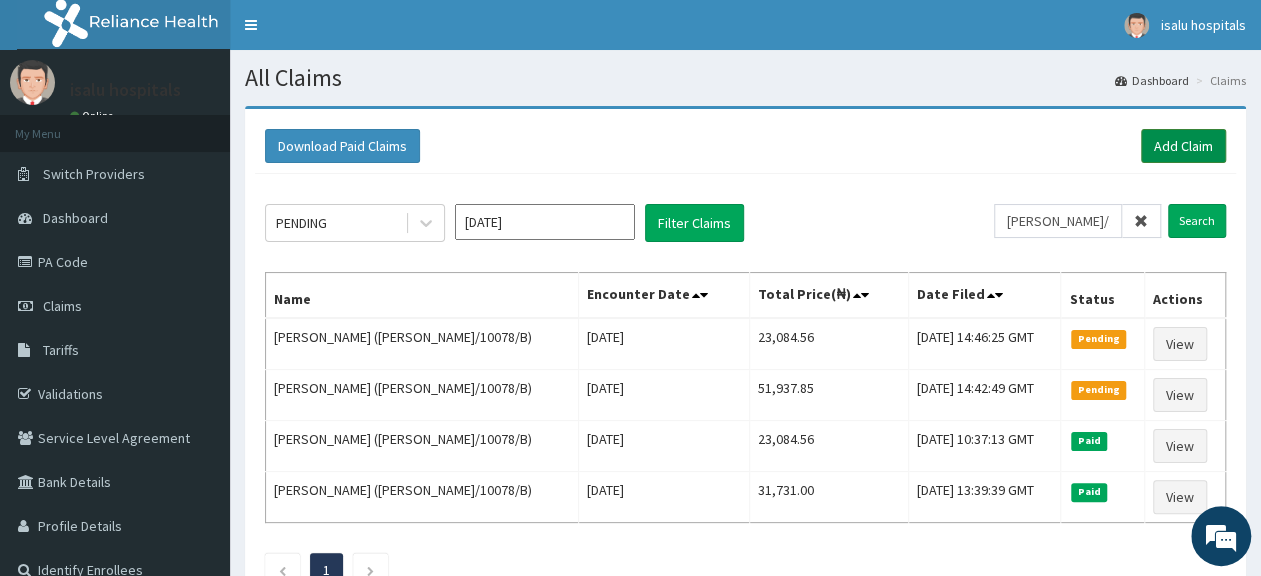 click on "Add Claim" at bounding box center (1183, 146) 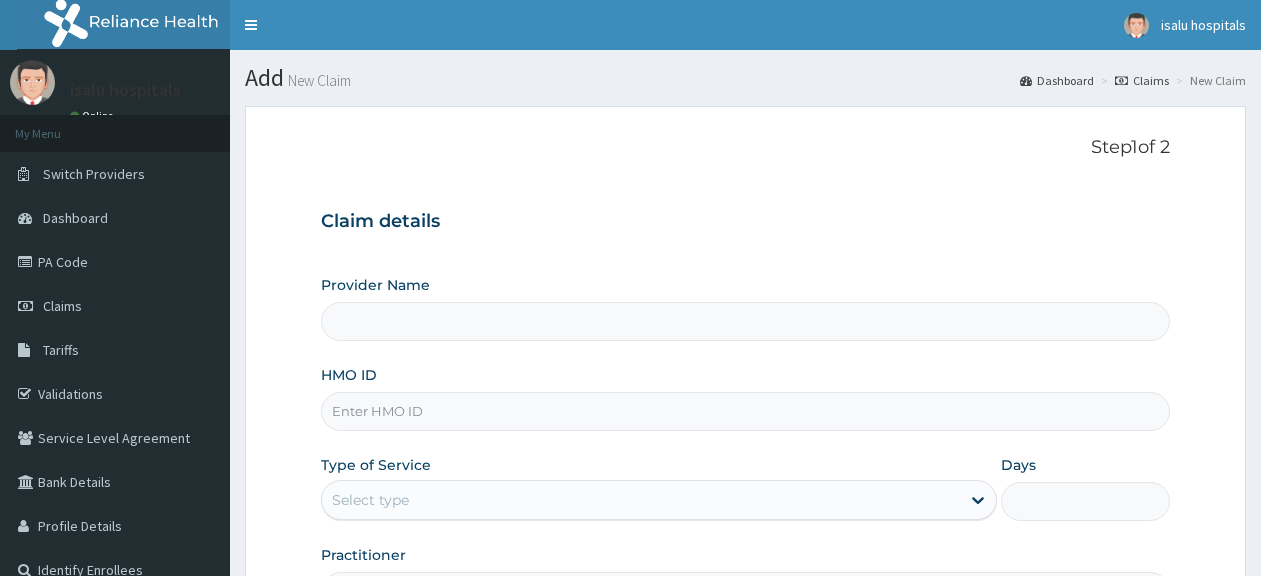 scroll, scrollTop: 0, scrollLeft: 0, axis: both 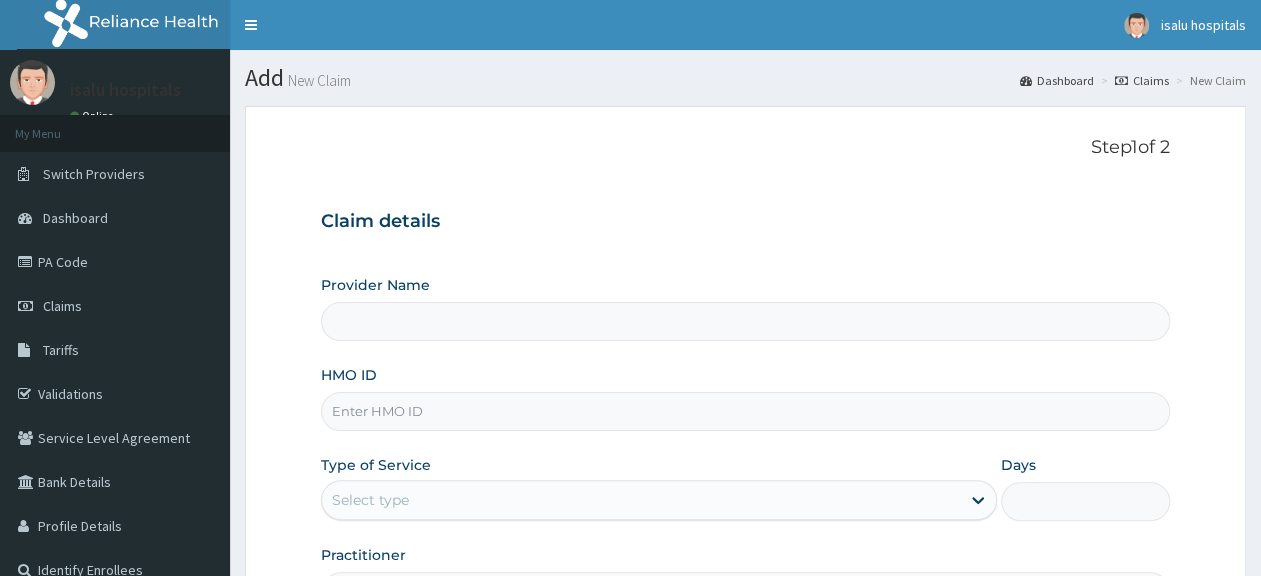 type on "Isalu Hospital Limited" 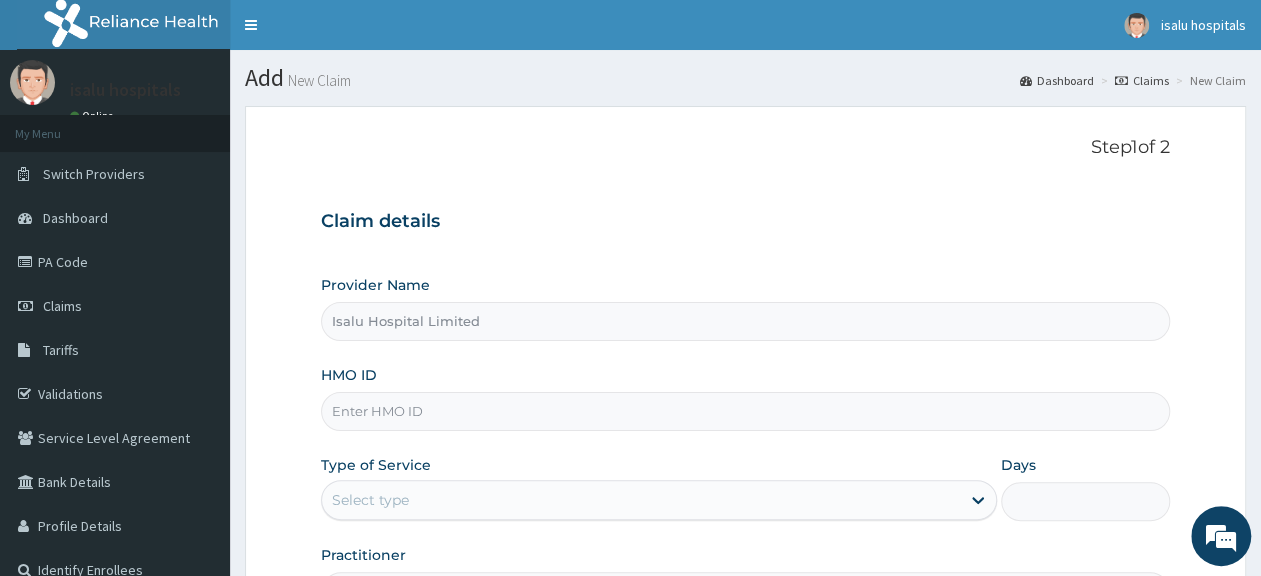 paste on "KSB/10501/A" 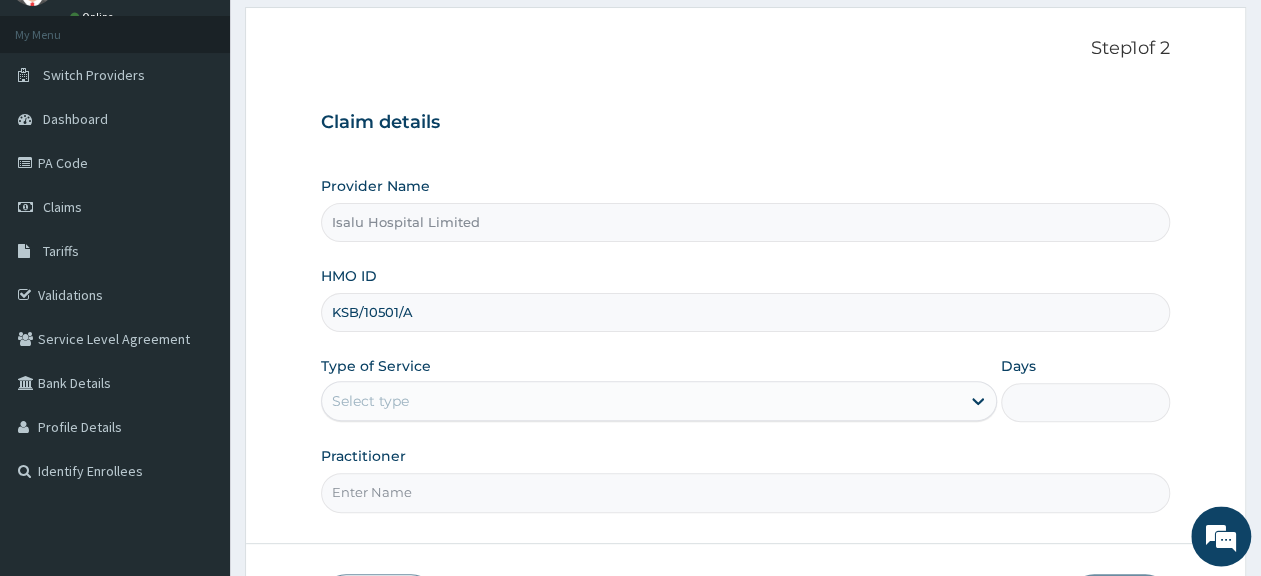 scroll, scrollTop: 208, scrollLeft: 0, axis: vertical 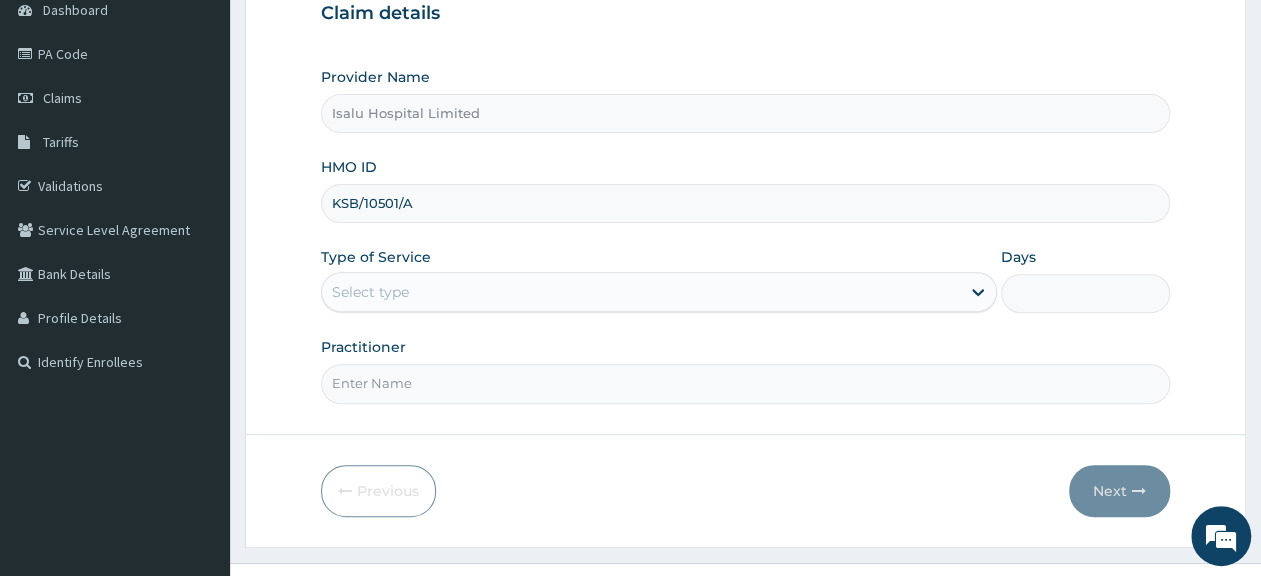 type on "KSB/10501/A" 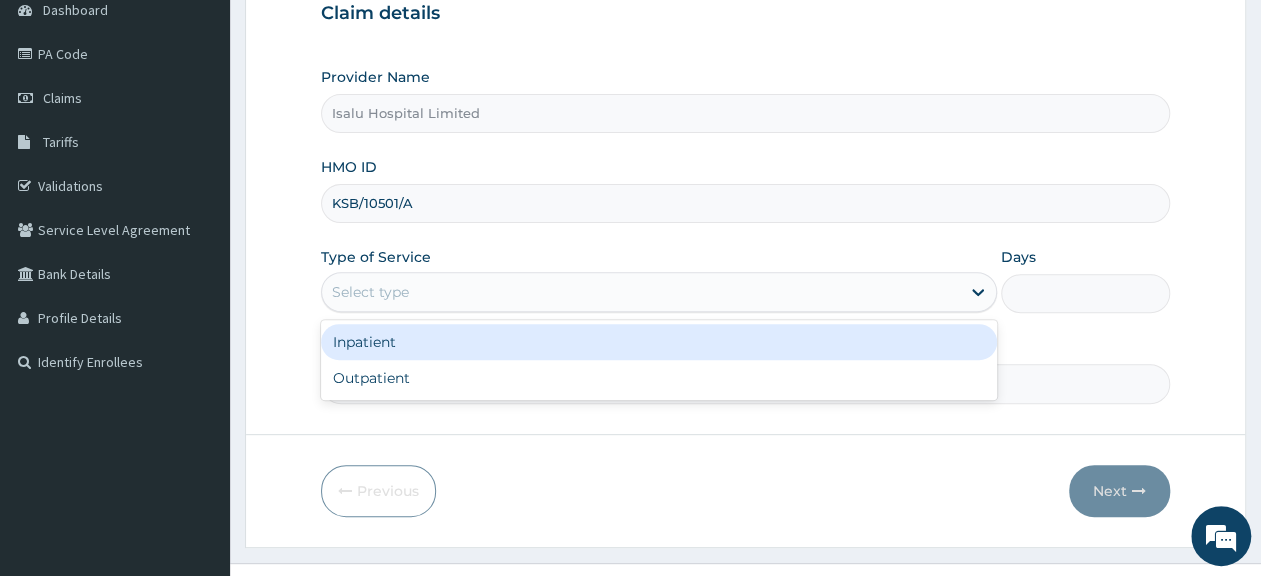 click on "Select type" at bounding box center (641, 292) 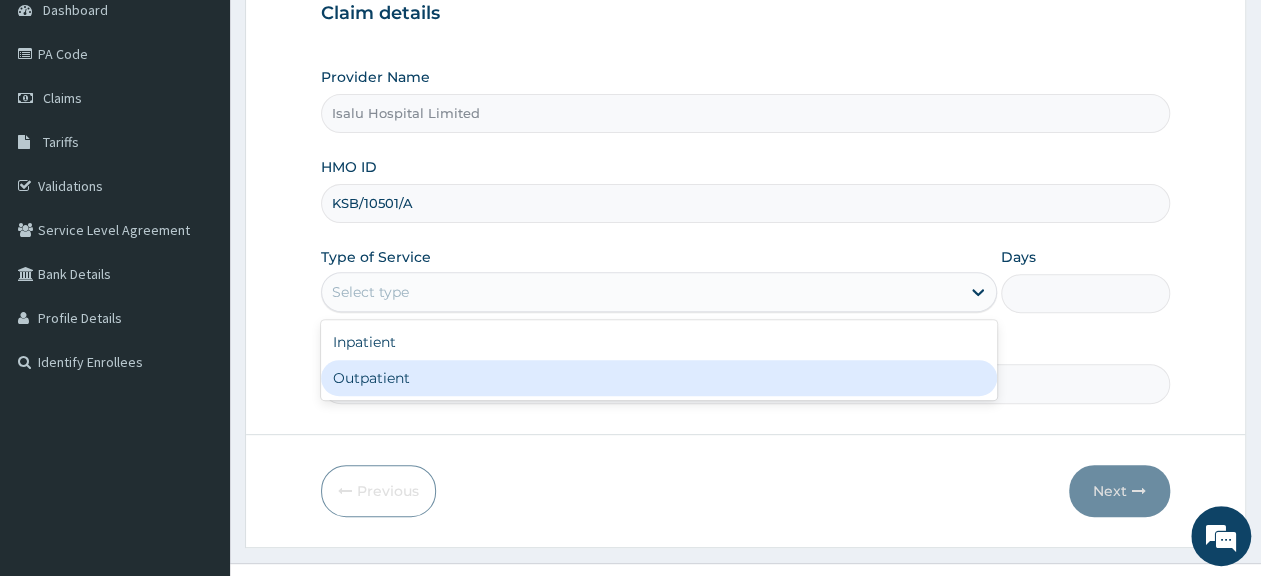 click on "Outpatient" at bounding box center (659, 378) 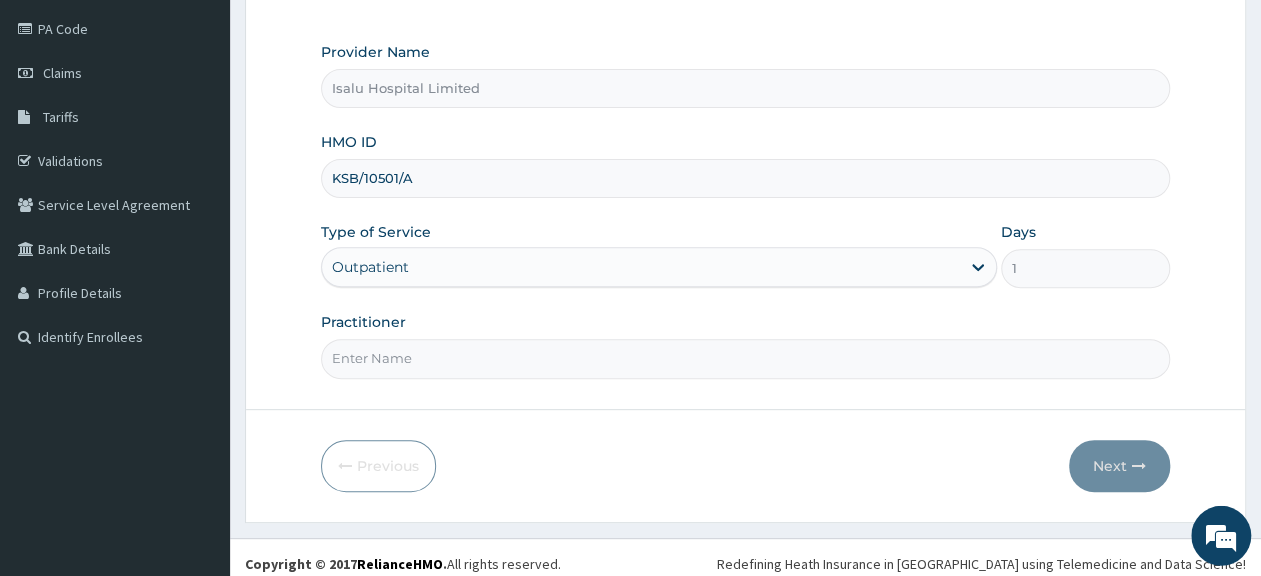 scroll, scrollTop: 242, scrollLeft: 0, axis: vertical 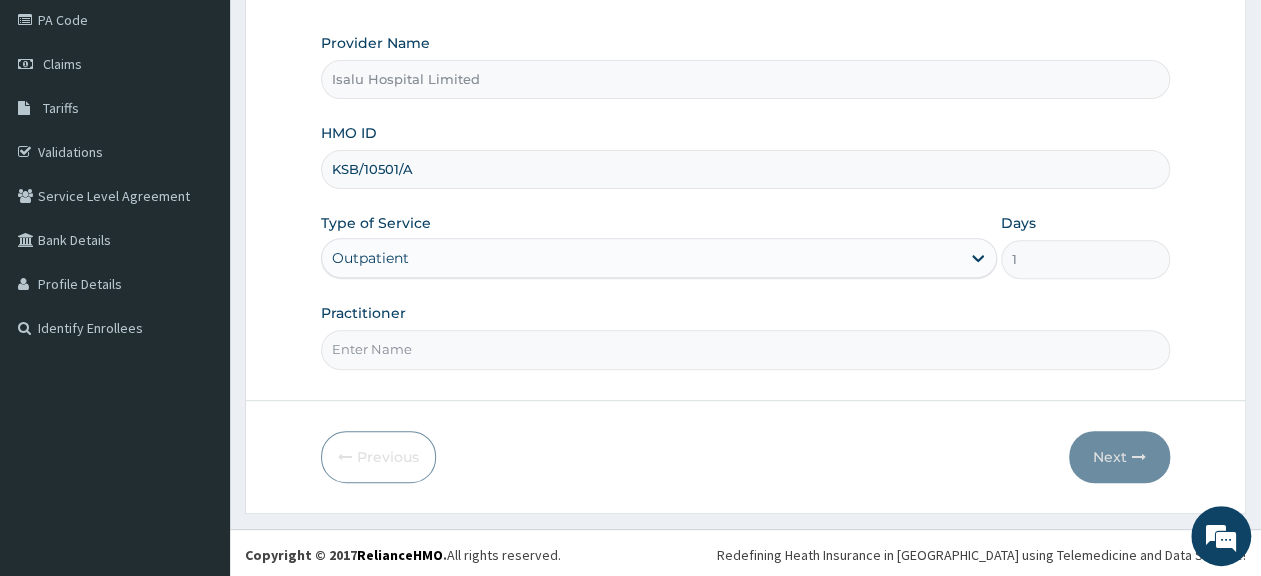 paste on "Badru Muhydeen" 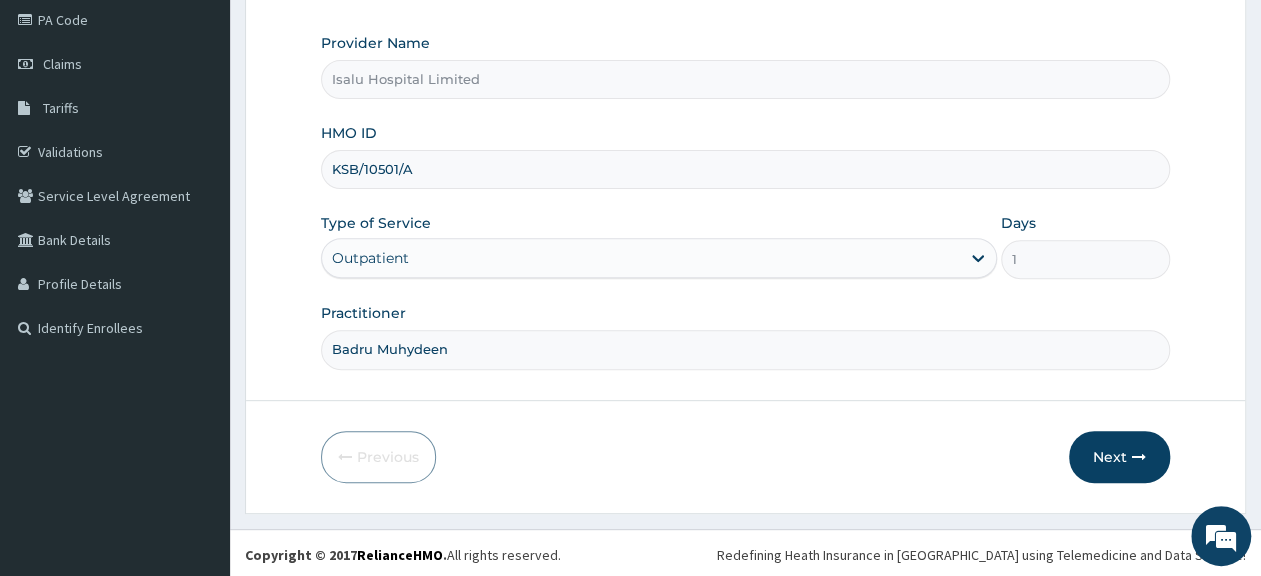 click on "Badru Muhydeen" at bounding box center (745, 349) 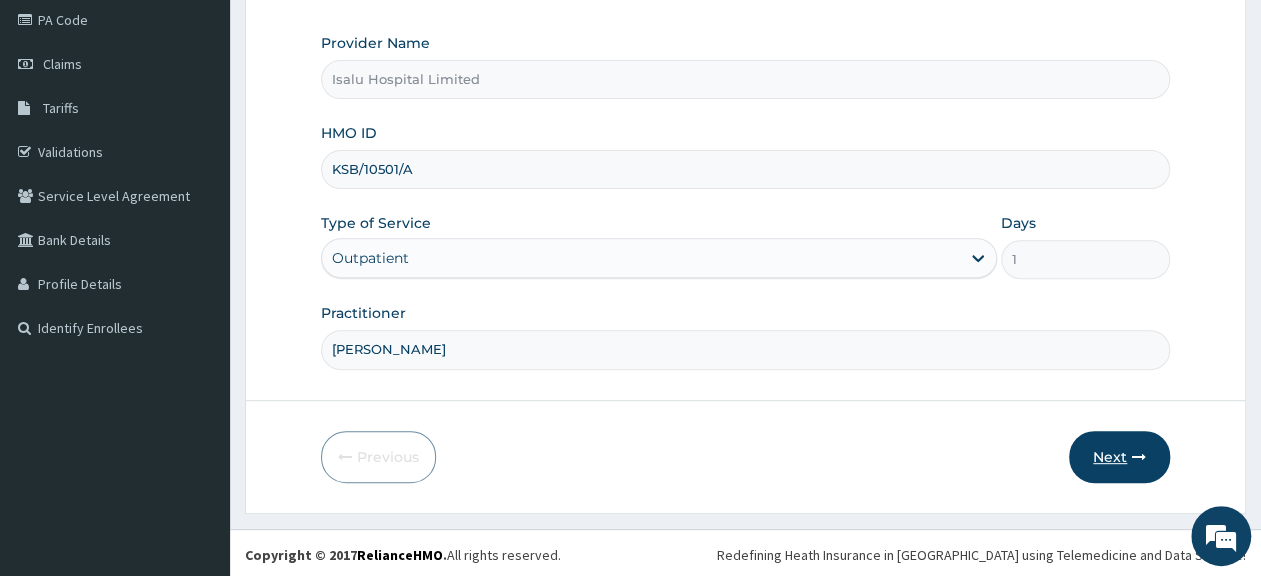 type on "Dr Badru Muhydeen" 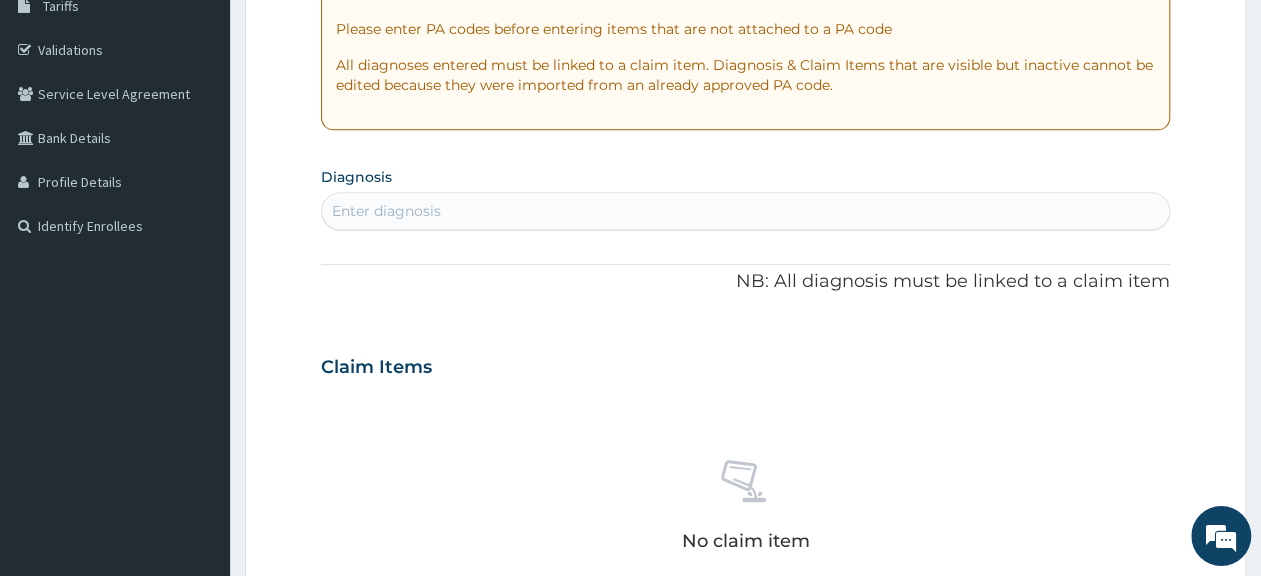 scroll, scrollTop: 346, scrollLeft: 0, axis: vertical 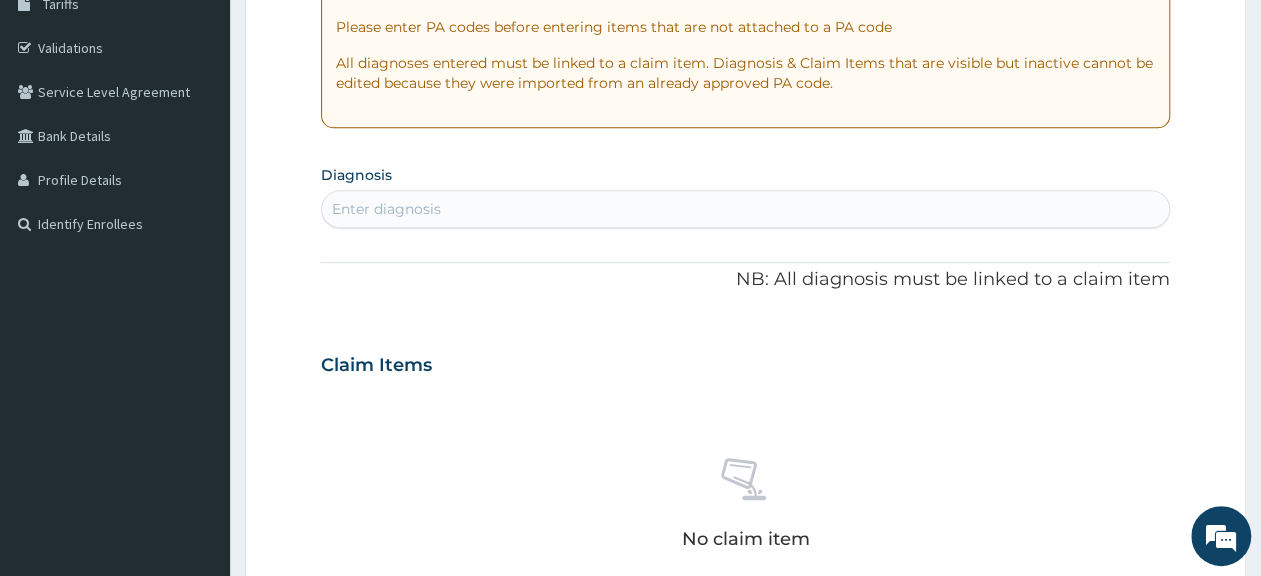 click on "Enter diagnosis" at bounding box center [745, 209] 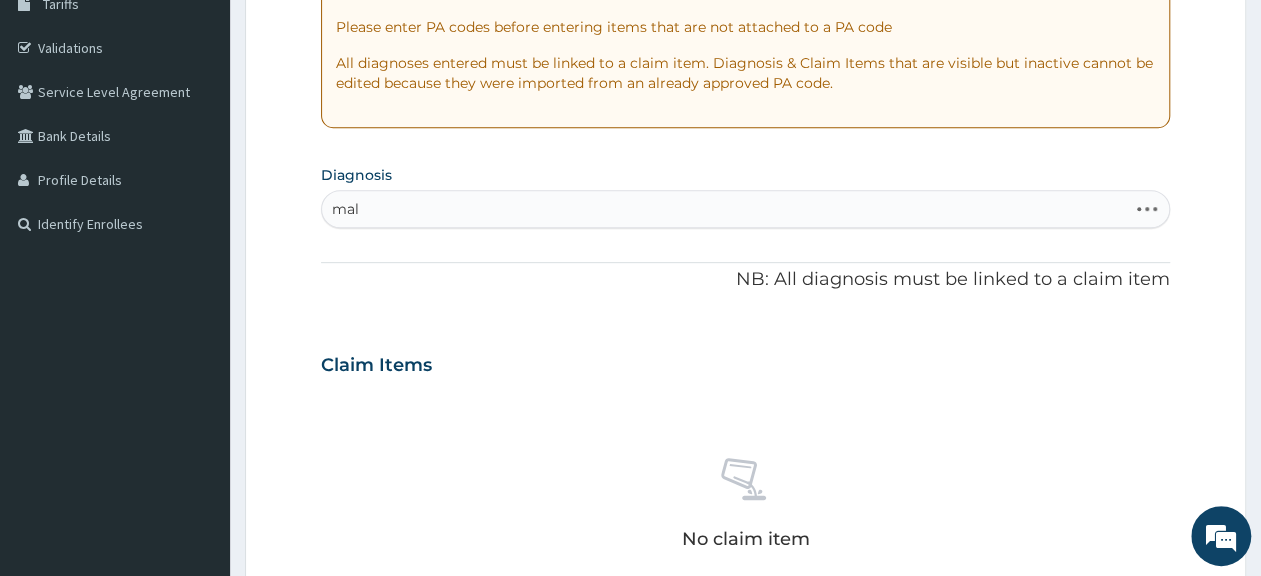 type on "mala" 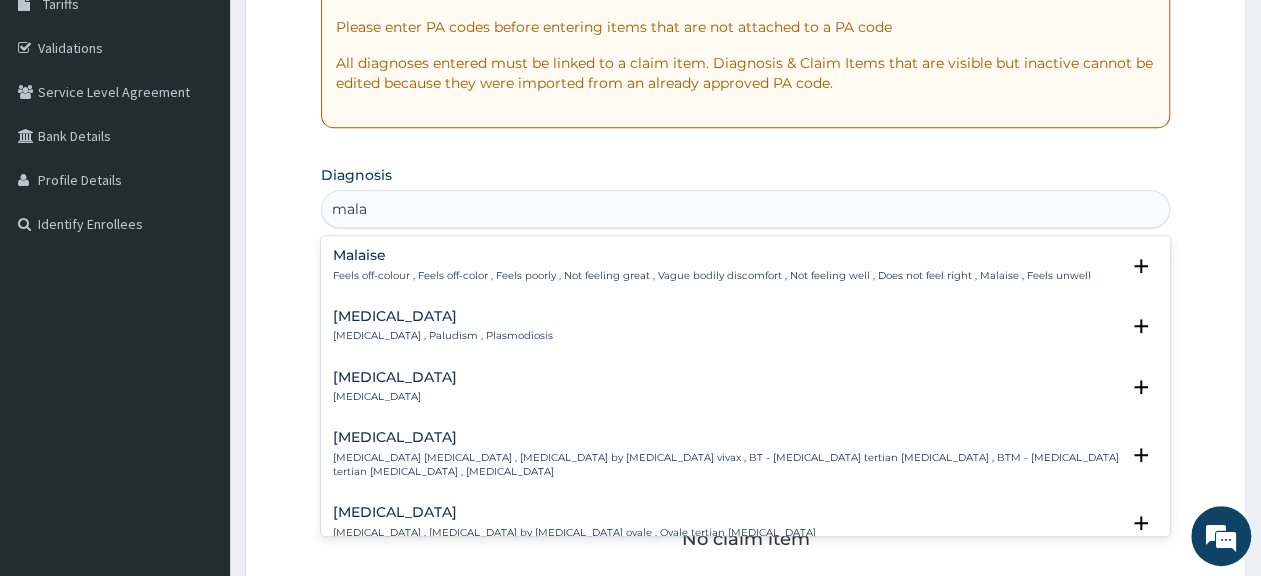 click on "Malaria , Paludism , Plasmodiosis" at bounding box center [443, 336] 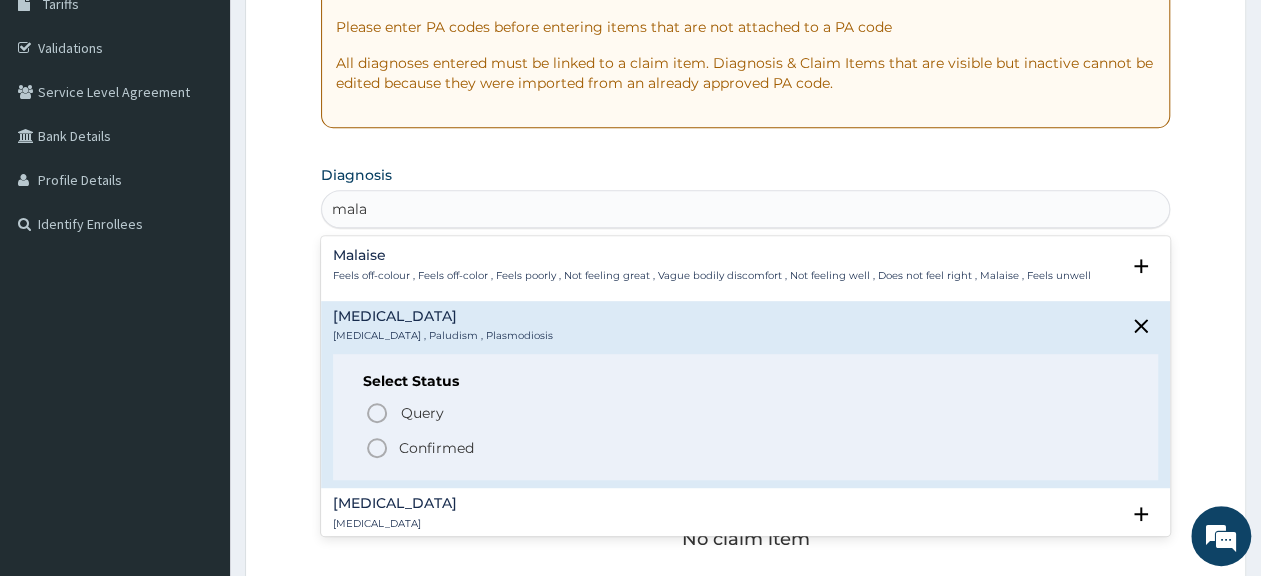 click on "Confirmed" at bounding box center [436, 448] 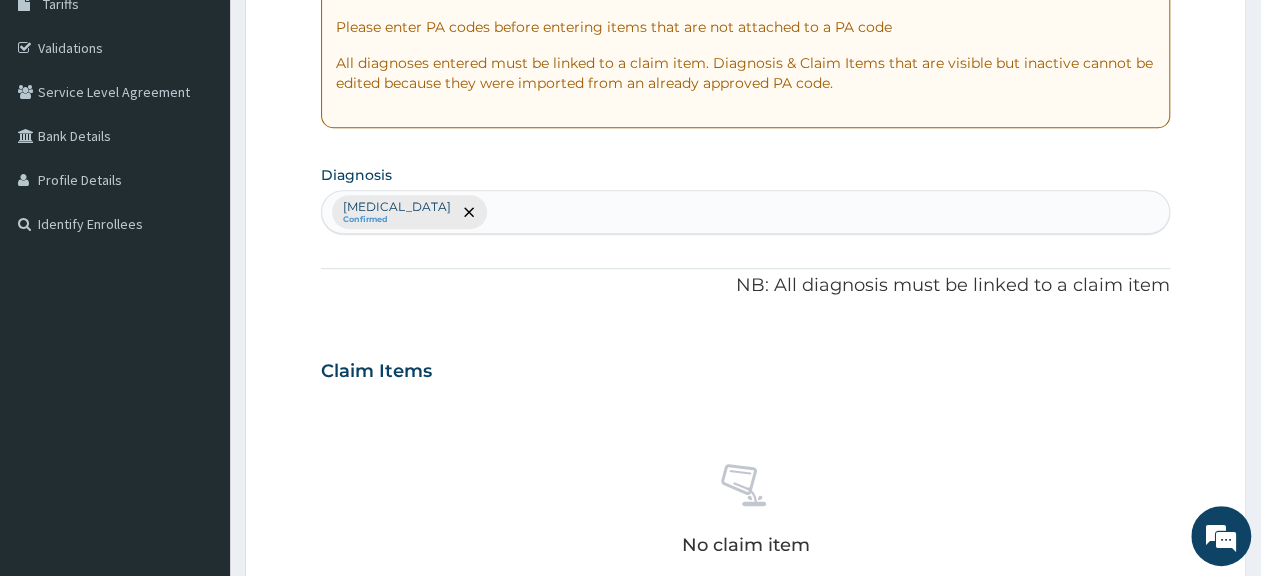 click on "Malaria Confirmed" at bounding box center (745, 212) 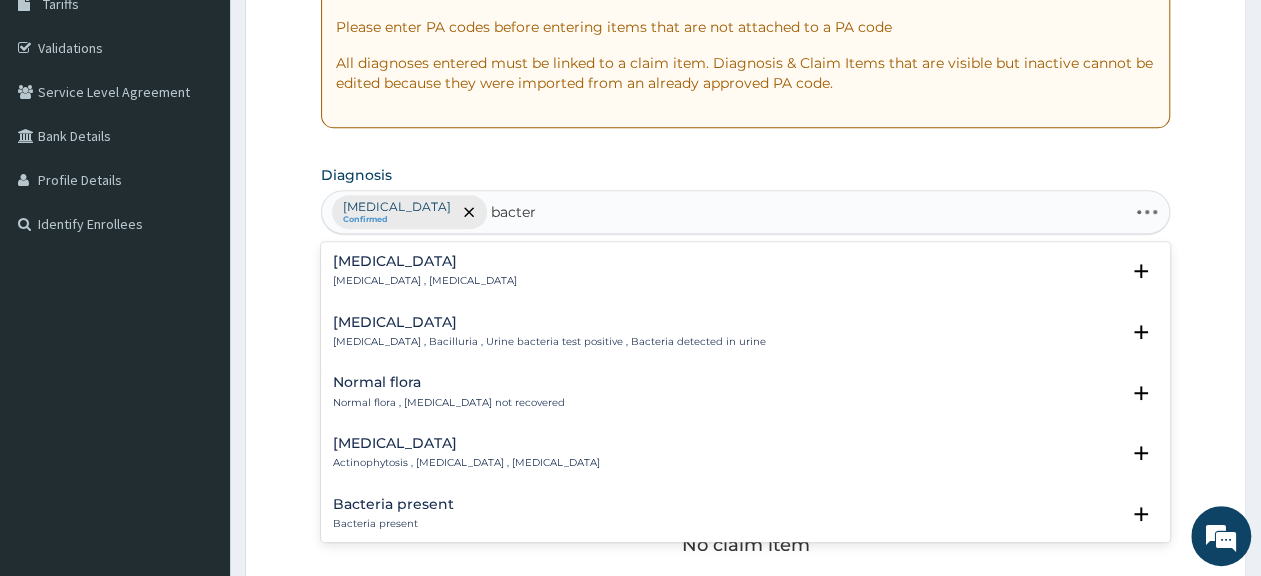 type on "bactere" 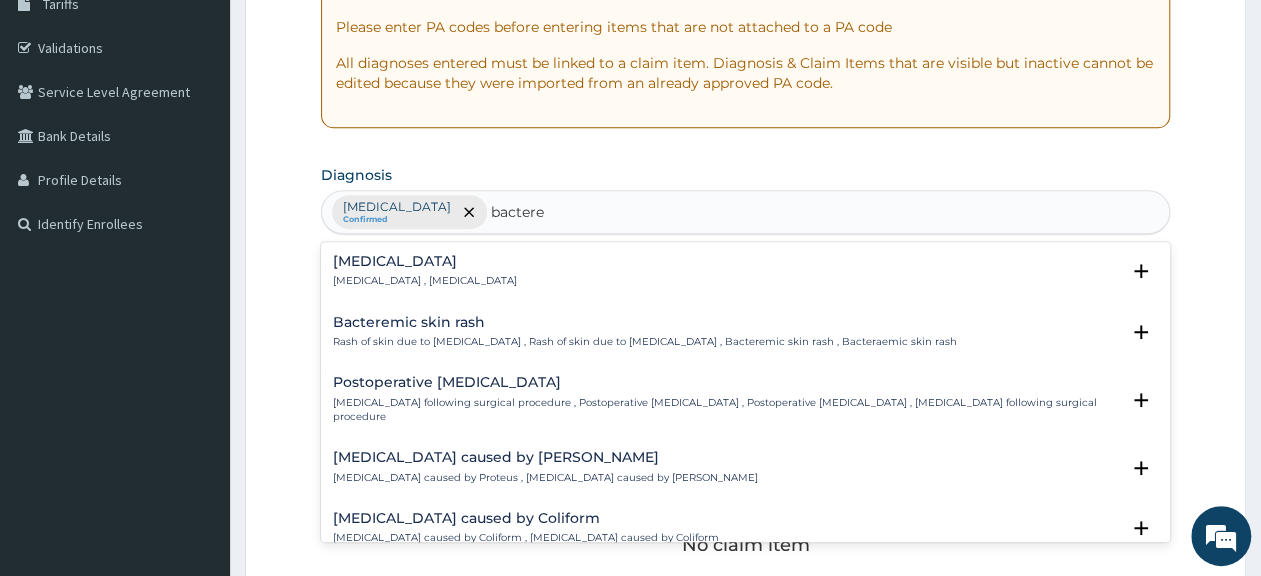click on "Bacteremia Bacteremia , Bacteraemia" at bounding box center (745, 271) 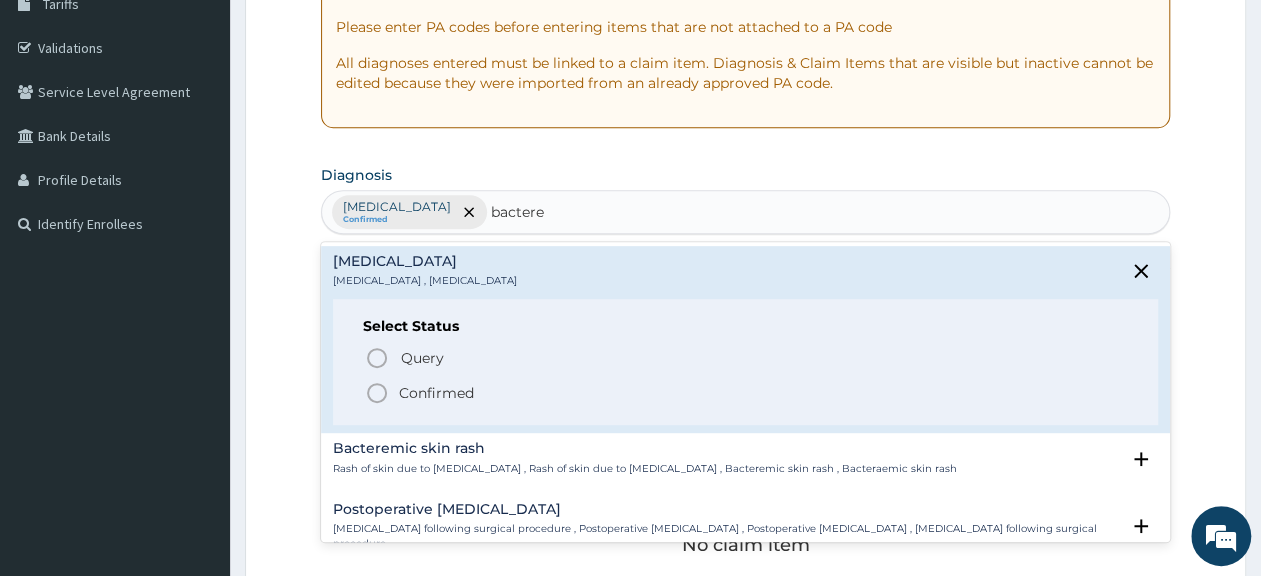 click on "Confirmed" at bounding box center (436, 393) 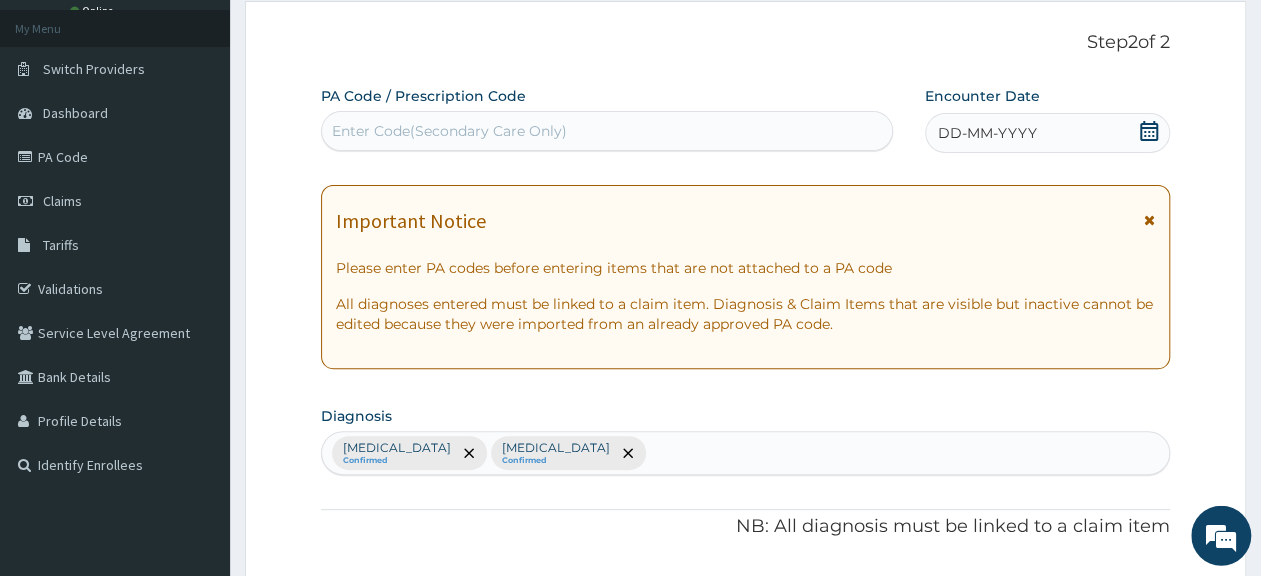scroll, scrollTop: 34, scrollLeft: 0, axis: vertical 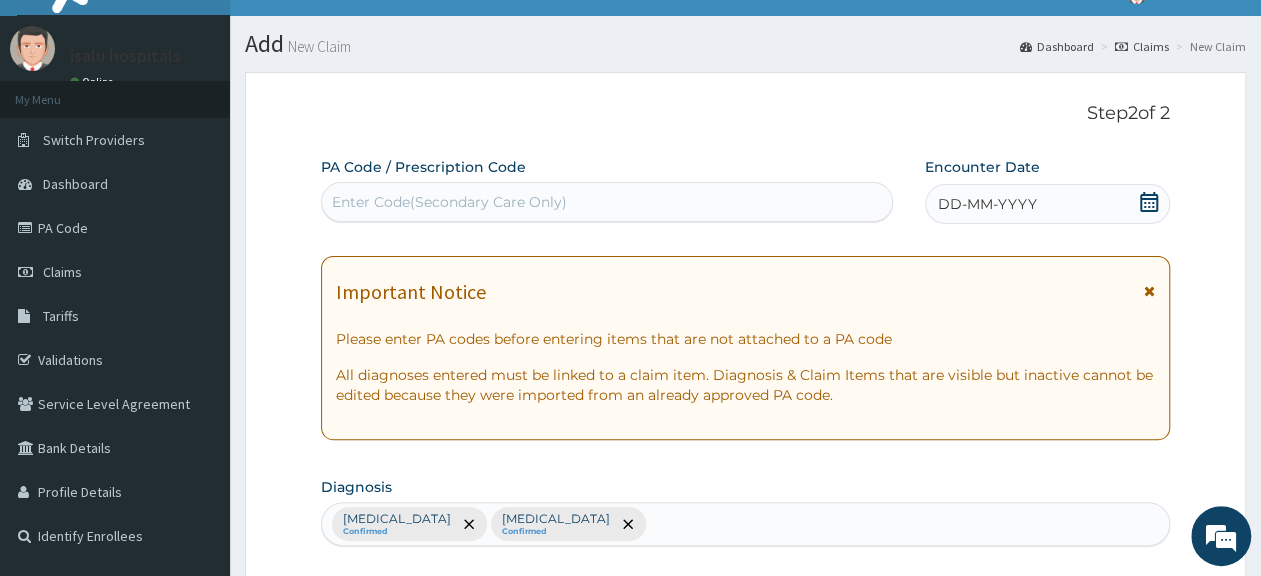 click 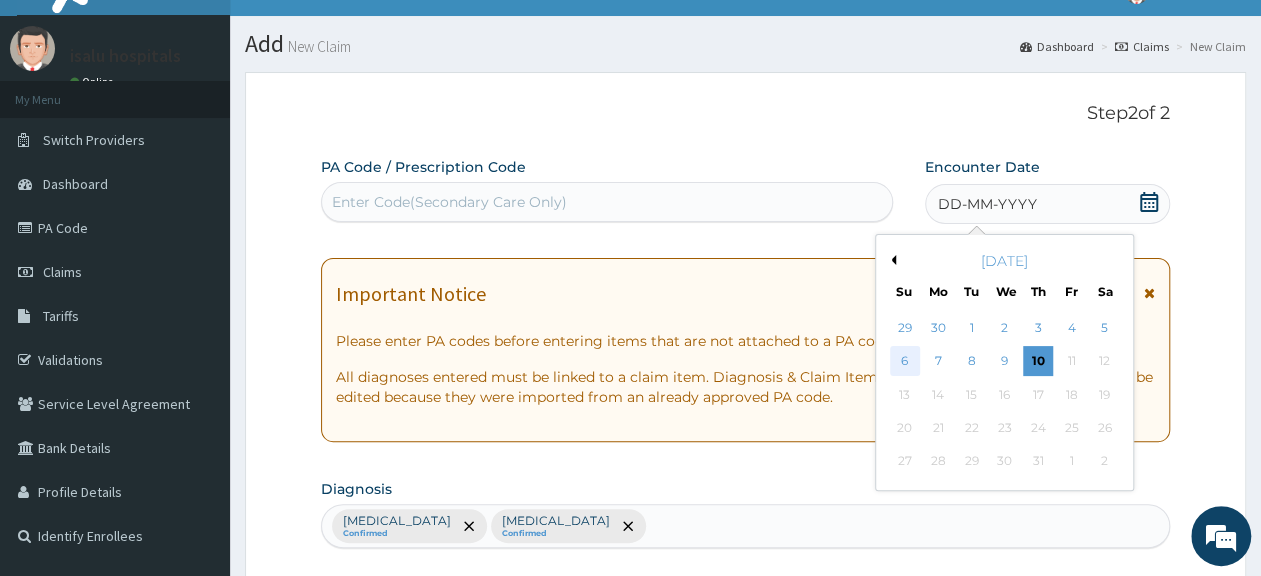 click on "6" at bounding box center [905, 362] 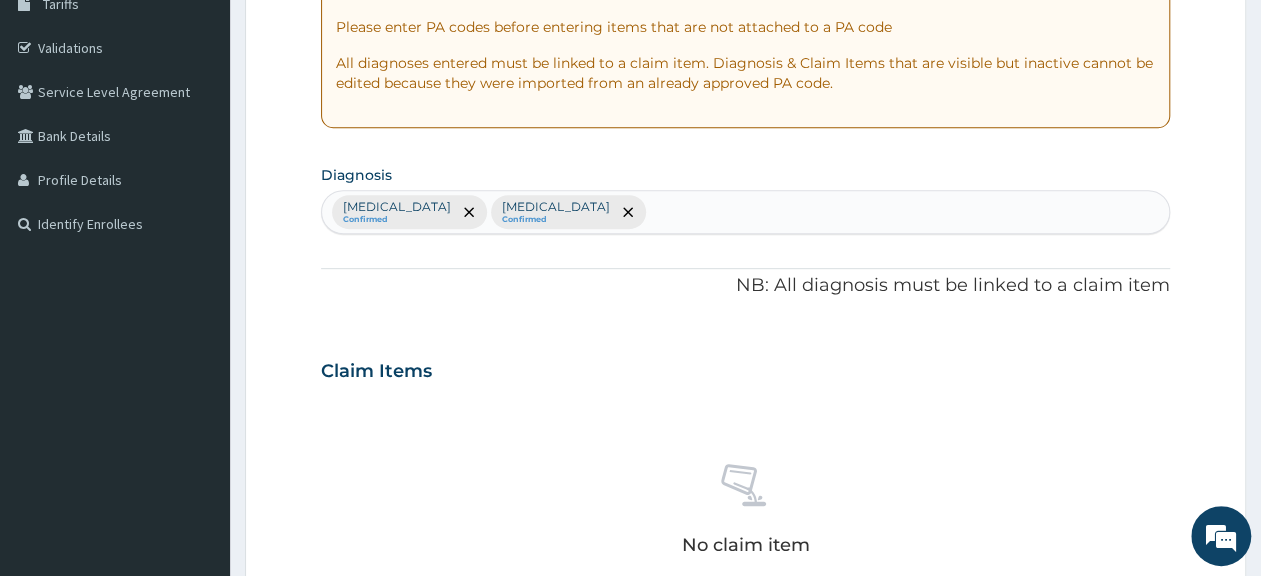 scroll, scrollTop: 554, scrollLeft: 0, axis: vertical 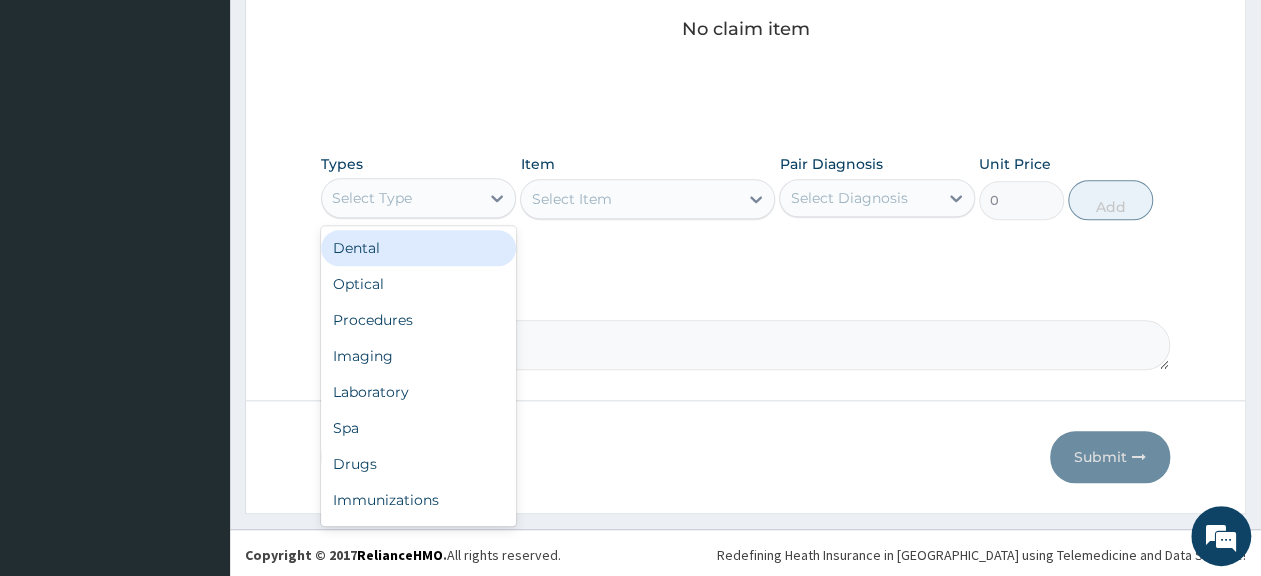 click on "Select Type" at bounding box center [400, 198] 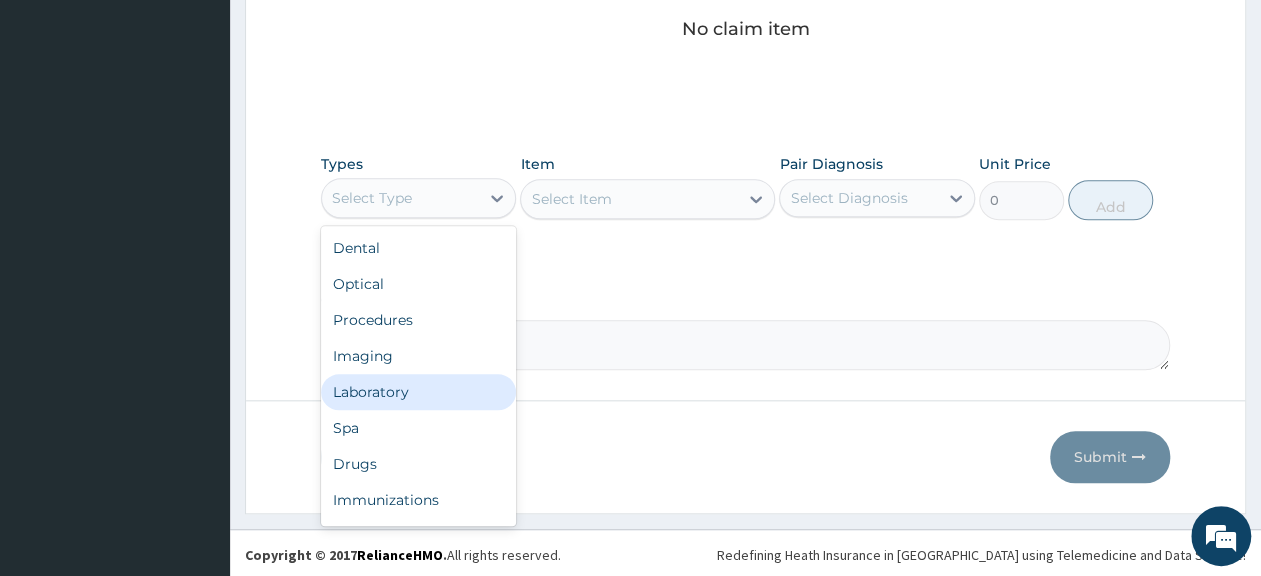 click on "Laboratory" at bounding box center (418, 392) 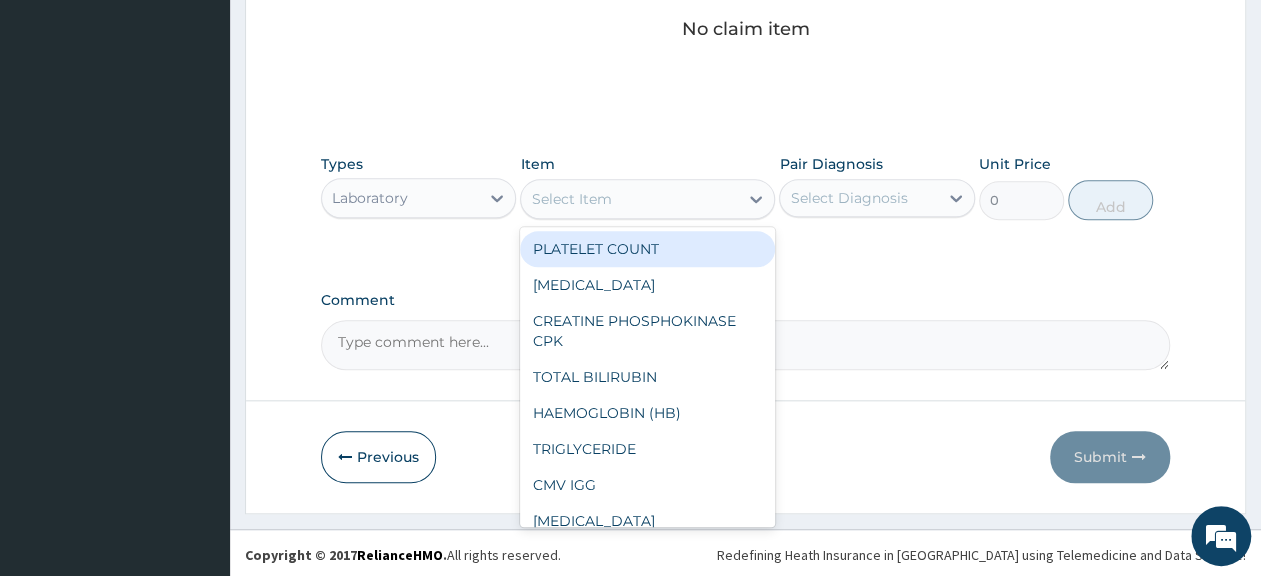 click on "Select Item" at bounding box center [629, 199] 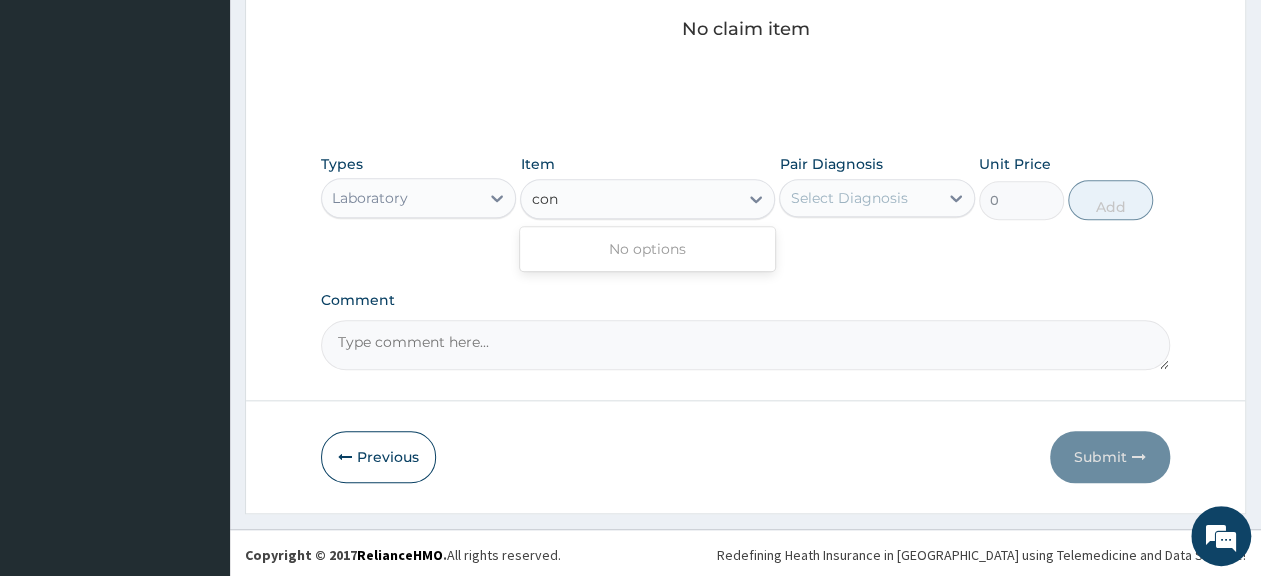 type on "con" 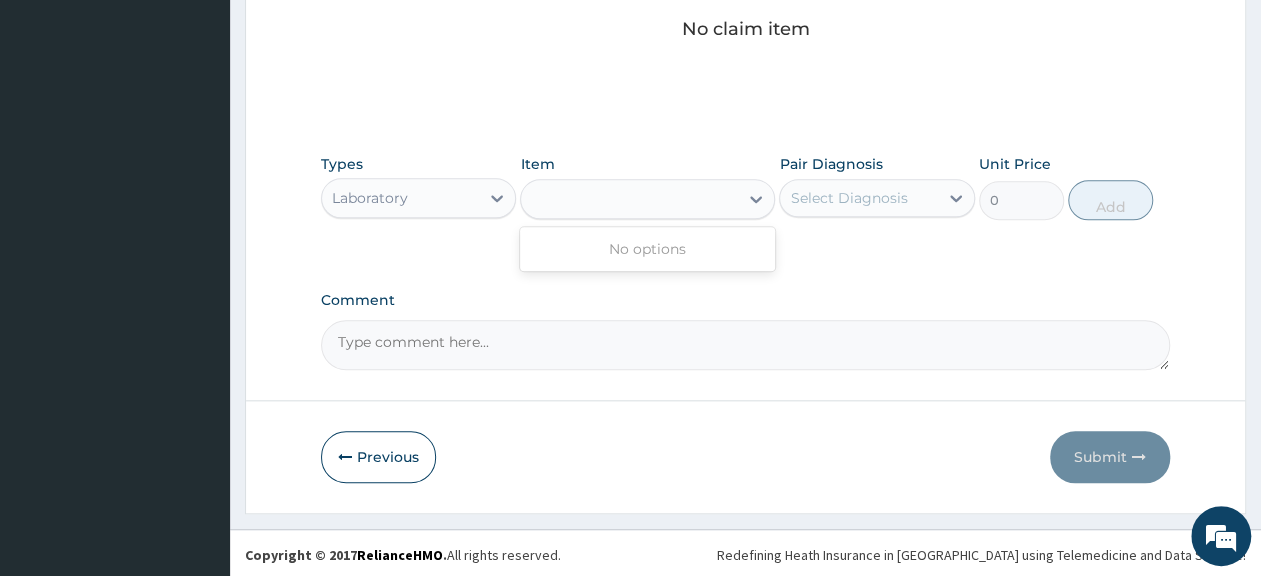click on "Laboratory" at bounding box center (400, 198) 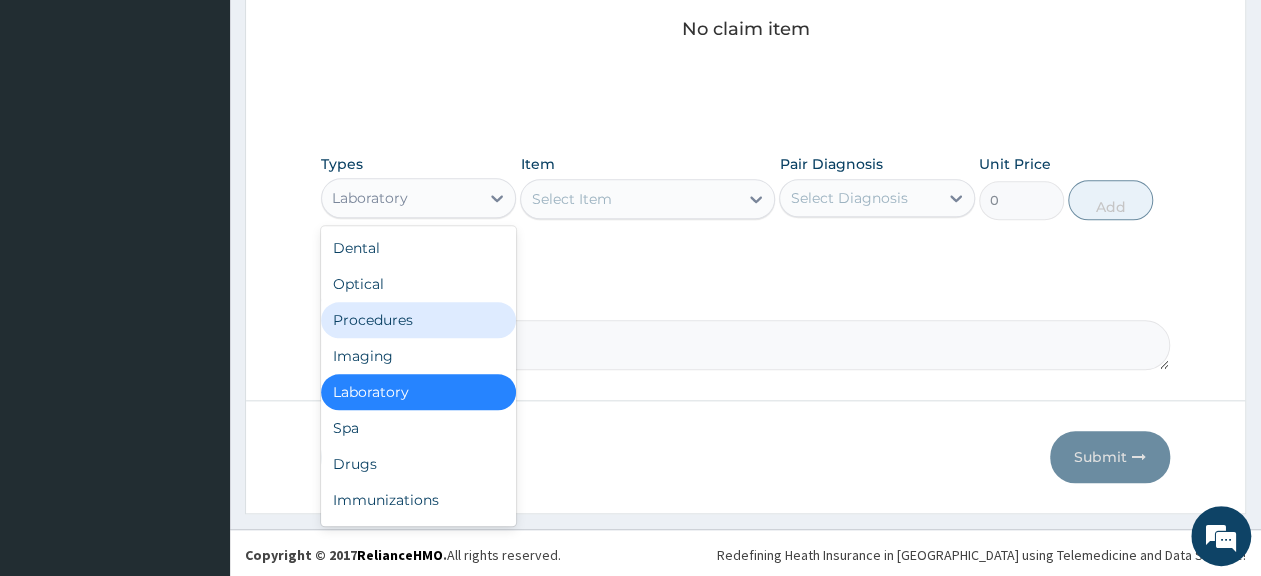 click on "Procedures" at bounding box center (418, 320) 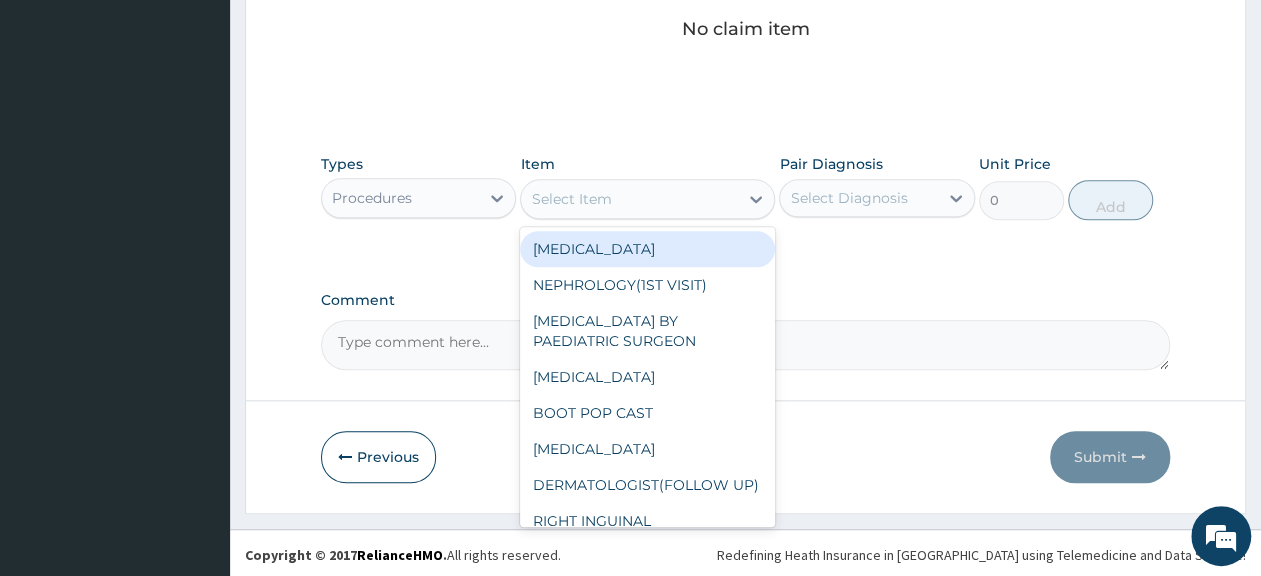 click on "Select Item" at bounding box center (571, 199) 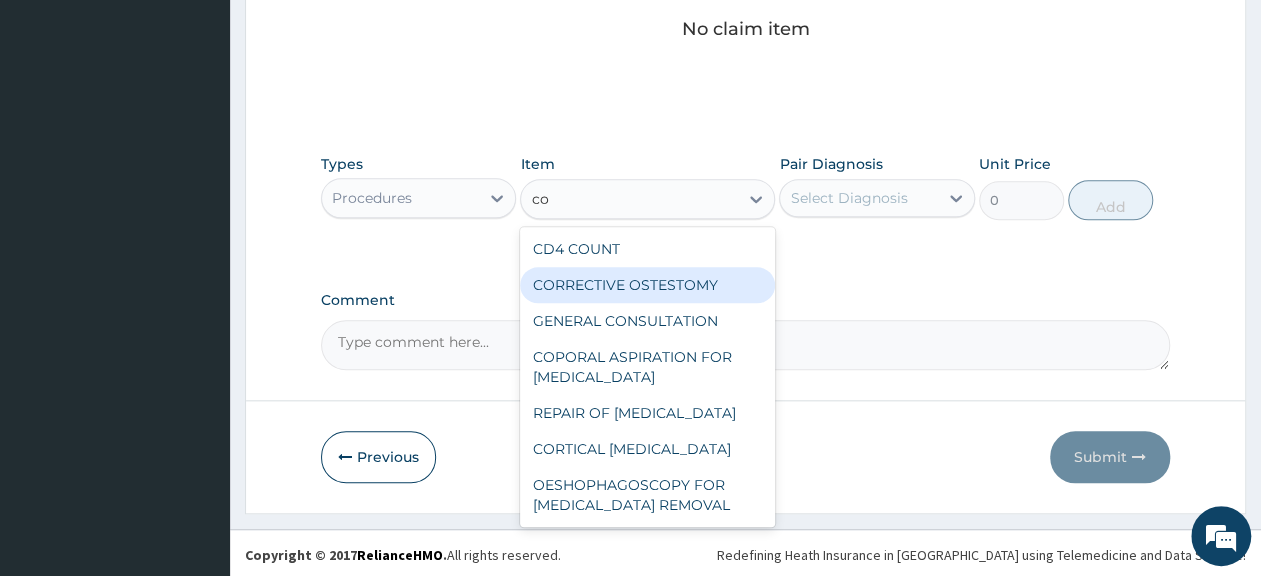 type on "con" 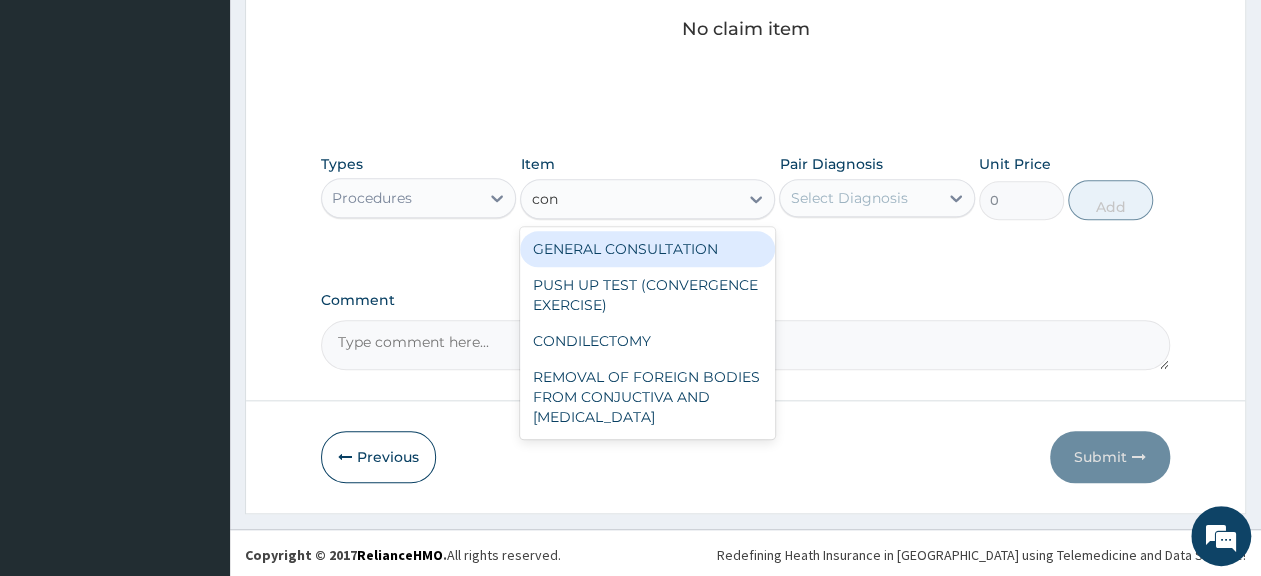 click on "GENERAL CONSULTATION" at bounding box center (647, 249) 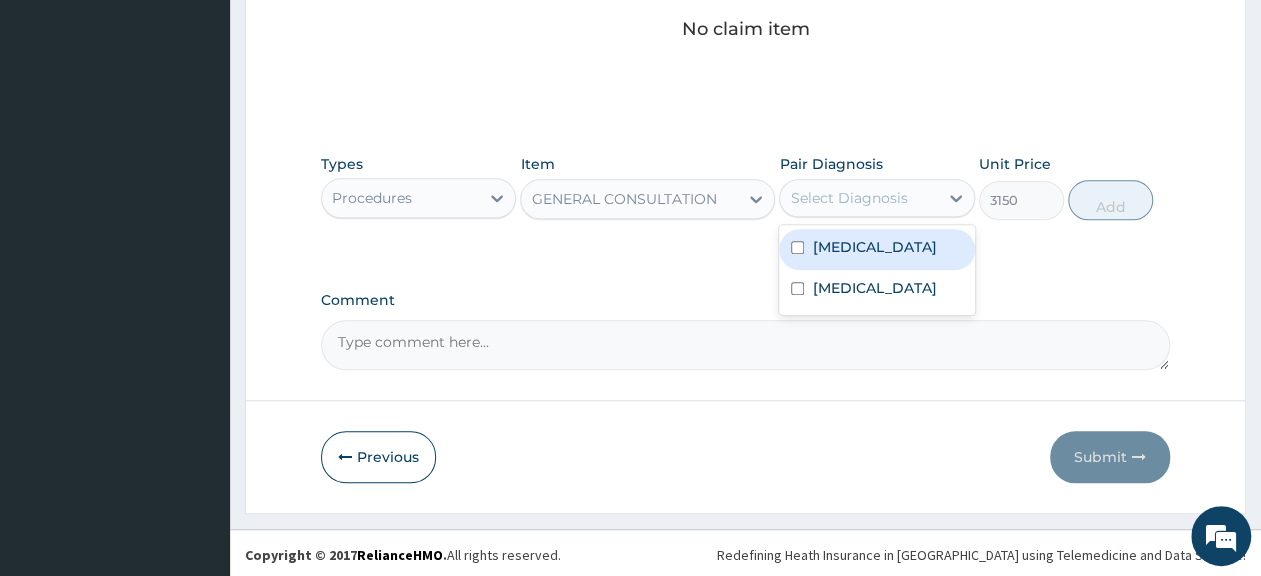 click on "Select Diagnosis" at bounding box center (858, 198) 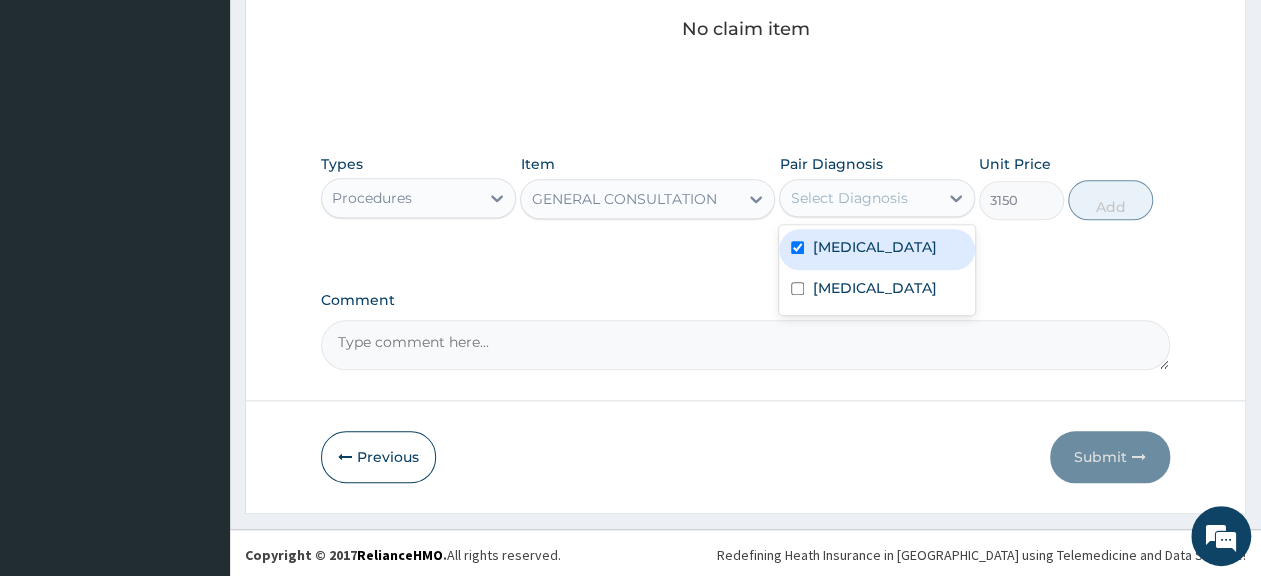checkbox on "true" 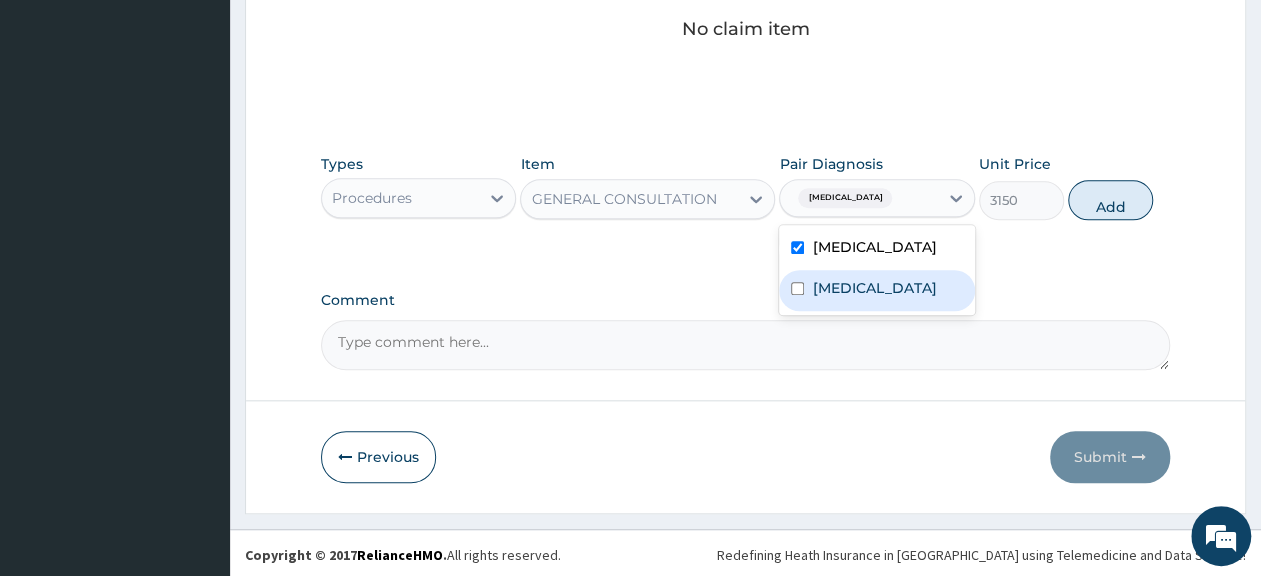 click on "Bacteremia" at bounding box center [874, 288] 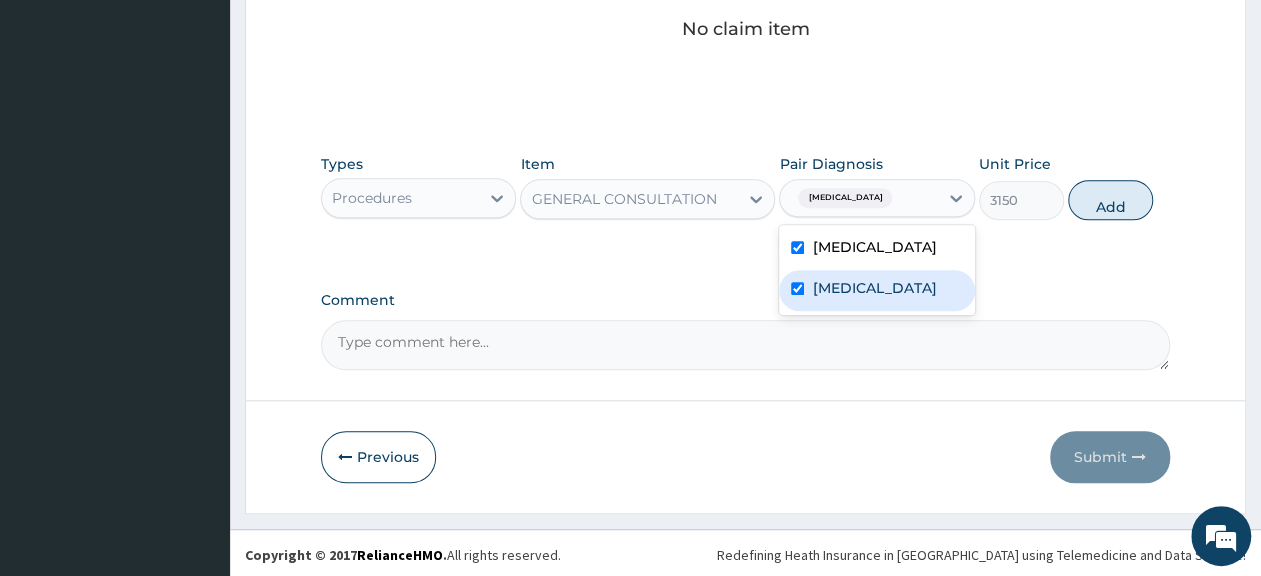checkbox on "true" 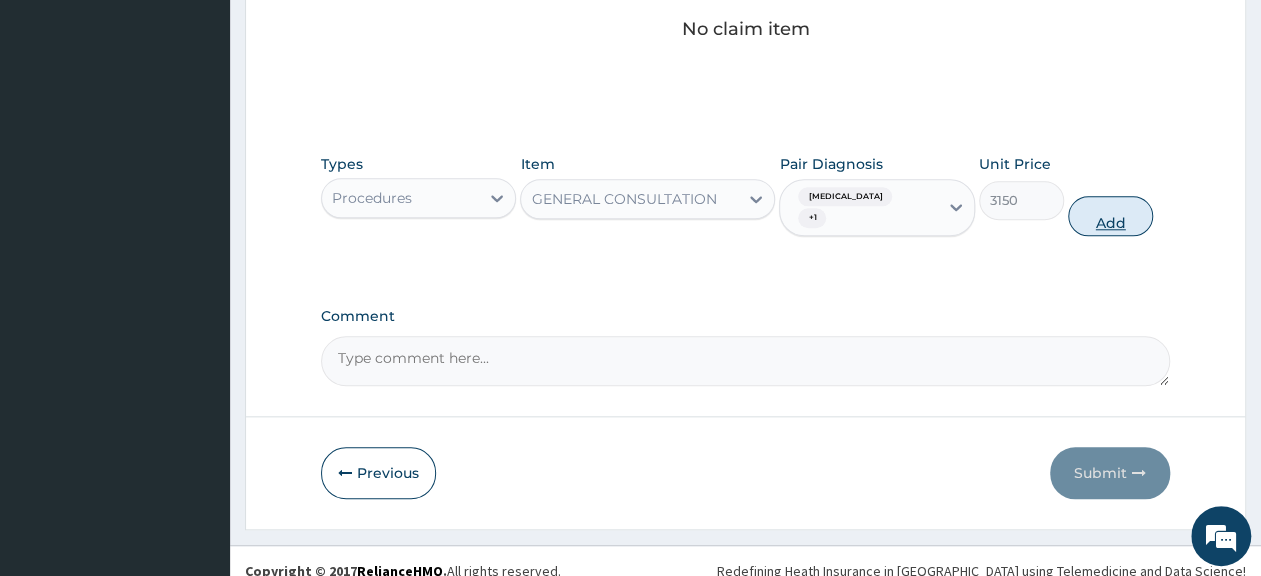 click on "Add" at bounding box center [1110, 216] 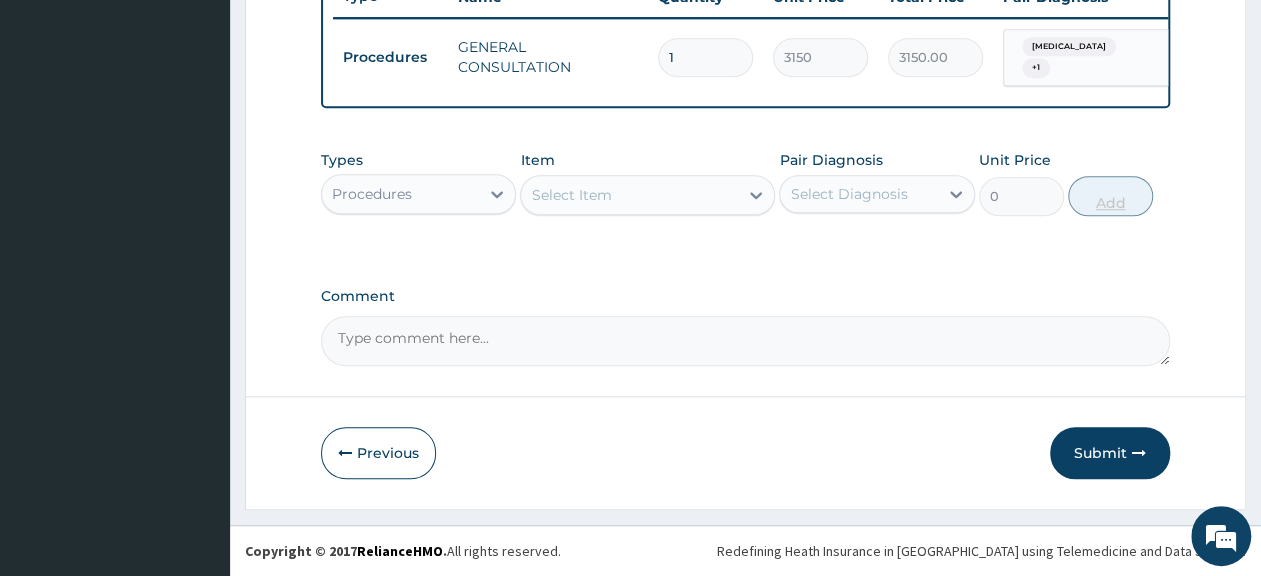scroll, scrollTop: 785, scrollLeft: 0, axis: vertical 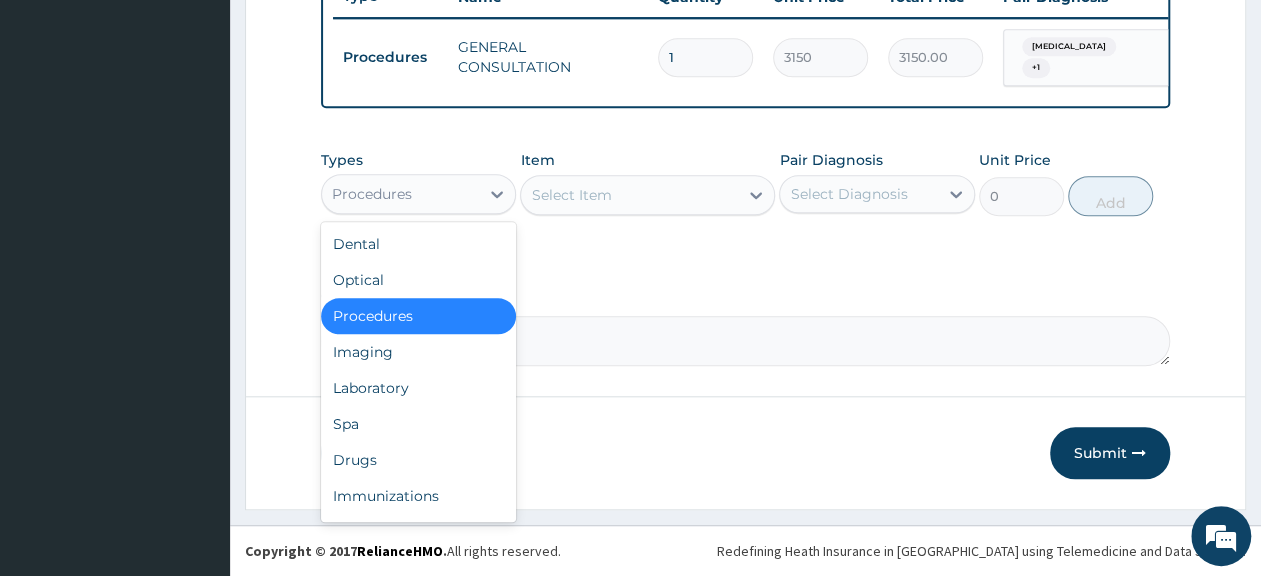click on "Procedures" at bounding box center (372, 194) 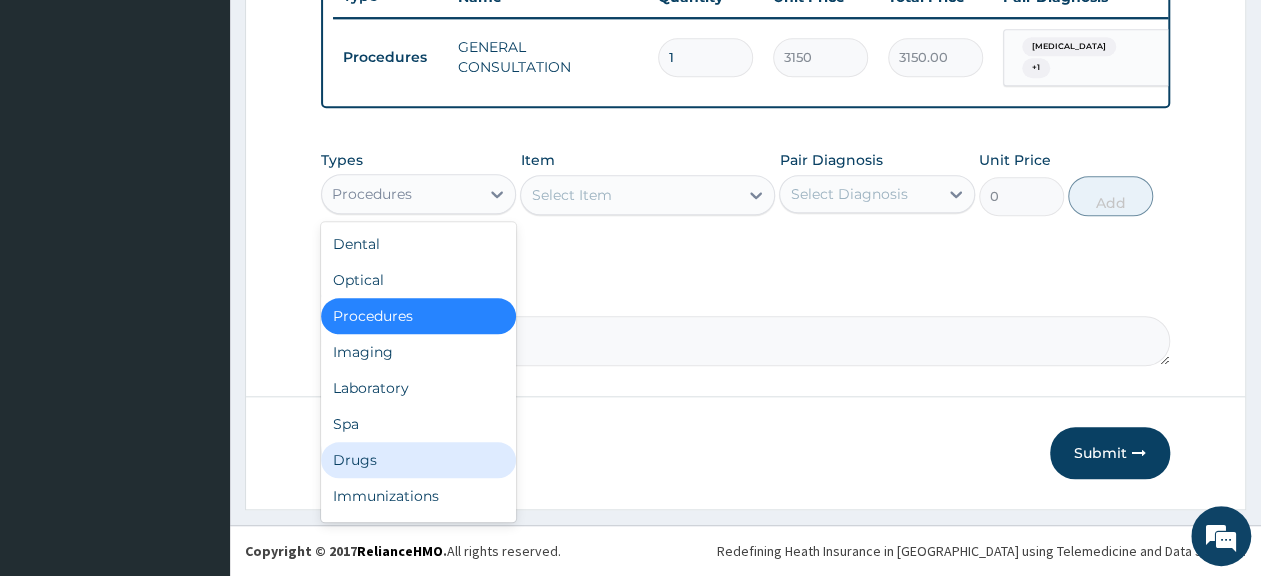 click on "Drugs" at bounding box center [418, 460] 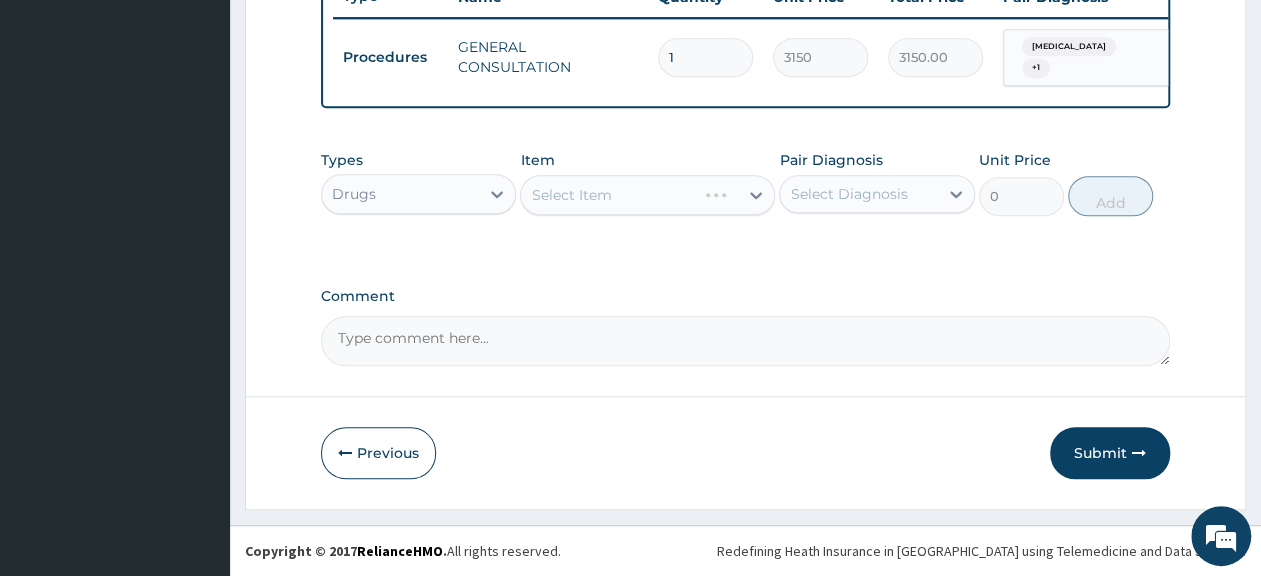 click on "Select Item" at bounding box center (647, 195) 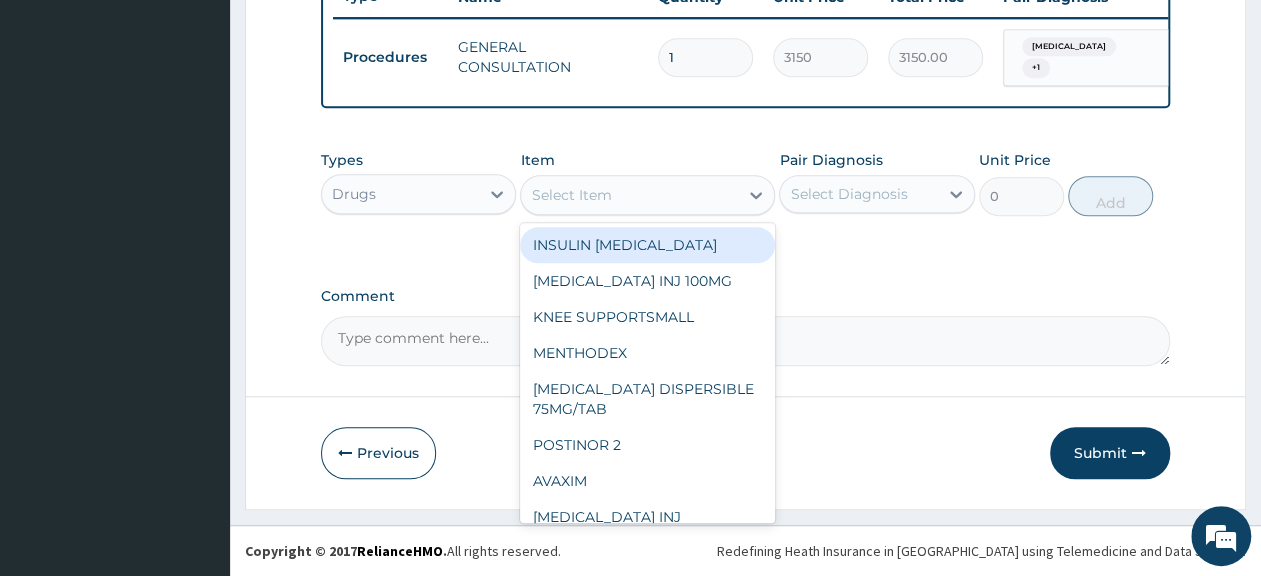 click on "Select Item" at bounding box center (571, 195) 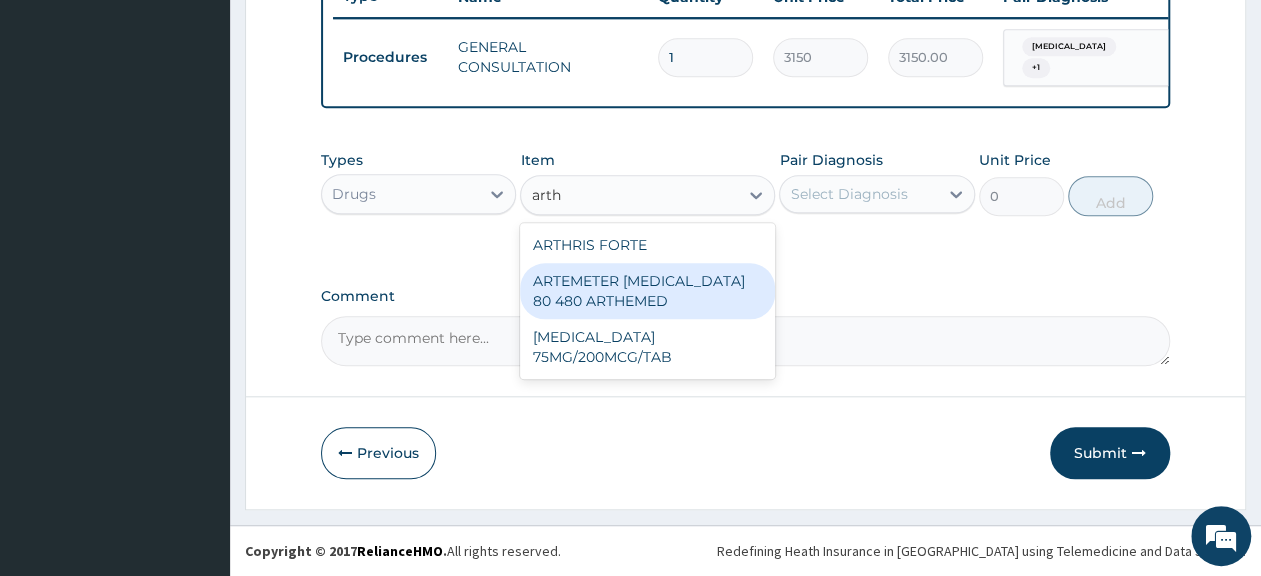 type on "arth" 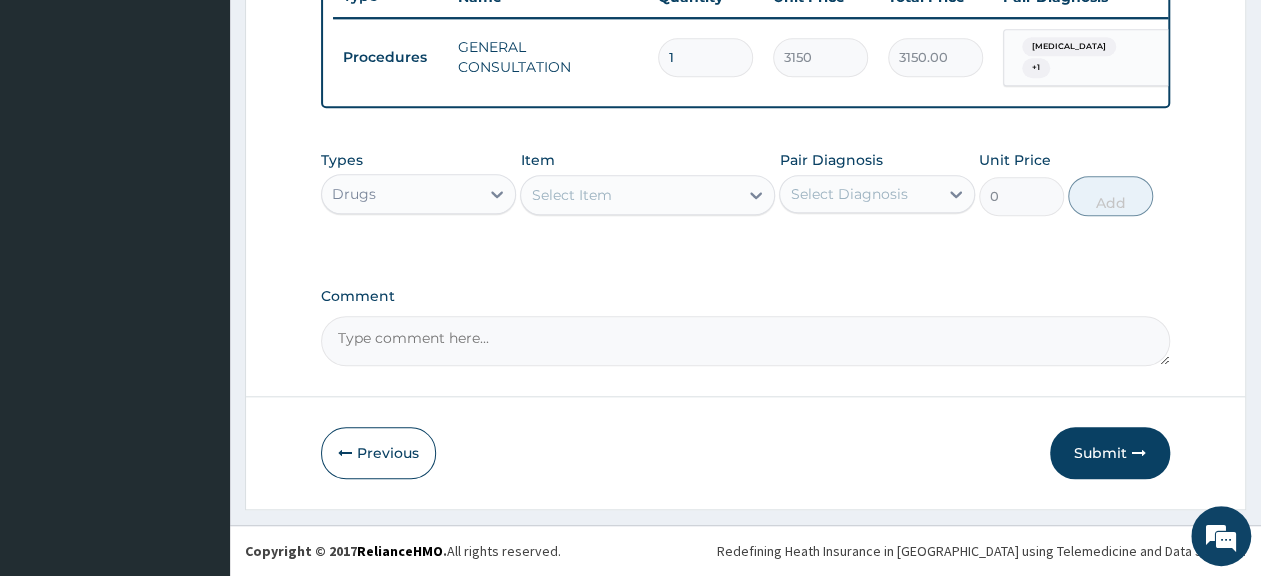 click on "Select Item" at bounding box center (629, 195) 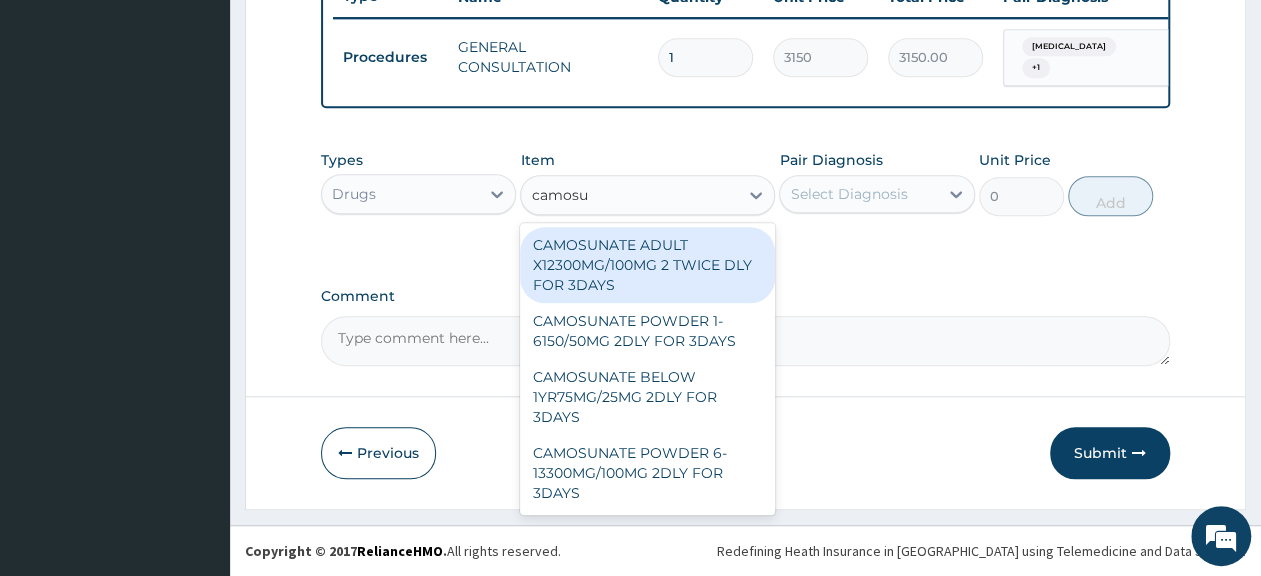type on "camosu" 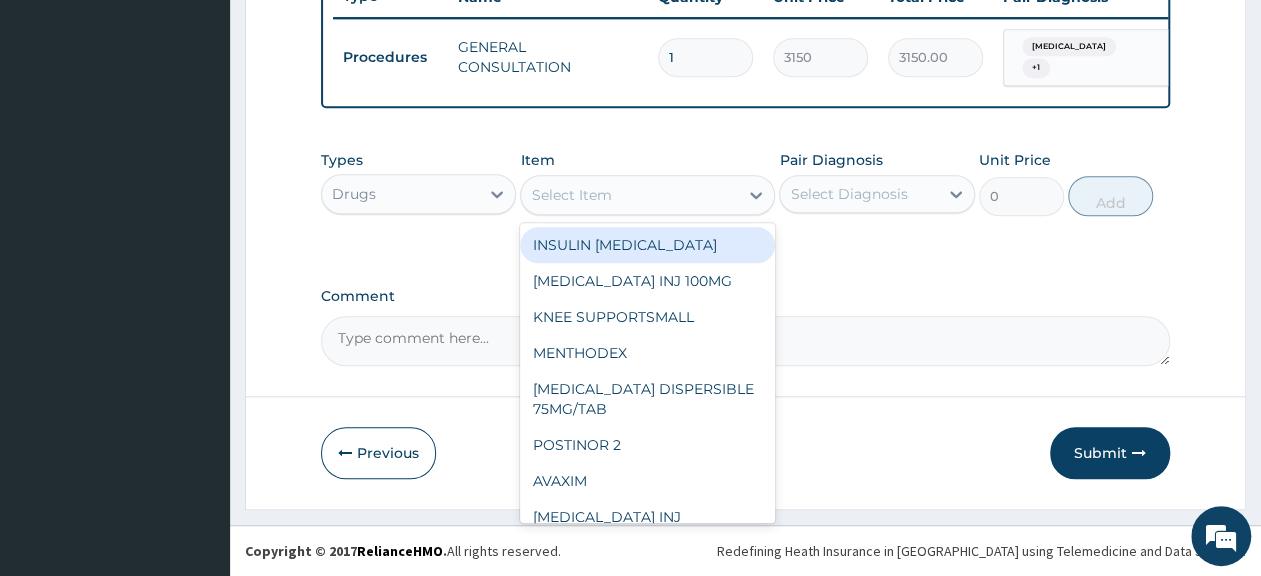 click on "Select Item" at bounding box center [629, 195] 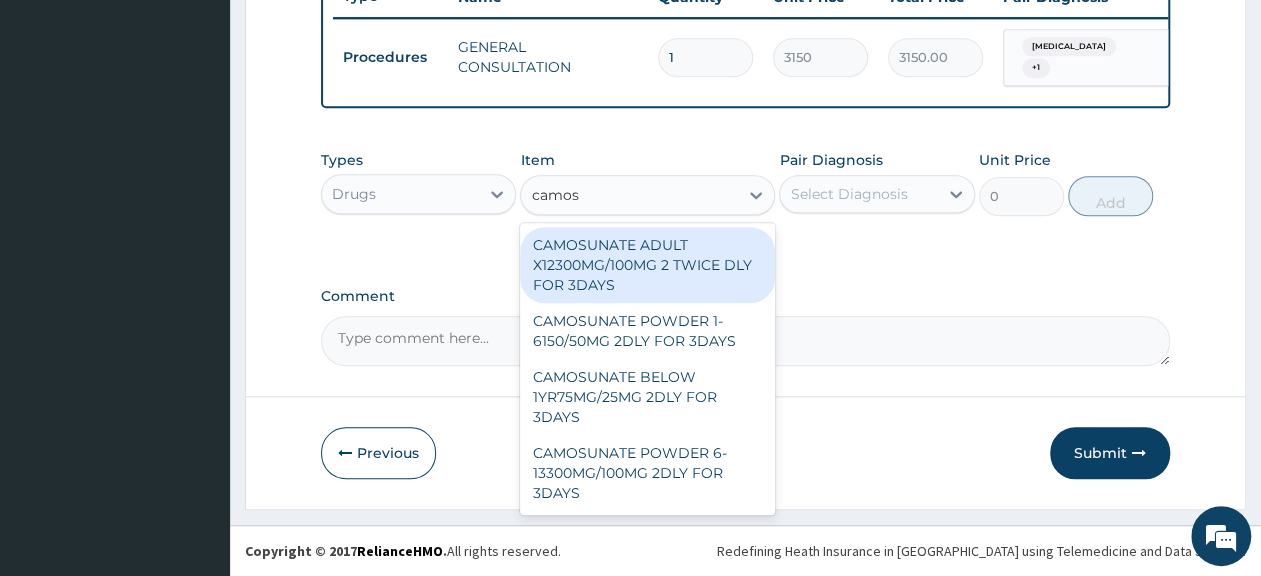 type on "camosu" 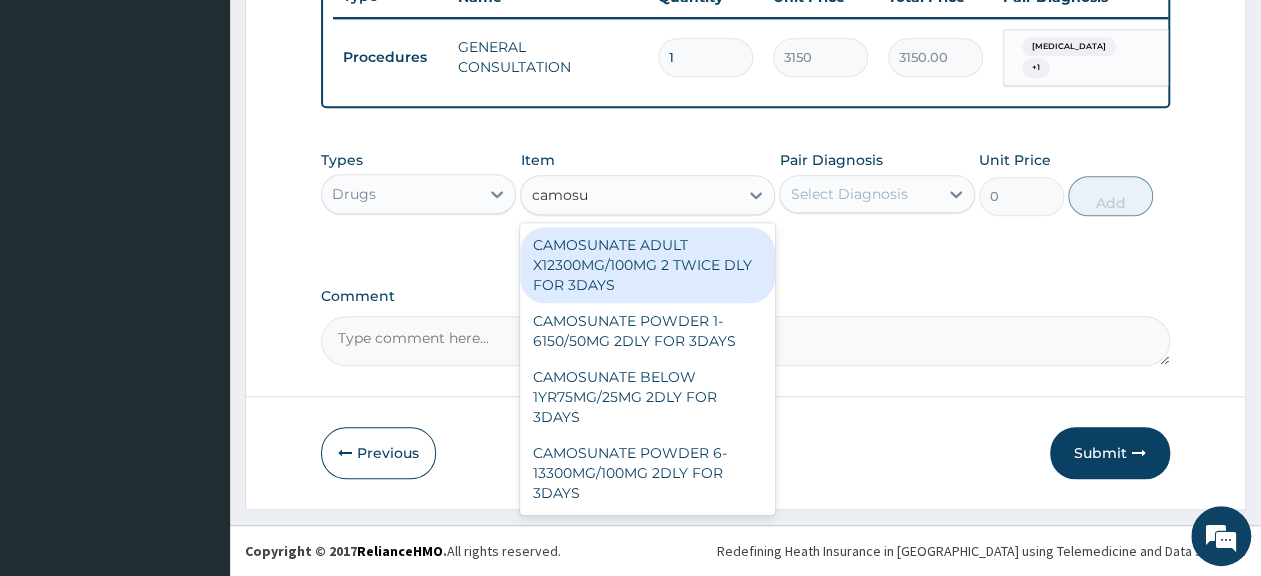 click on "CAMOSUNATE ADULT X12300MG/100MG 2 TWICE DLY FOR 3DAYS" at bounding box center [647, 265] 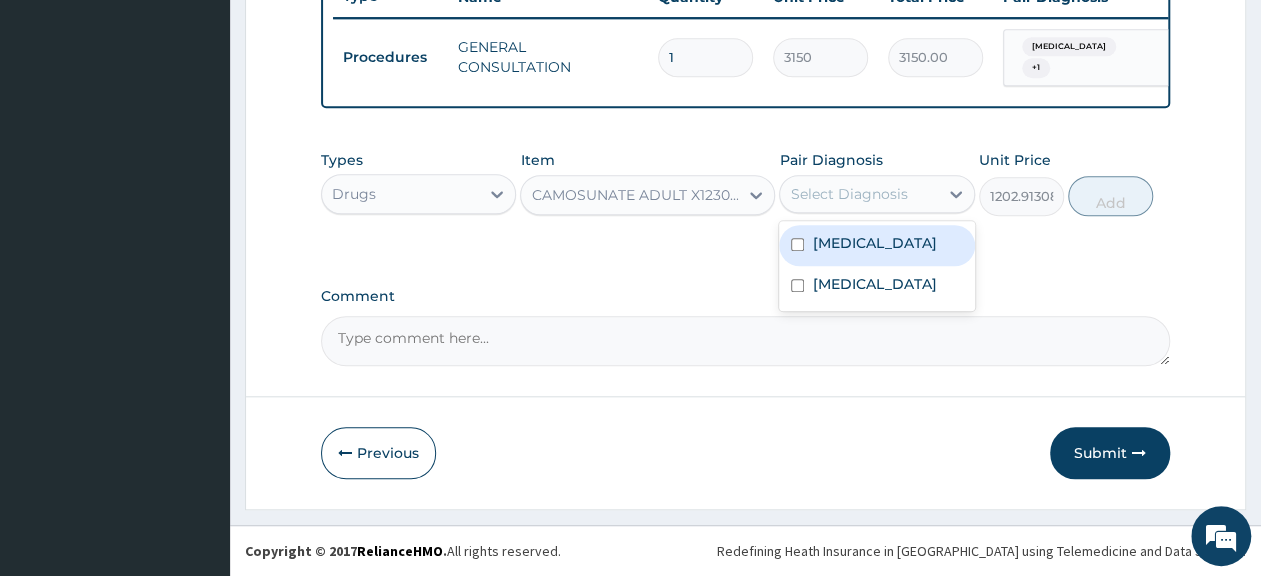 click on "Select Diagnosis" at bounding box center (858, 194) 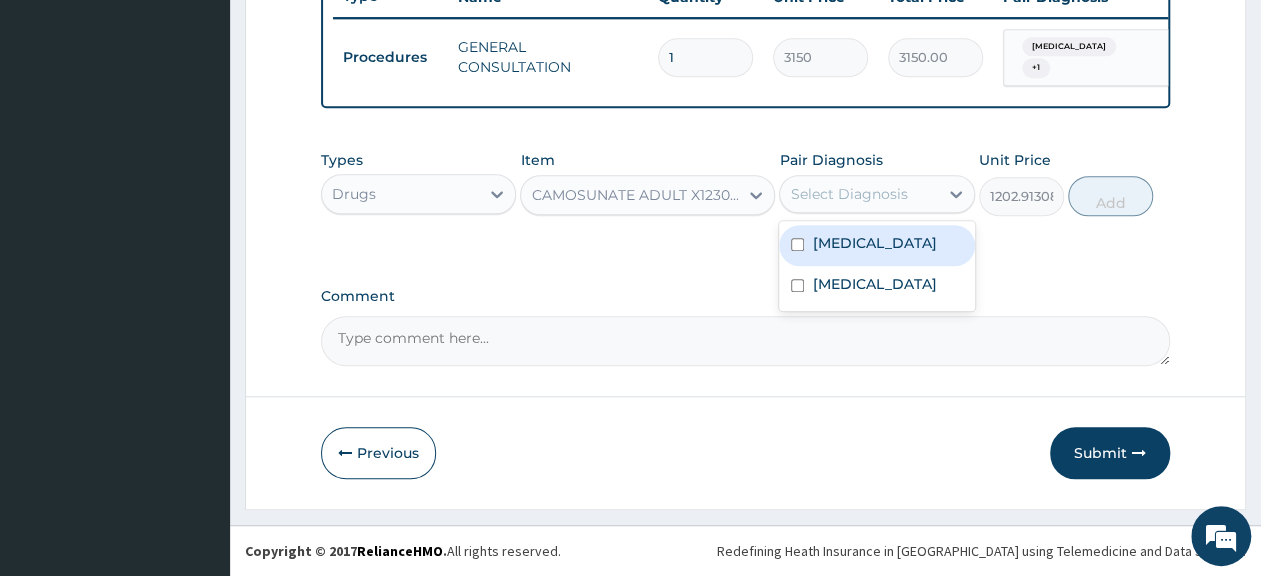 click on "[MEDICAL_DATA]" at bounding box center (876, 245) 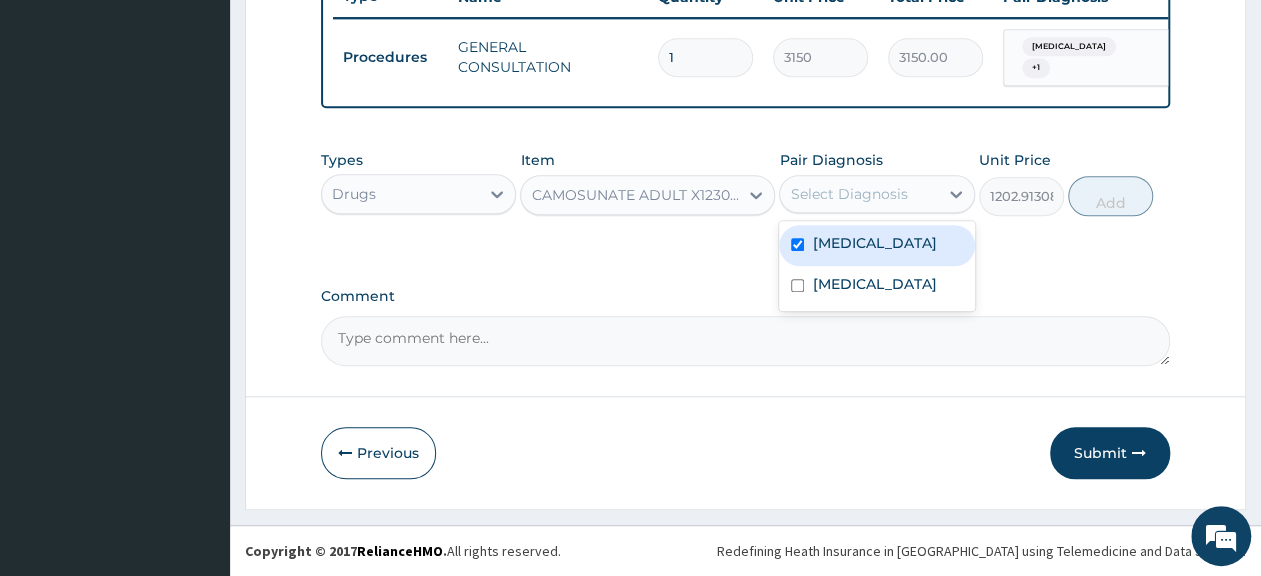 checkbox on "true" 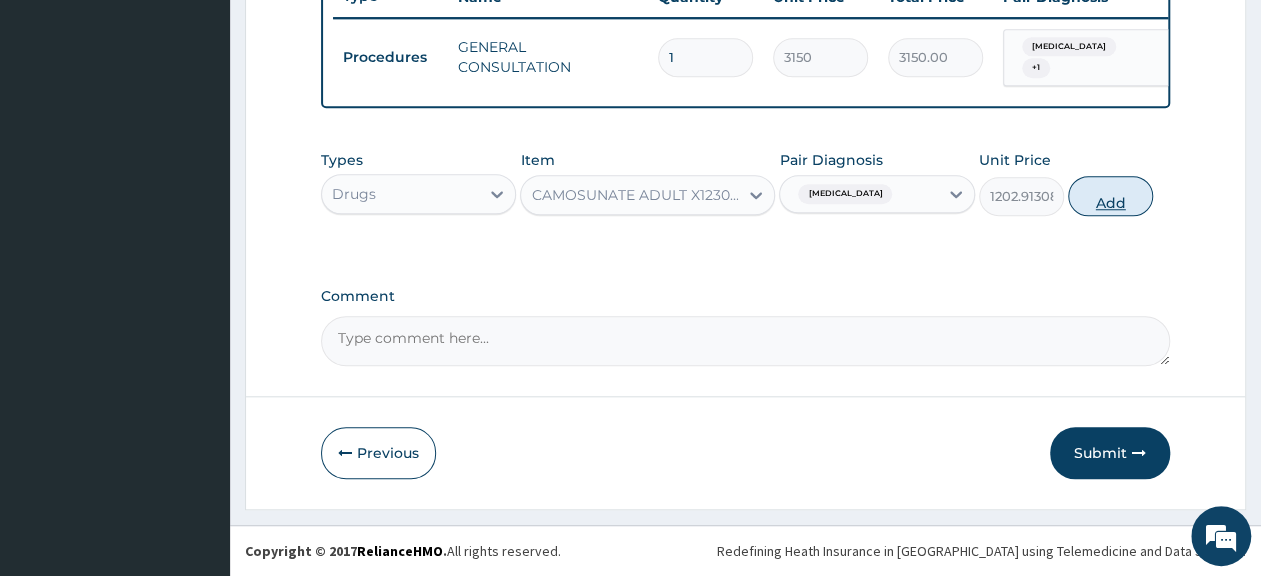 click on "Add" at bounding box center [1110, 196] 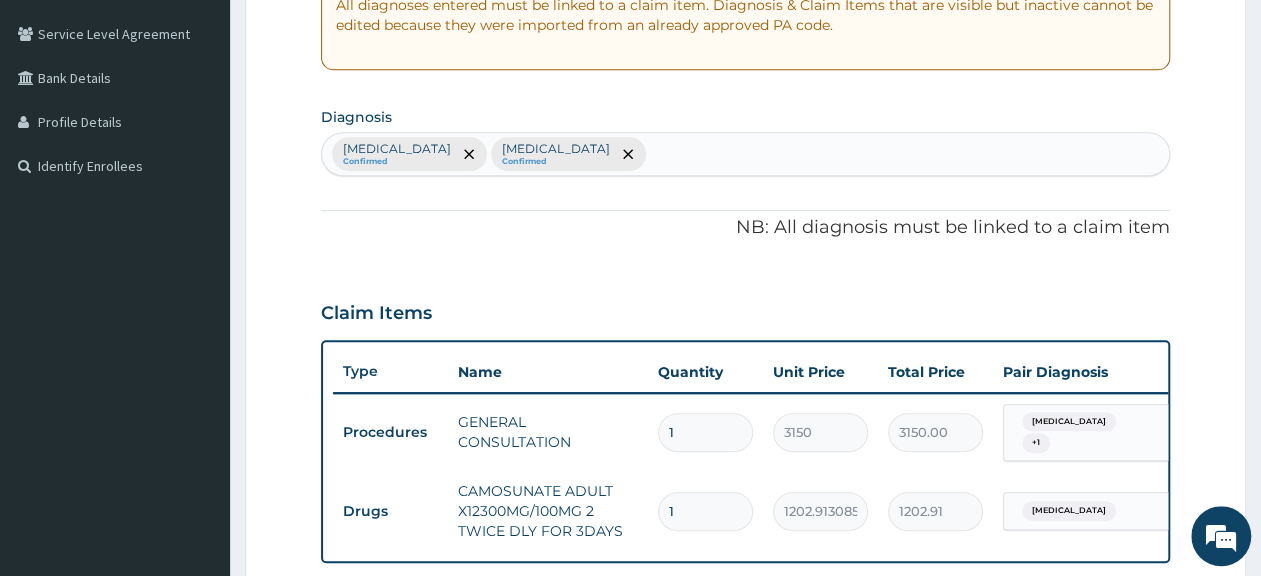 scroll, scrollTop: 369, scrollLeft: 0, axis: vertical 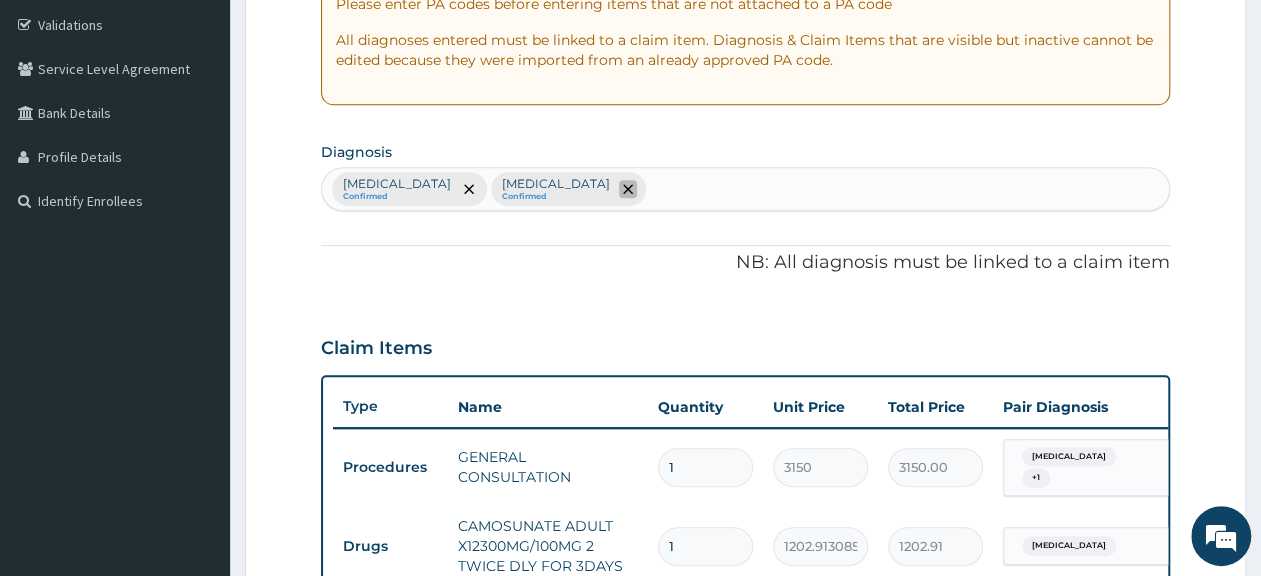 click 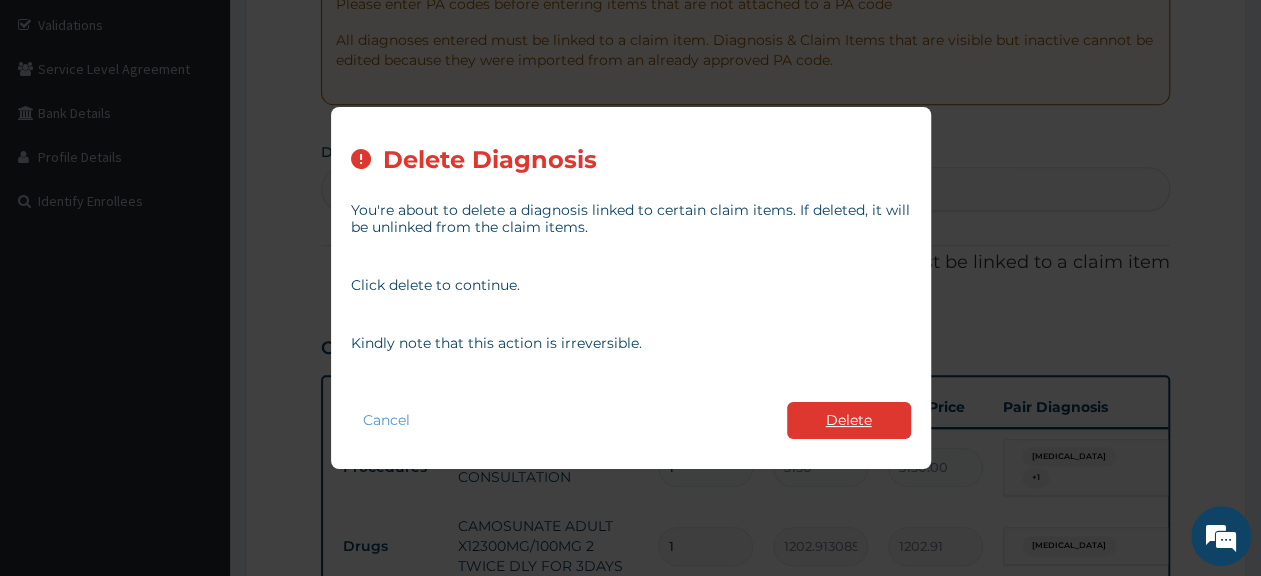 click on "Delete" at bounding box center [849, 420] 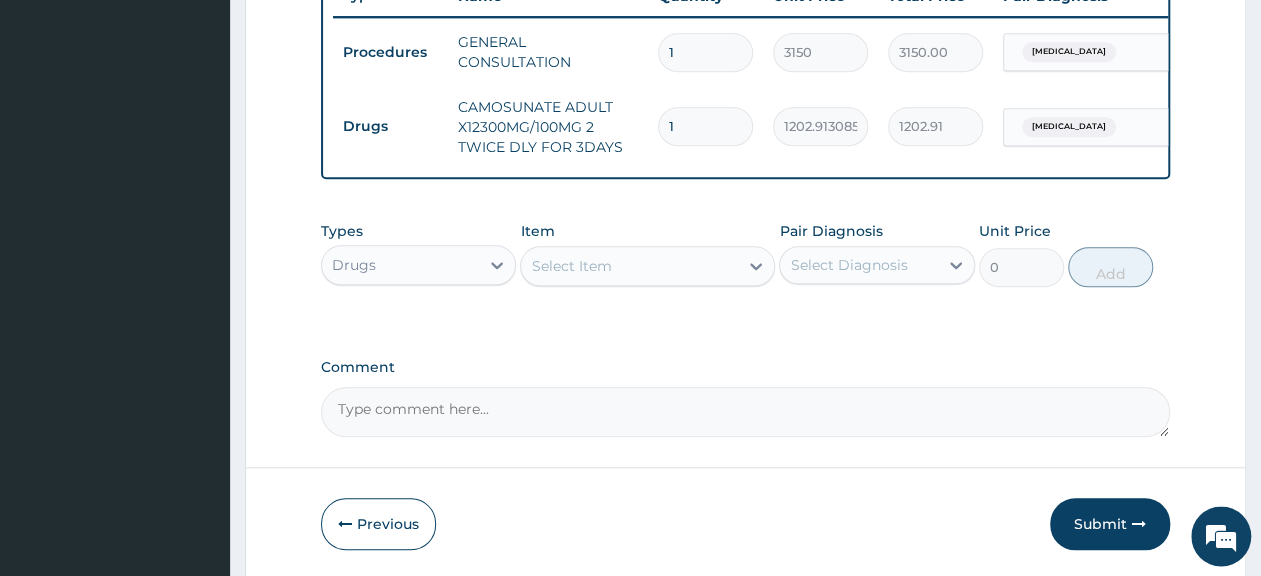 scroll, scrollTop: 785, scrollLeft: 0, axis: vertical 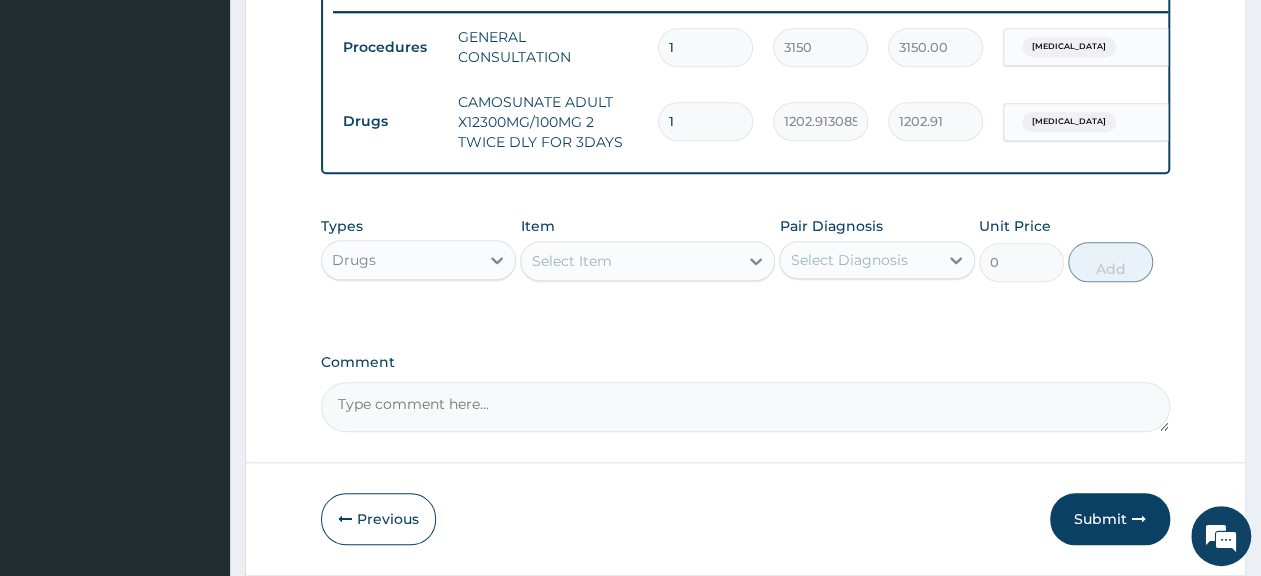 click on "1" at bounding box center (705, 121) 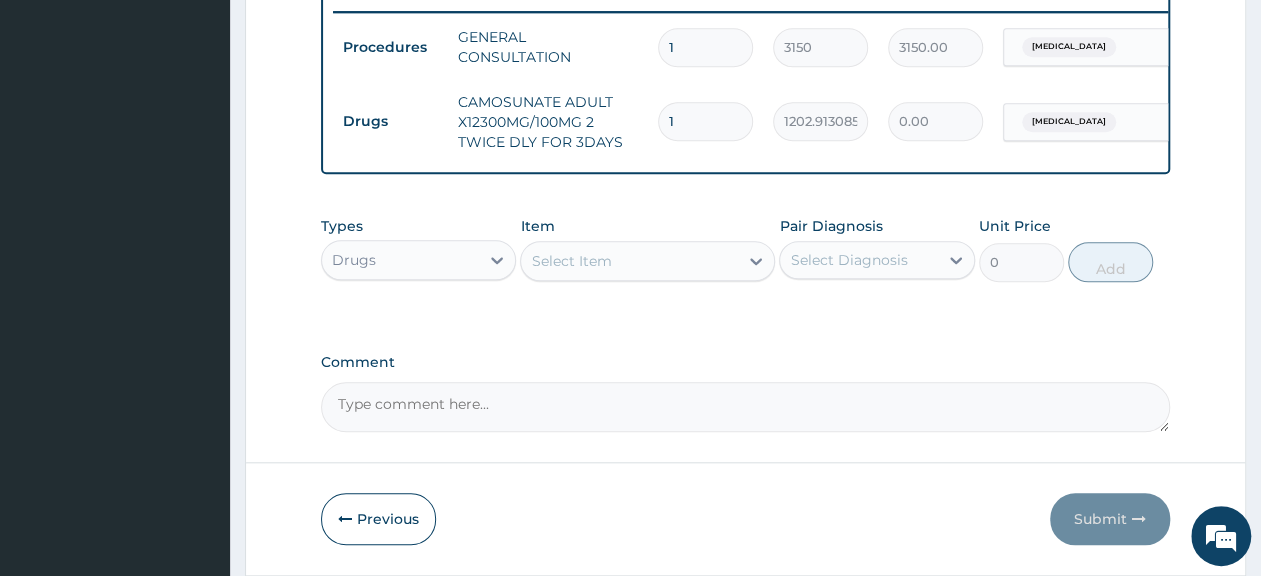 type 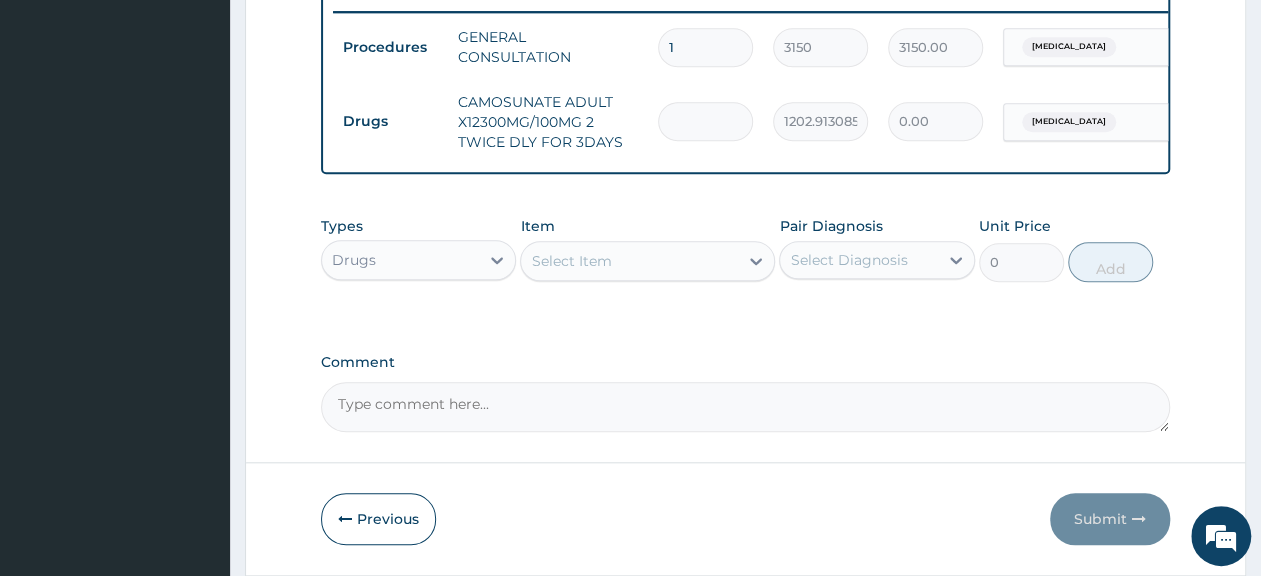type on "0.00" 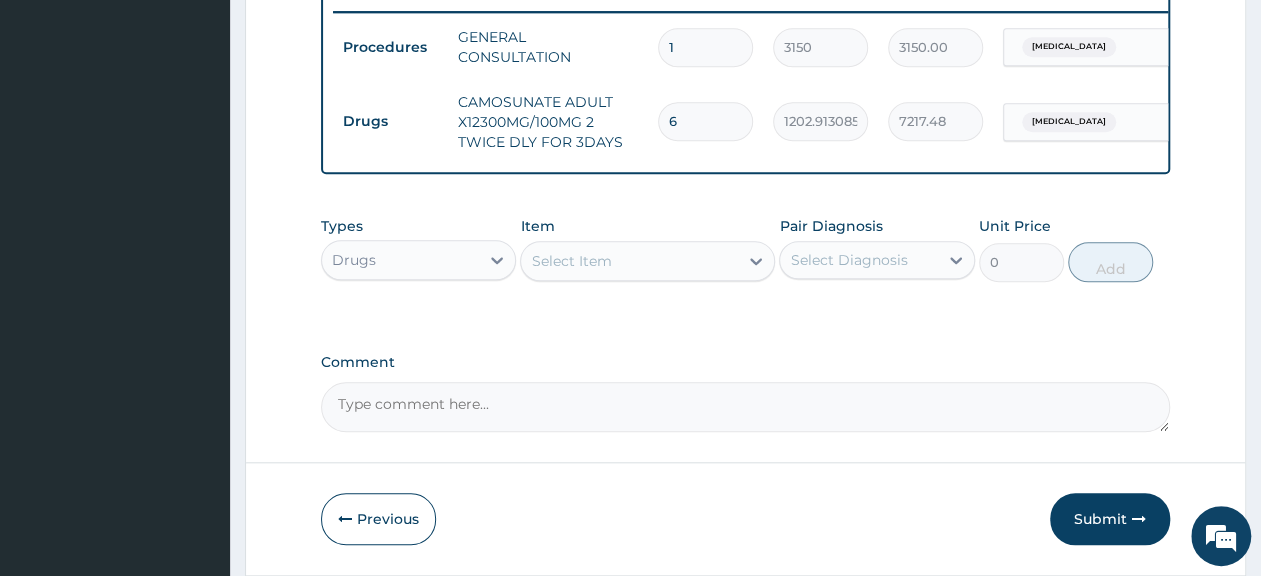 type on "6" 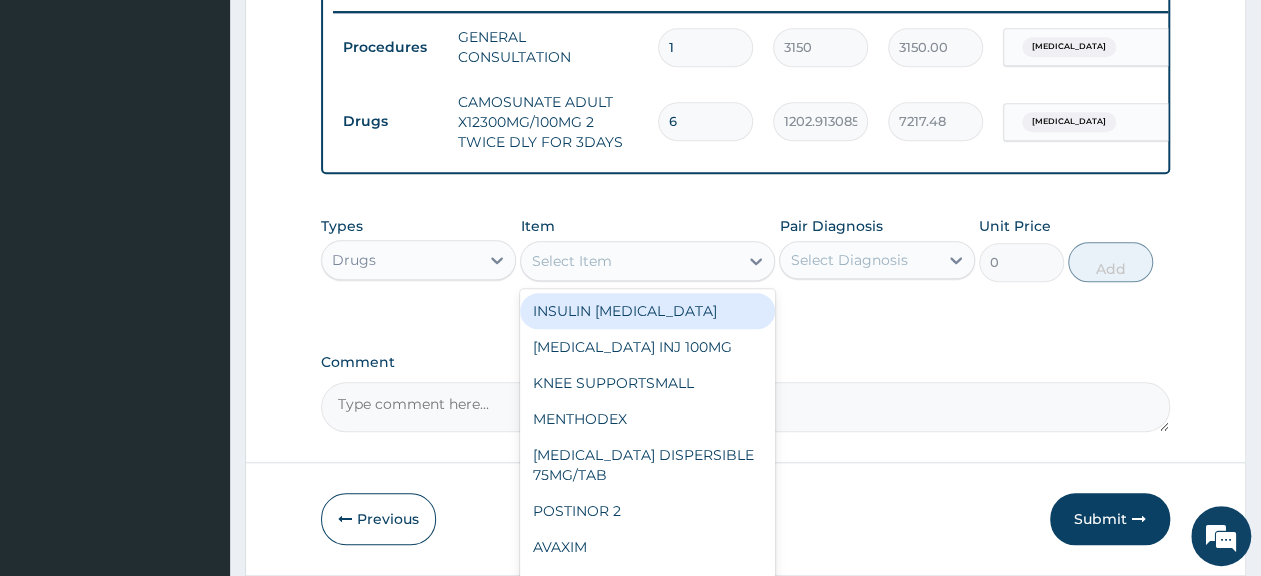 click on "Select Item" at bounding box center [571, 261] 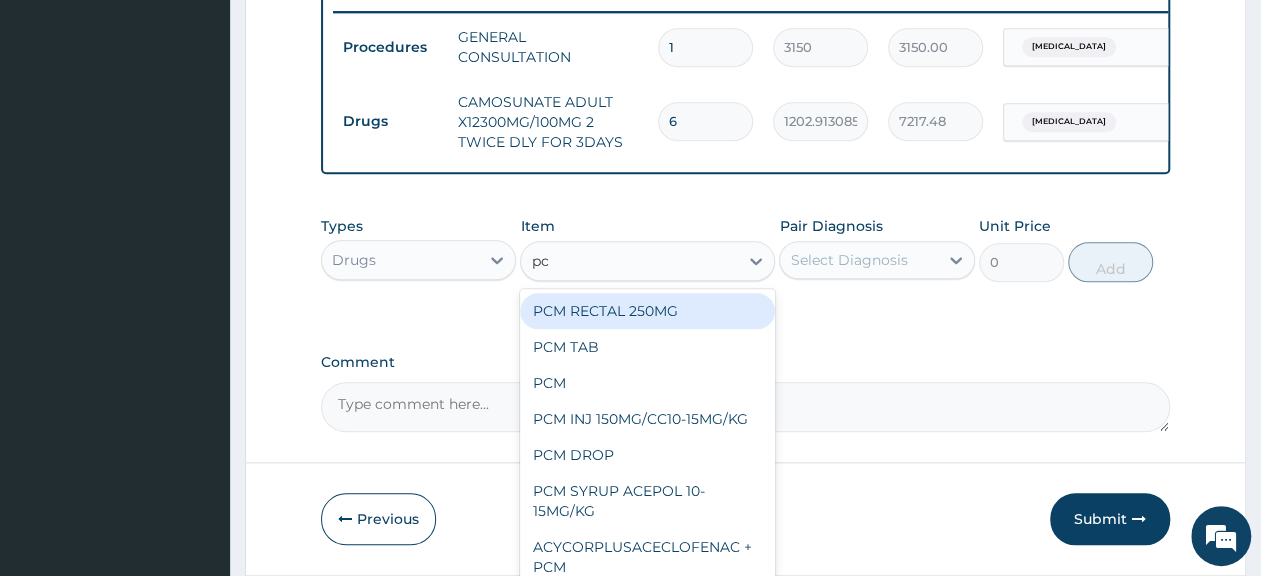 type on "pcm" 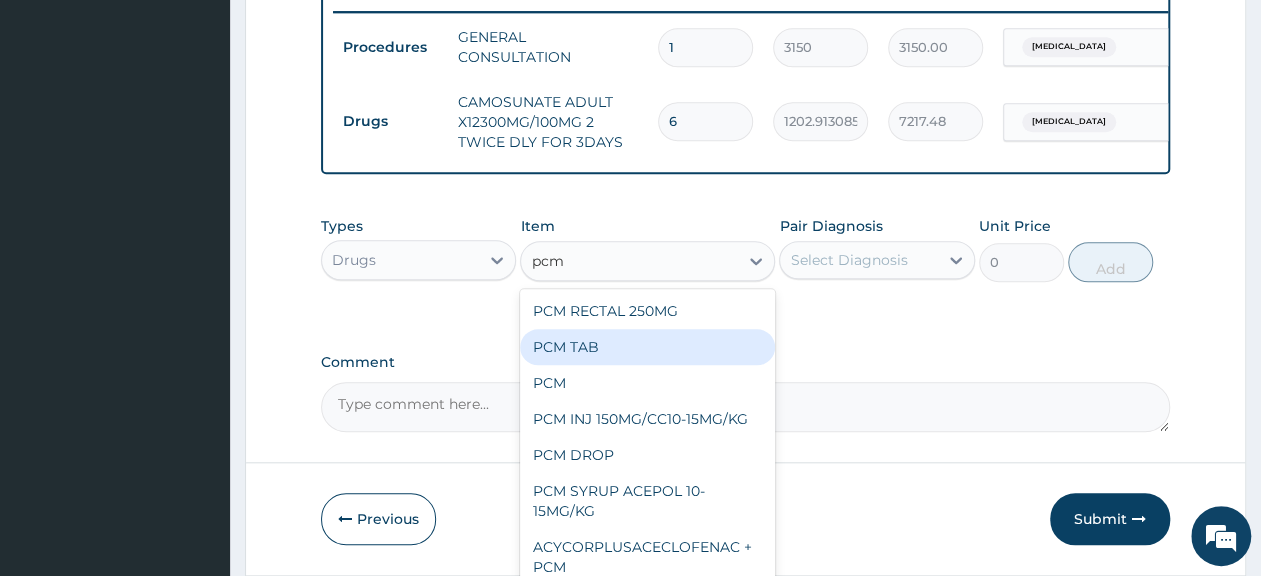 click on "PCM TAB" at bounding box center [647, 347] 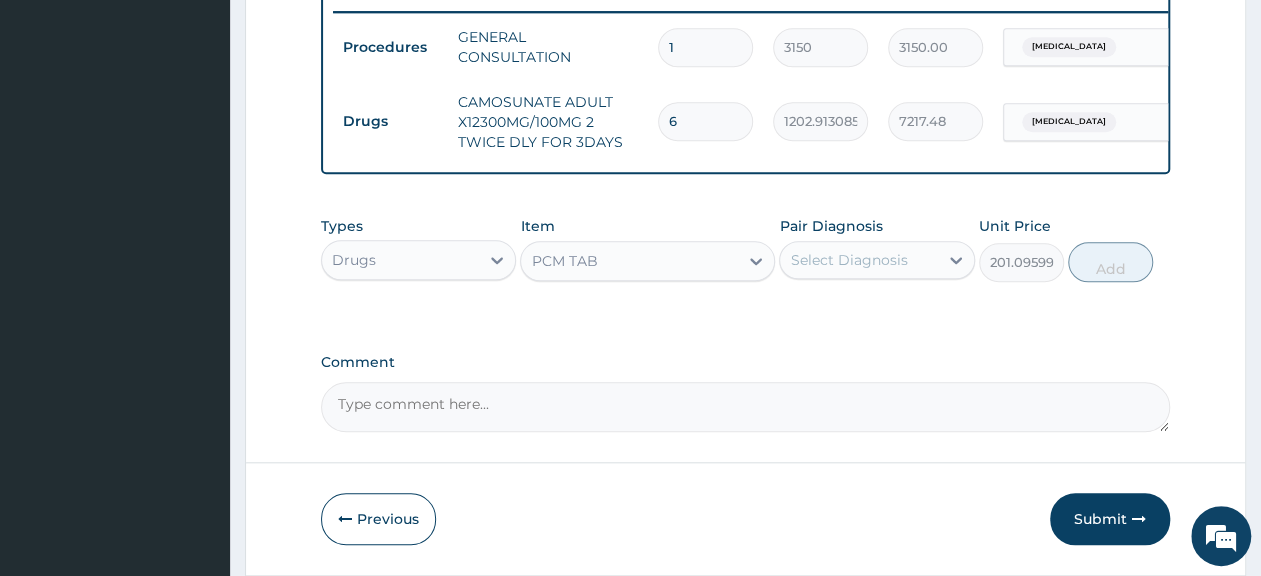 click on "Select Diagnosis" at bounding box center [848, 260] 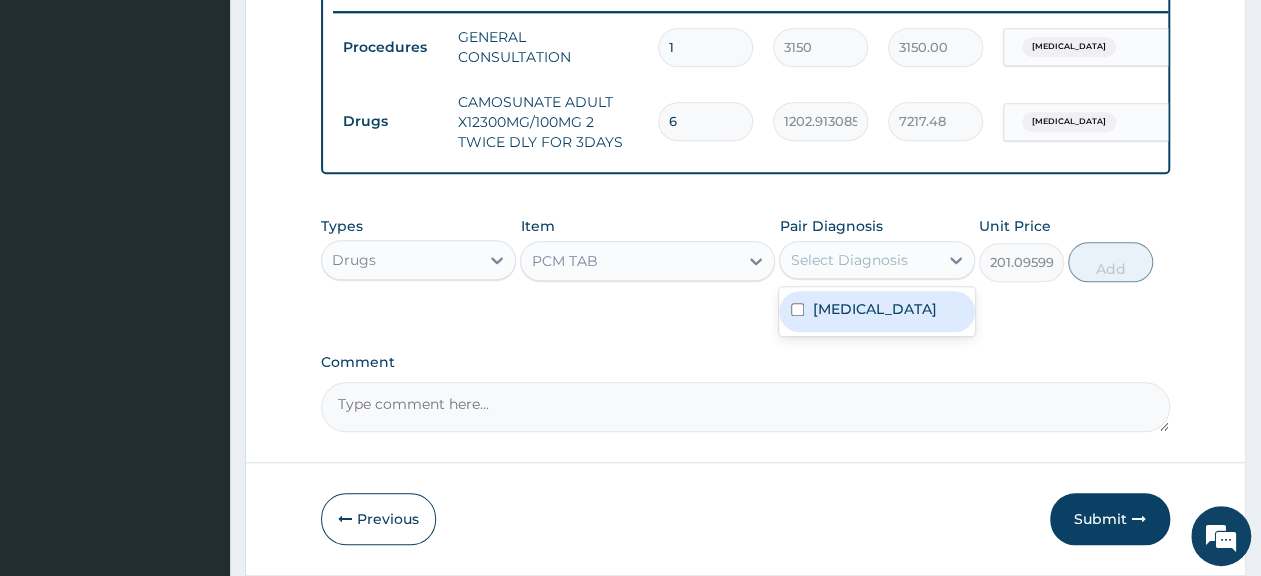 click on "Malaria" at bounding box center (876, 311) 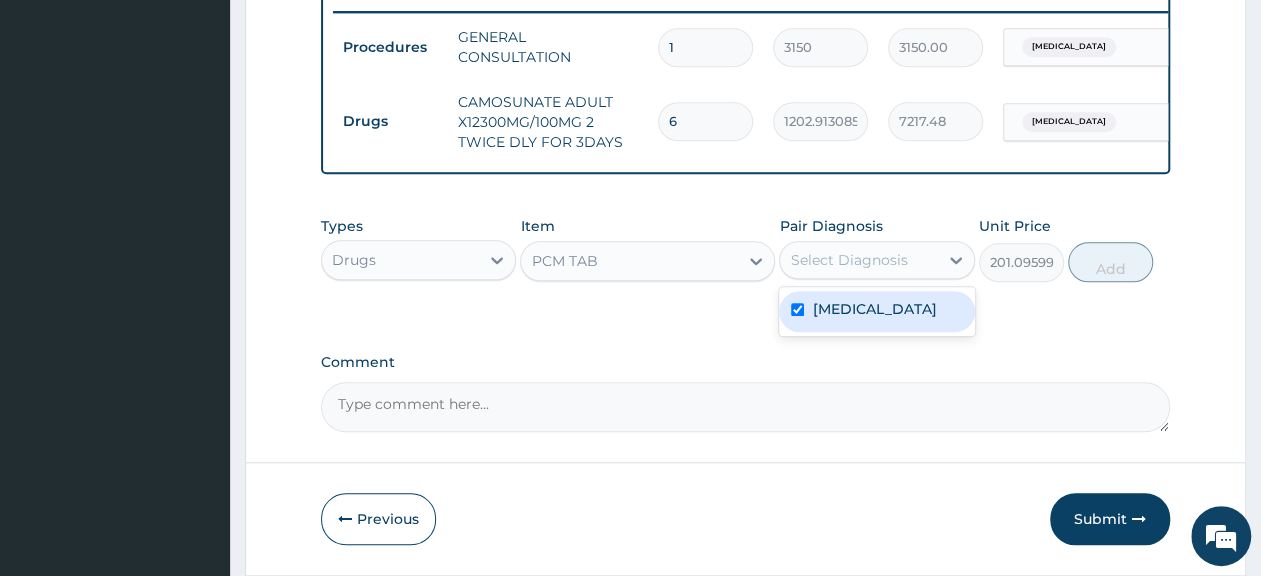 checkbox on "true" 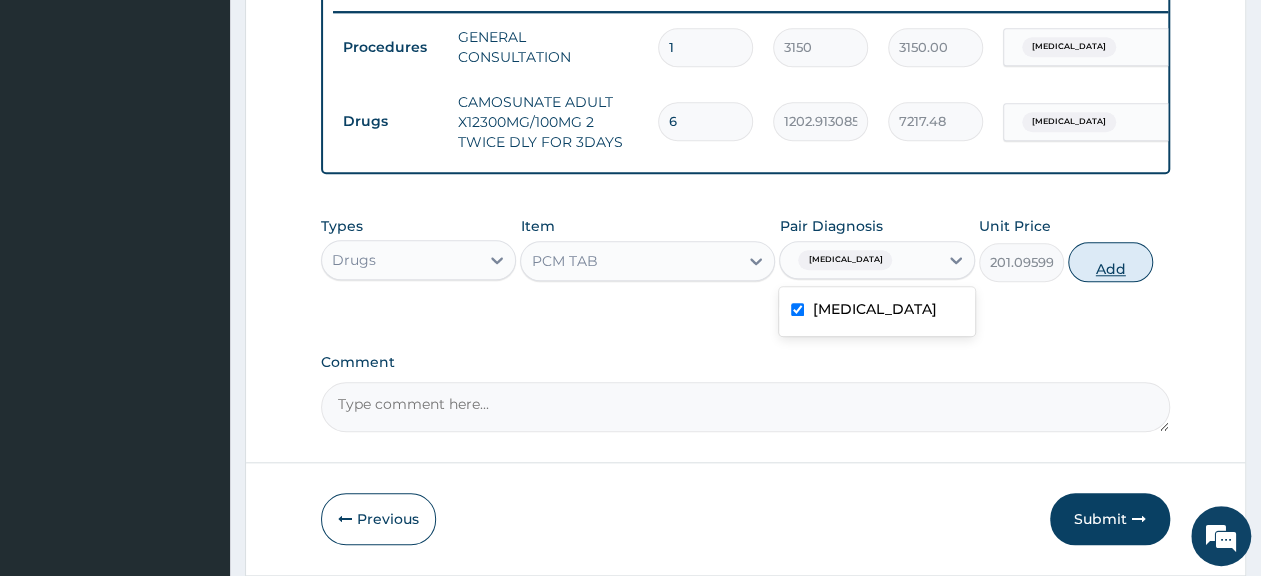 click on "Add" at bounding box center [1110, 262] 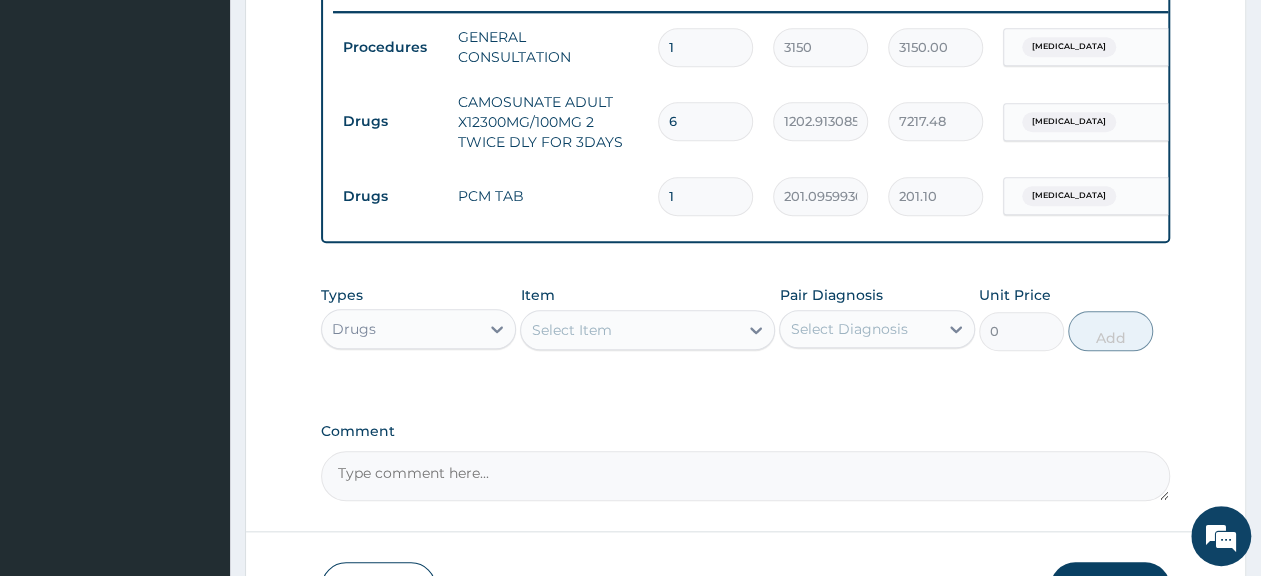 type on "18" 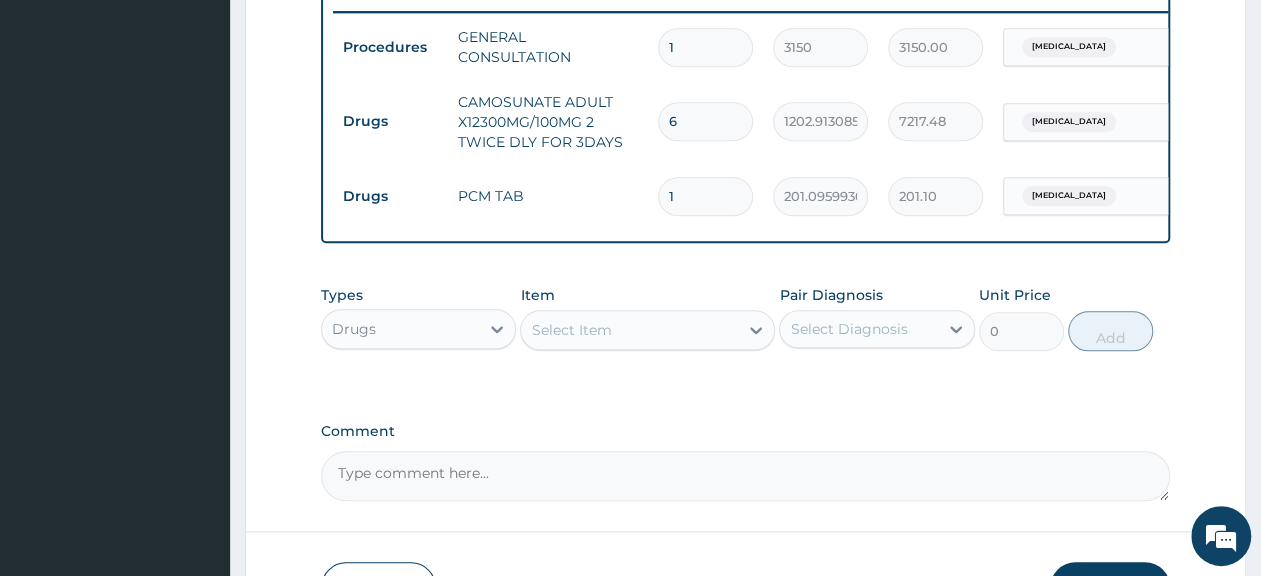 type on "3619.73" 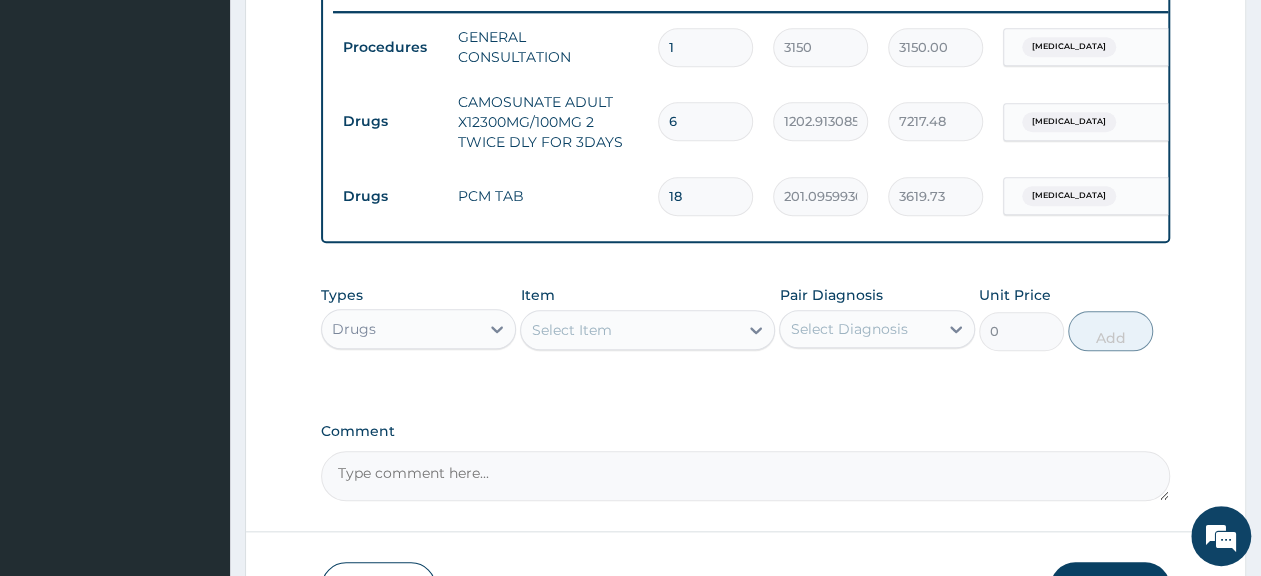 type on "18" 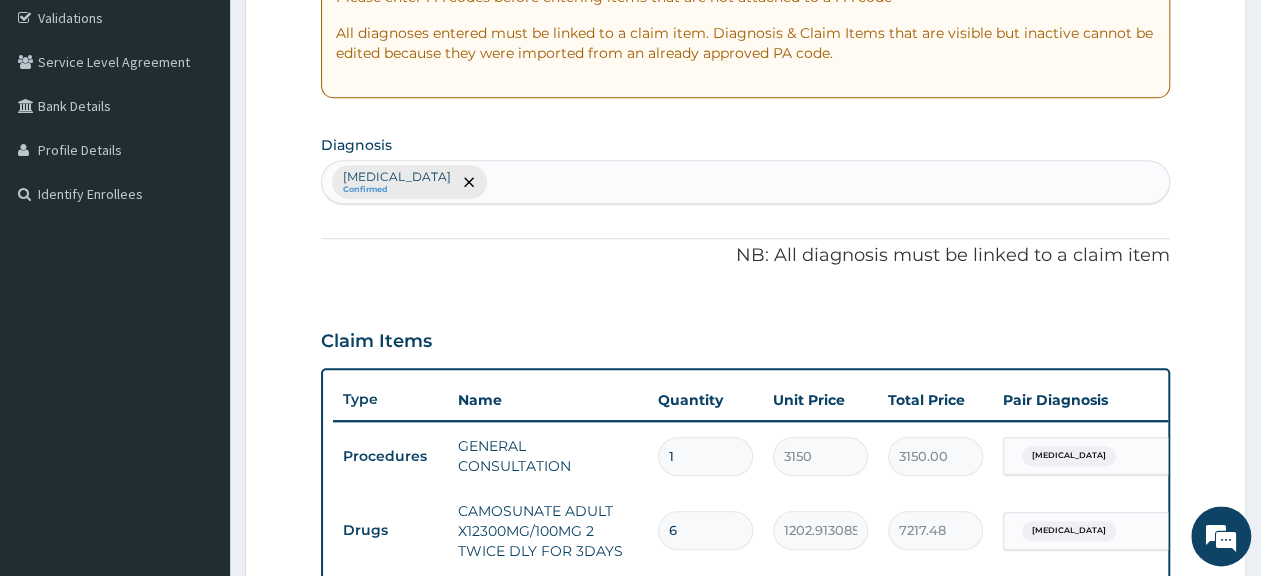 scroll, scrollTop: 369, scrollLeft: 0, axis: vertical 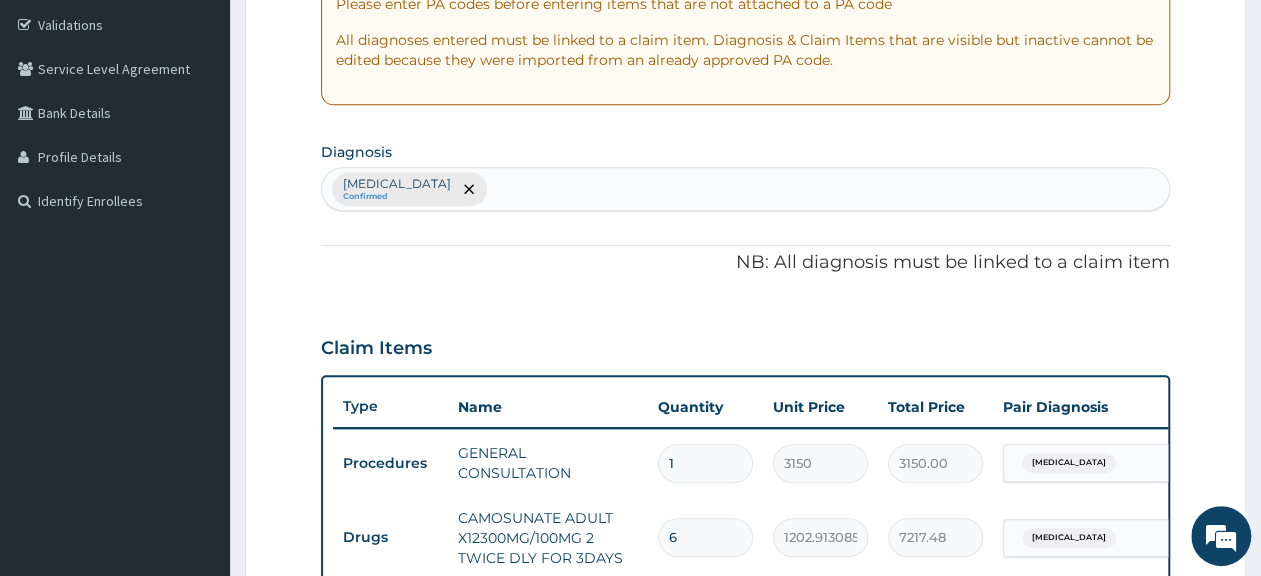 click on "Malaria Confirmed" at bounding box center [745, 189] 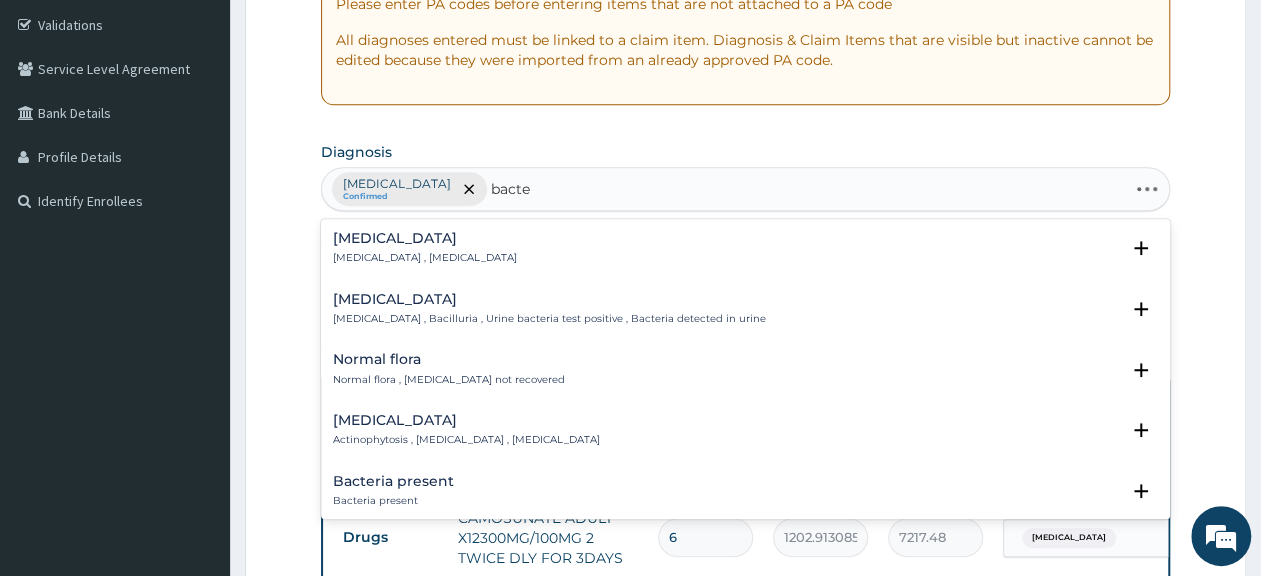 type on "bacter" 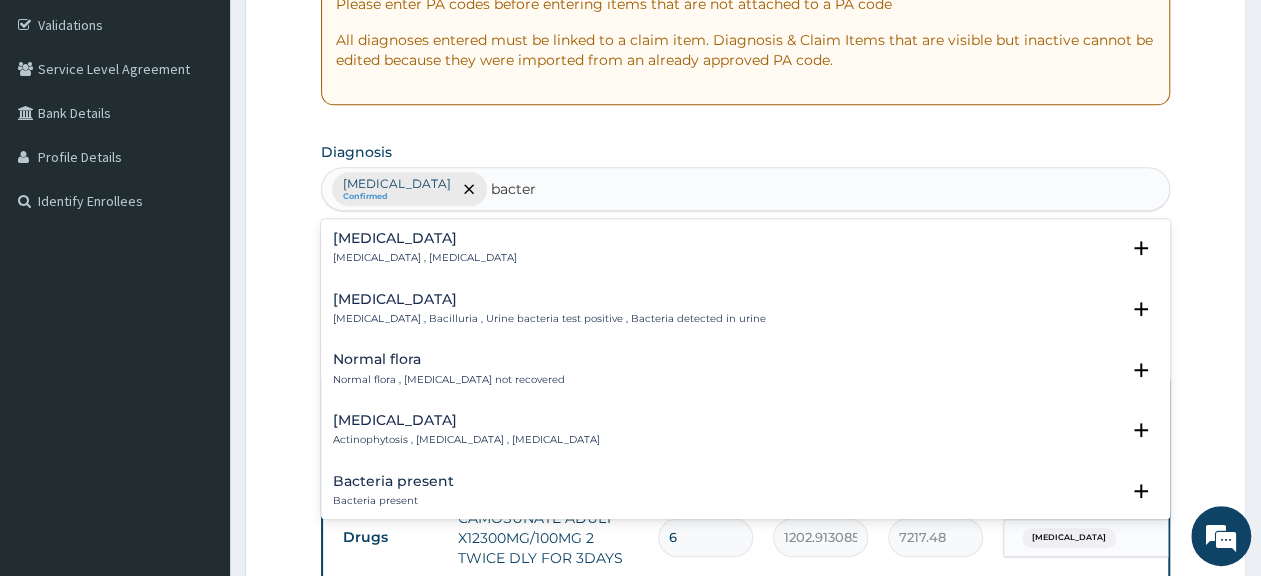 click on "Bacteremia Bacteremia , Bacteraemia" at bounding box center [745, 248] 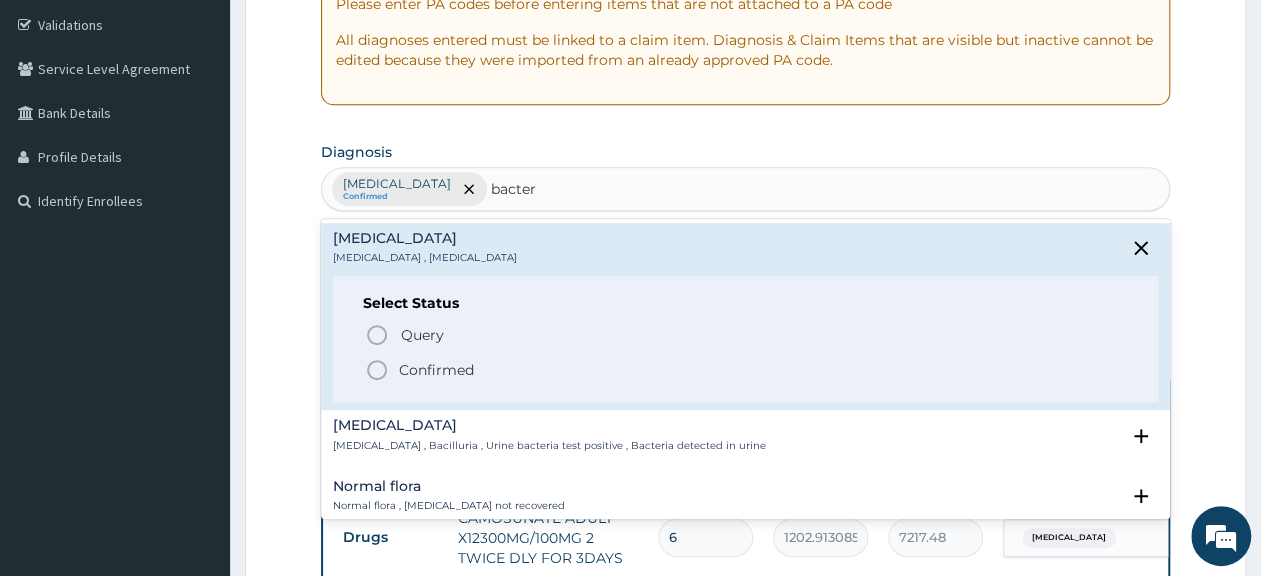 click on "Confirmed" at bounding box center (746, 370) 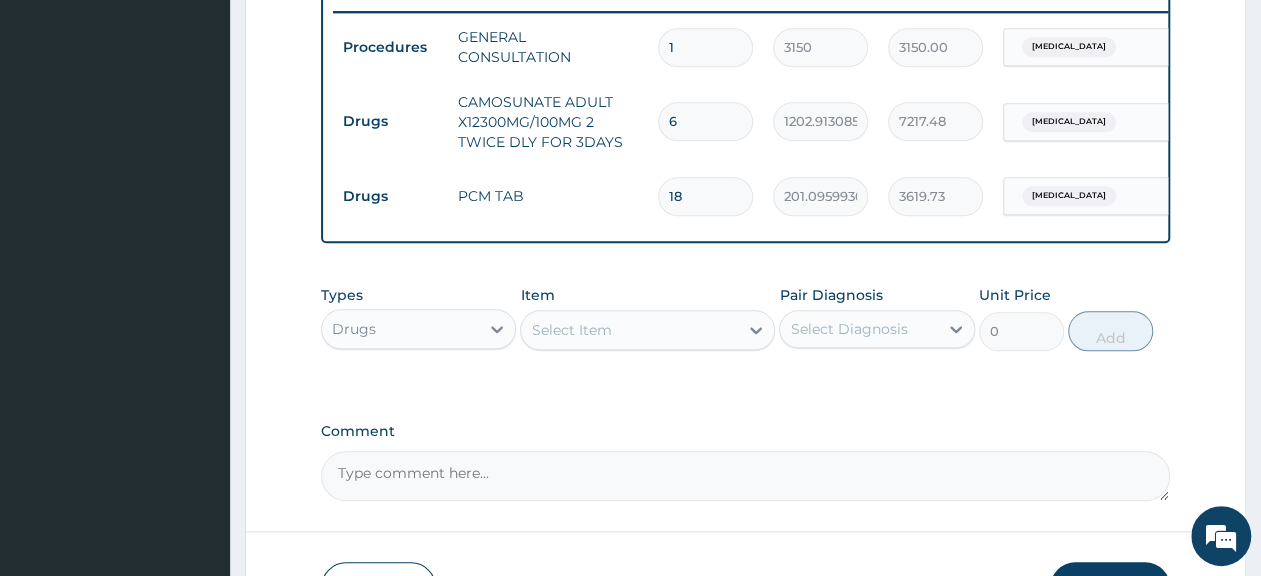 scroll, scrollTop: 934, scrollLeft: 0, axis: vertical 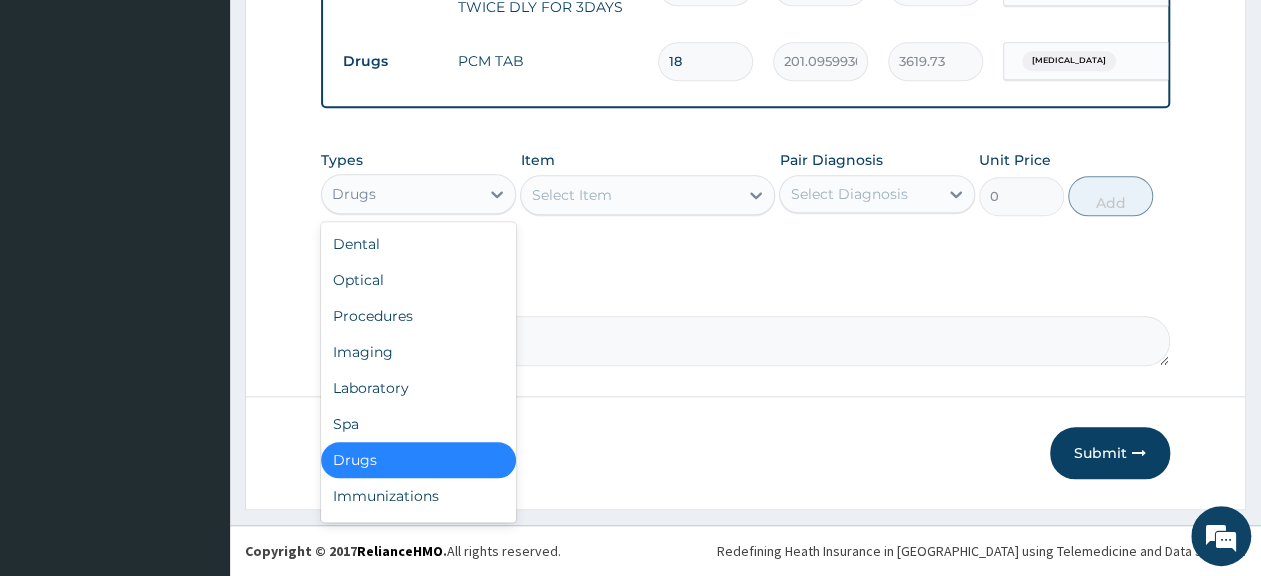 click on "Drugs" at bounding box center (400, 194) 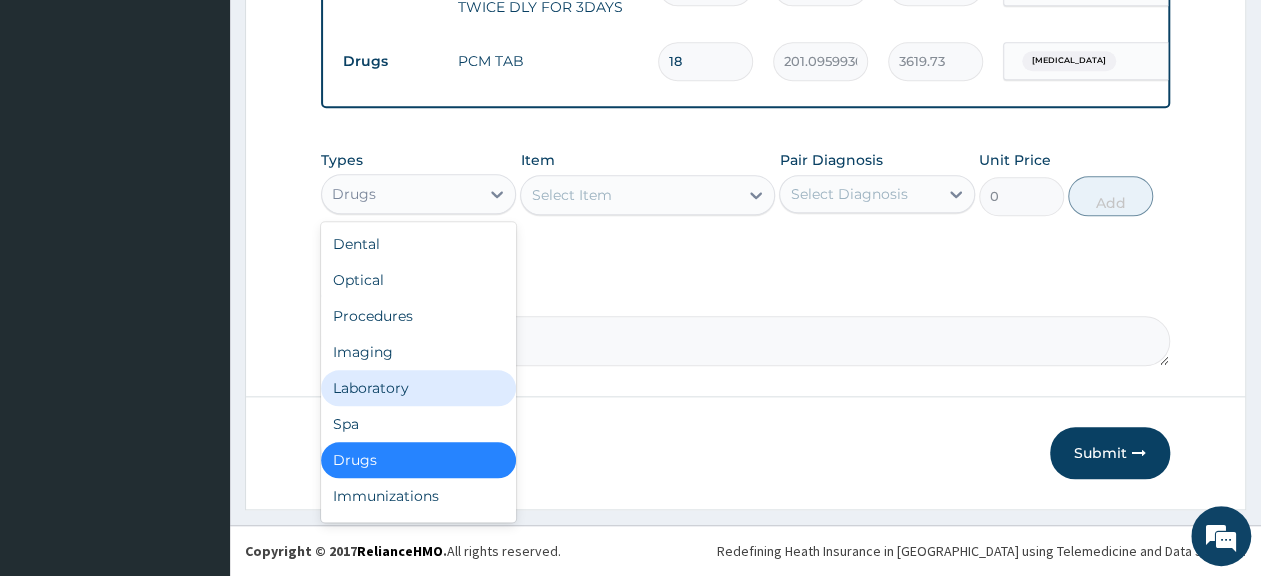 click on "Laboratory" at bounding box center (418, 388) 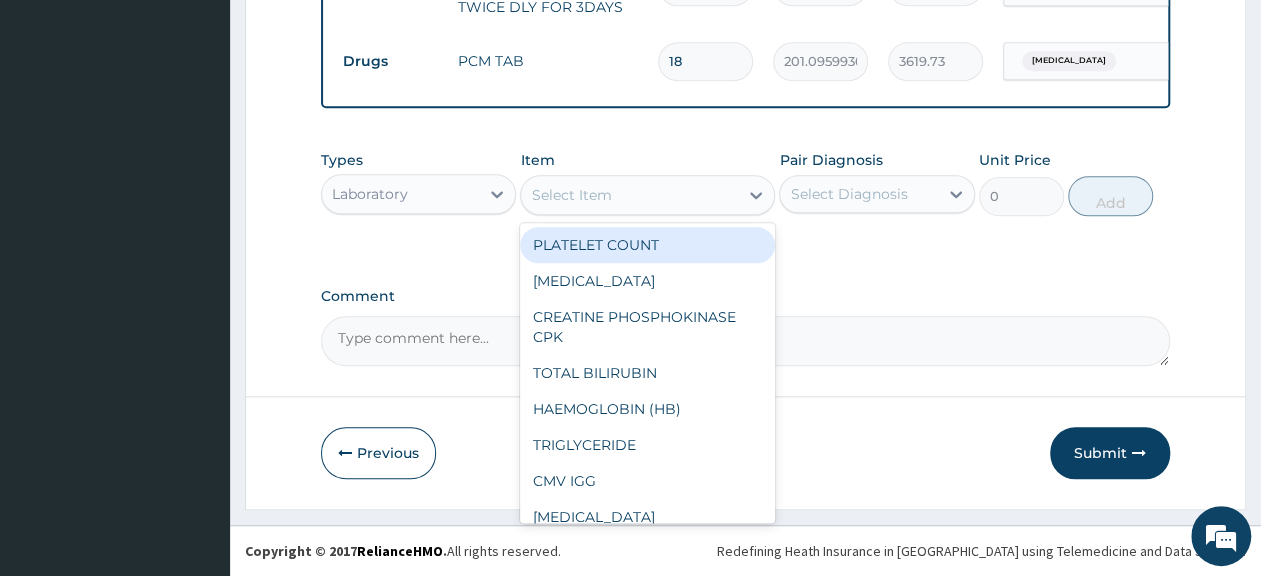 click on "Select Item" at bounding box center (571, 195) 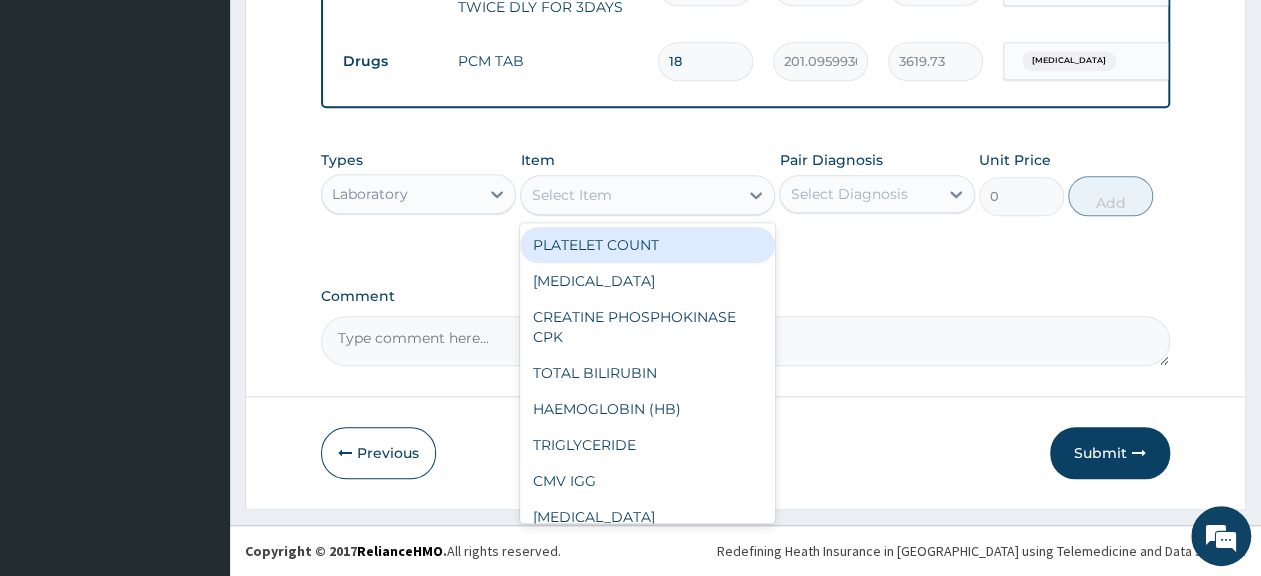 click on "Select Item" at bounding box center (571, 195) 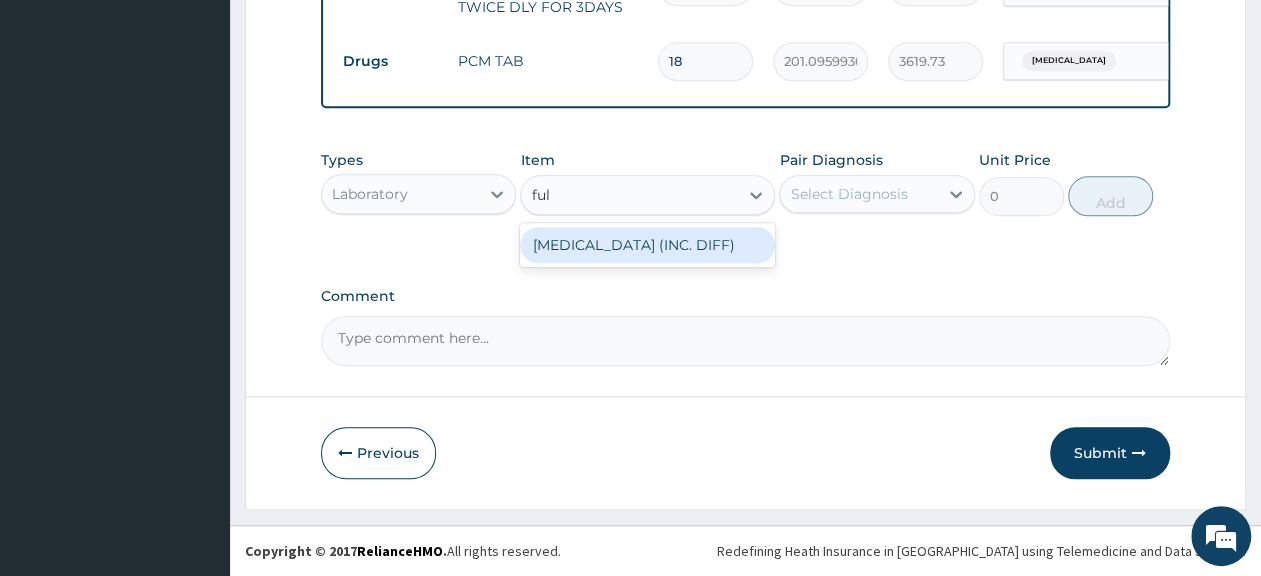 type on "full" 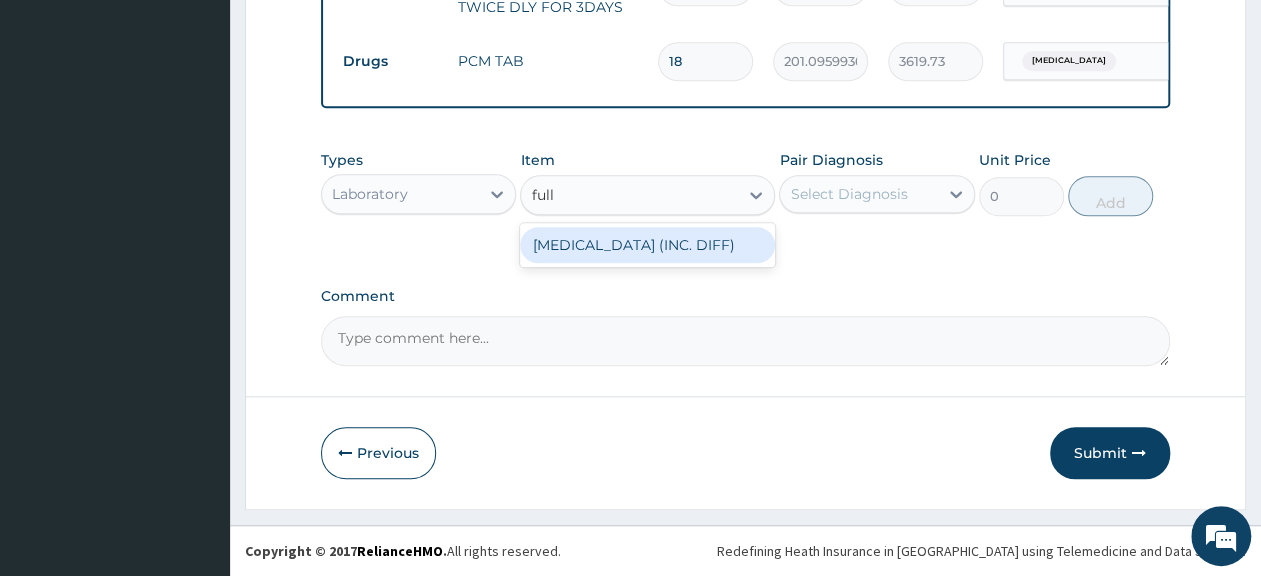 click on "FULL BLOOD COUNT (INC. DIFF)" at bounding box center (647, 245) 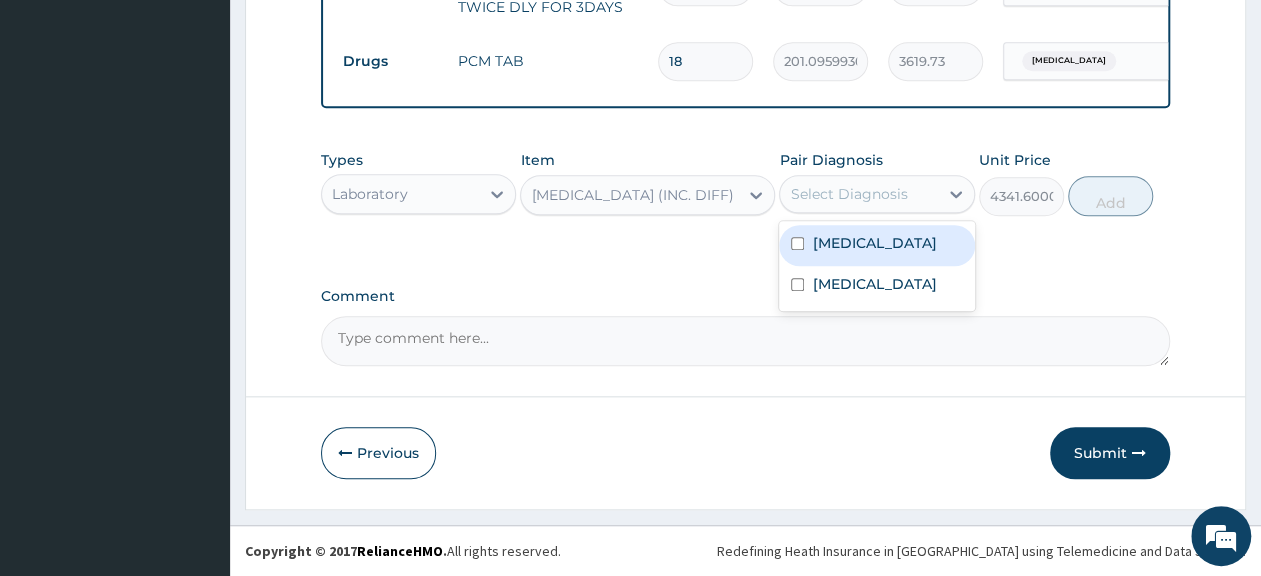 click on "Select Diagnosis" at bounding box center (858, 194) 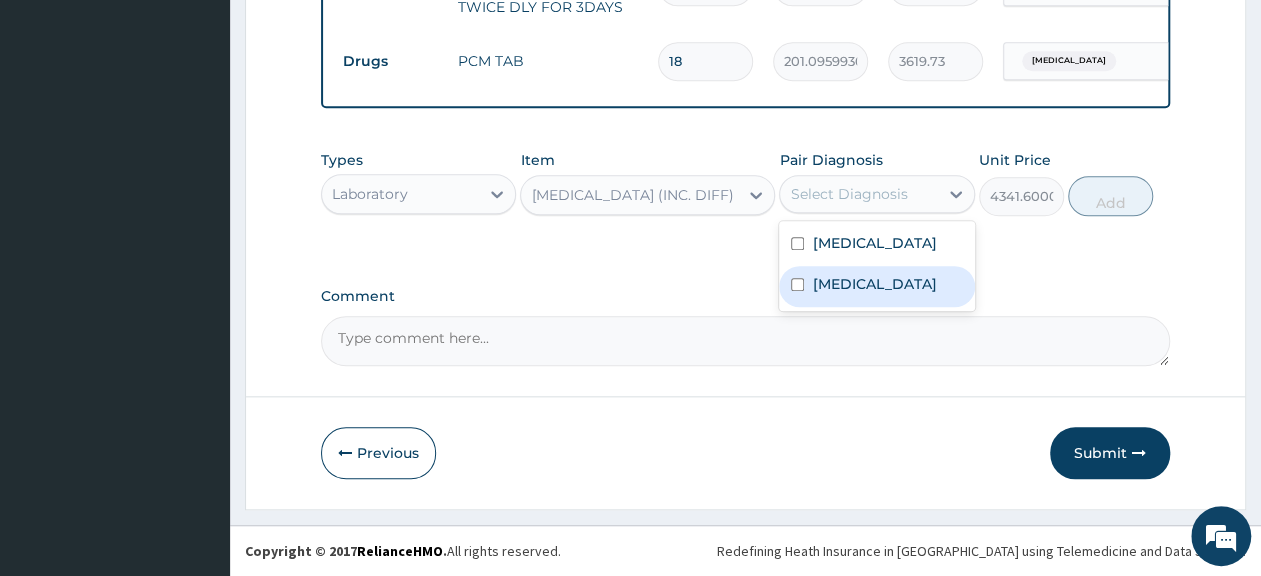 click on "Bacteremia" at bounding box center [876, 286] 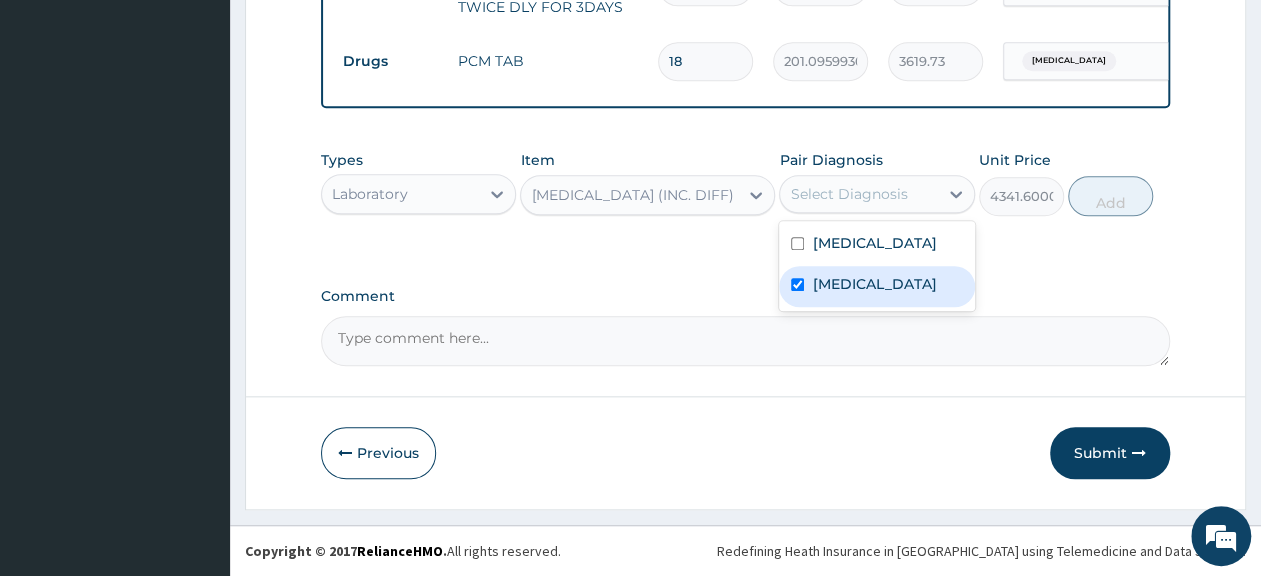 checkbox on "true" 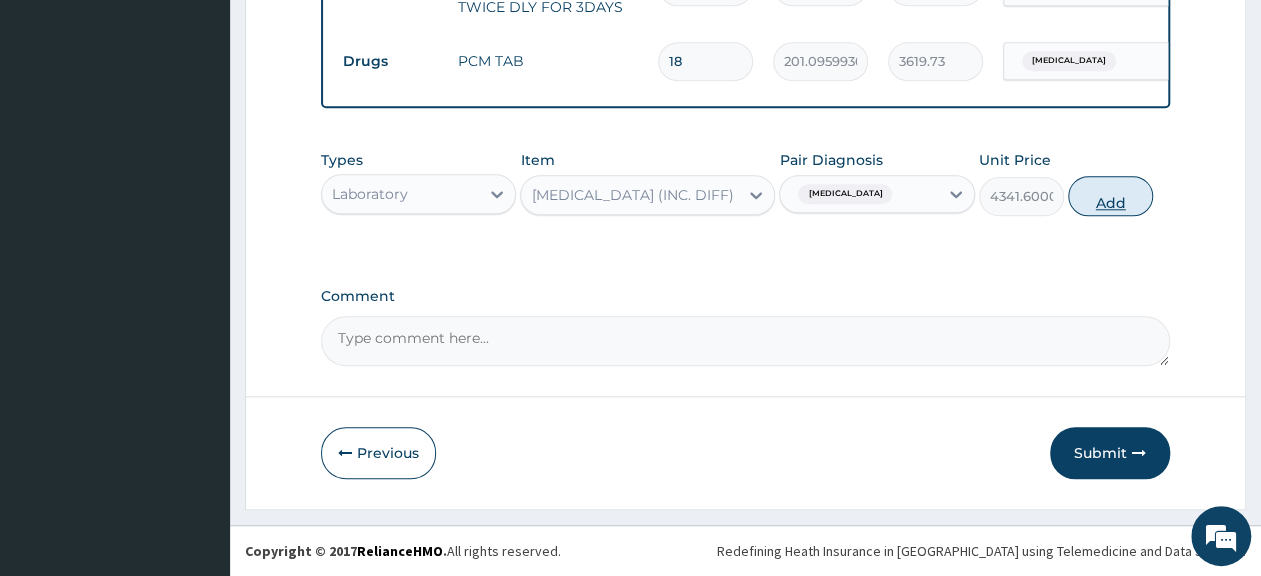 click on "Add" at bounding box center [1110, 196] 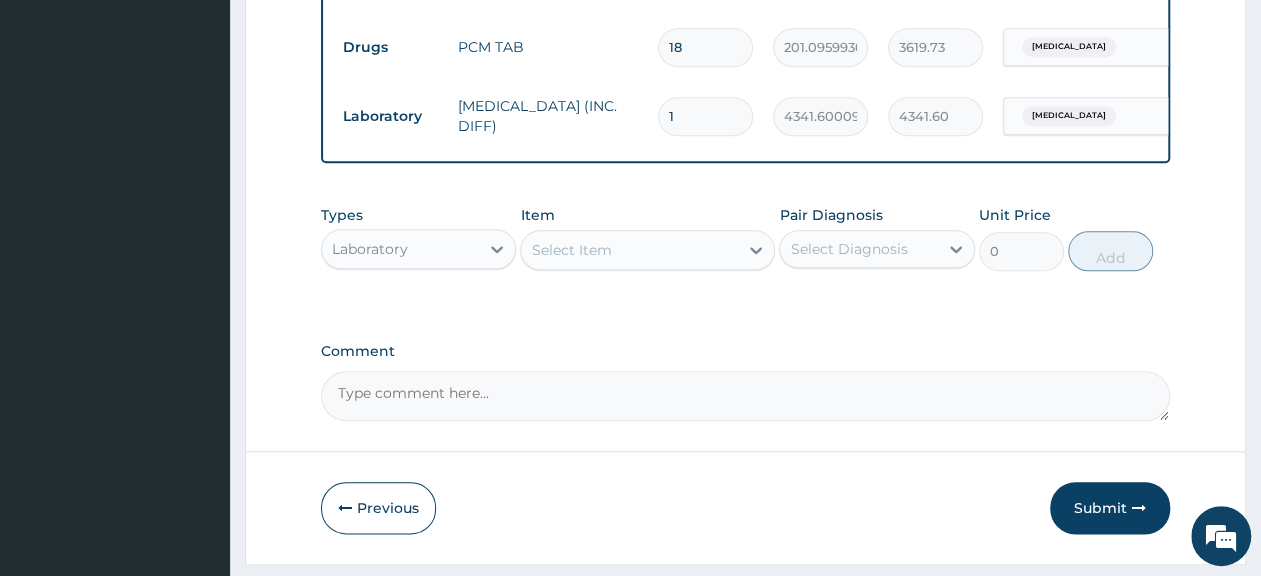 click on "Select Item" at bounding box center [629, 250] 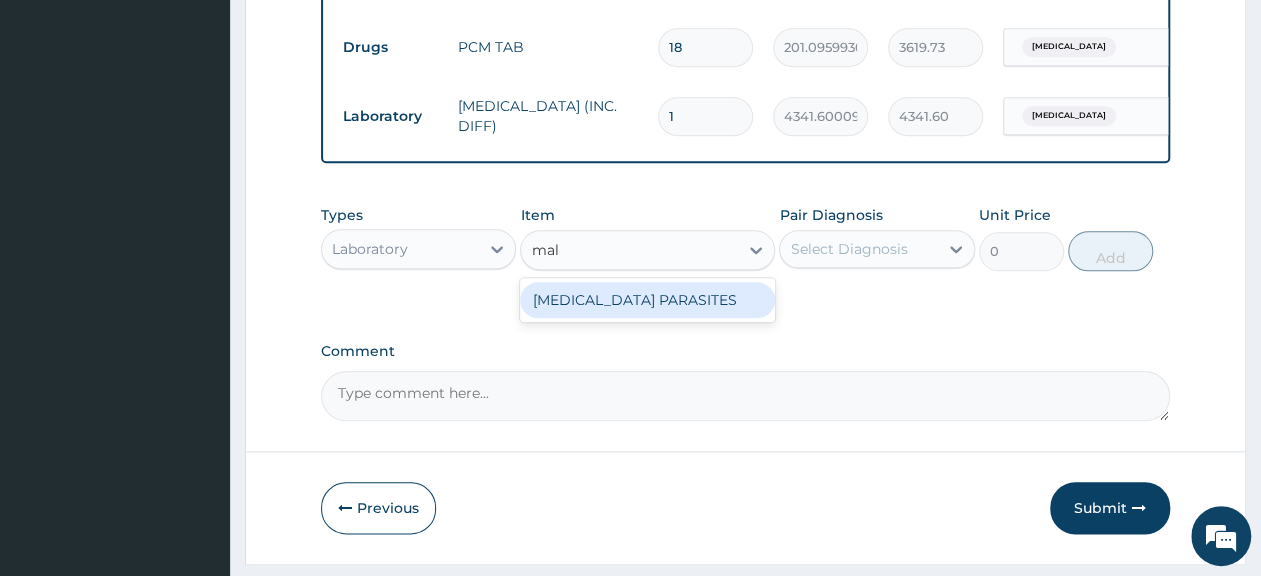 type on "mala" 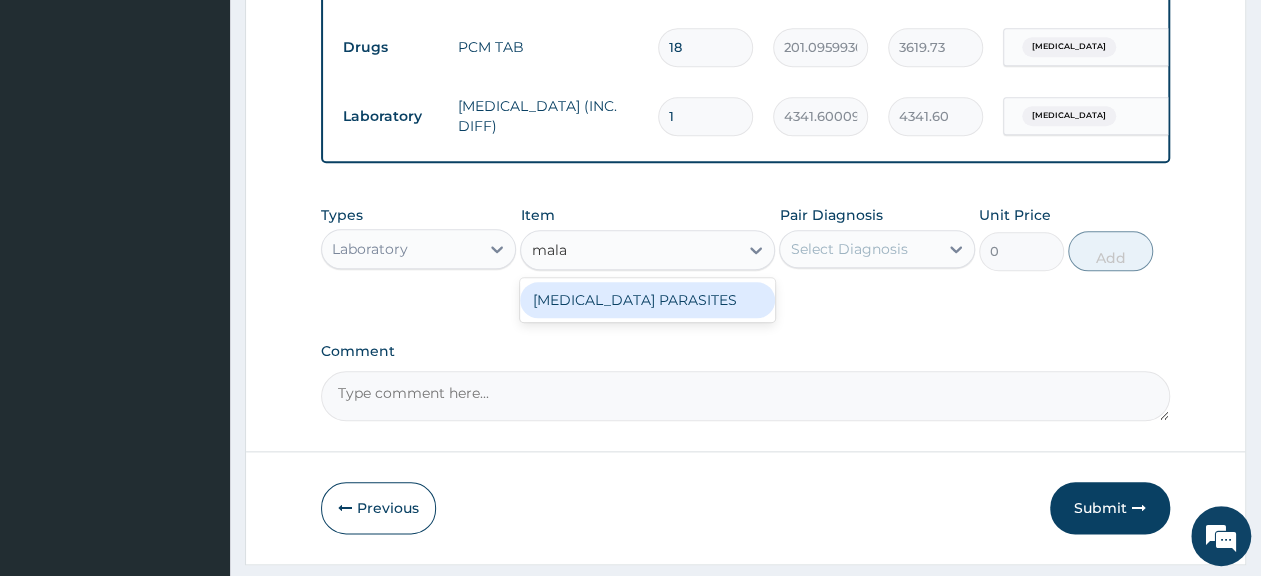 click on "MALARIA PARASITES" at bounding box center (647, 300) 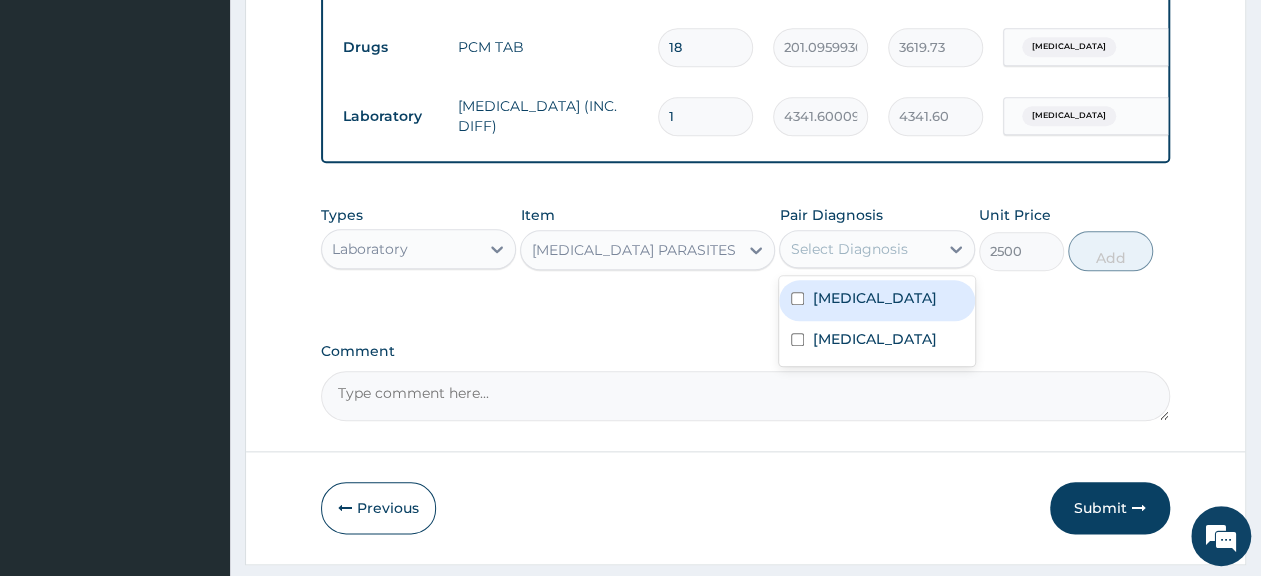 click on "Select Diagnosis" at bounding box center (848, 249) 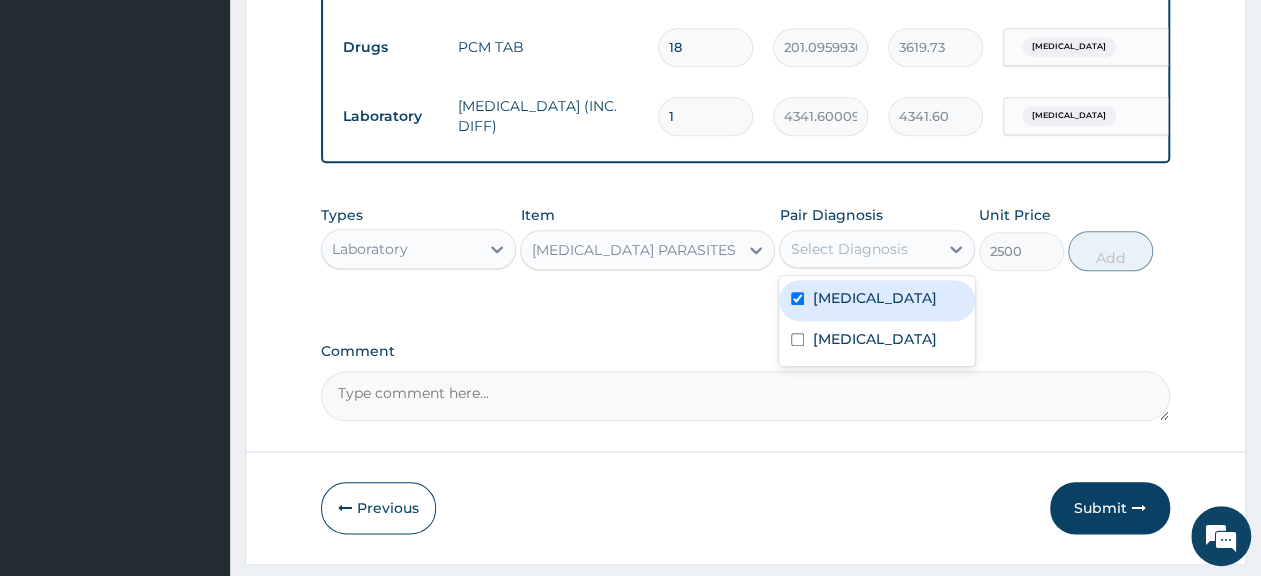 checkbox on "true" 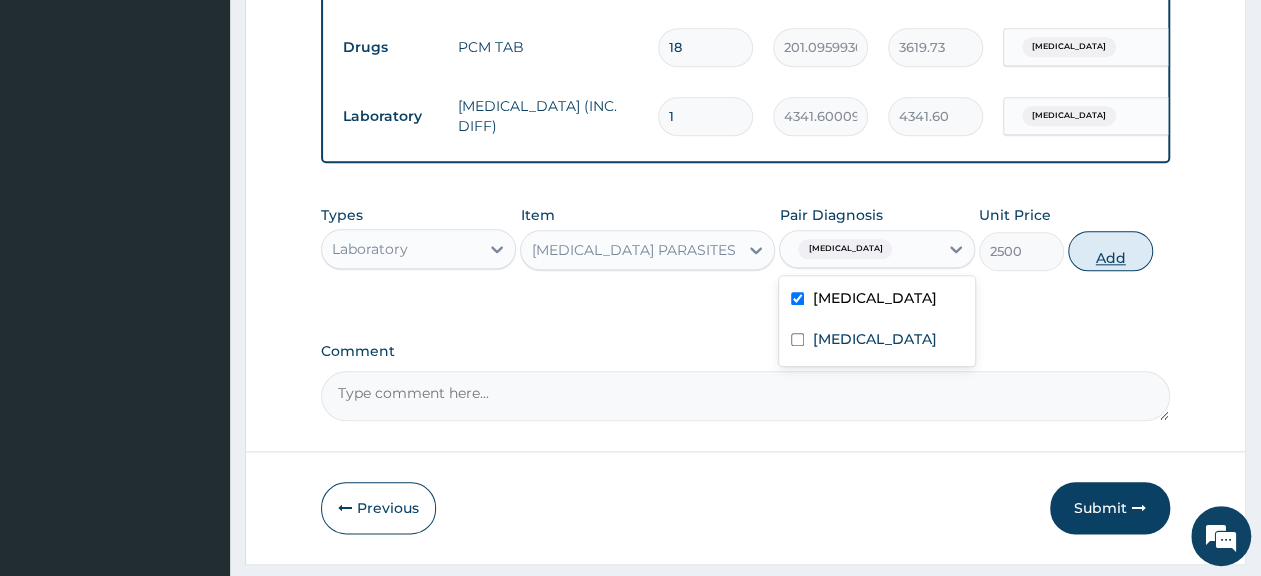 click on "Add" at bounding box center [1110, 251] 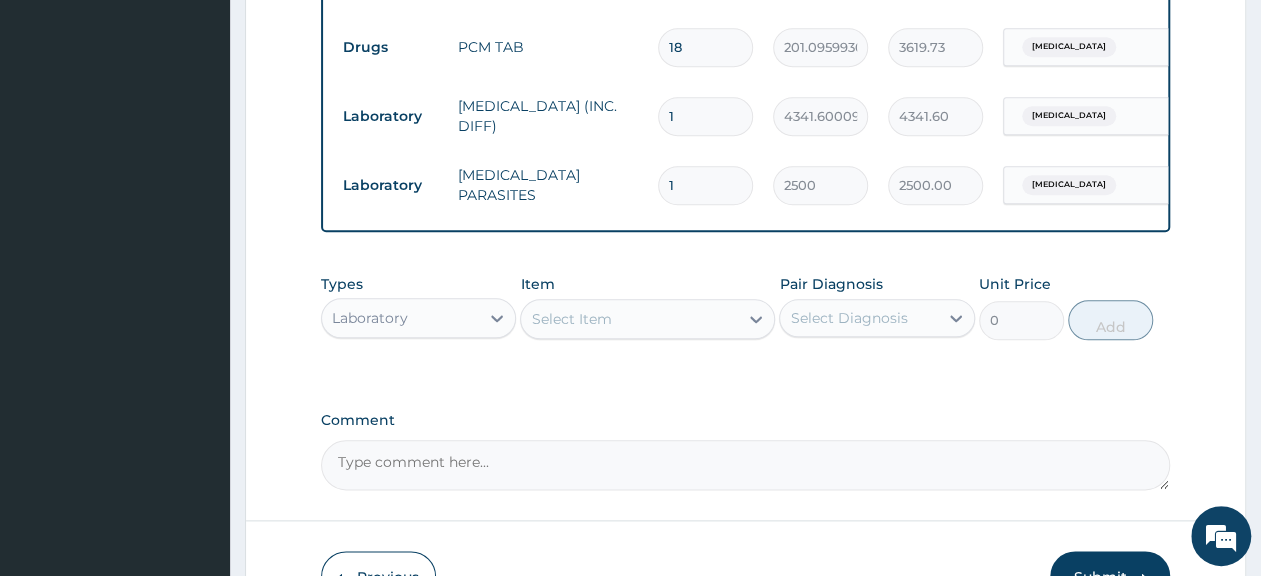 type on "2" 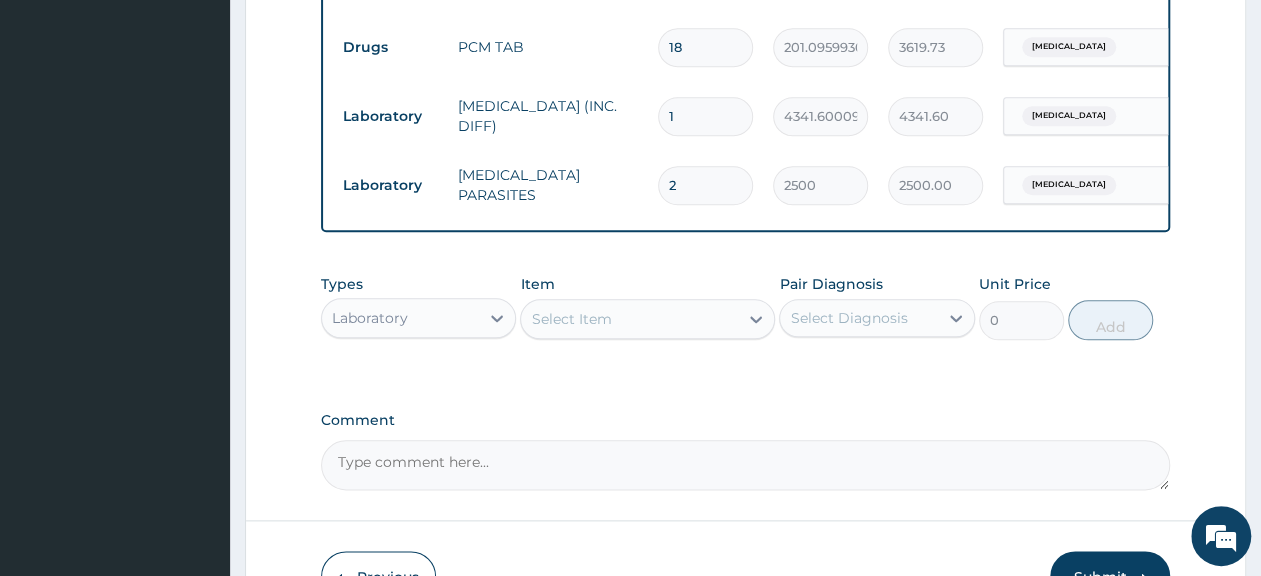 type on "5000.00" 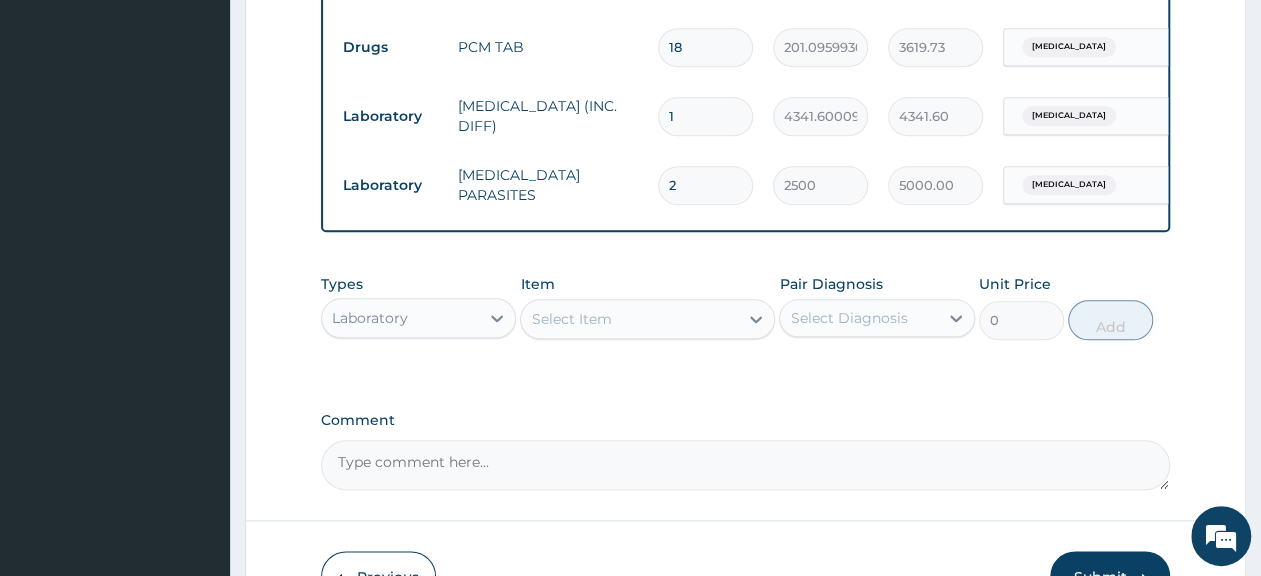 type on "3" 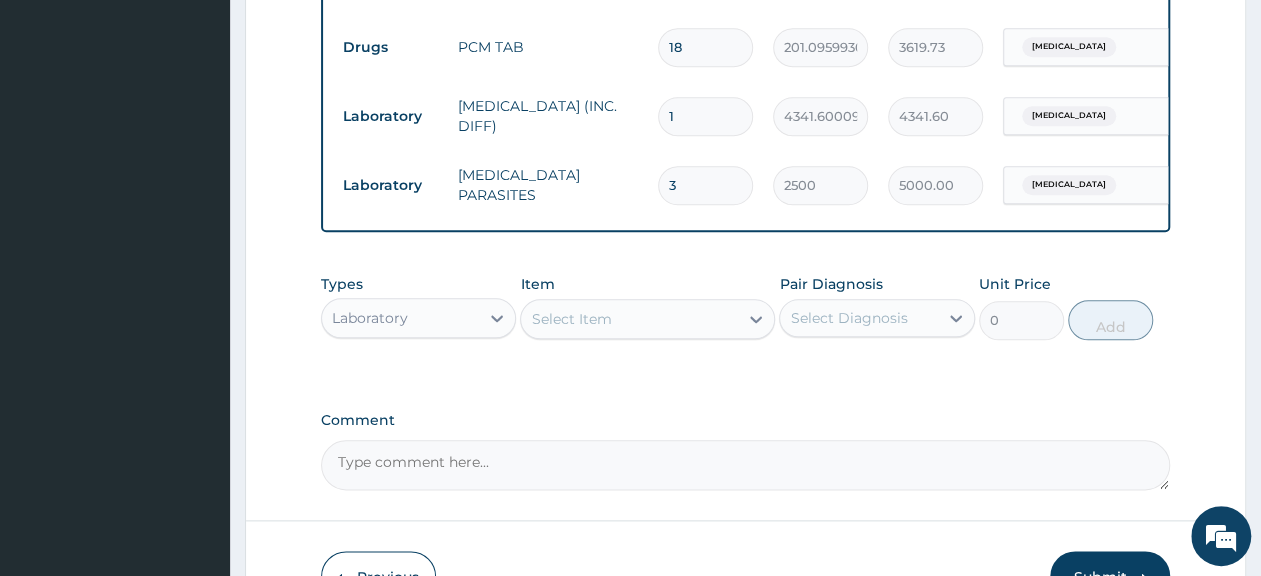 type on "7500.00" 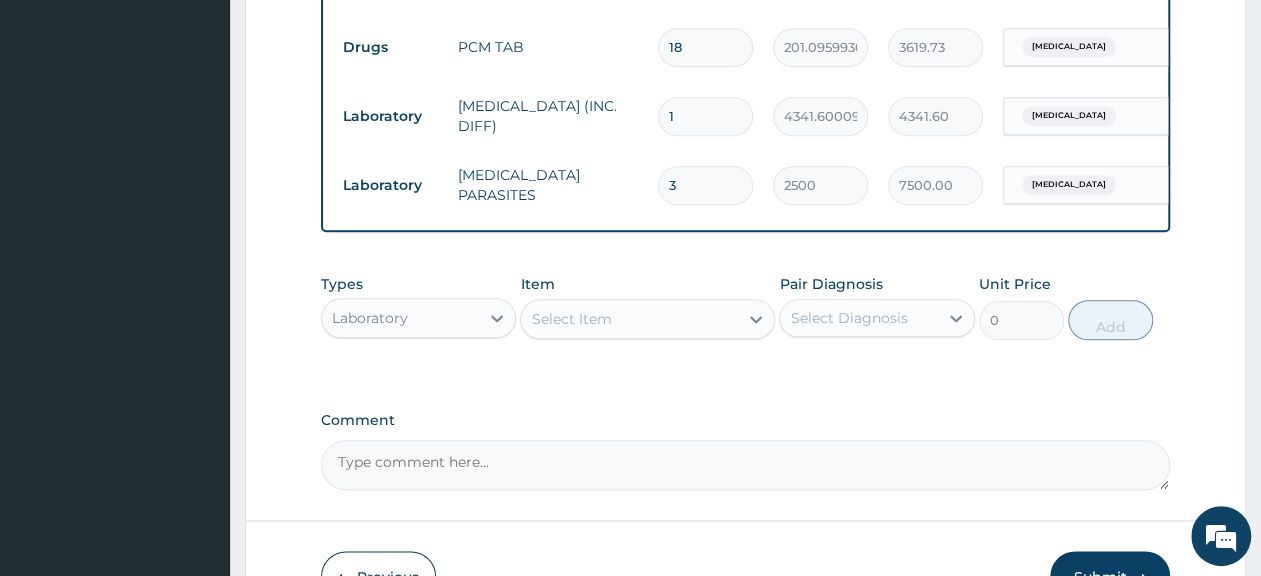 type on "4" 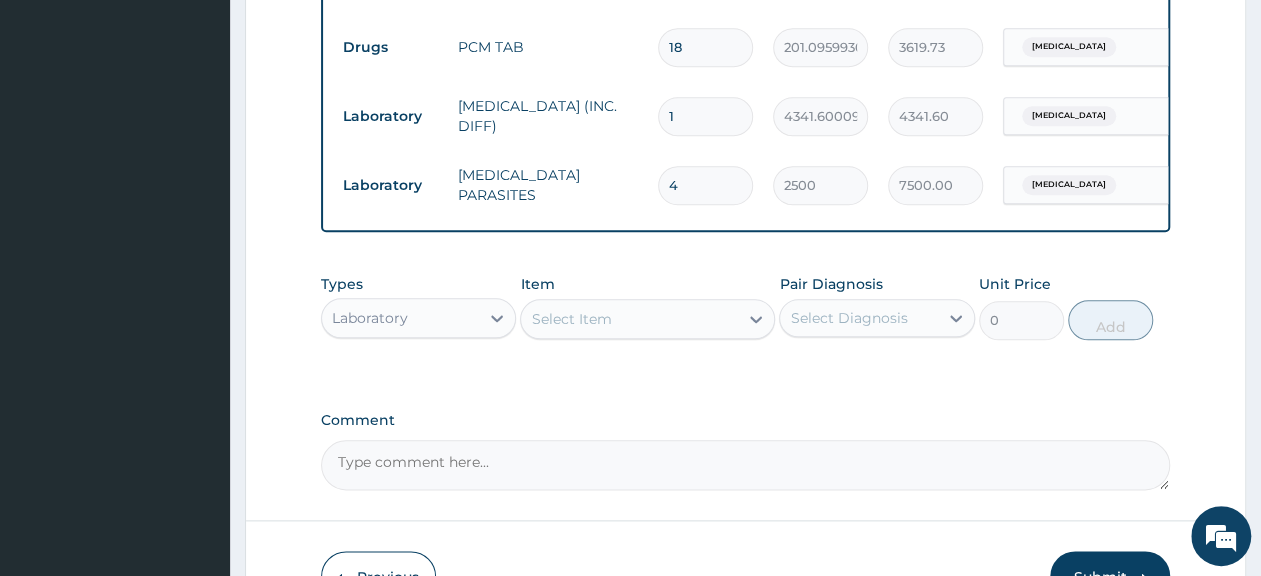 type on "10000.00" 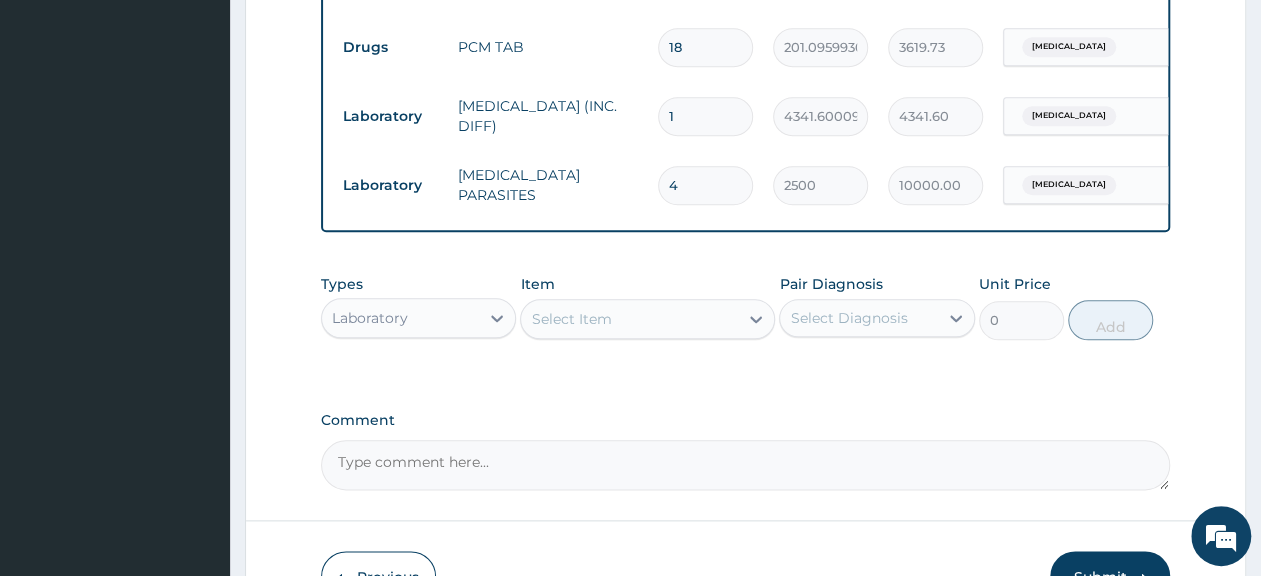 type 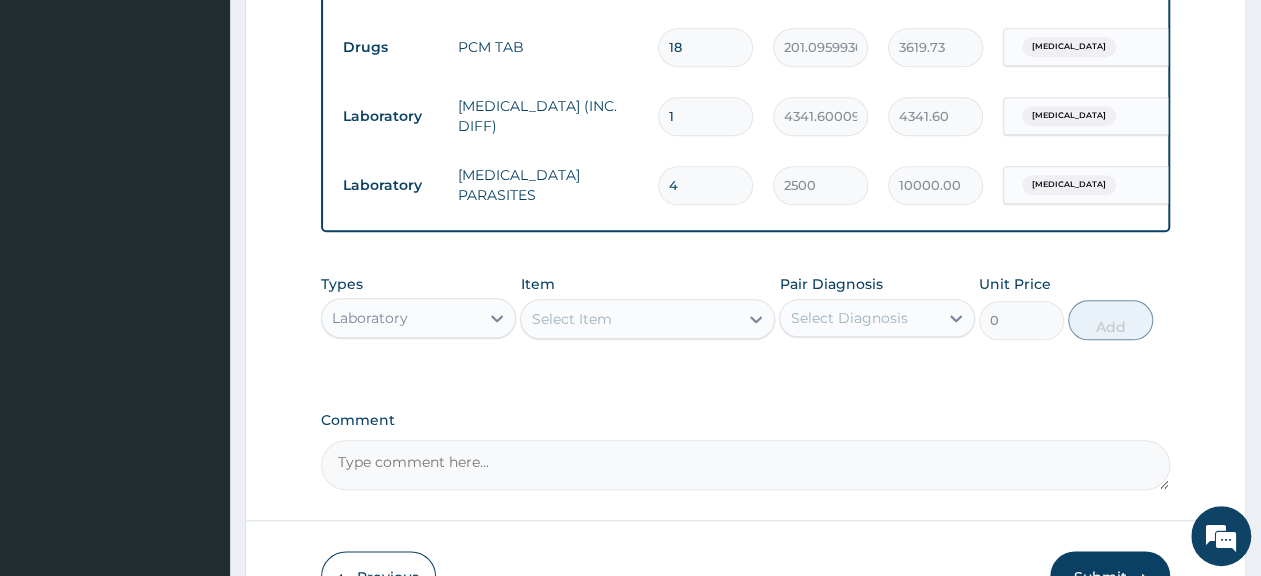 type on "0.00" 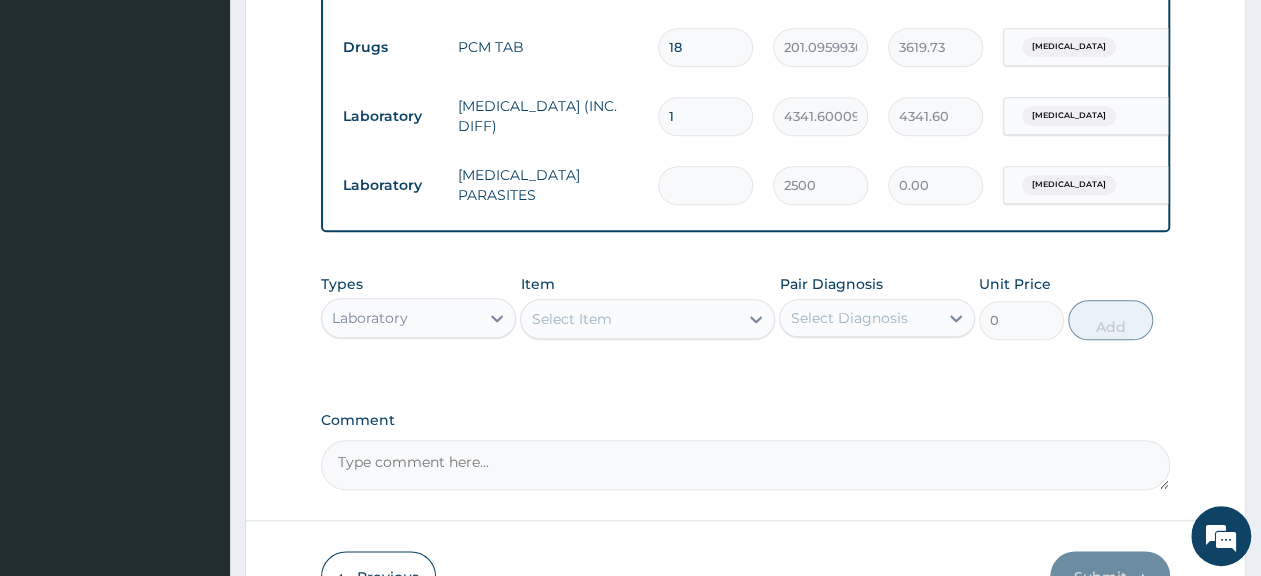 type on "1" 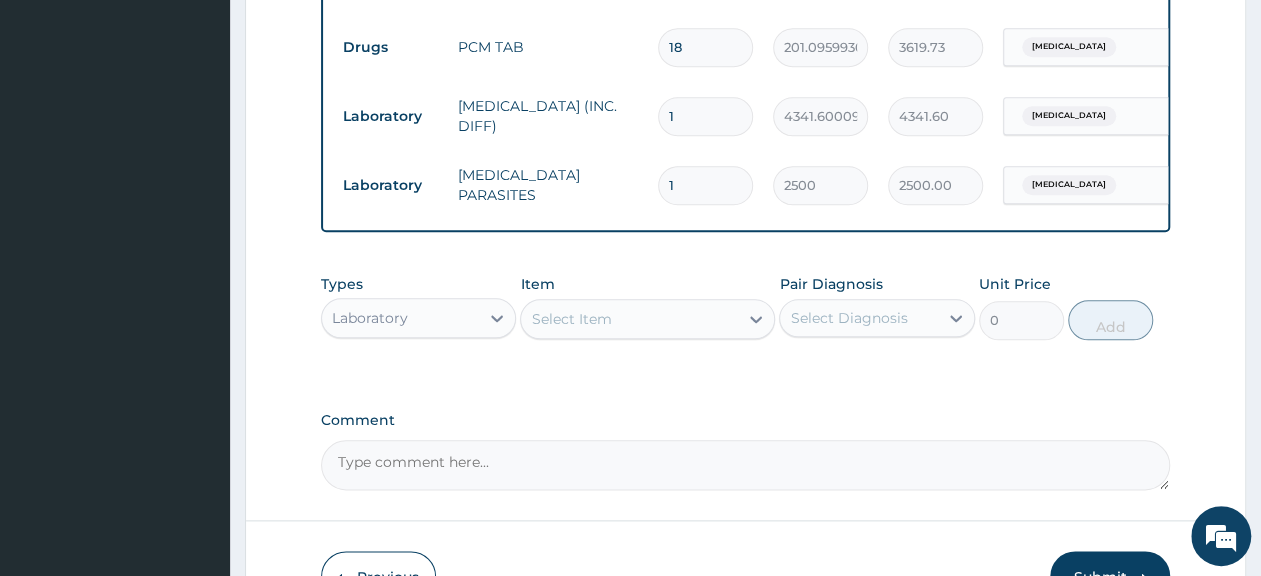 type on "1" 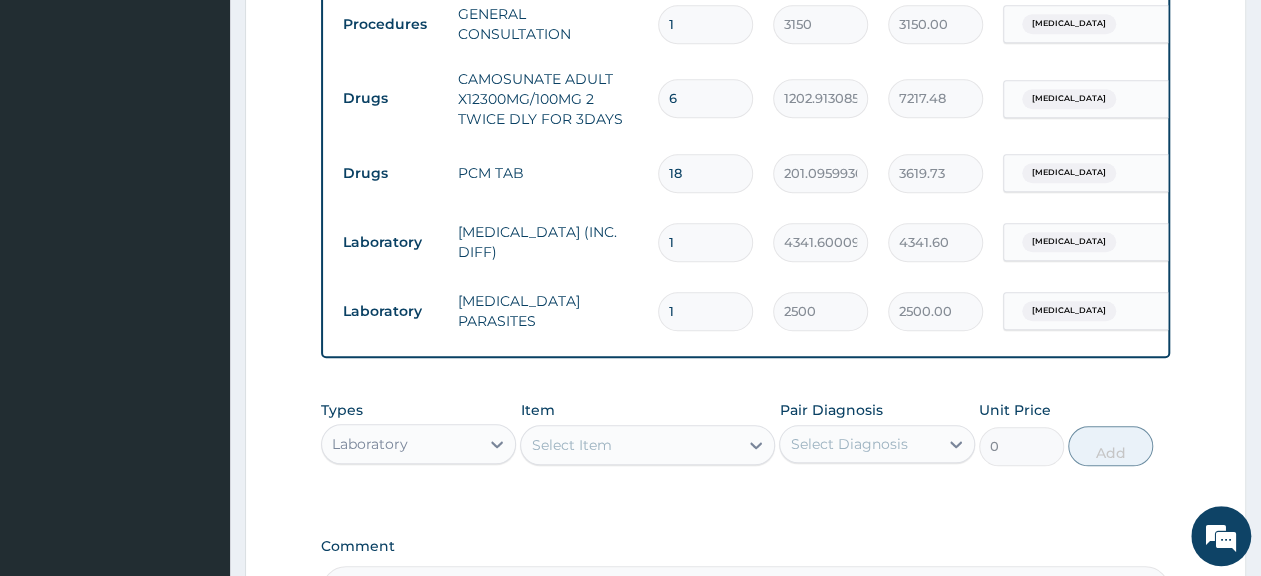 scroll, scrollTop: 726, scrollLeft: 0, axis: vertical 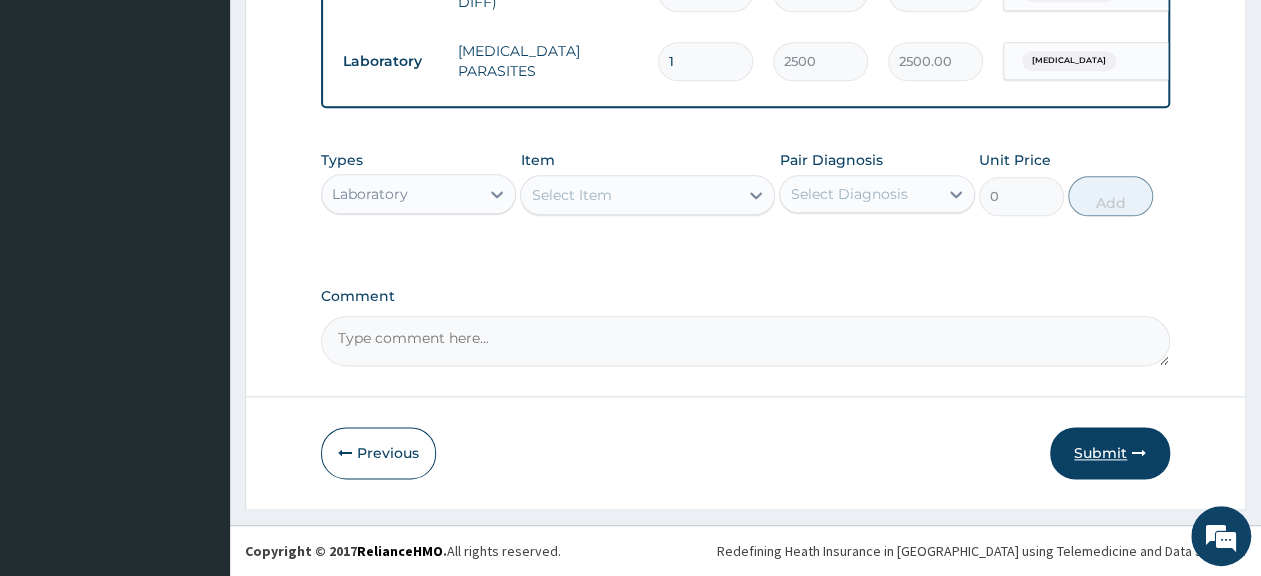 click on "Submit" at bounding box center (1110, 453) 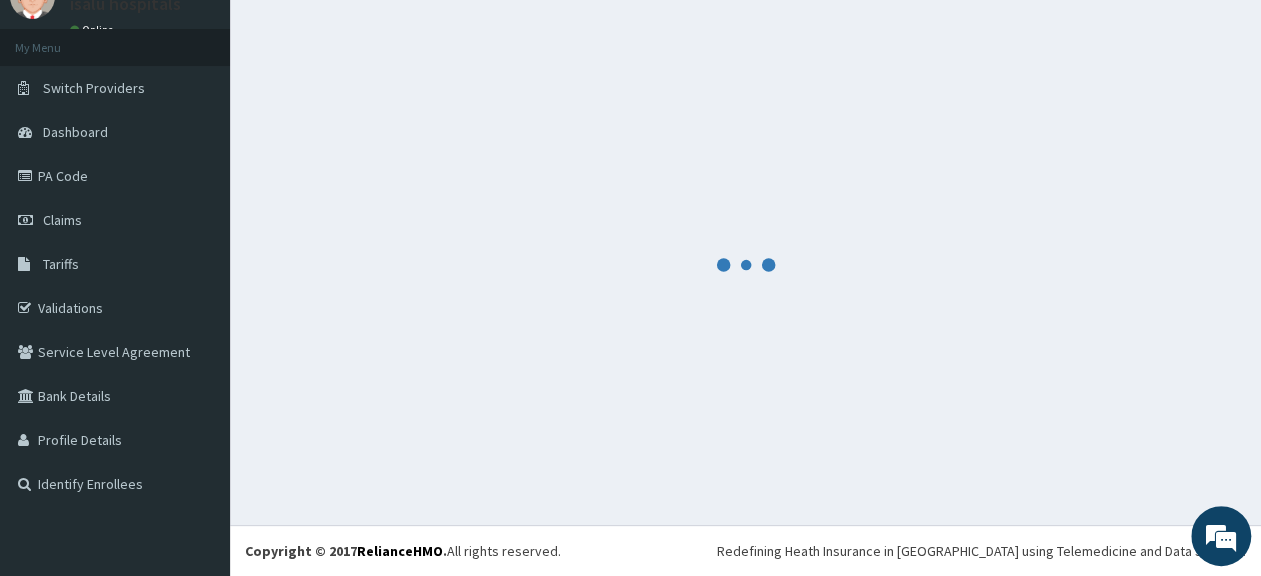scroll, scrollTop: 86, scrollLeft: 0, axis: vertical 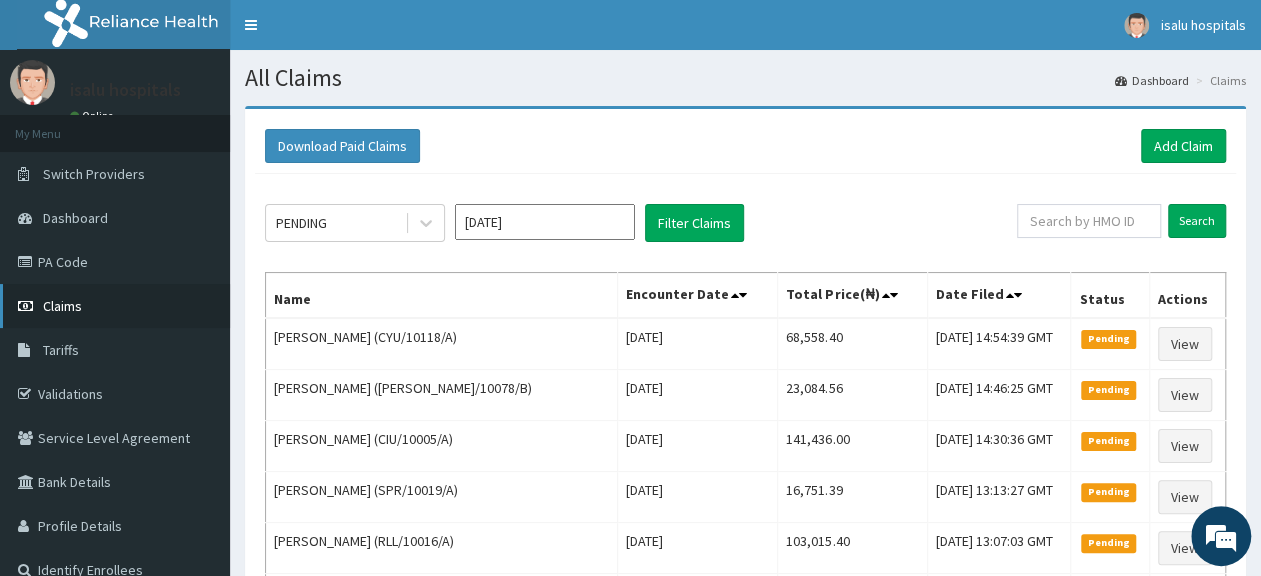 click on "Claims" at bounding box center [115, 306] 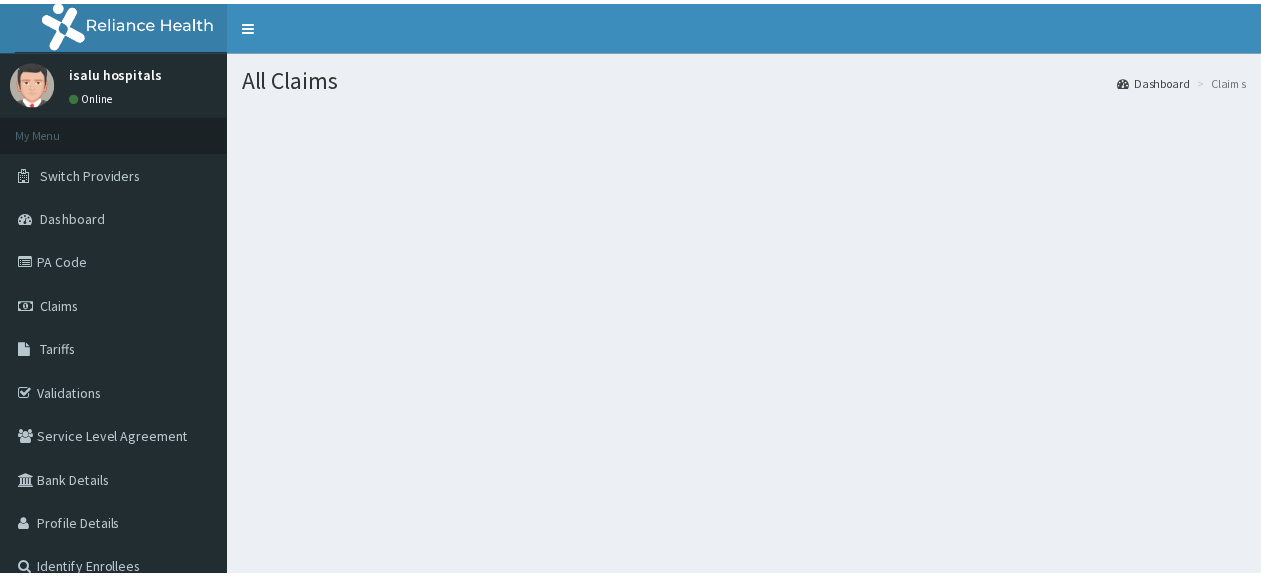 scroll, scrollTop: 0, scrollLeft: 0, axis: both 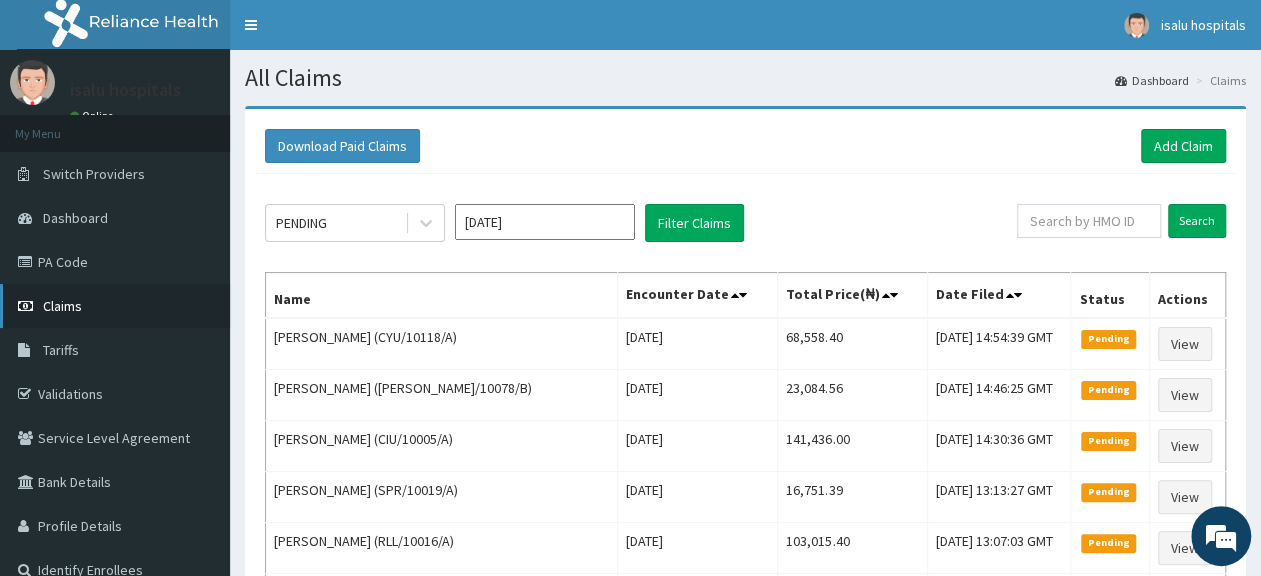 click on "Claims" at bounding box center [115, 306] 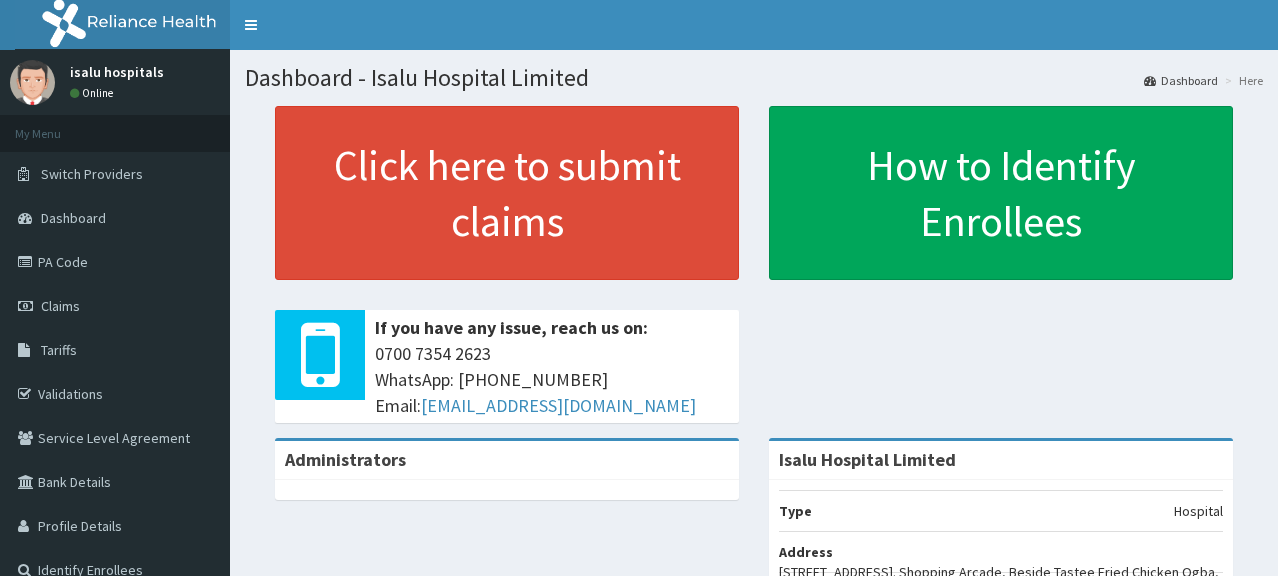 scroll, scrollTop: 0, scrollLeft: 0, axis: both 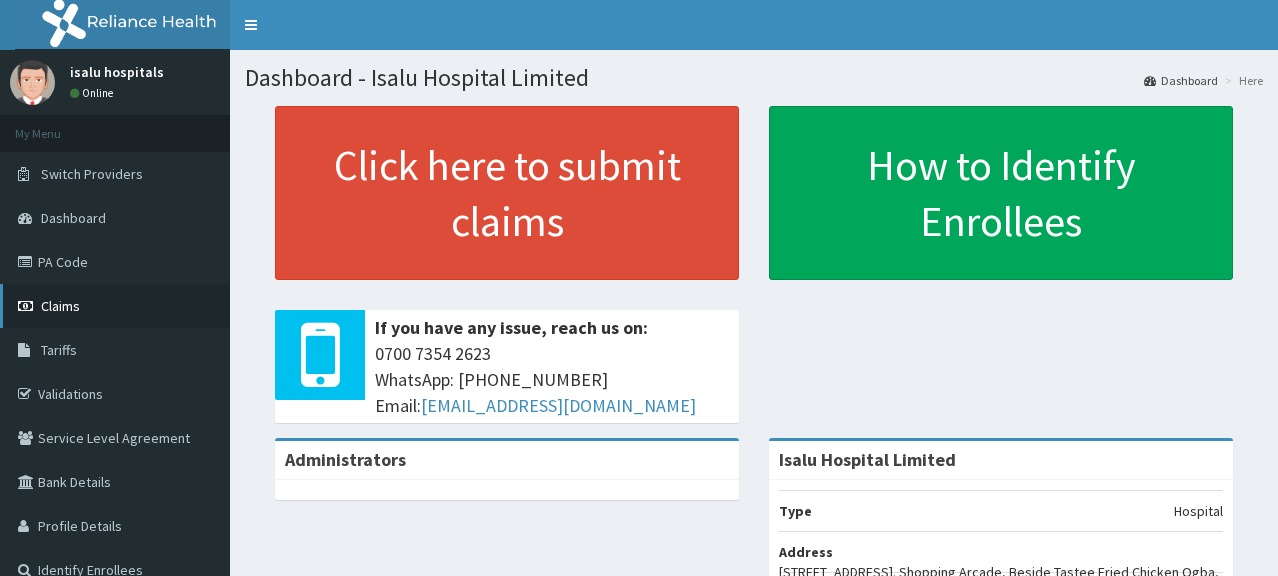click on "Claims" at bounding box center [115, 306] 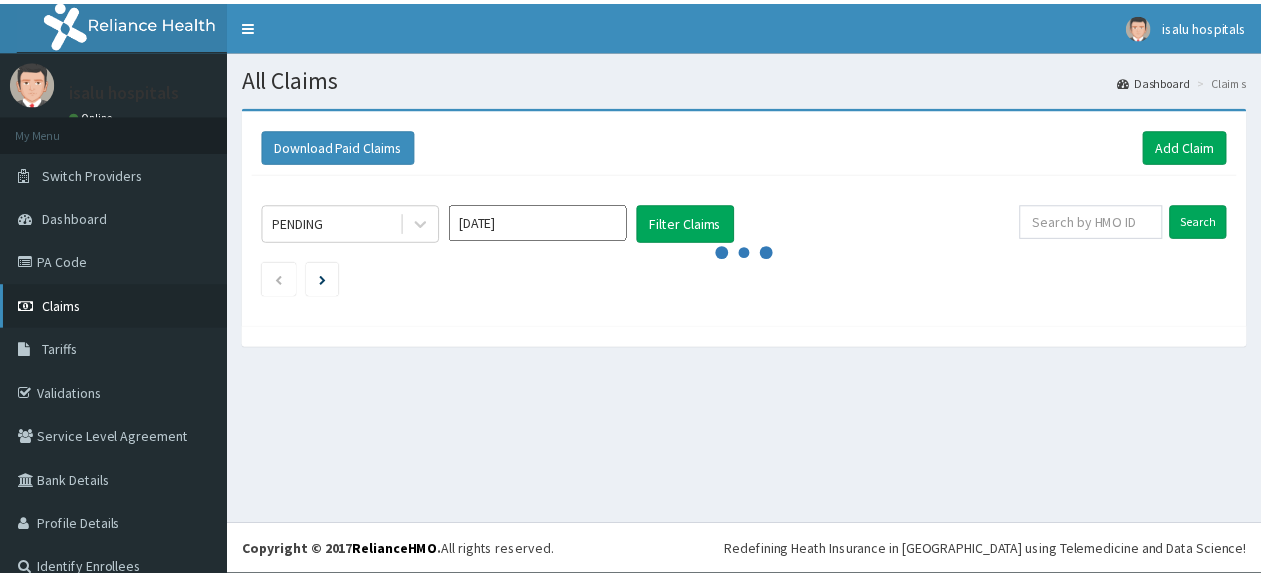 scroll, scrollTop: 0, scrollLeft: 0, axis: both 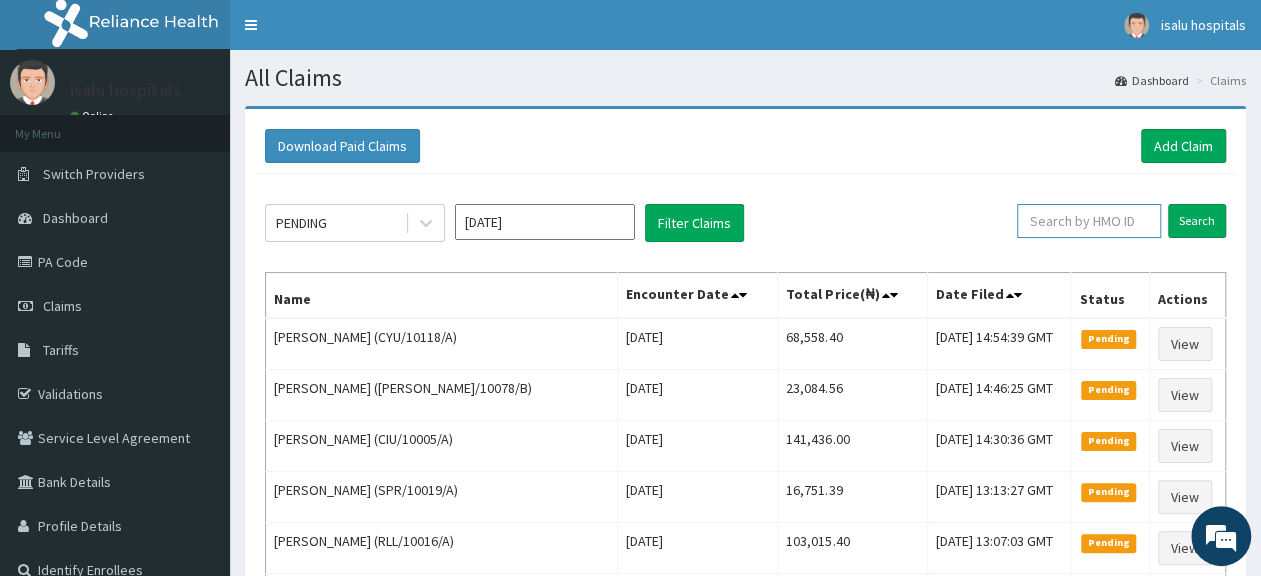 paste on "KSB/10501/A" 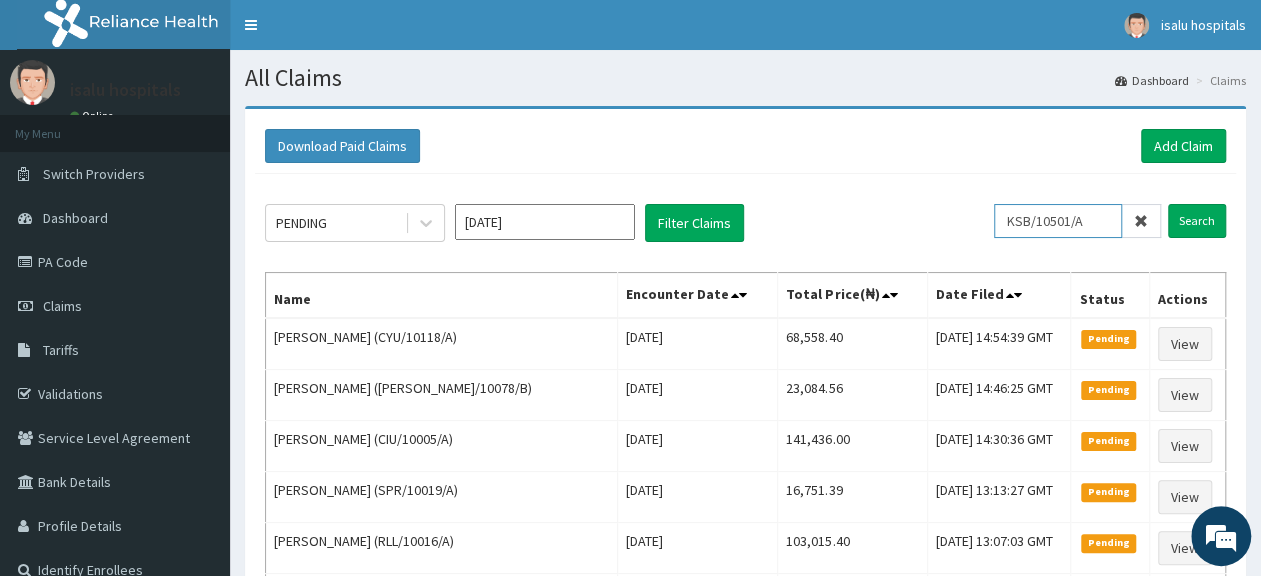 click on "KSB/10501/A" at bounding box center [1058, 221] 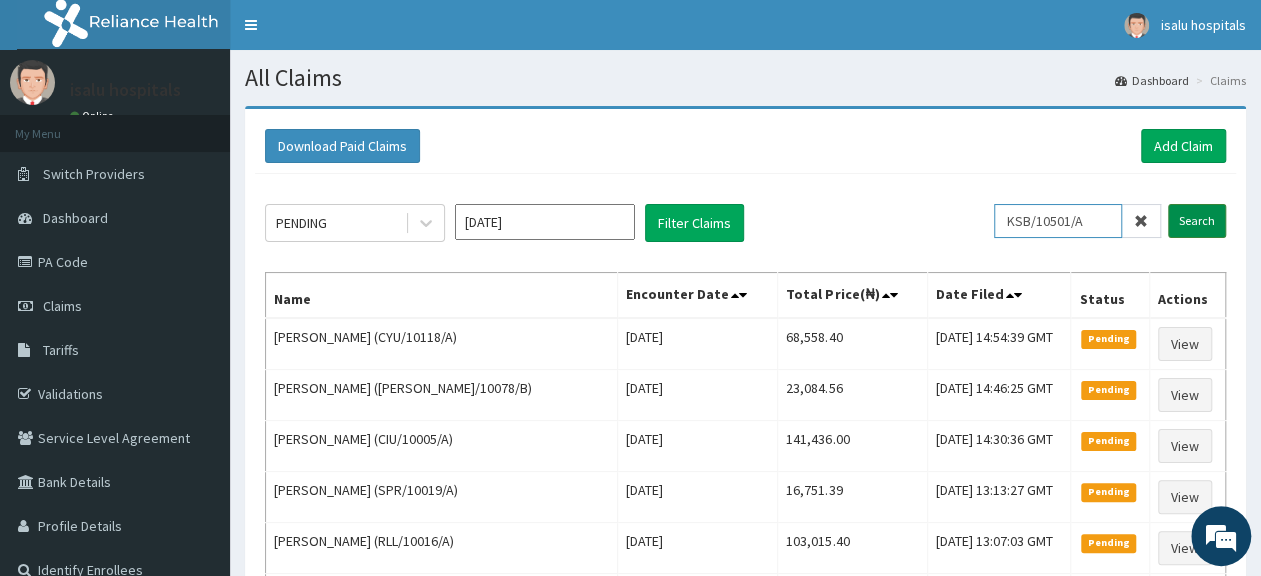 type on "KSB/10501/A" 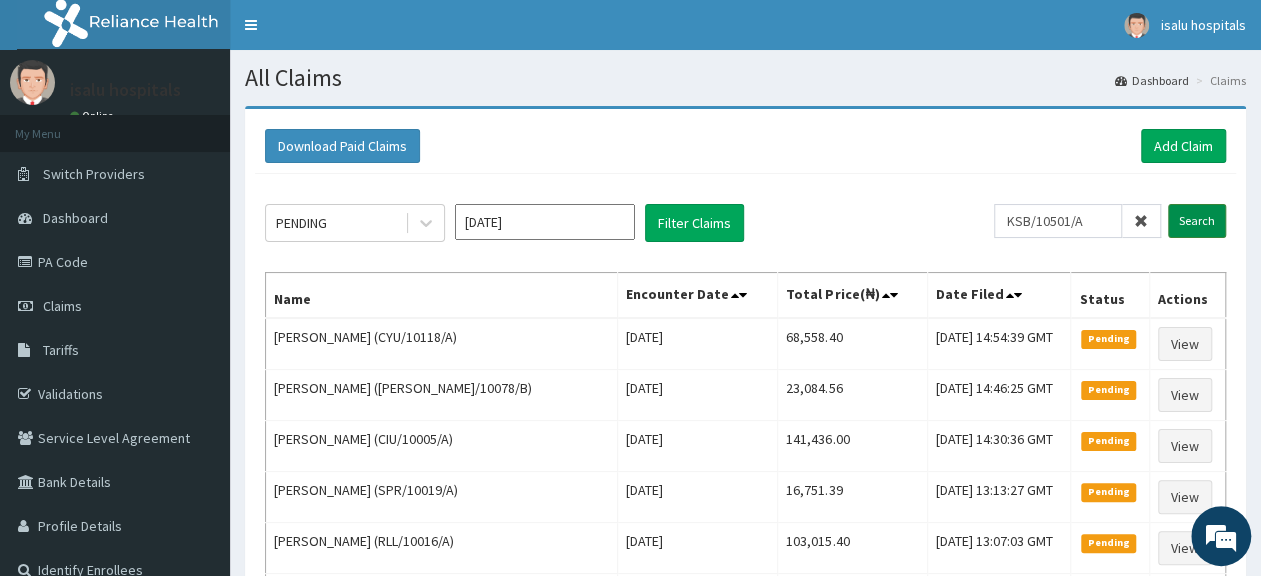 click on "Search" at bounding box center [1197, 221] 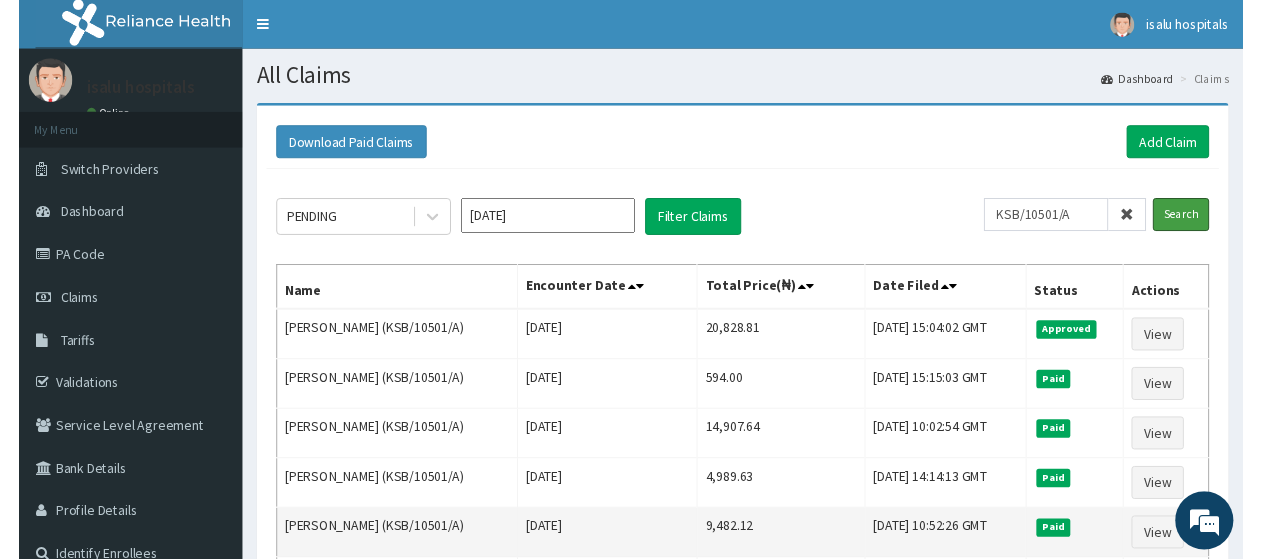 scroll, scrollTop: 0, scrollLeft: 0, axis: both 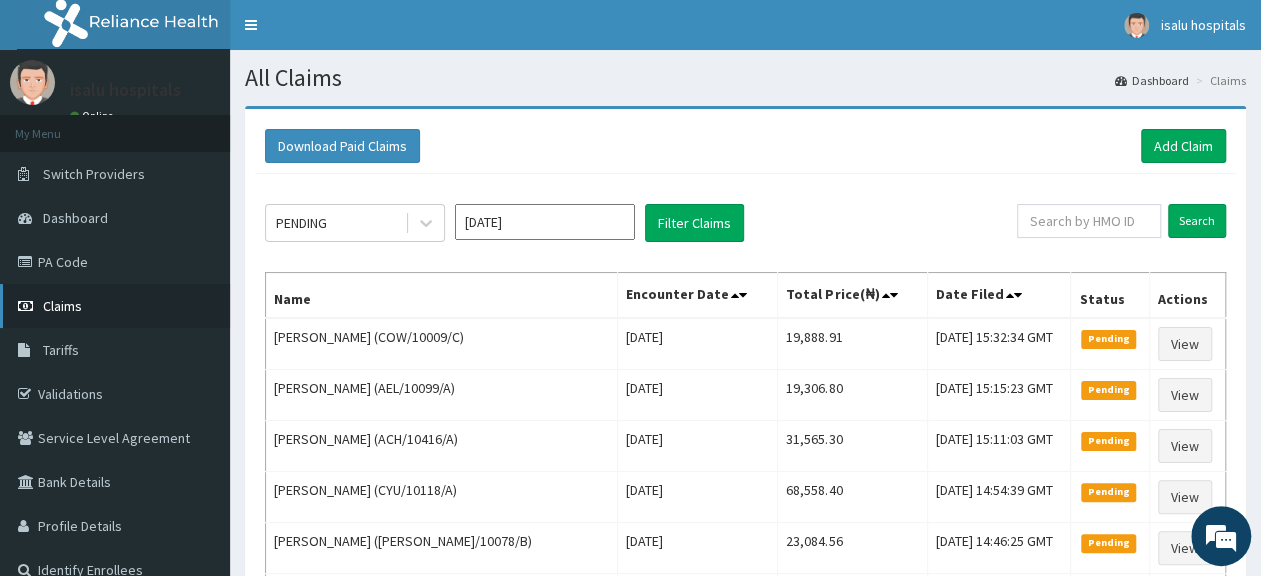 click on "Claims" at bounding box center (115, 306) 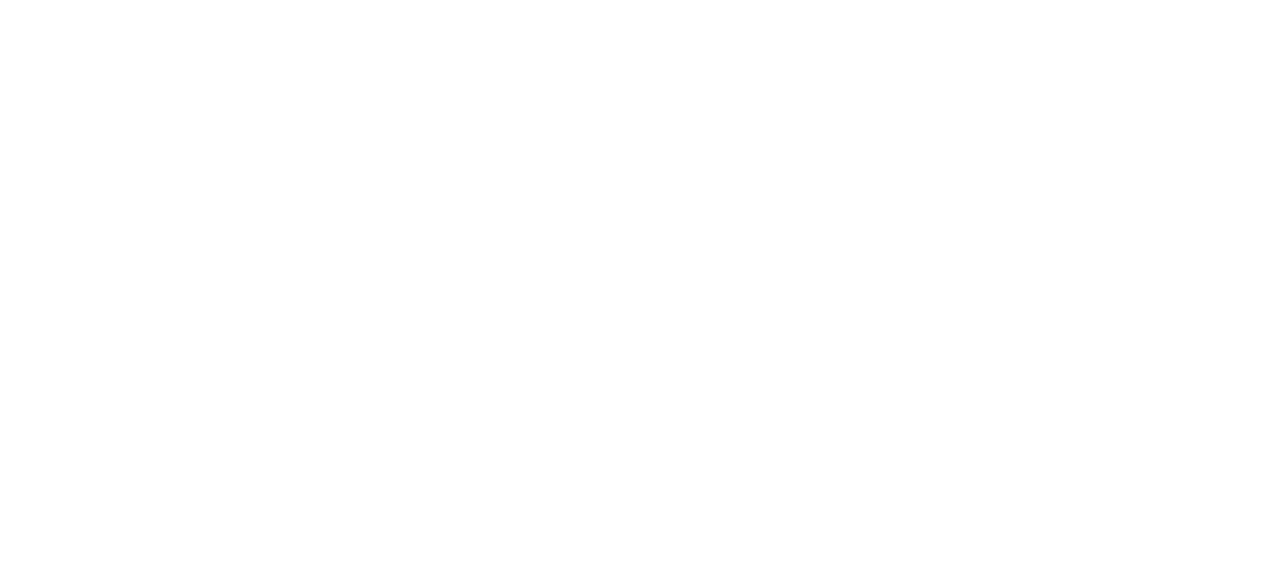scroll, scrollTop: 0, scrollLeft: 0, axis: both 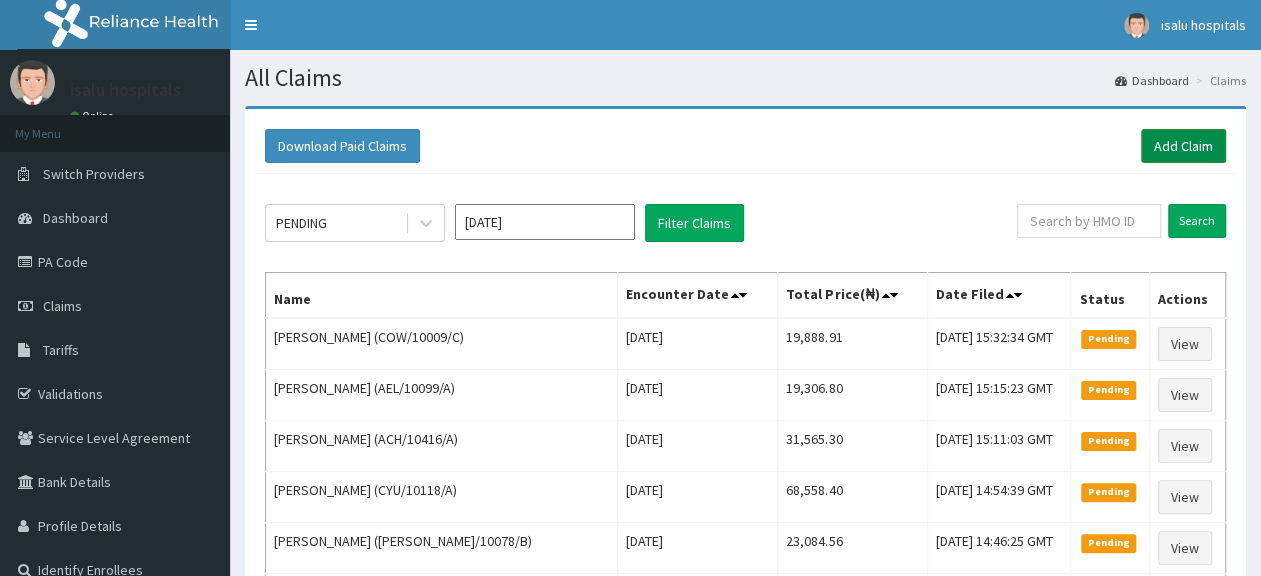 click on "Add Claim" at bounding box center (1183, 146) 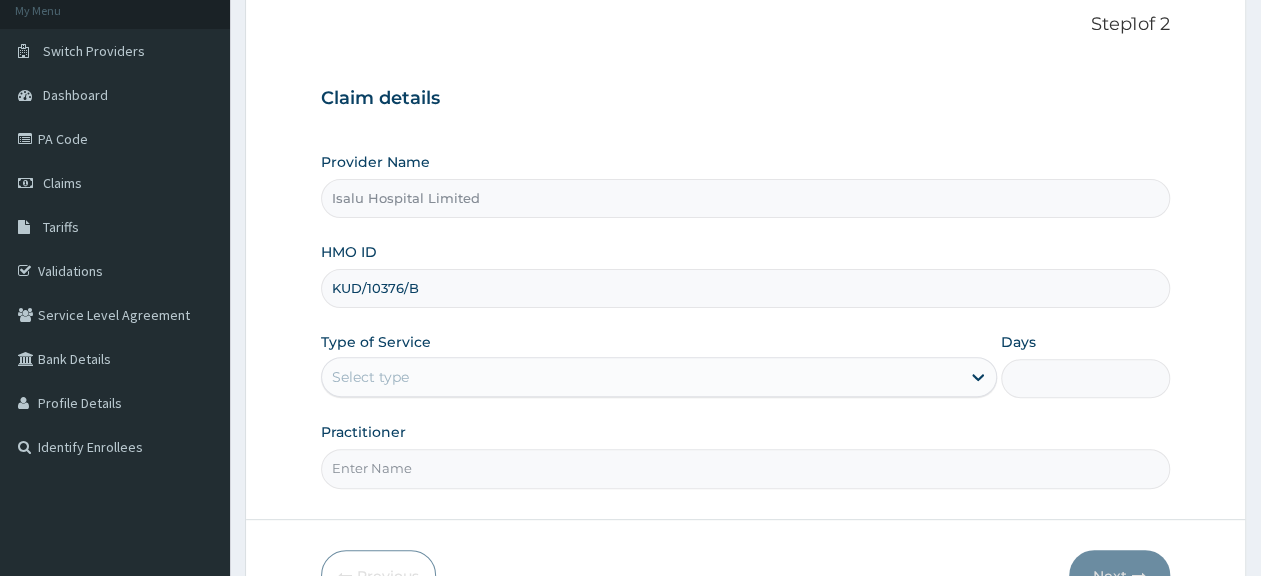 scroll, scrollTop: 242, scrollLeft: 0, axis: vertical 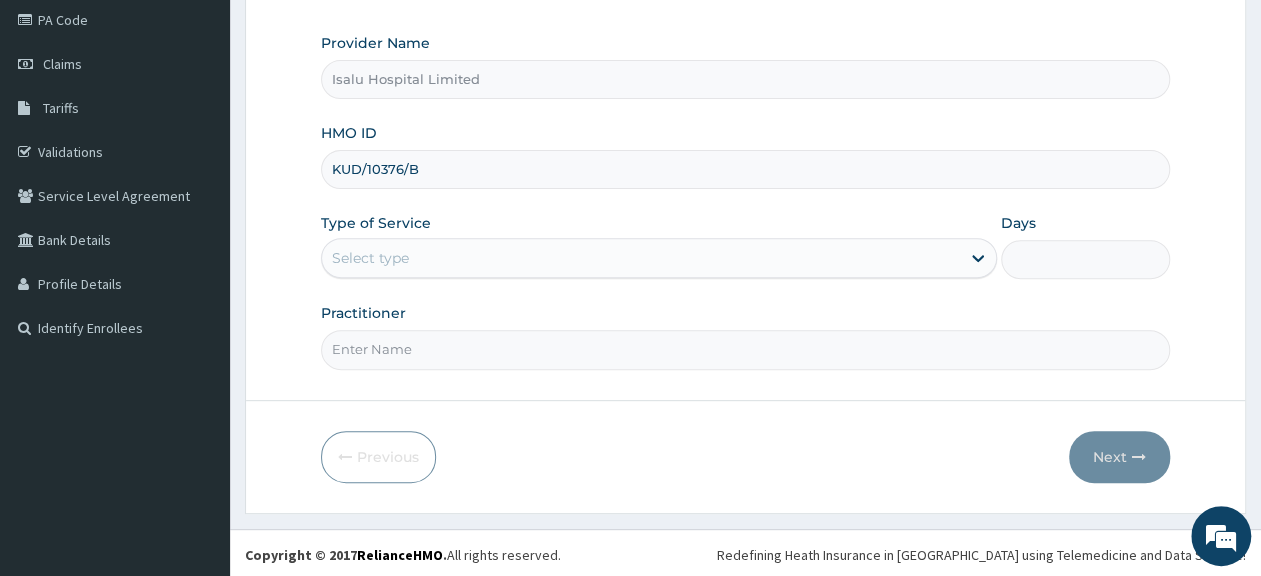 type on "KUD/10376/B" 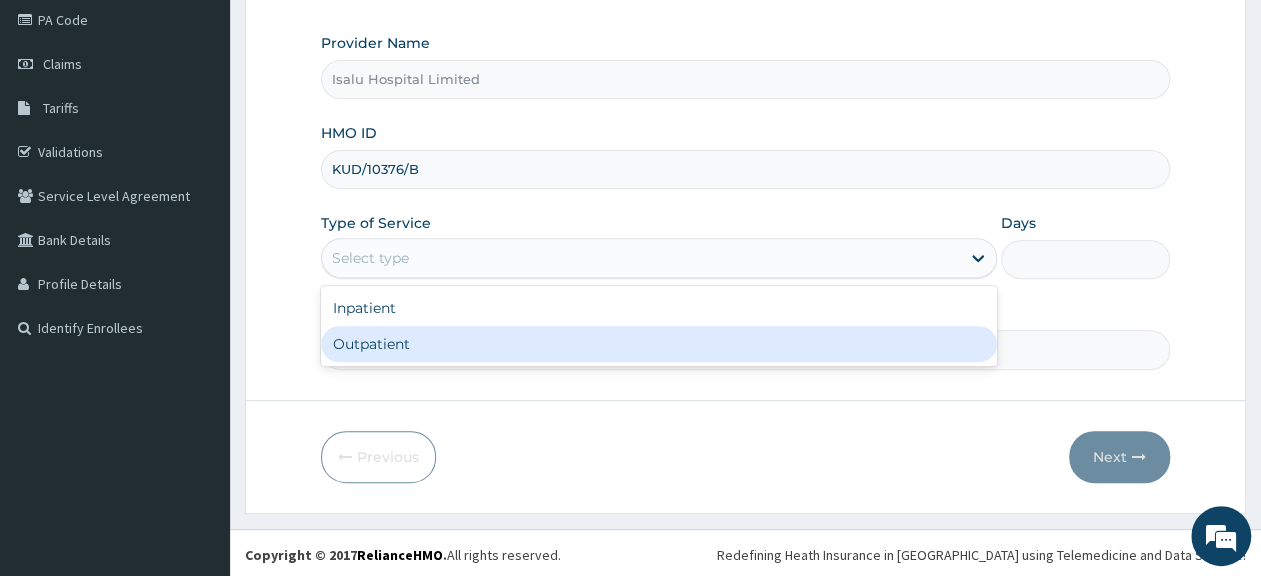 click on "Outpatient" at bounding box center (659, 344) 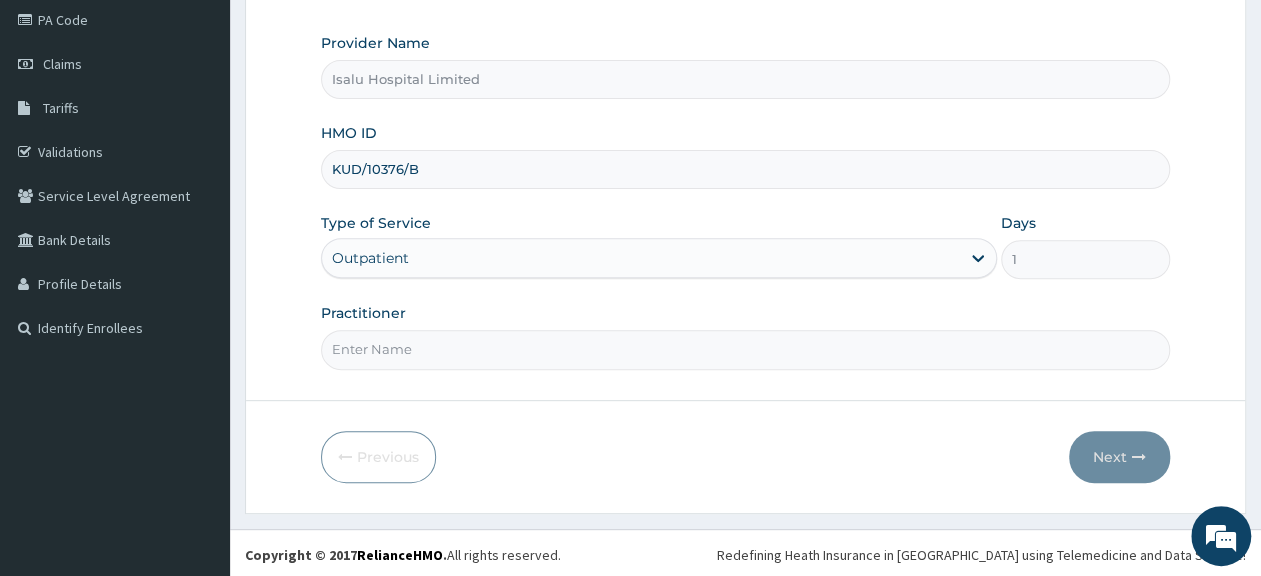 scroll, scrollTop: 0, scrollLeft: 0, axis: both 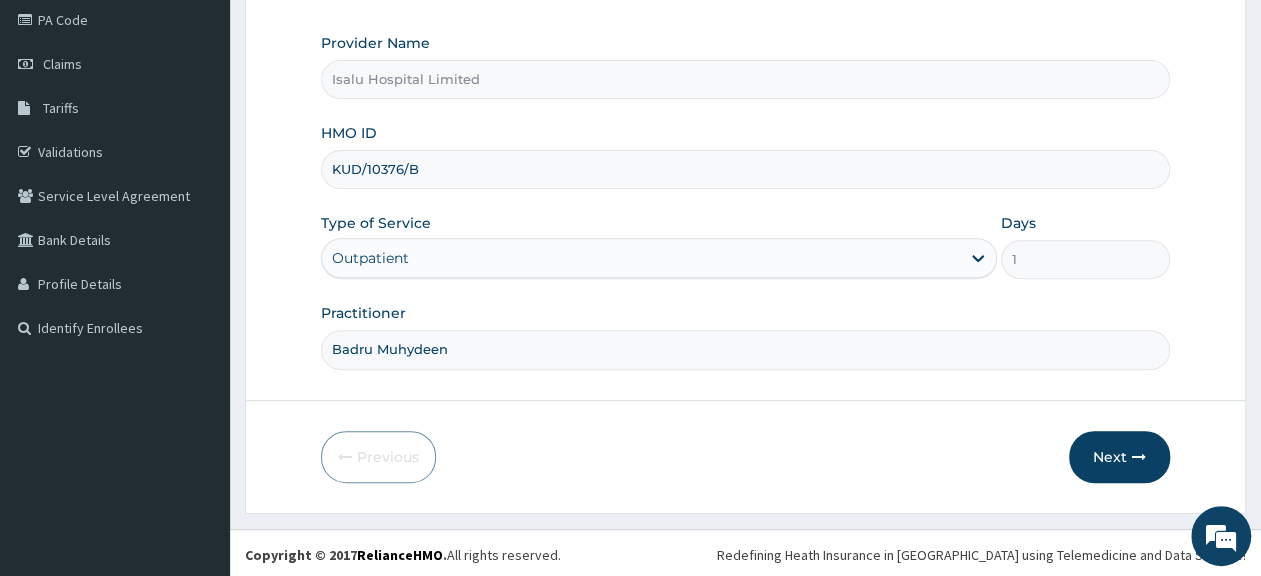 click on "Badru Muhydeen" at bounding box center [745, 349] 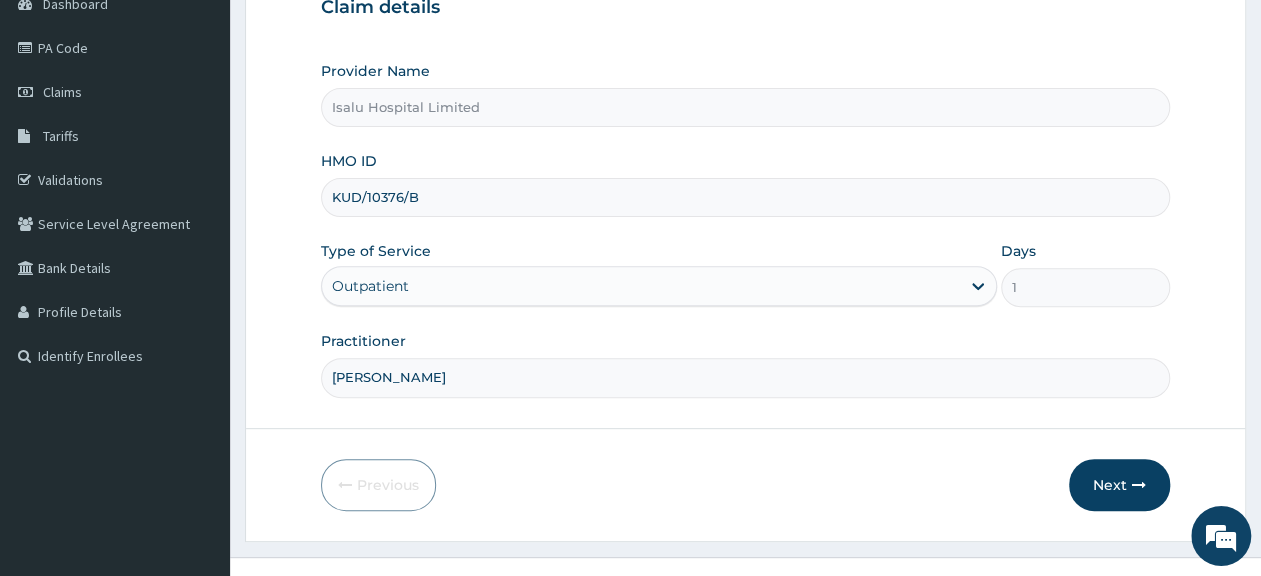 scroll, scrollTop: 242, scrollLeft: 0, axis: vertical 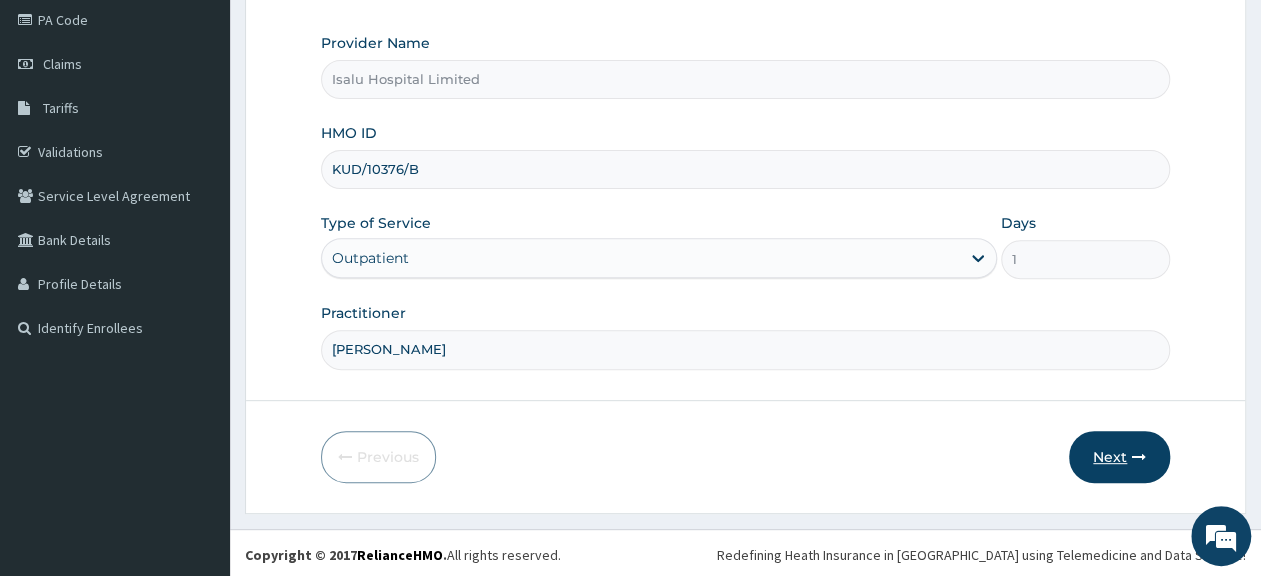 type on "Dr Badru Muhydeen" 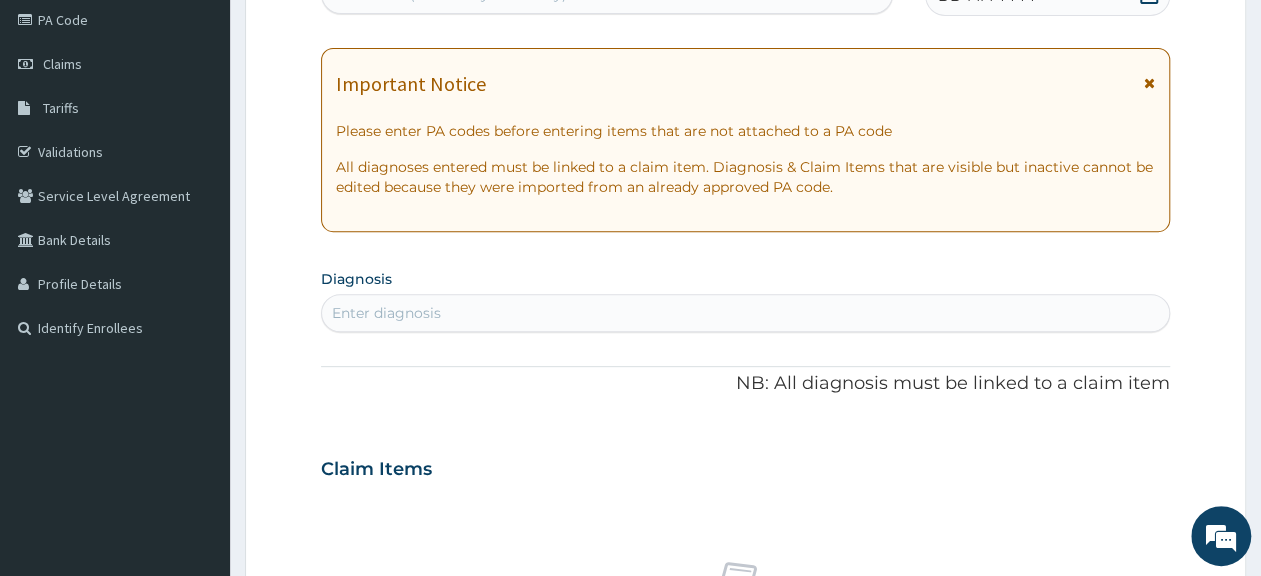 click on "Enter diagnosis" at bounding box center [745, 313] 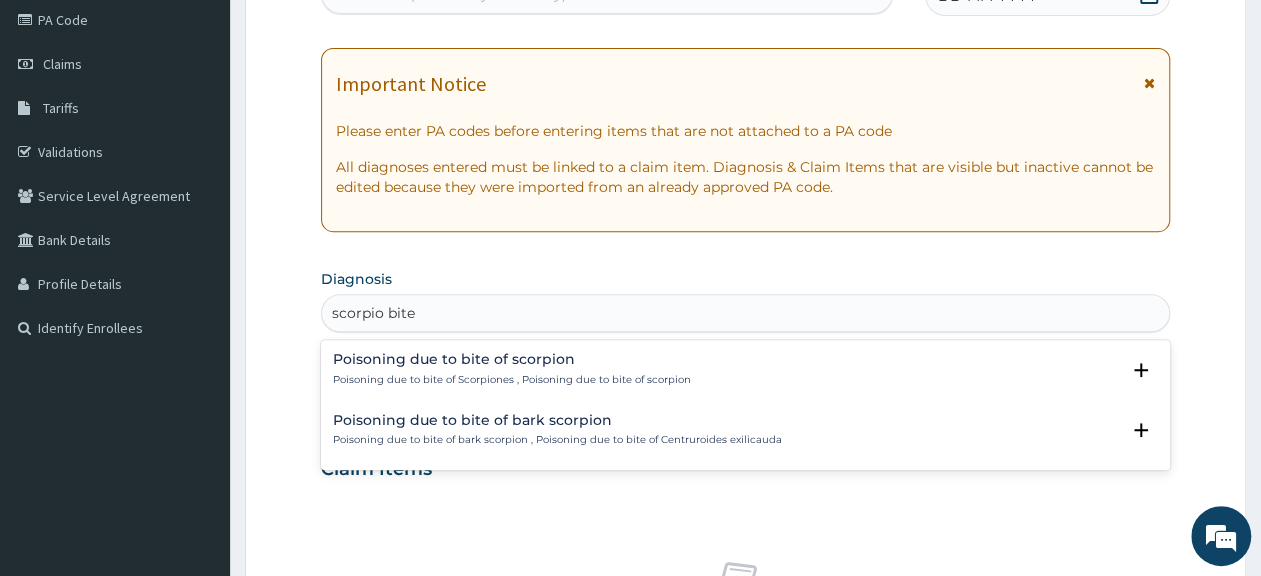 type on "scorpio bite" 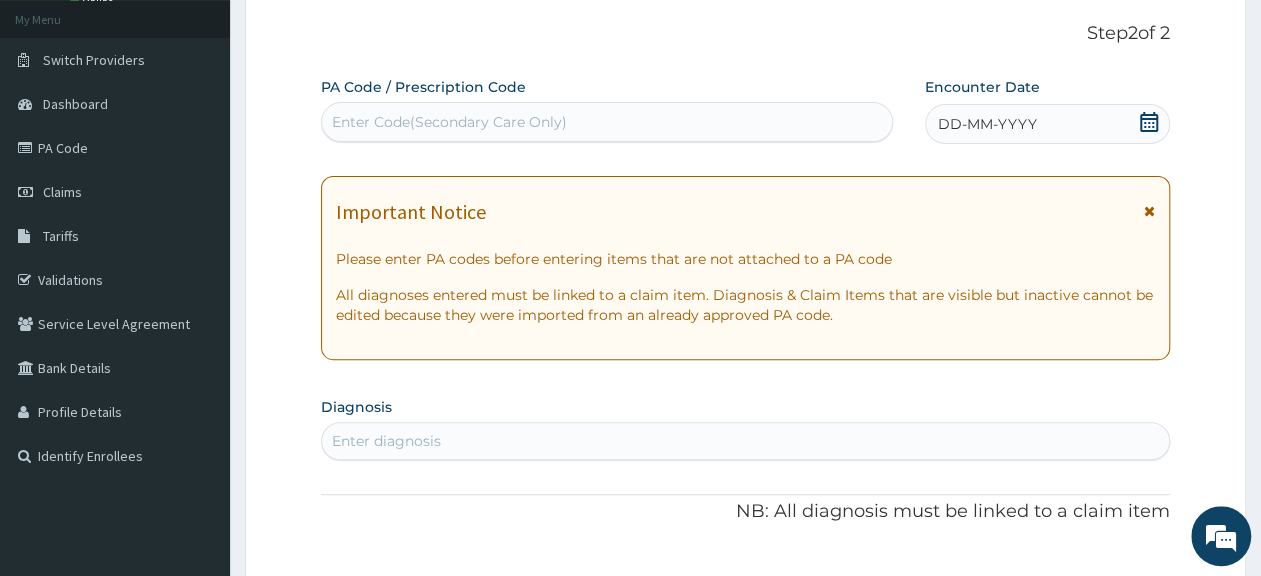 scroll, scrollTop: 242, scrollLeft: 0, axis: vertical 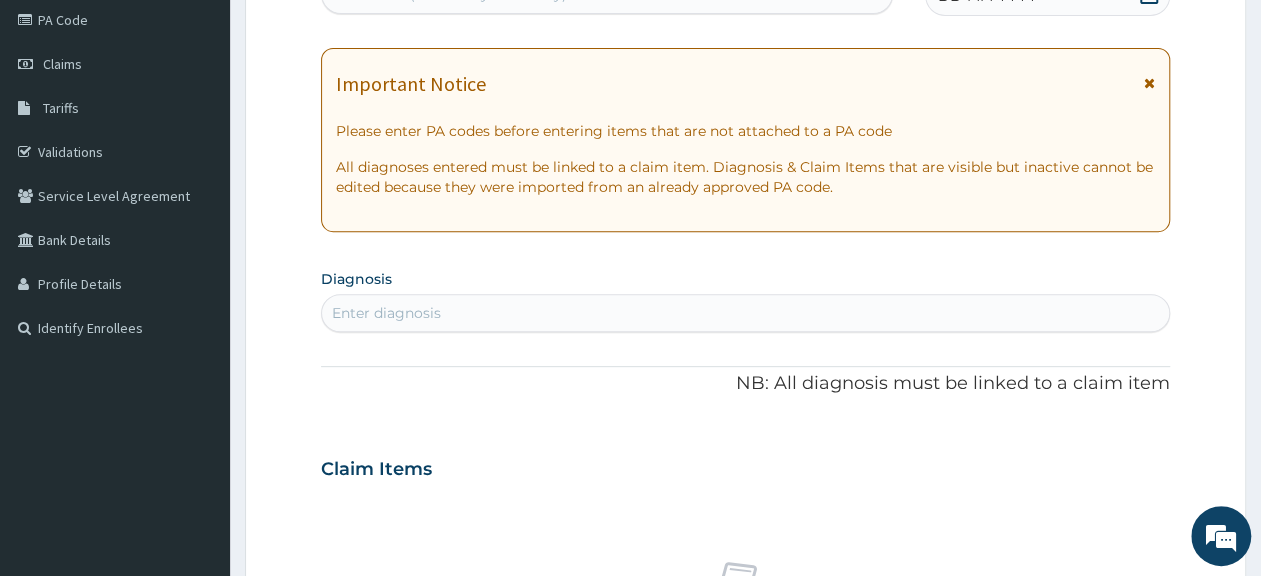 click on "Enter diagnosis" at bounding box center [745, 313] 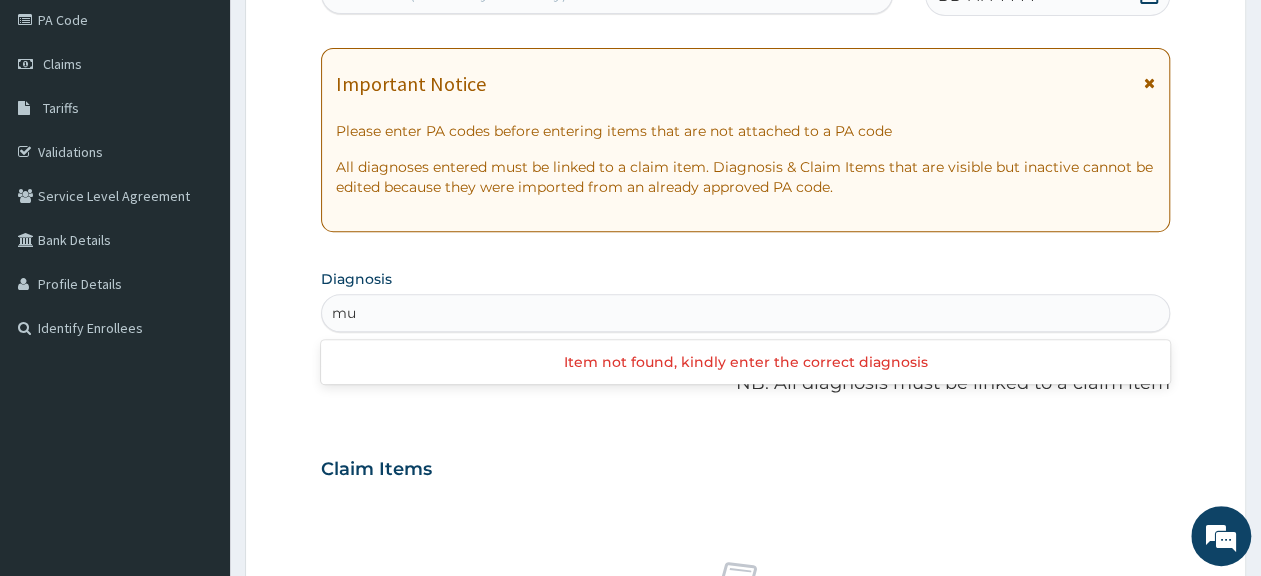 type on "mu" 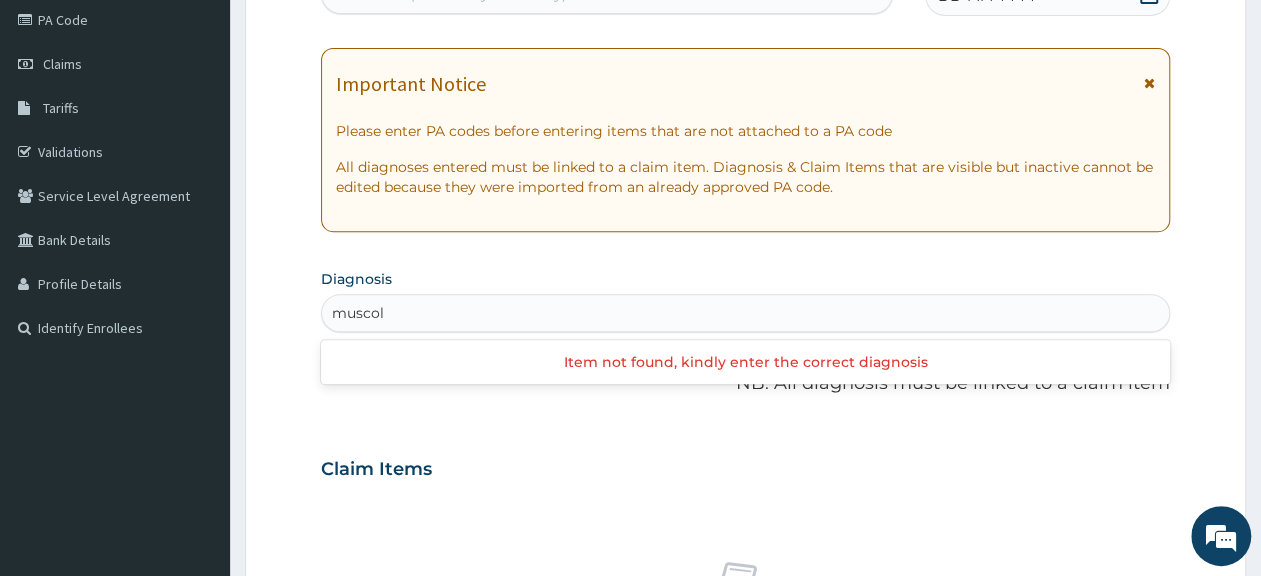 type on "muscol" 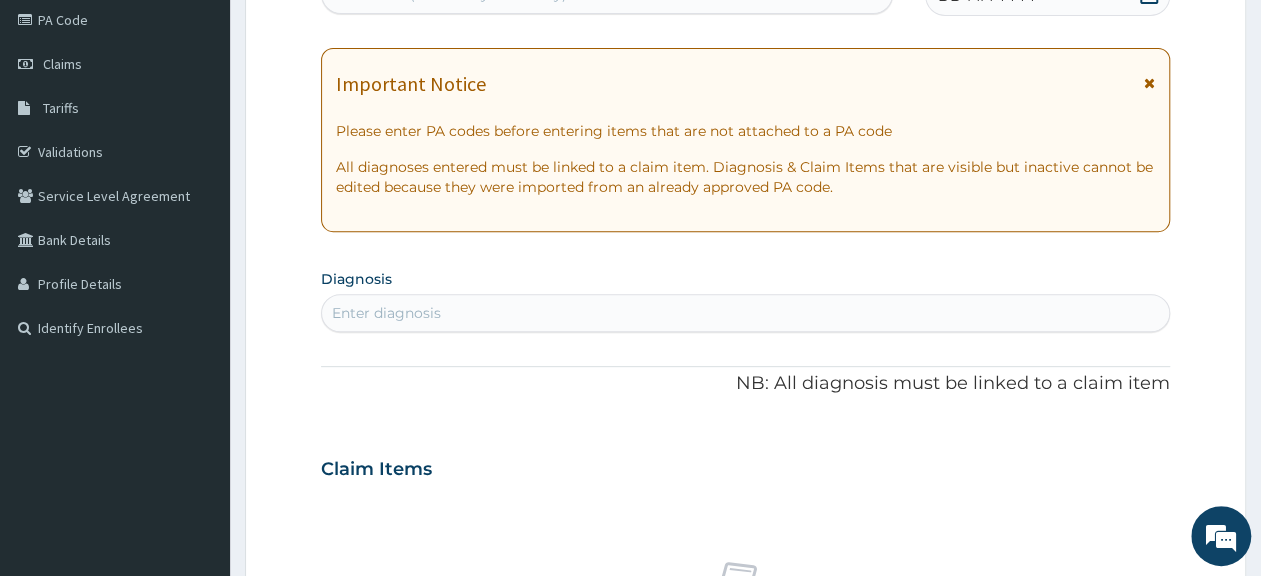 click on "Enter diagnosis" at bounding box center (386, 313) 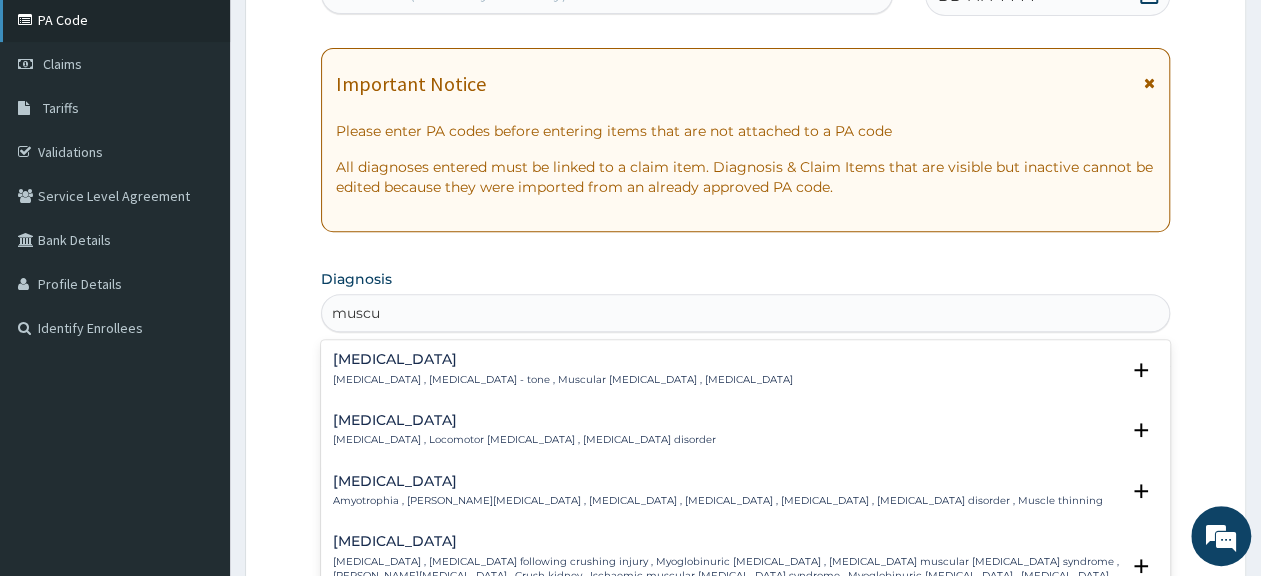 type on "muscu" 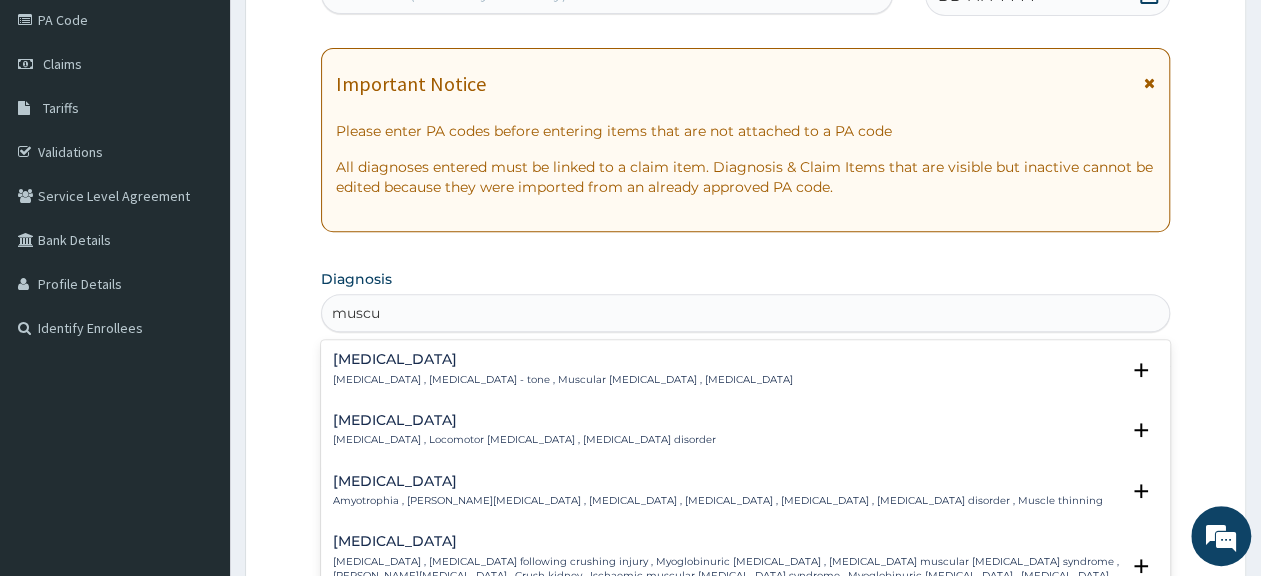 type on "muscu" 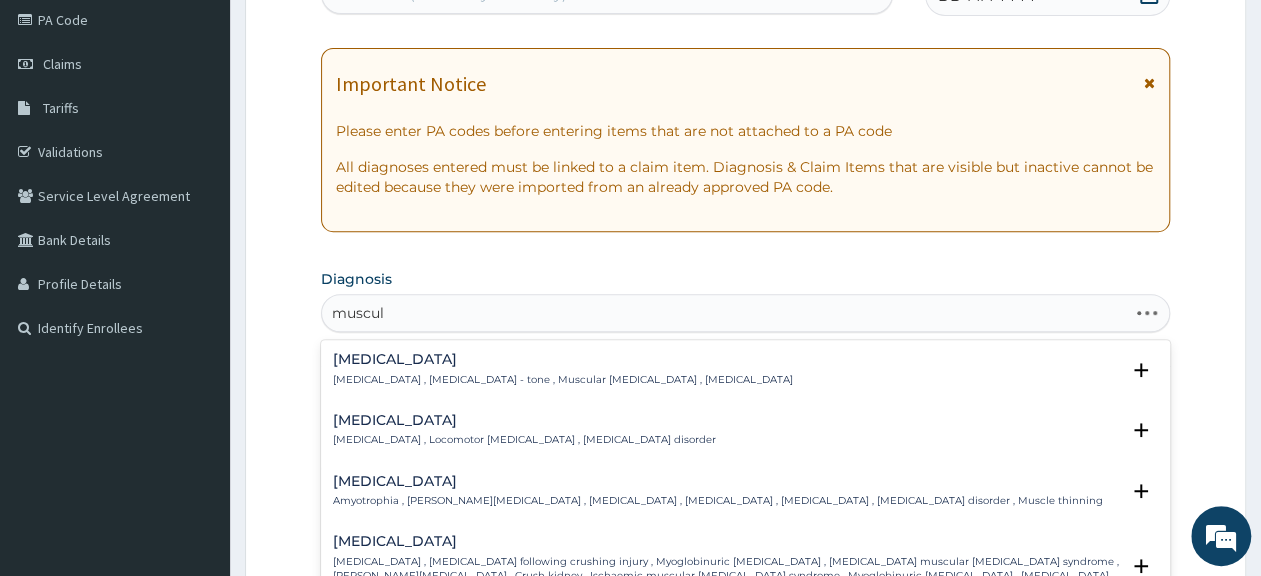 type on "musculo" 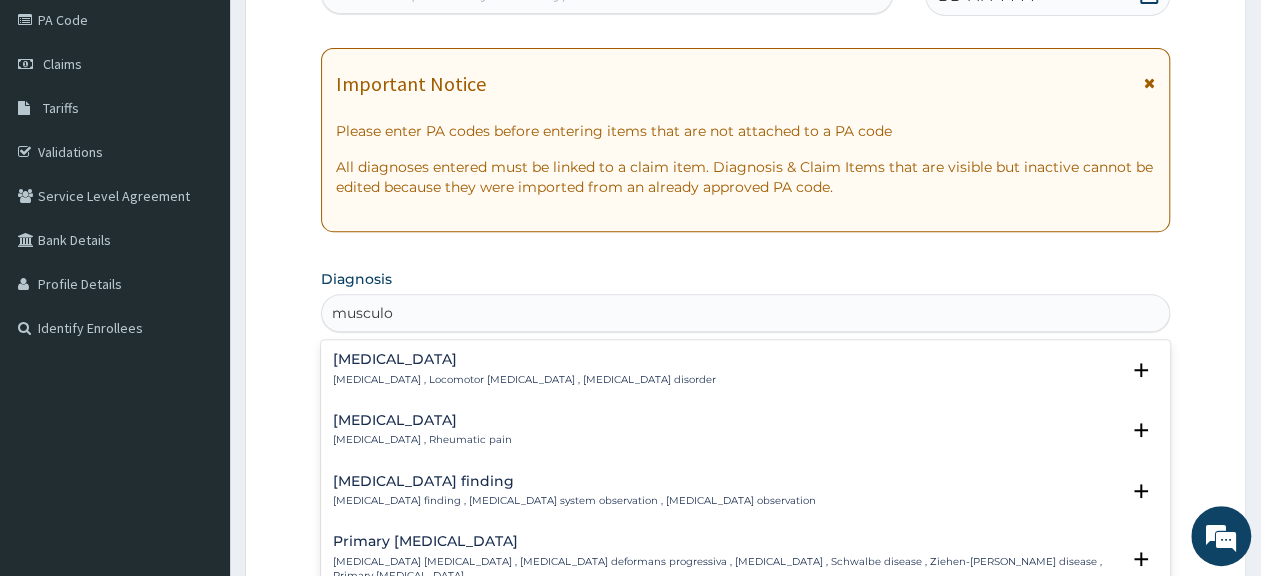 click on "Musculoskeletal pain Musculoskeletal pain , Rheumatic pain" at bounding box center (422, 430) 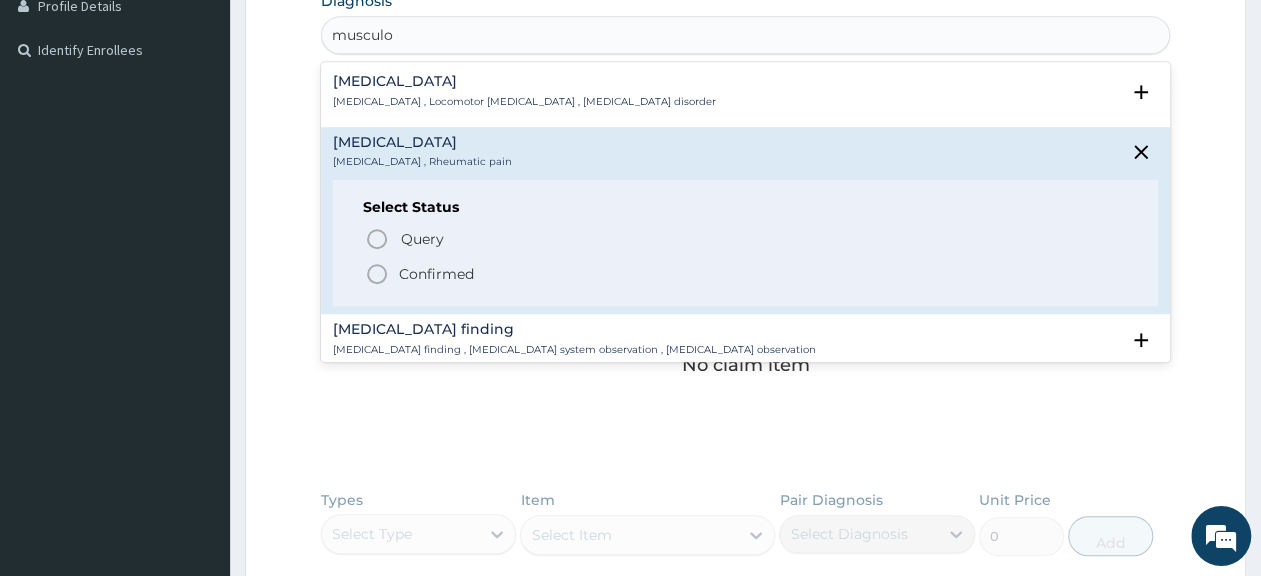 scroll, scrollTop: 554, scrollLeft: 0, axis: vertical 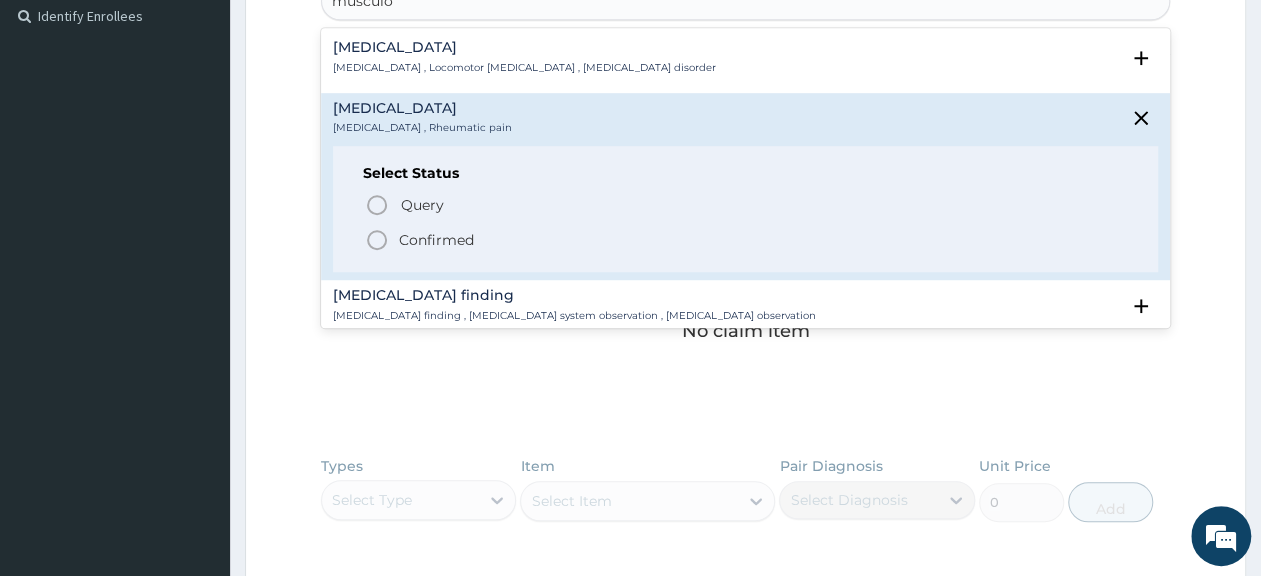click on "Confirmed" at bounding box center [436, 240] 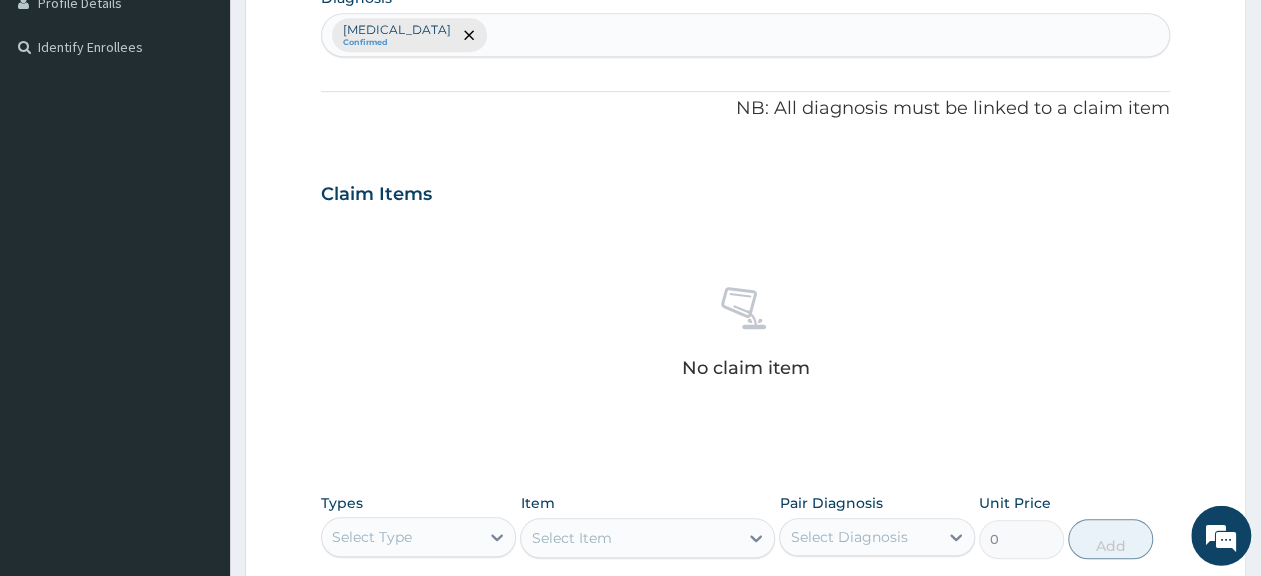 scroll, scrollTop: 450, scrollLeft: 0, axis: vertical 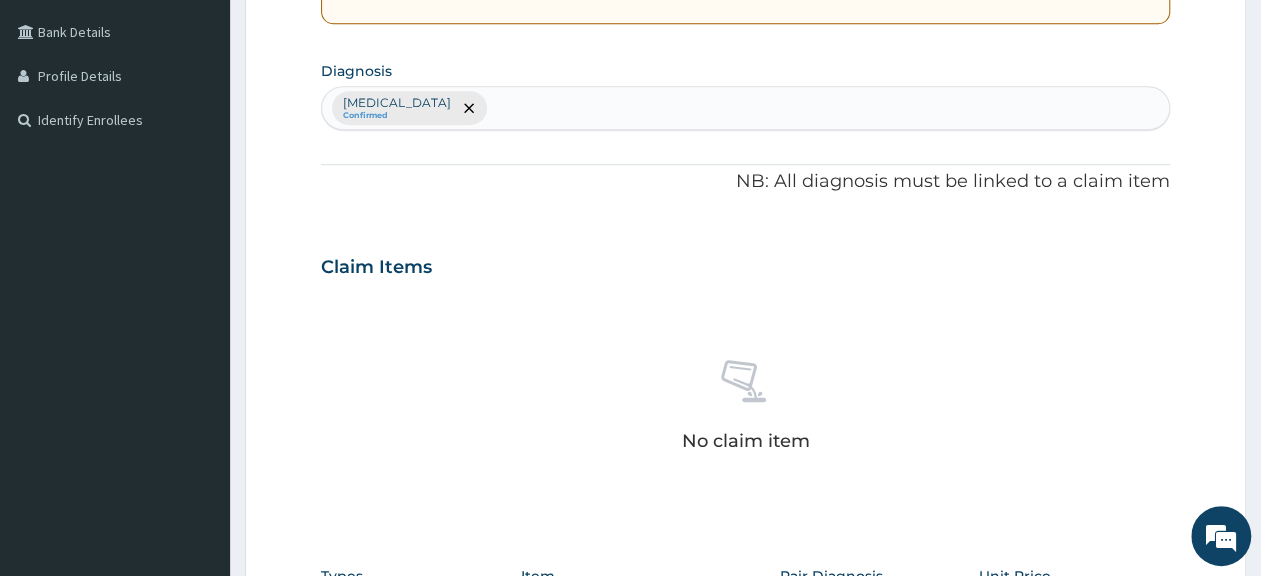 click on "Musculoskeletal pain Confirmed" at bounding box center (745, 108) 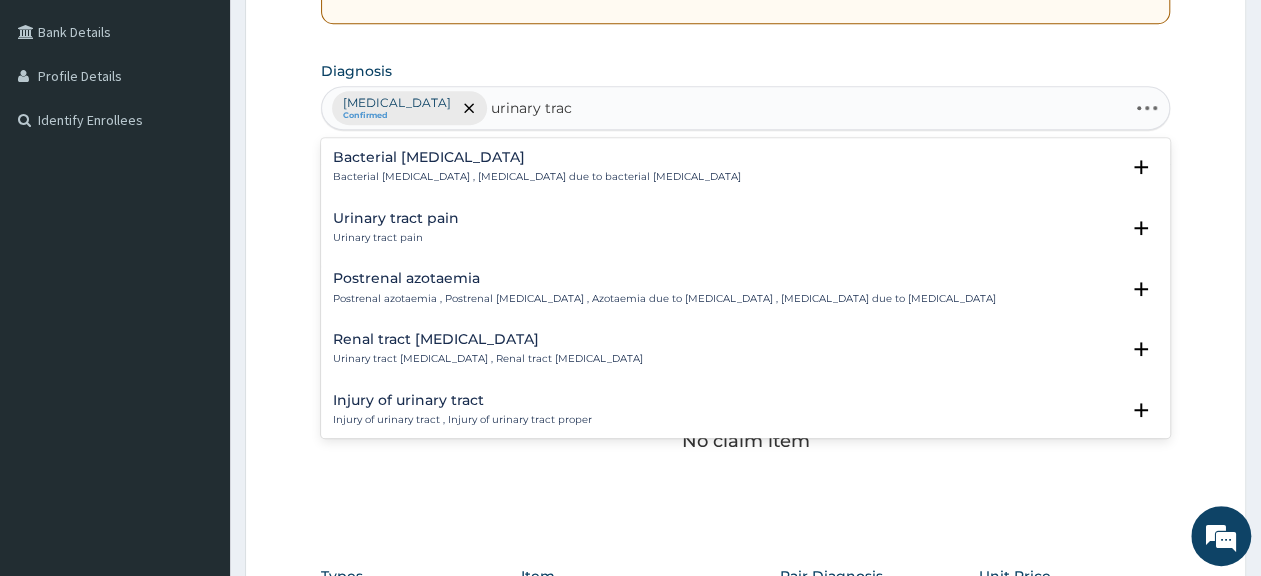 type on "urinary tract" 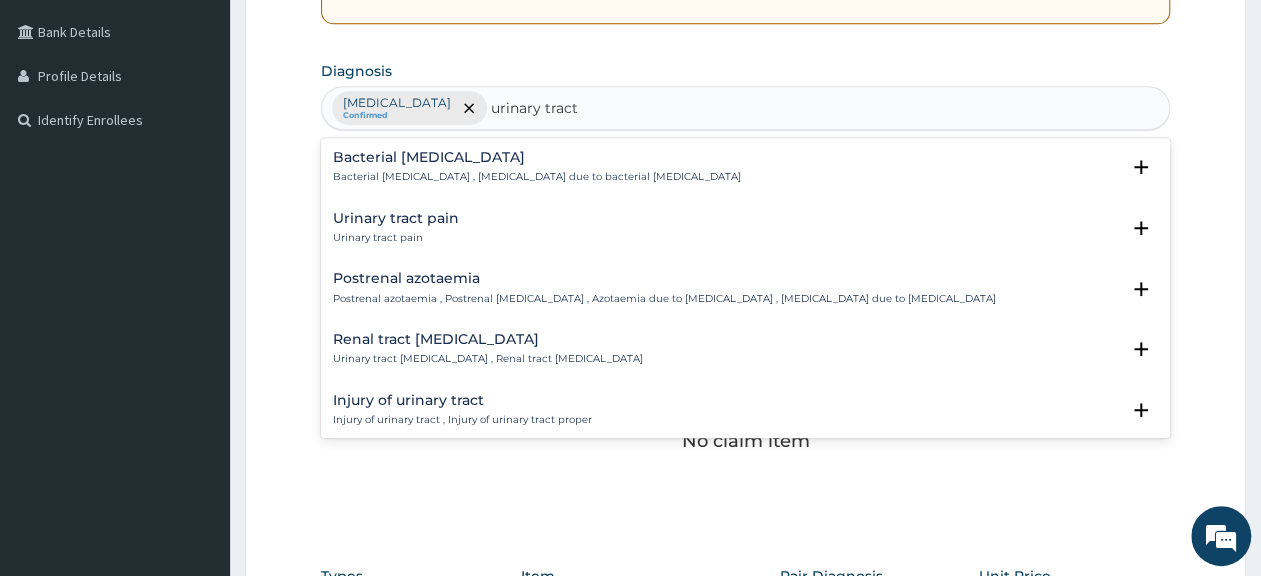 click on "Urinary tract pain" at bounding box center [396, 238] 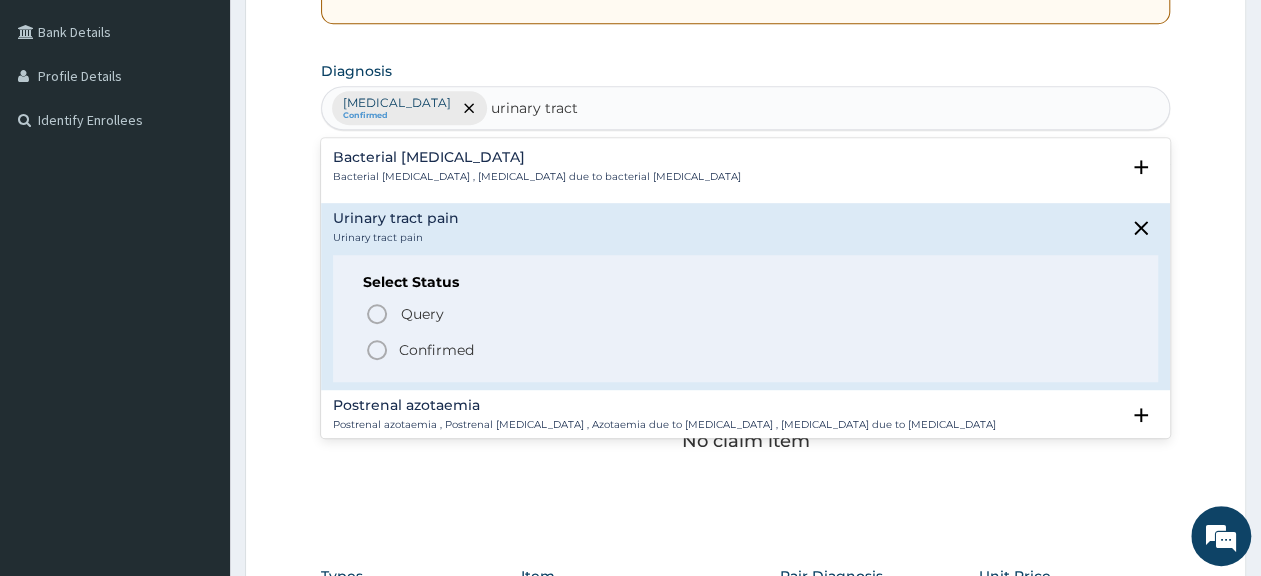 click on "Confirmed" at bounding box center (436, 350) 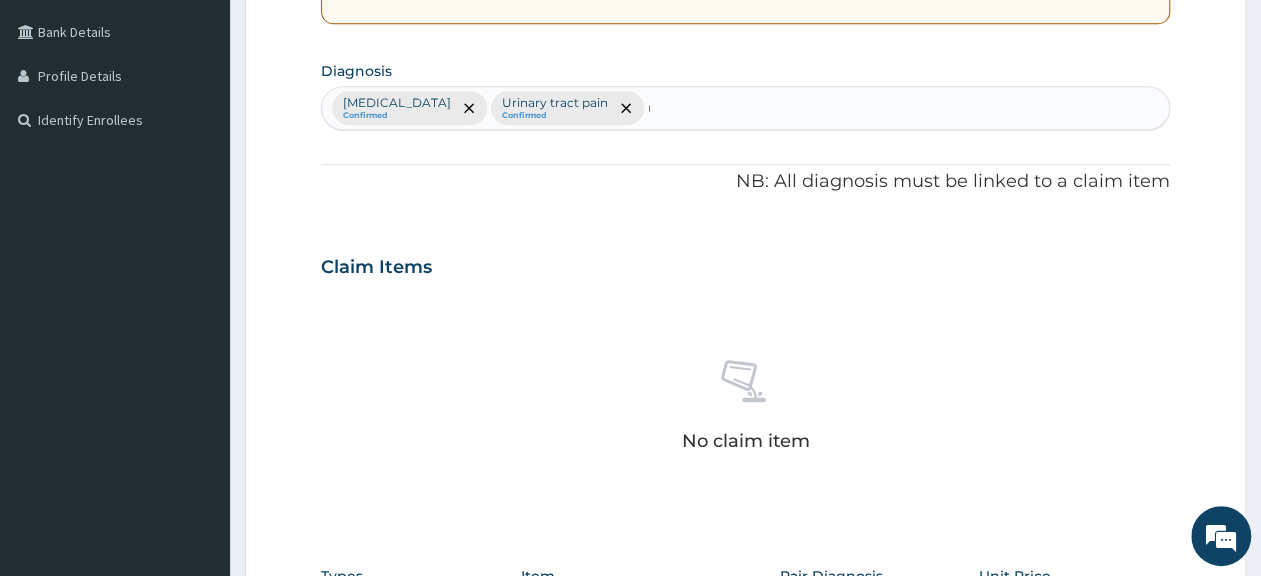 type 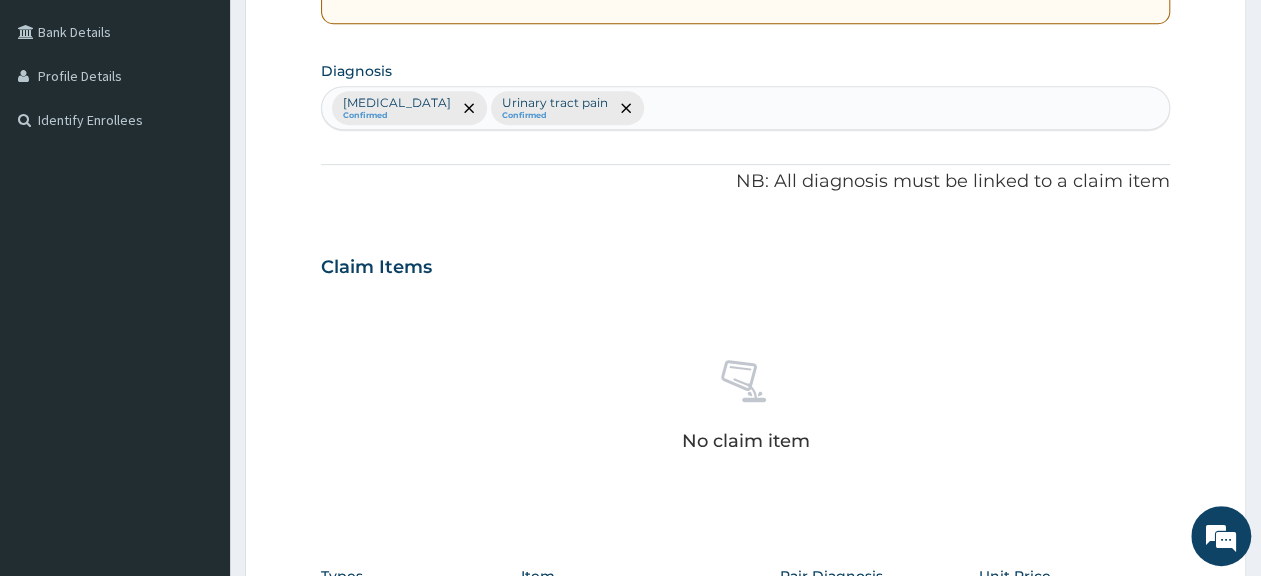 scroll, scrollTop: 762, scrollLeft: 0, axis: vertical 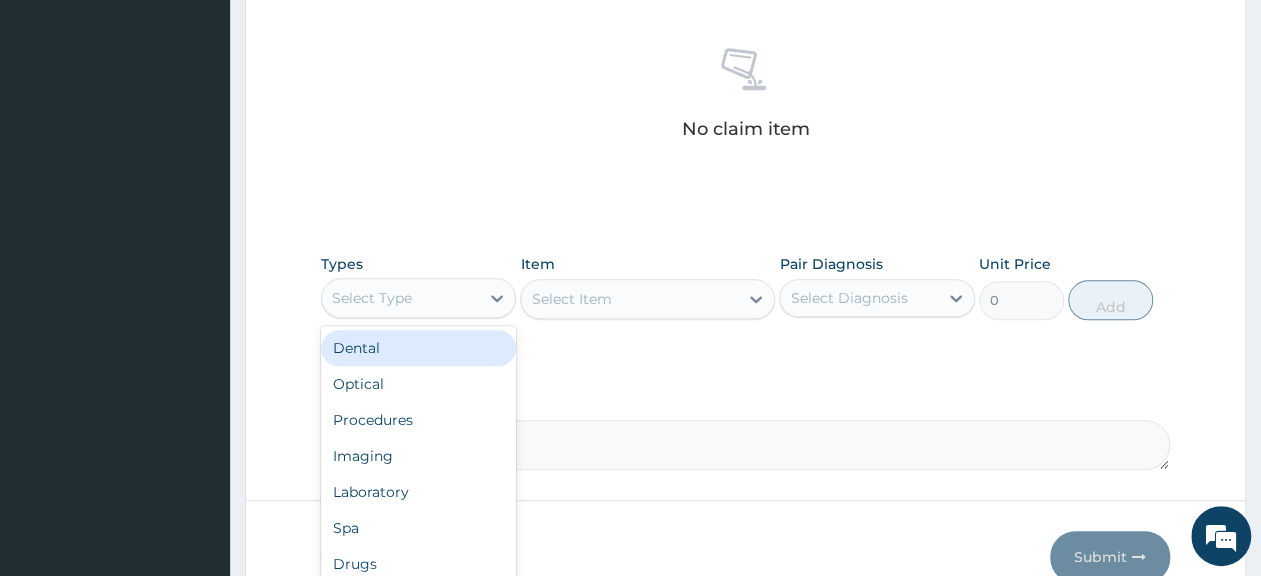 click on "Select Type" at bounding box center (400, 298) 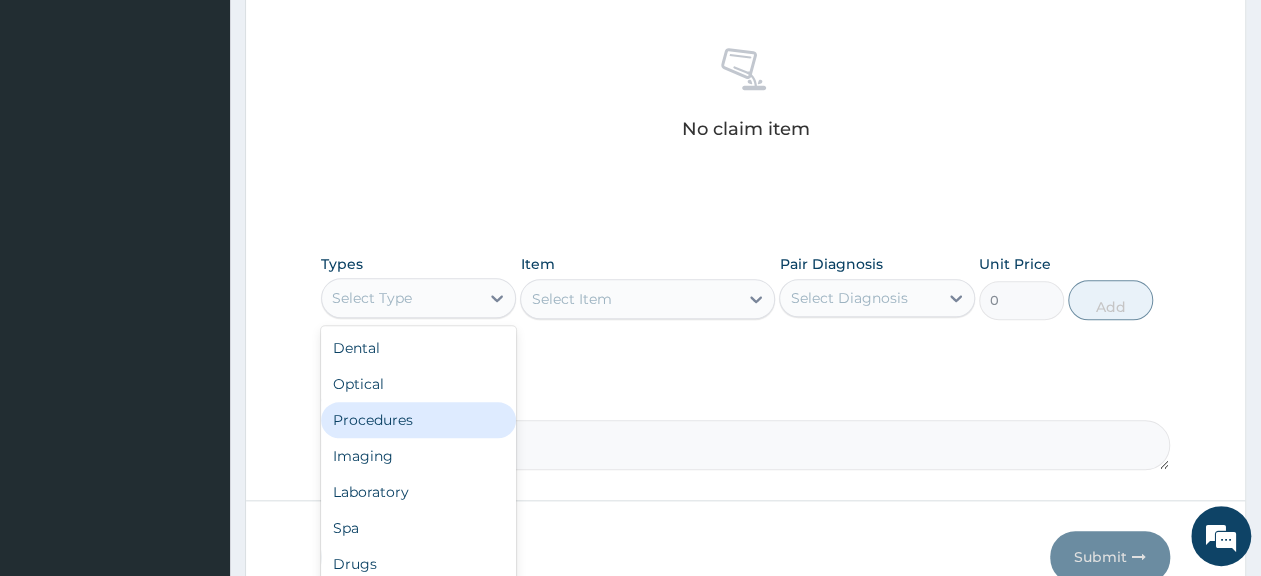 click on "Procedures" at bounding box center [418, 420] 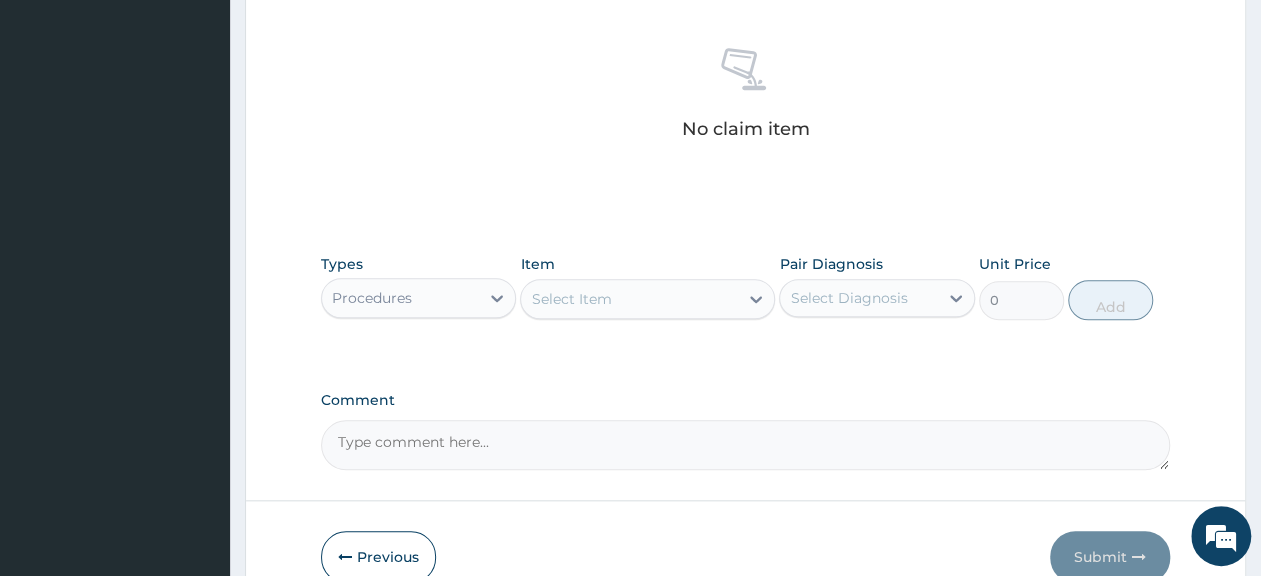click on "Select Item" at bounding box center (571, 299) 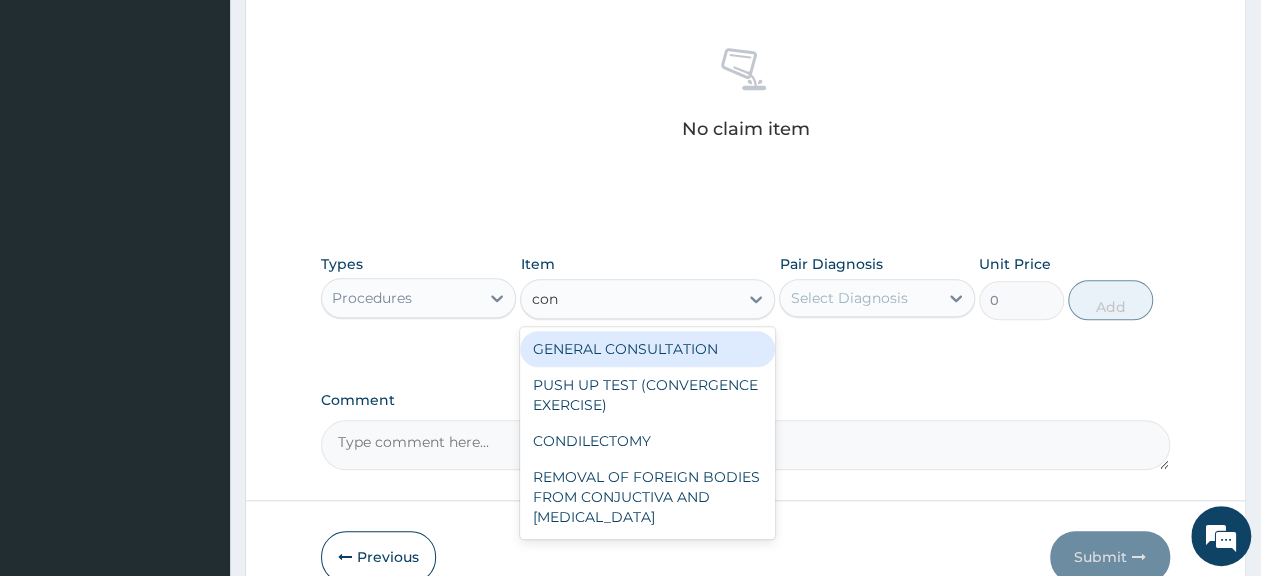 type on "cons" 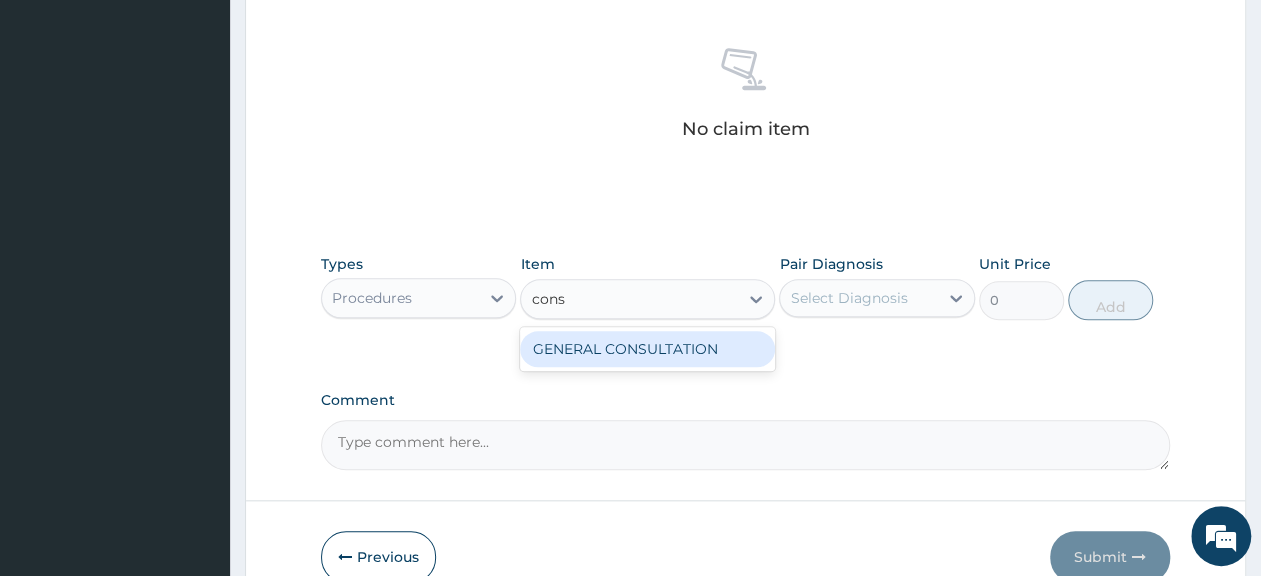 click on "GENERAL CONSULTATION" at bounding box center (647, 349) 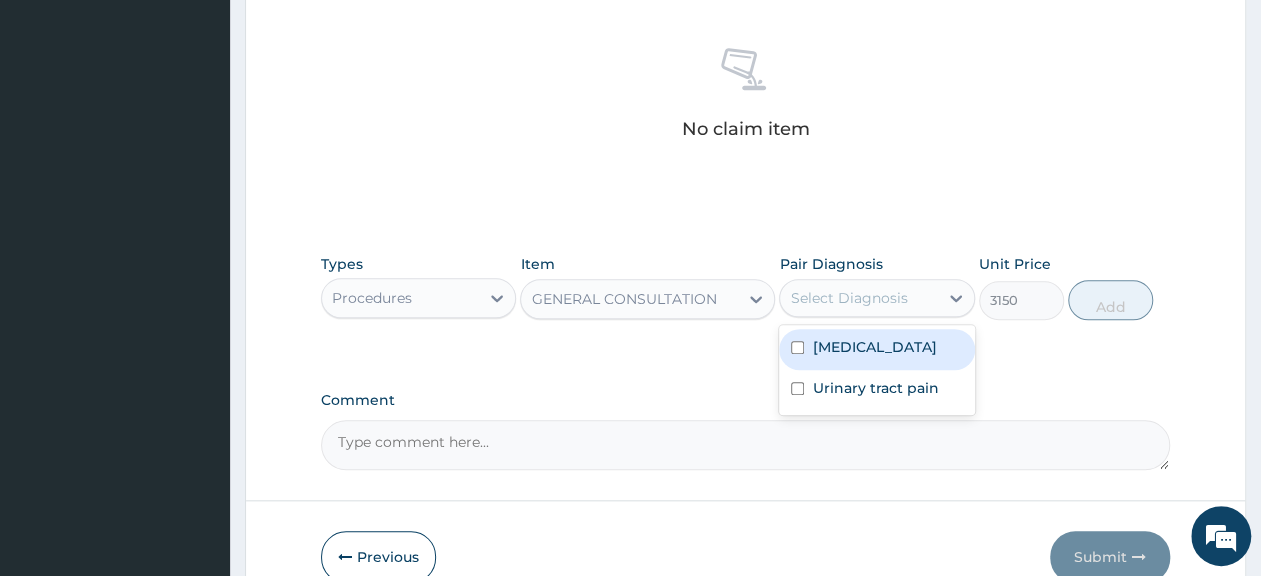 click on "Select Diagnosis" at bounding box center (848, 298) 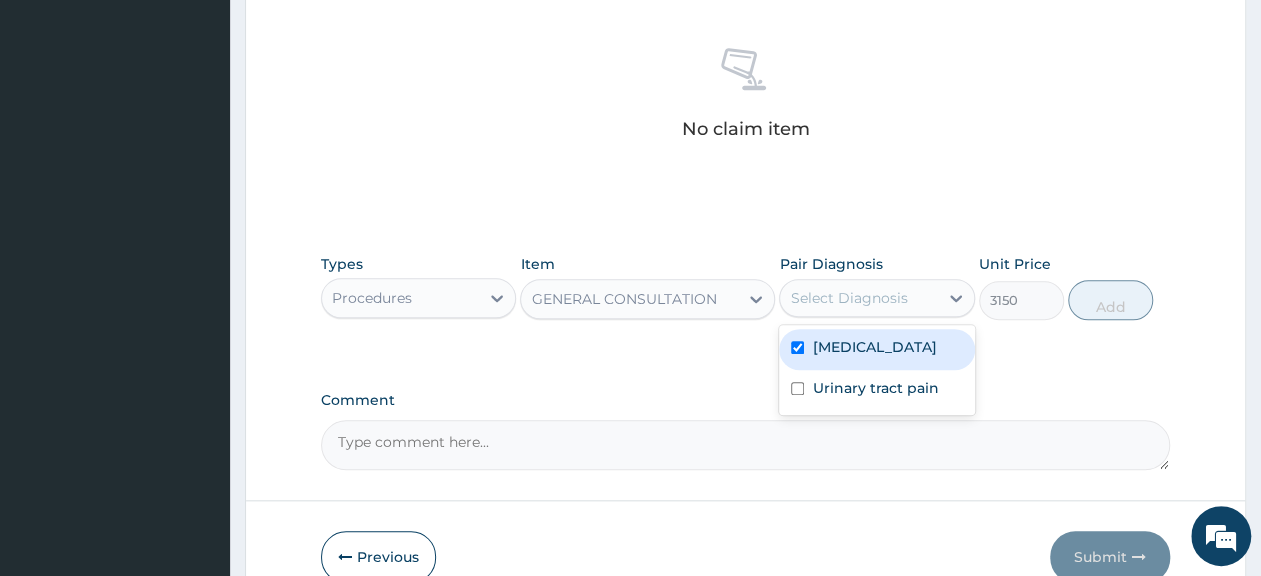 checkbox on "true" 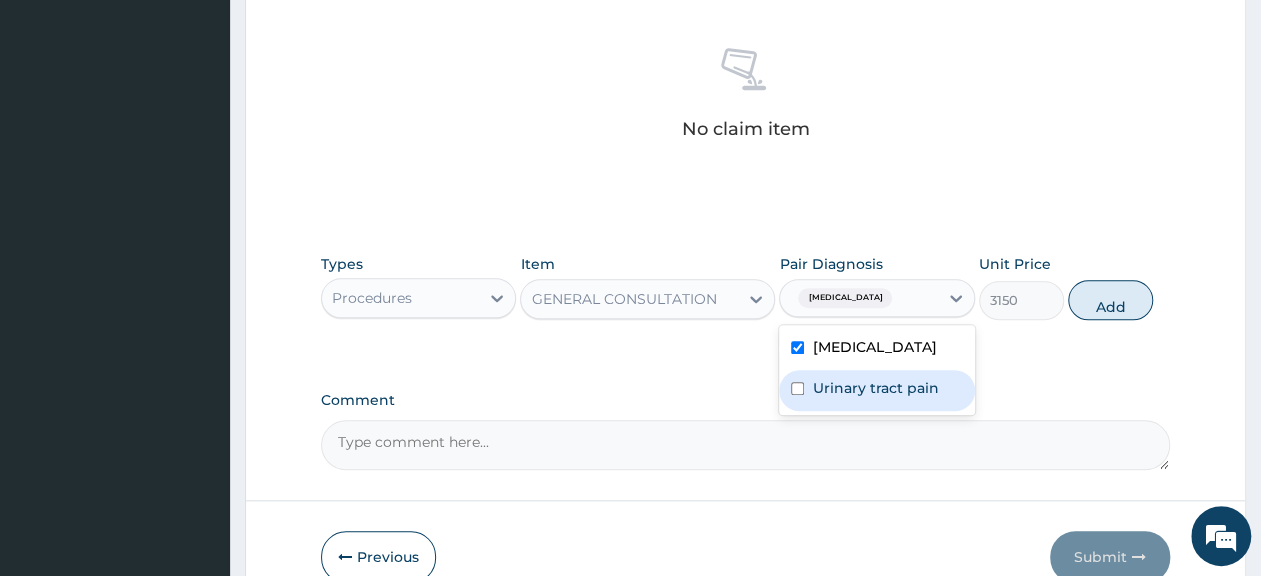 click on "Urinary tract pain" at bounding box center (875, 388) 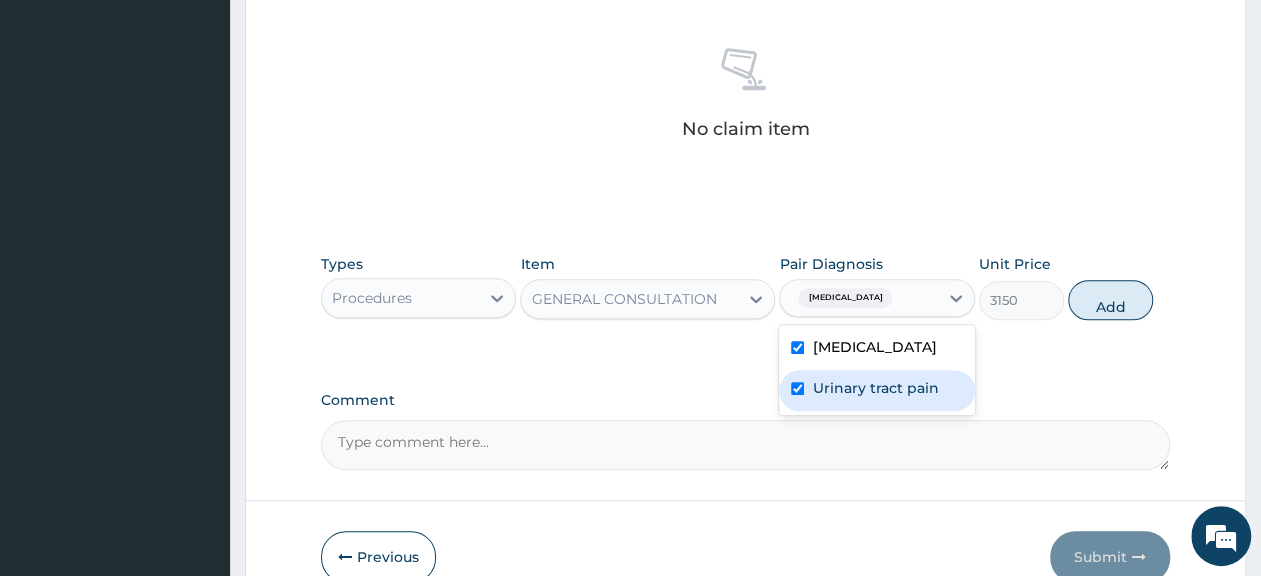 checkbox on "true" 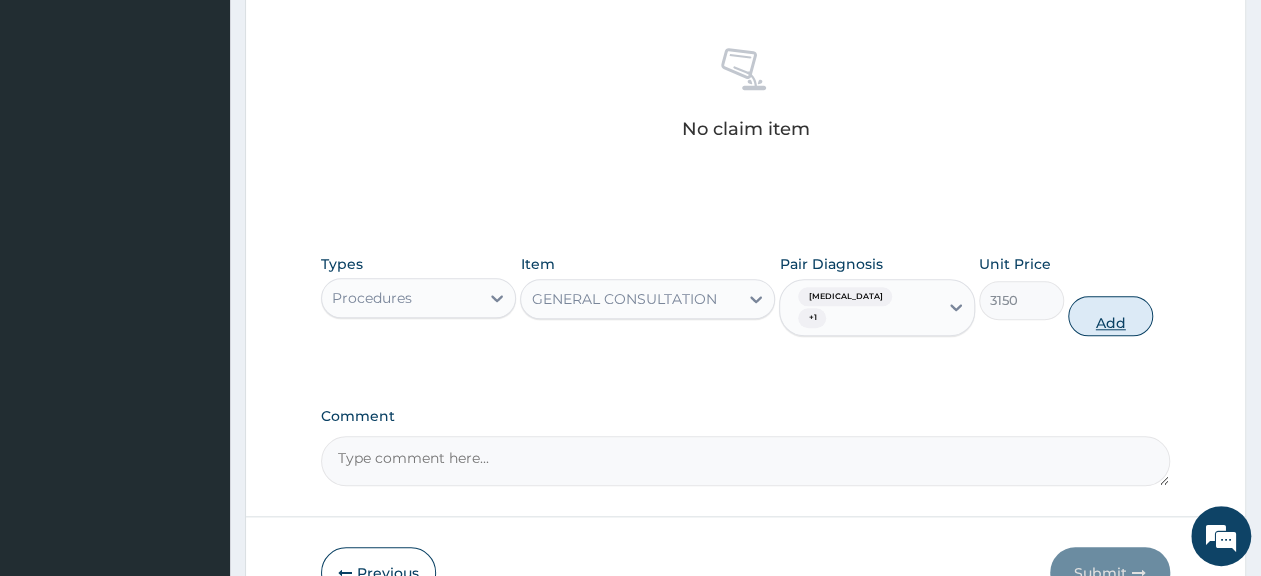 click on "Add" at bounding box center [1110, 316] 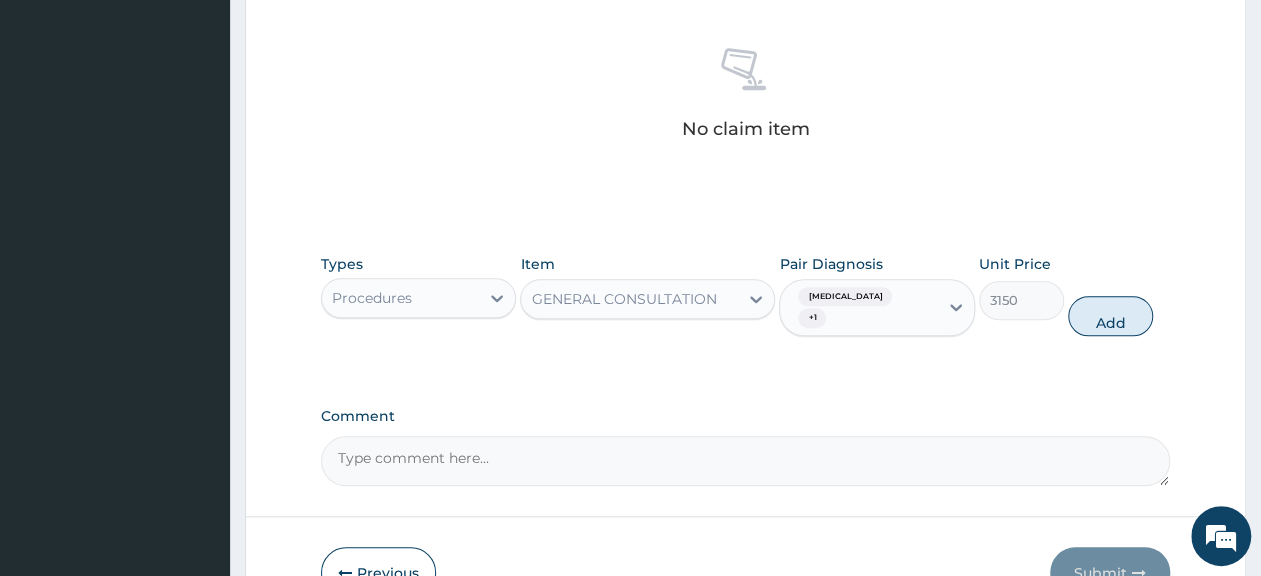 type on "0" 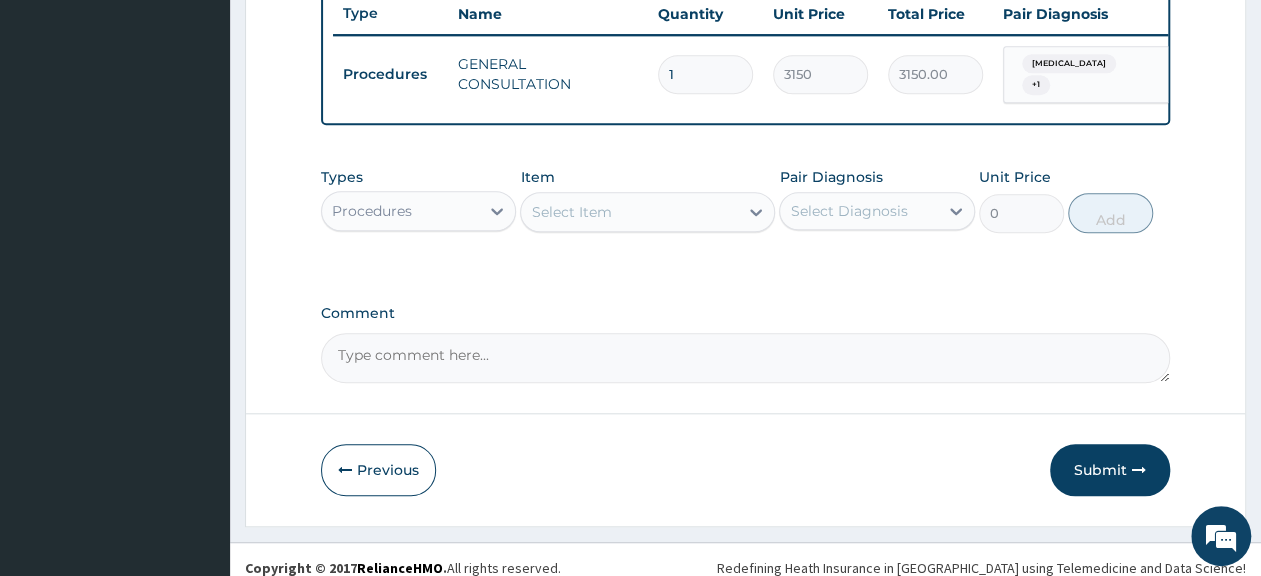 click on "Procedures" at bounding box center [400, 211] 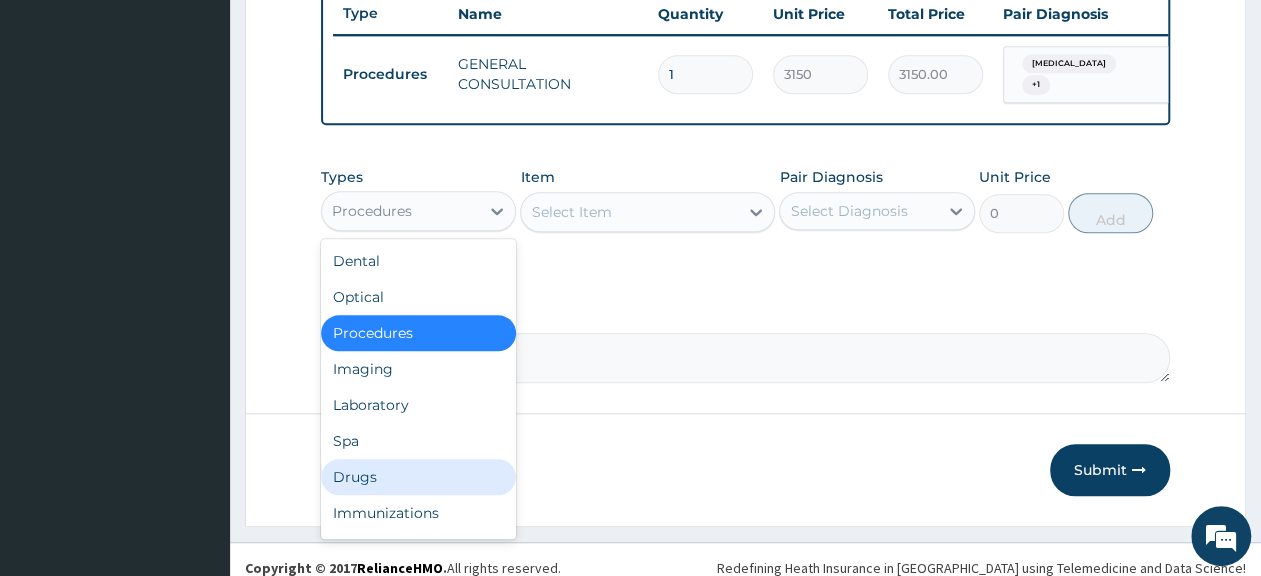click on "Drugs" at bounding box center [418, 477] 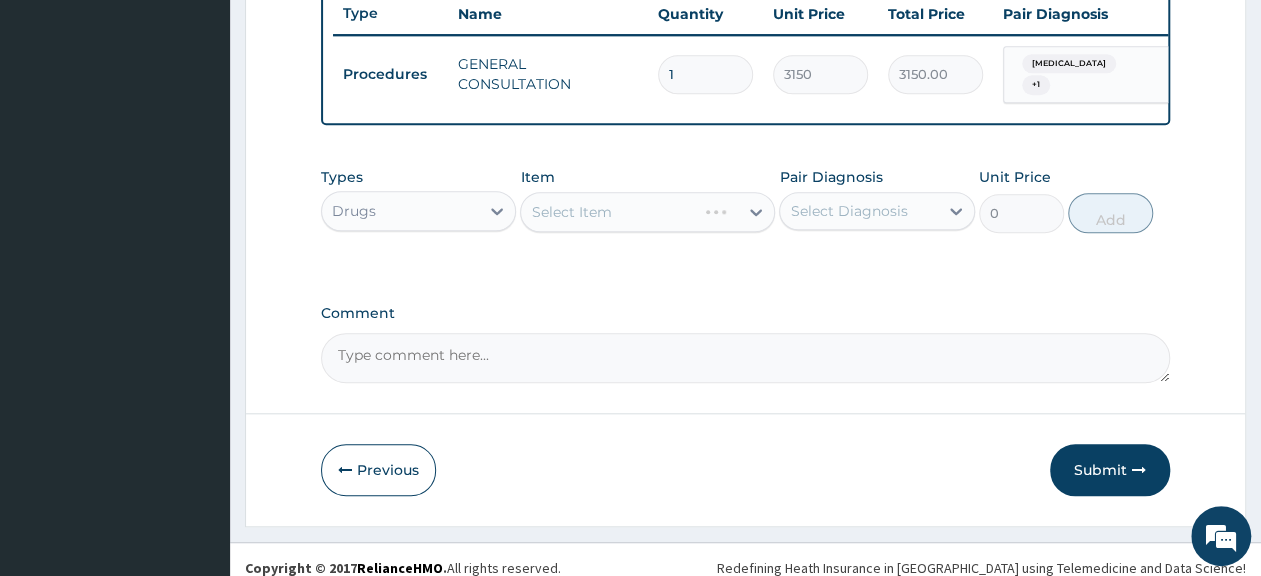 click on "Select Item" at bounding box center (647, 212) 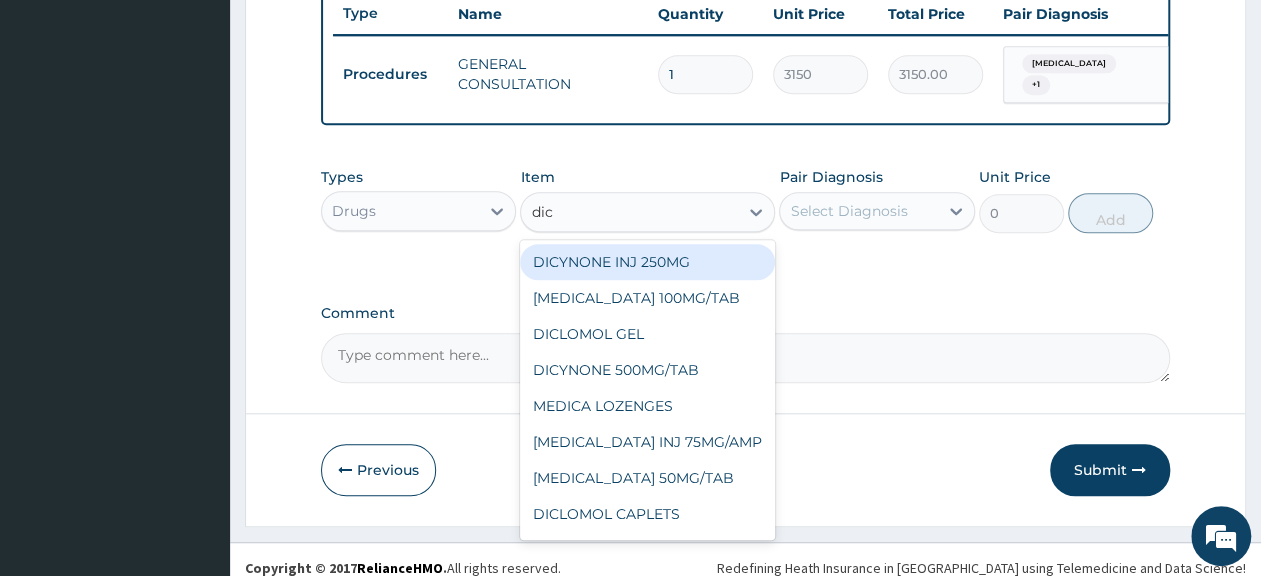 type on "dicl" 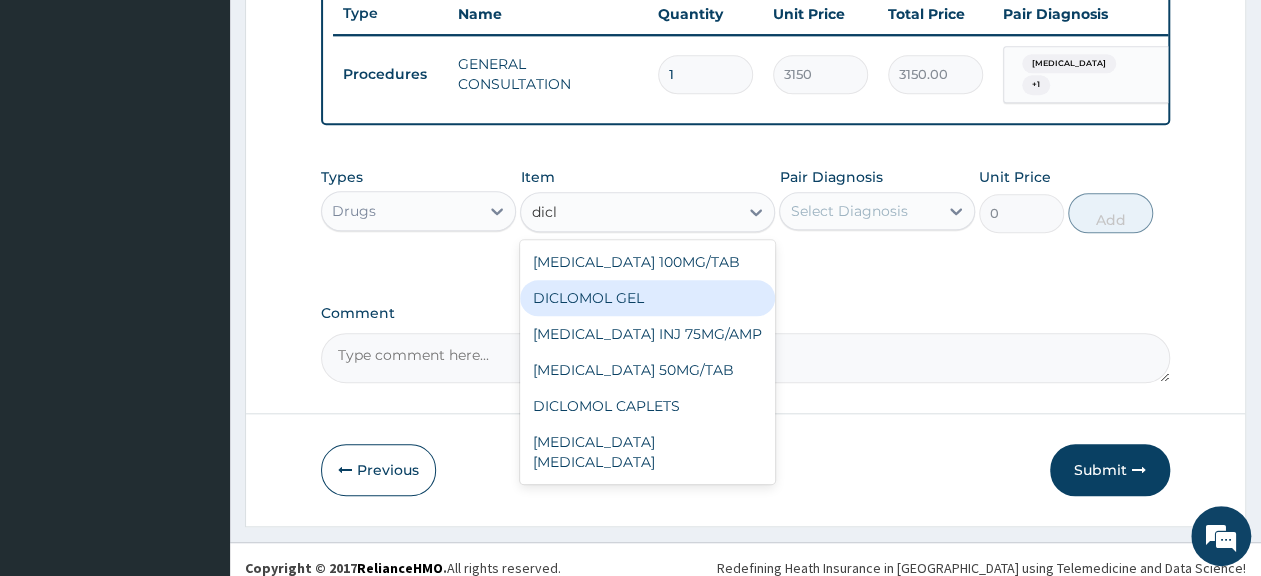 click on "DICLOMOL GEL" at bounding box center (647, 298) 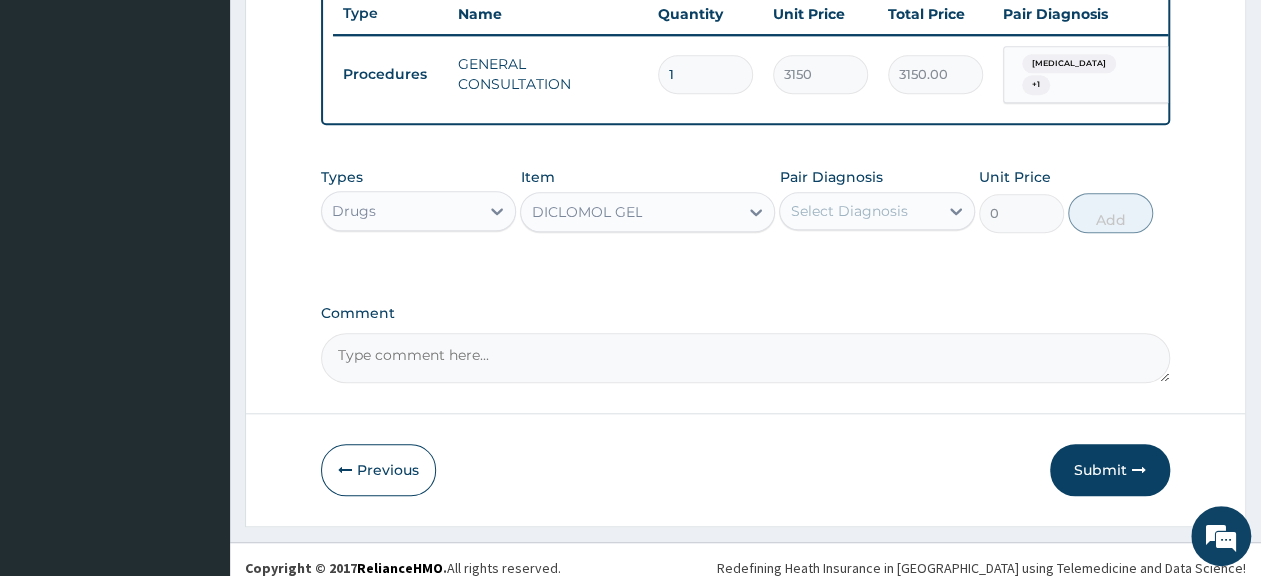 type 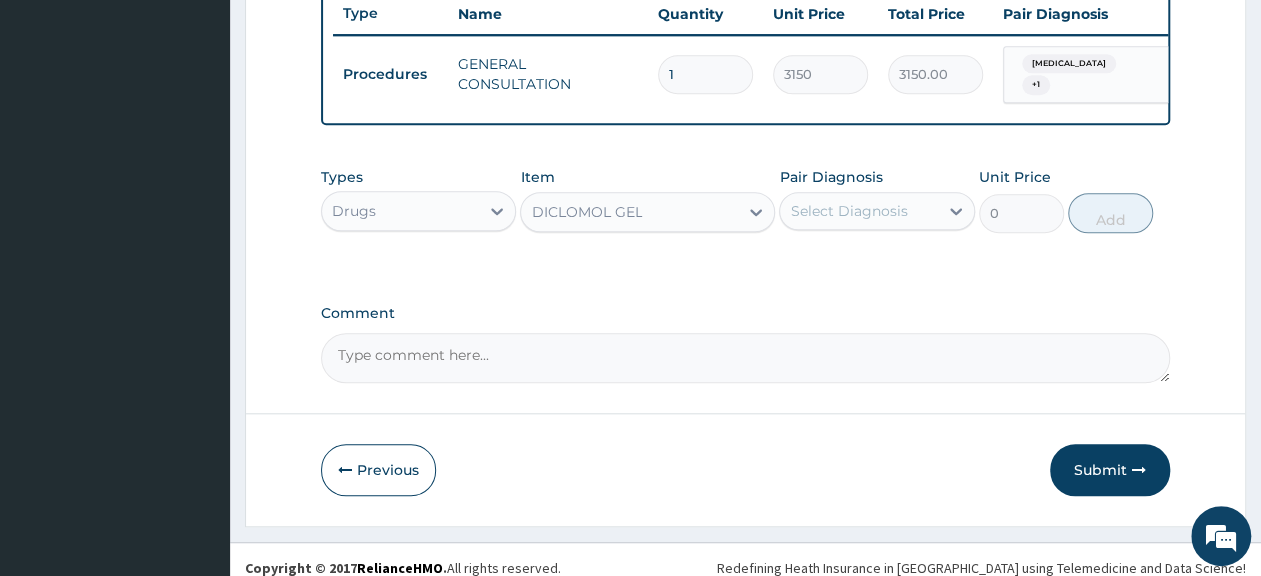 type on "1896.65283203125" 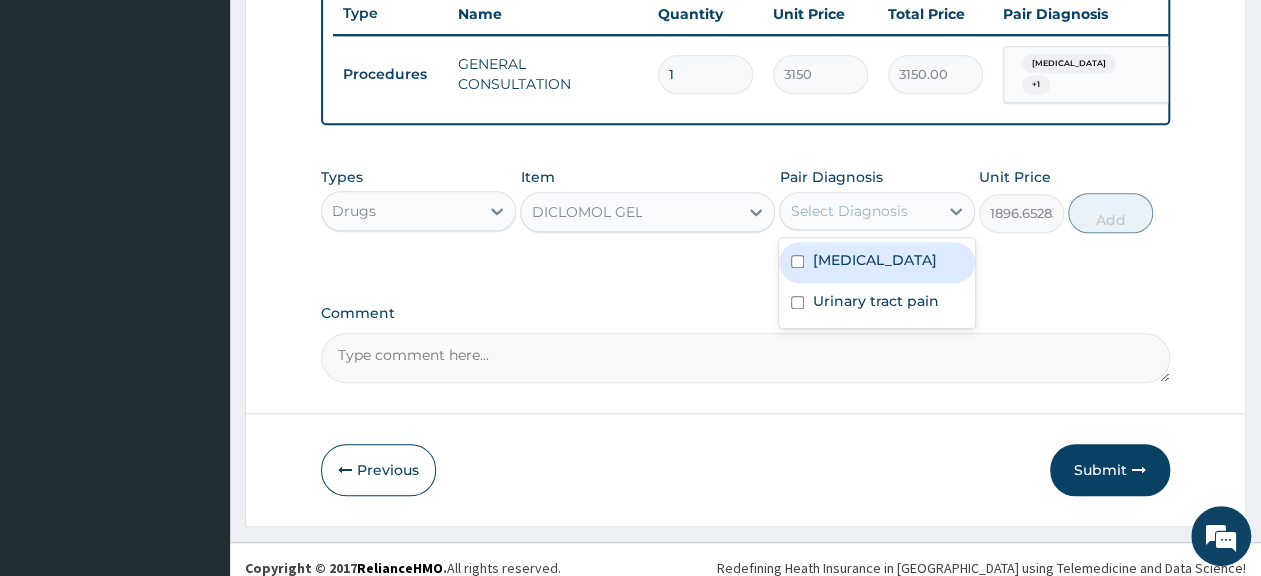click on "Select Diagnosis" at bounding box center [858, 211] 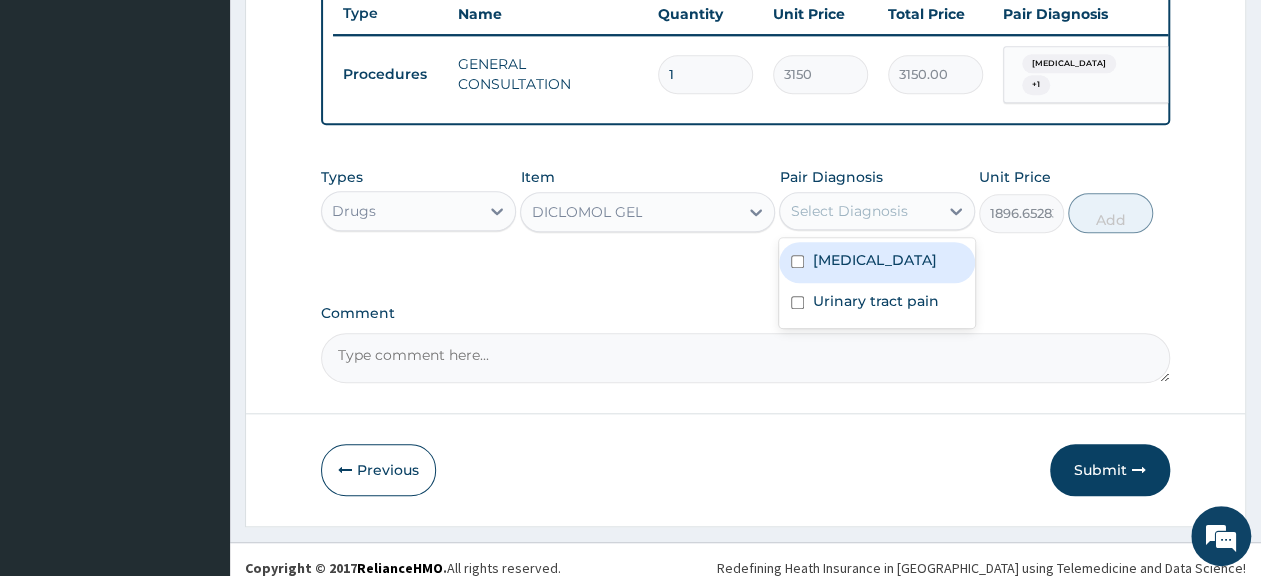 click on "Musculoskeletal pain" at bounding box center [874, 260] 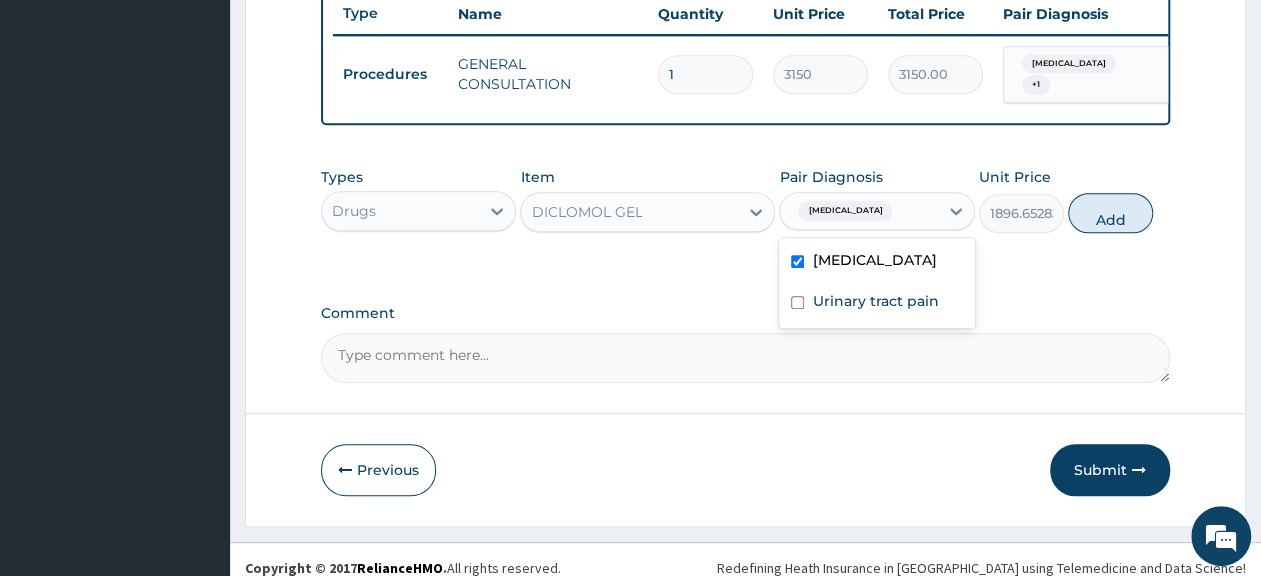 checkbox on "true" 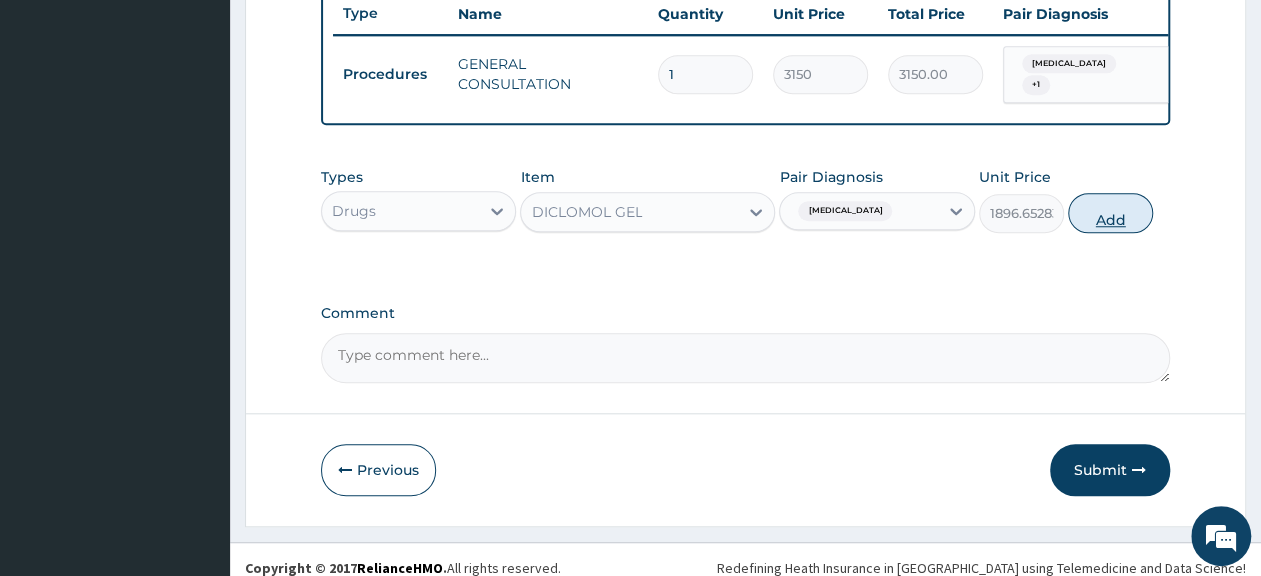 click on "Add" at bounding box center [1110, 213] 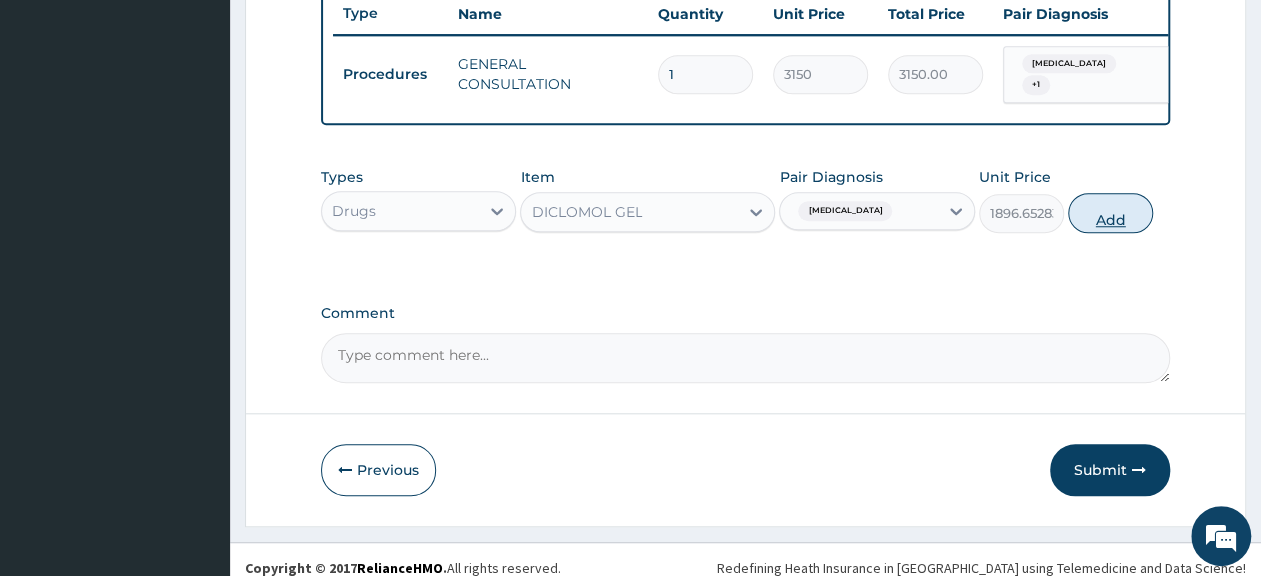 type on "0" 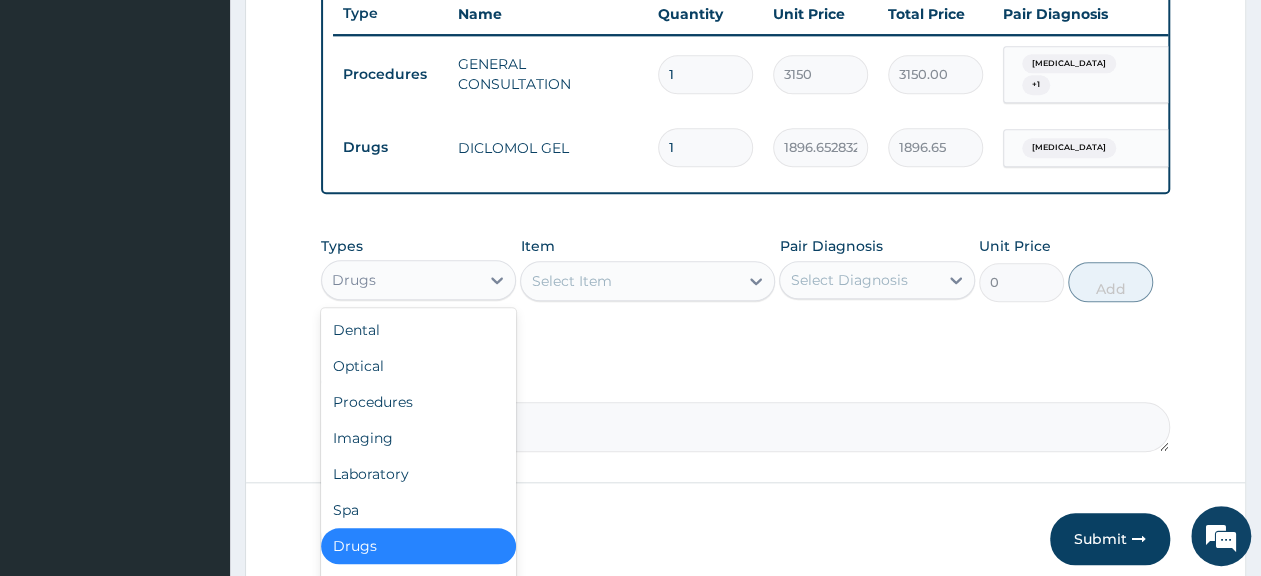 click on "Drugs" at bounding box center (400, 280) 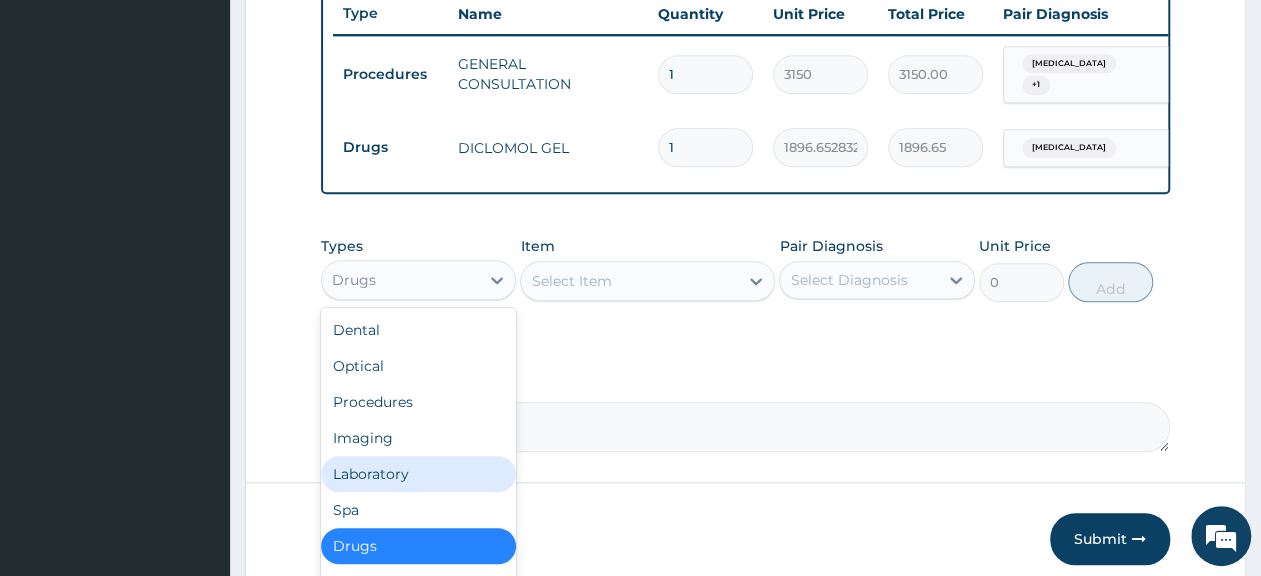 click on "Laboratory" at bounding box center [418, 474] 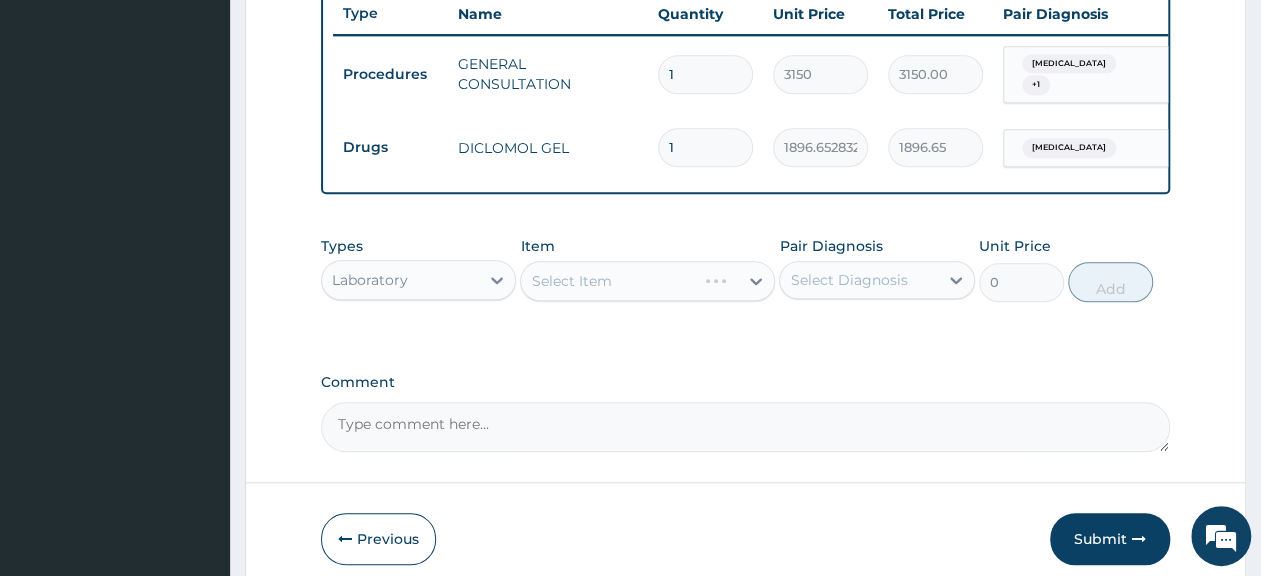click on "Select Item" at bounding box center (647, 281) 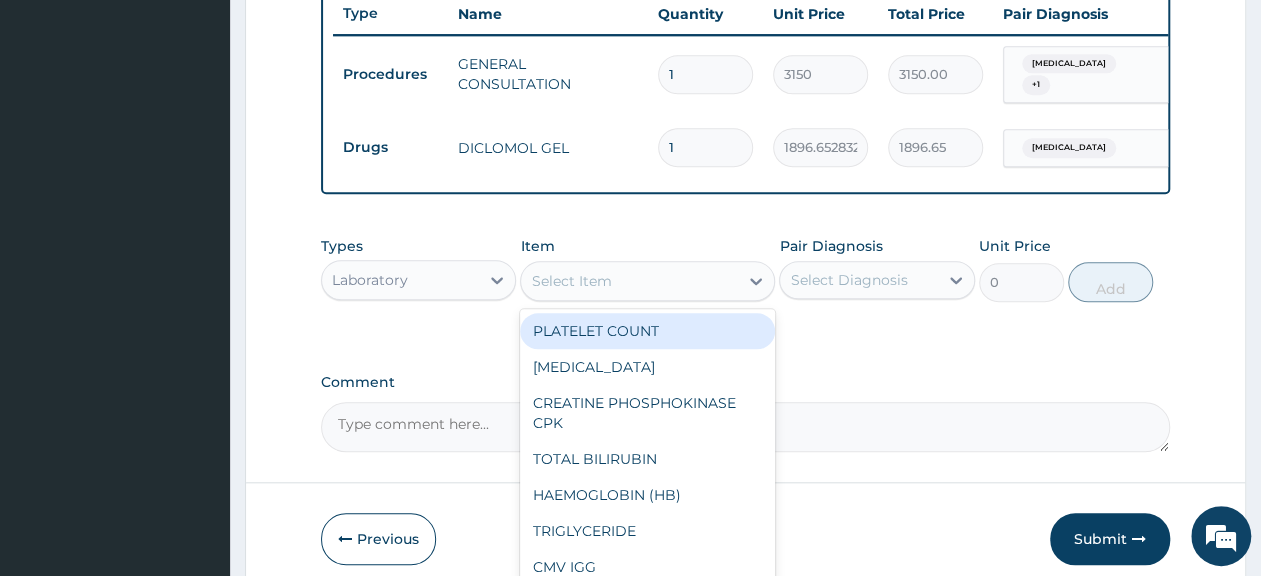 click on "Select Item" at bounding box center (629, 281) 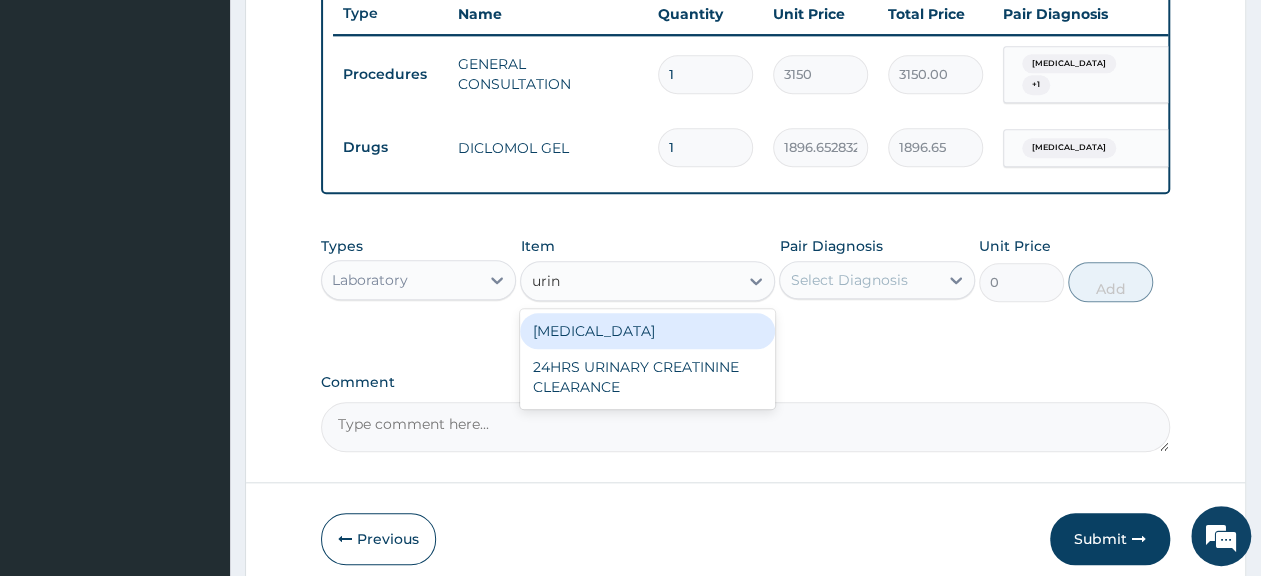 type on "urina" 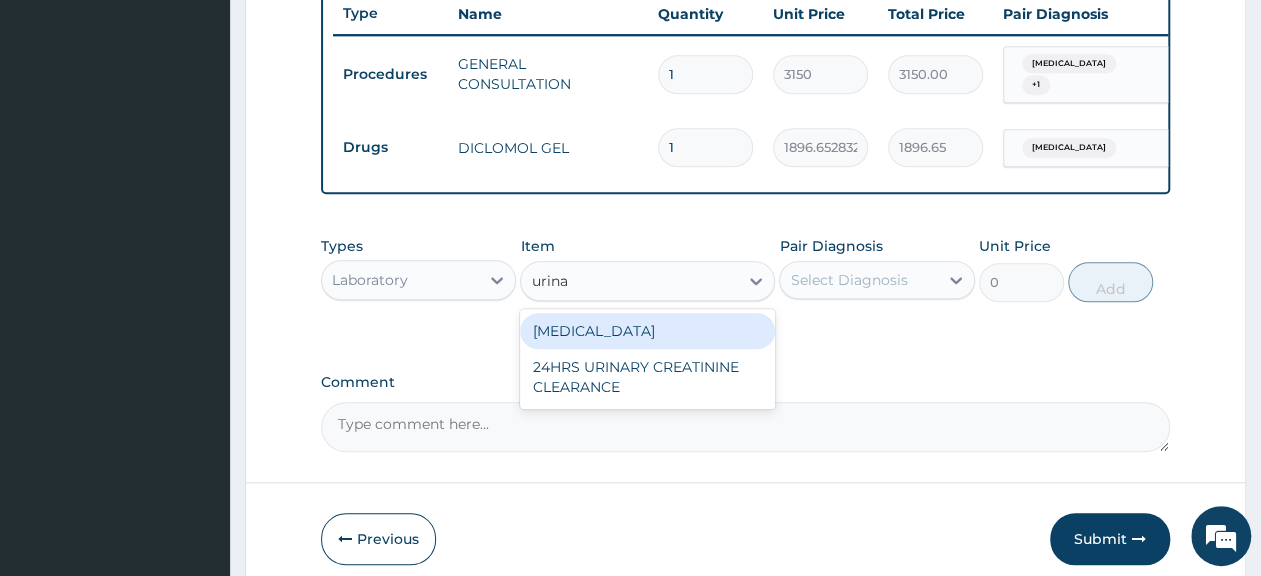 click on "URINALYSIS" at bounding box center (647, 331) 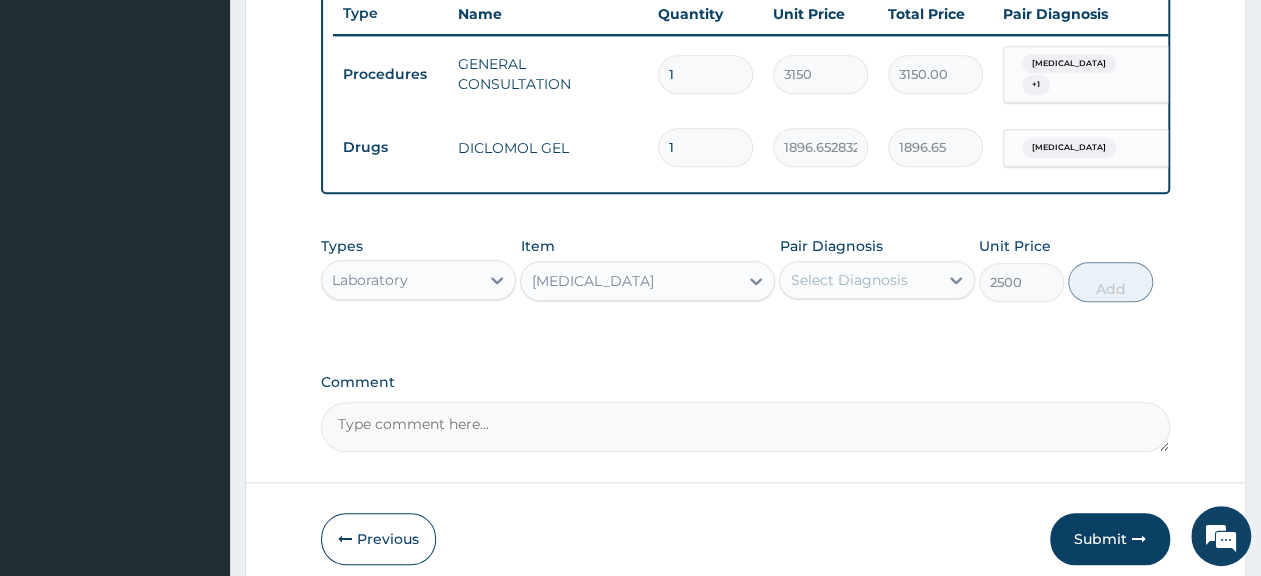 click on "Select Diagnosis" at bounding box center (858, 280) 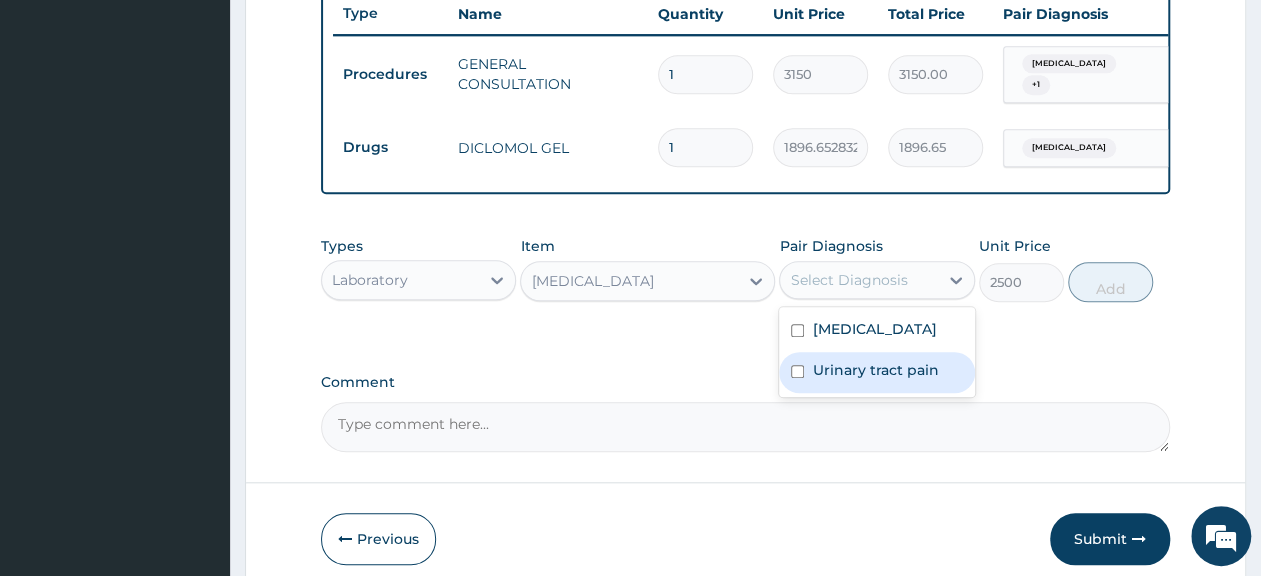 click on "Urinary tract pain" at bounding box center (876, 372) 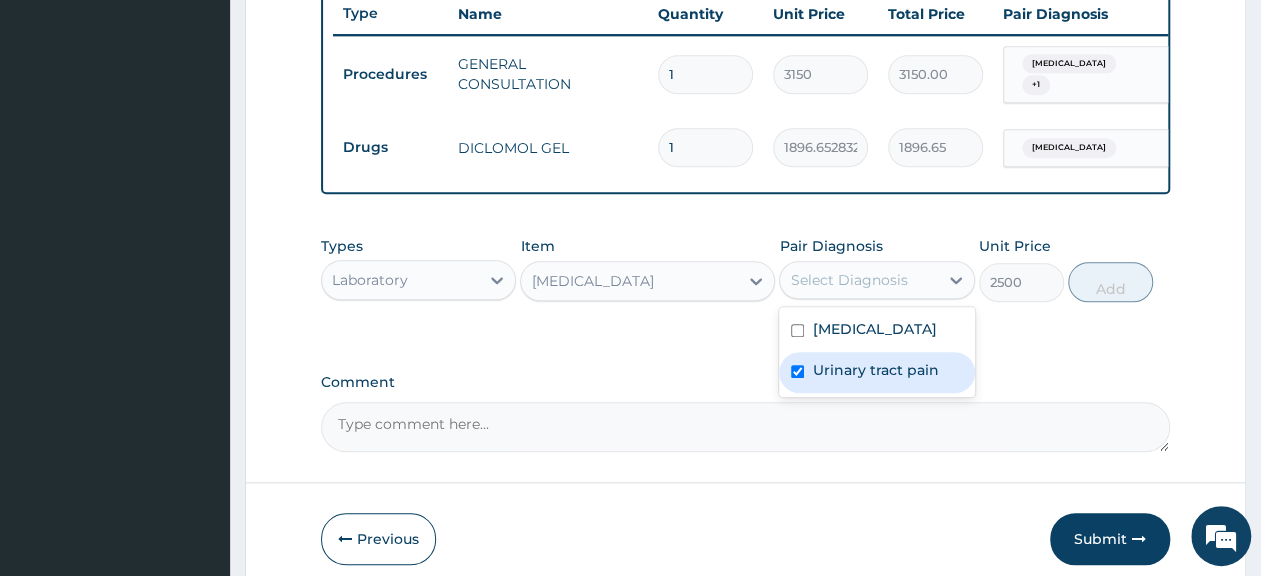 checkbox on "true" 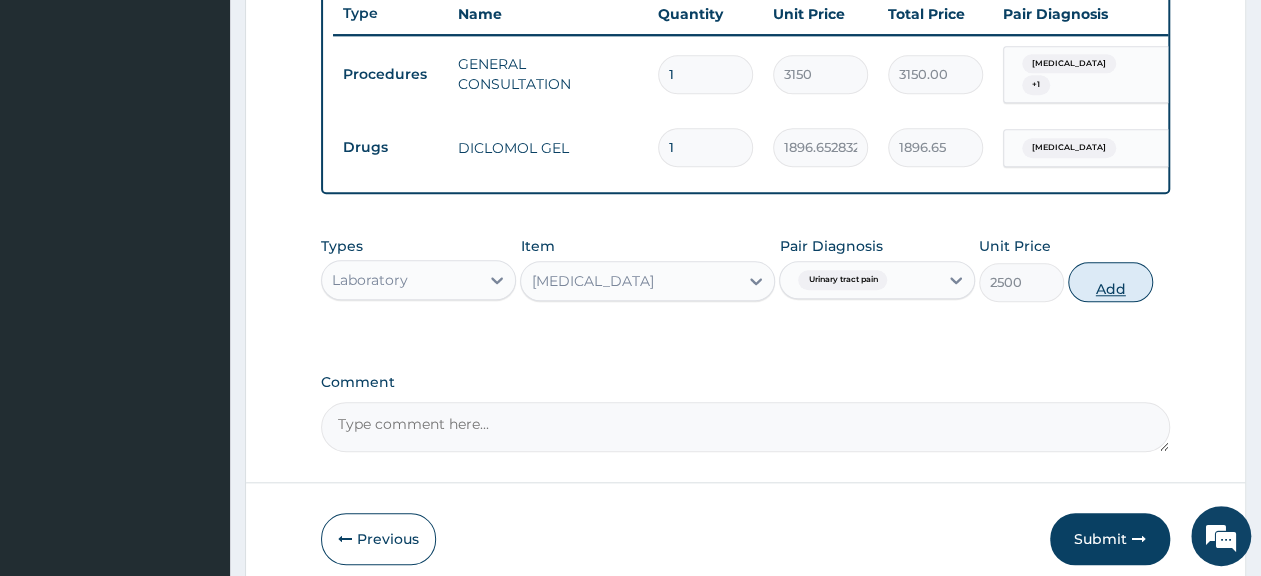 click on "Add" at bounding box center [1110, 282] 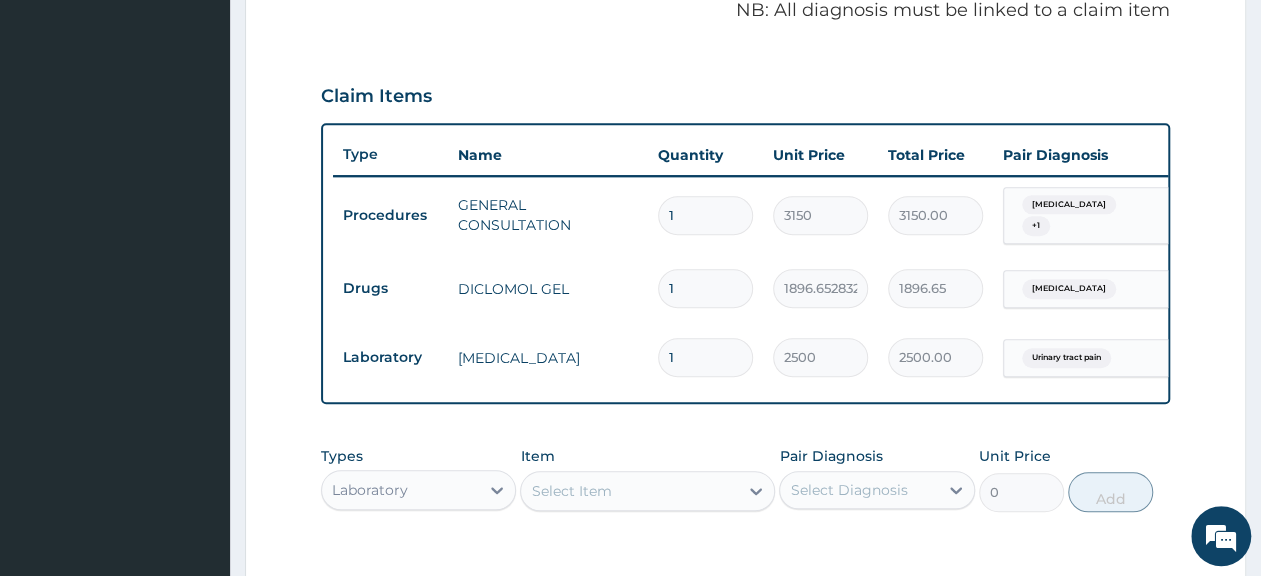 scroll, scrollTop: 554, scrollLeft: 0, axis: vertical 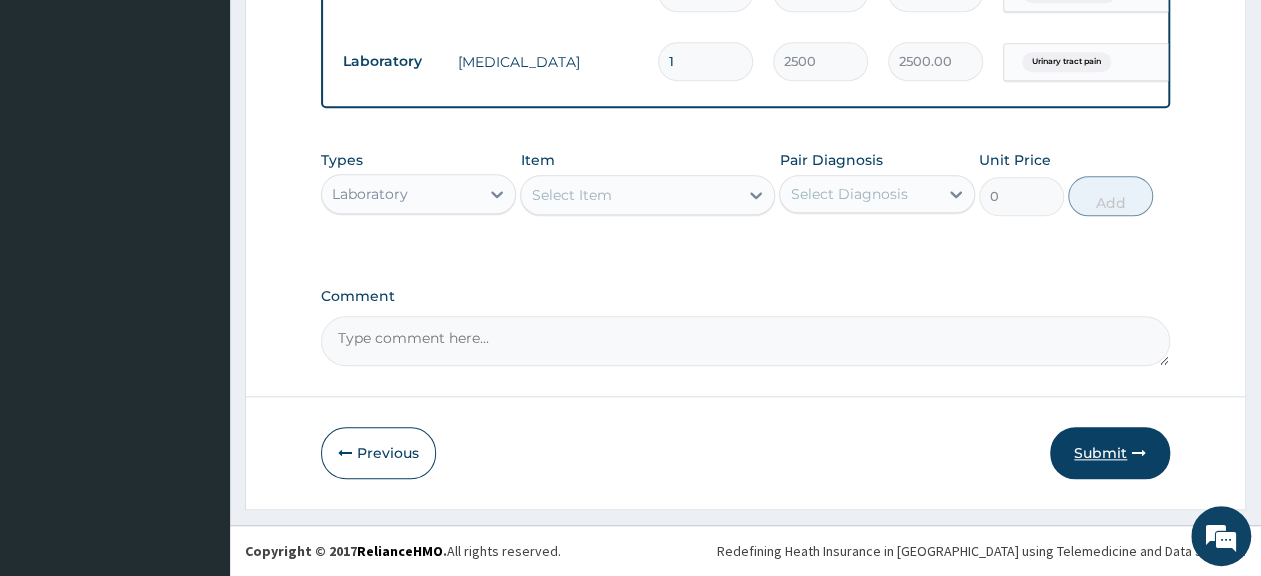 click on "Submit" at bounding box center (1110, 453) 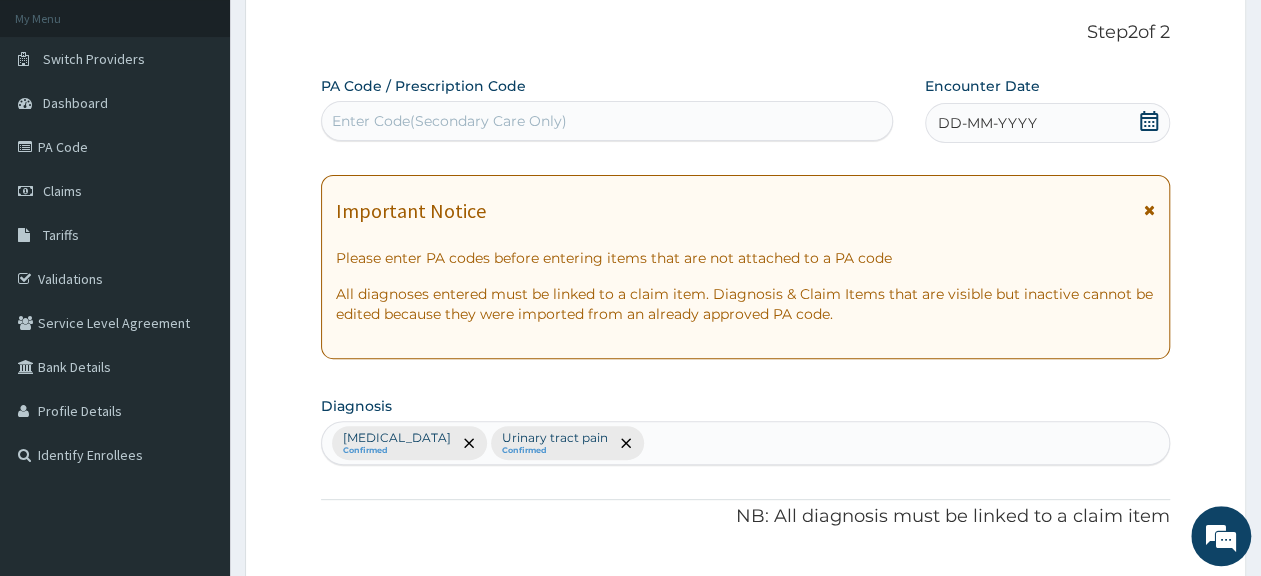 scroll, scrollTop: 99, scrollLeft: 0, axis: vertical 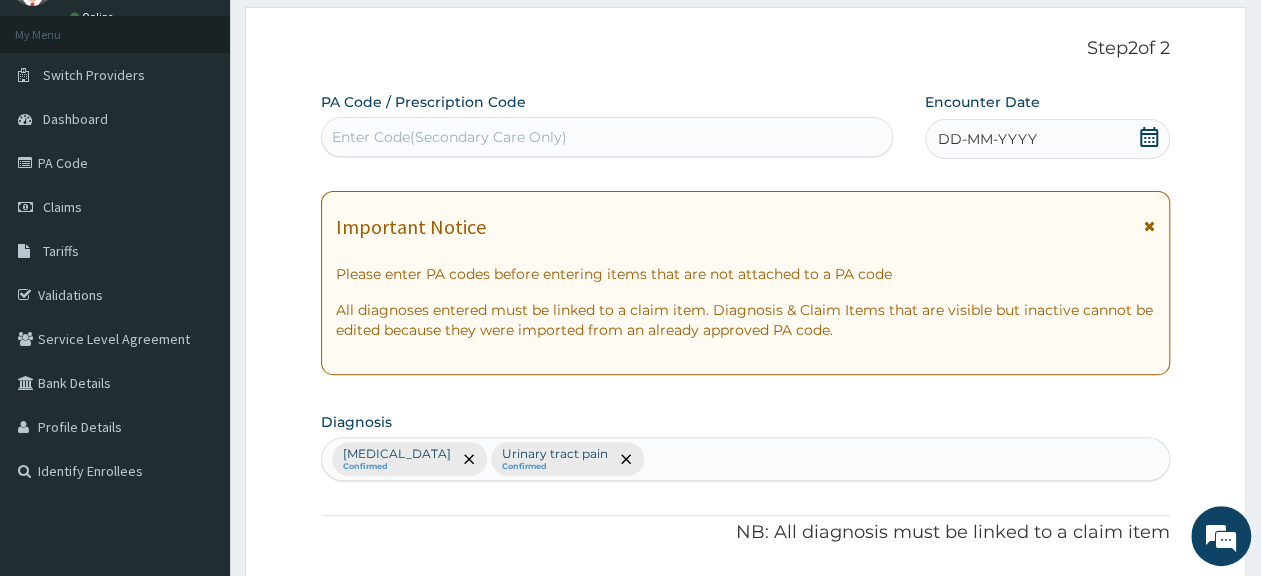 click 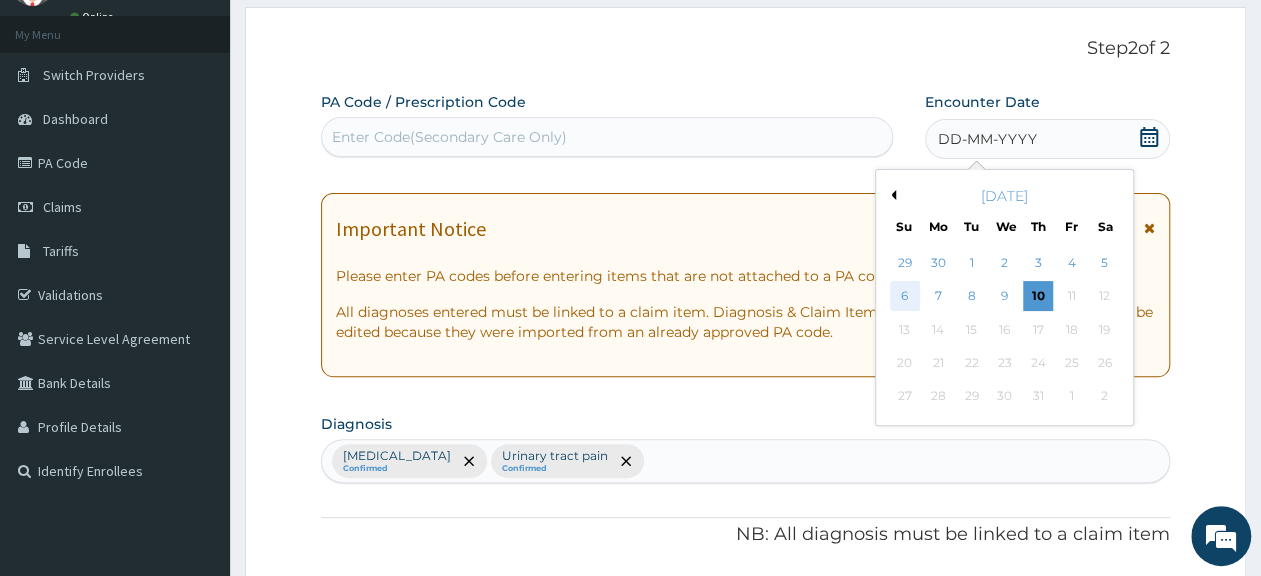 click on "6" at bounding box center [905, 297] 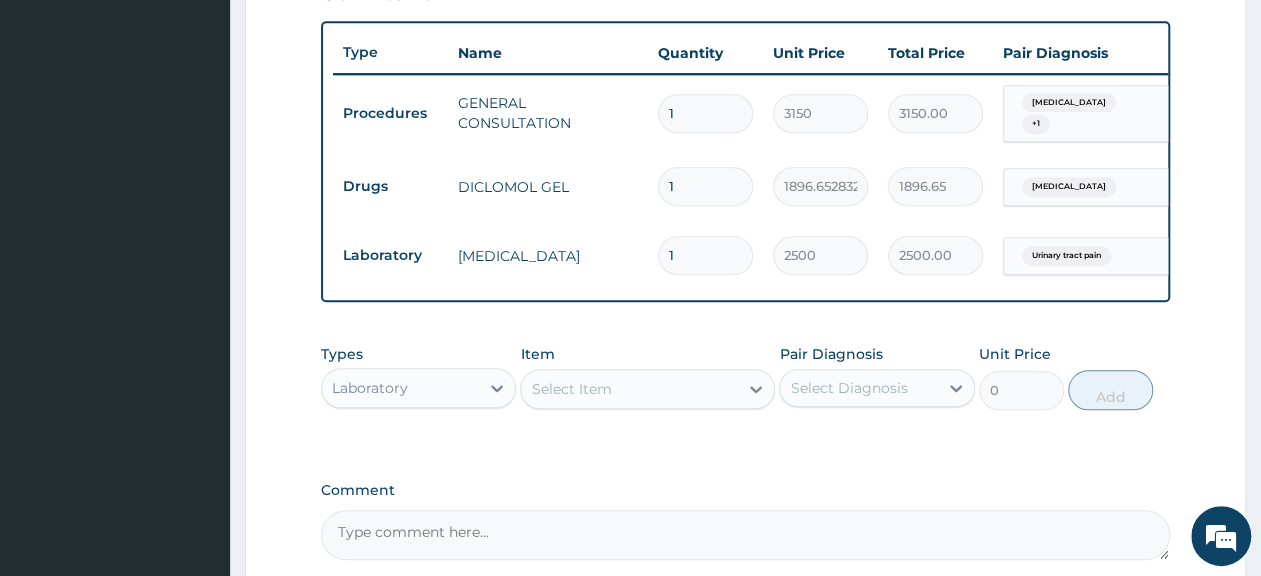 scroll, scrollTop: 931, scrollLeft: 0, axis: vertical 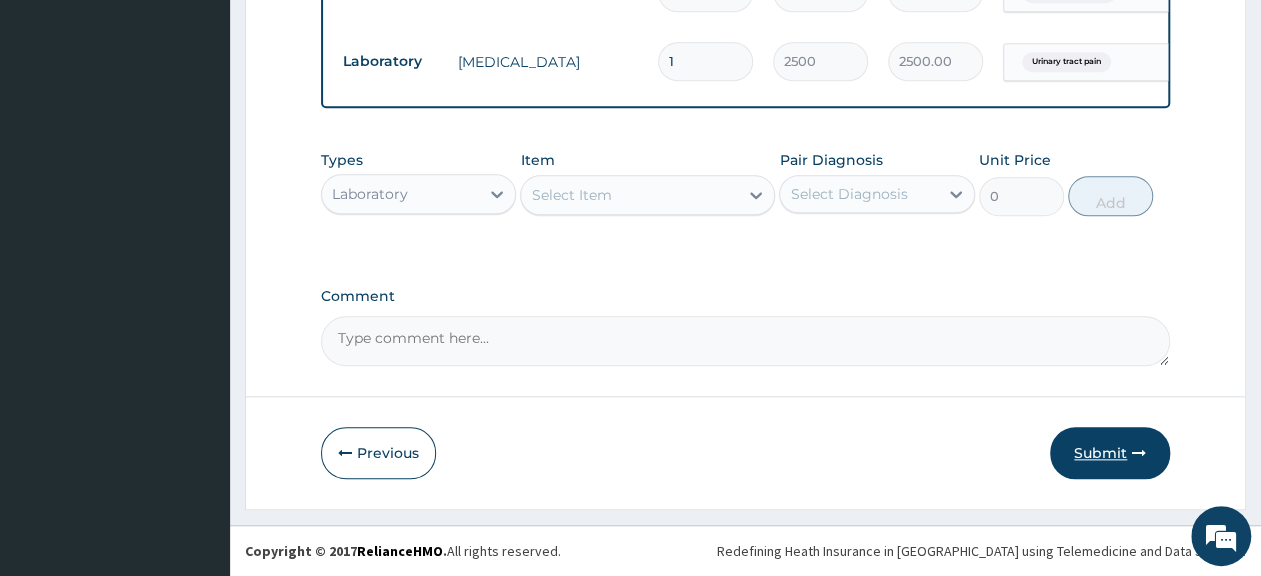 click on "Submit" at bounding box center (1110, 453) 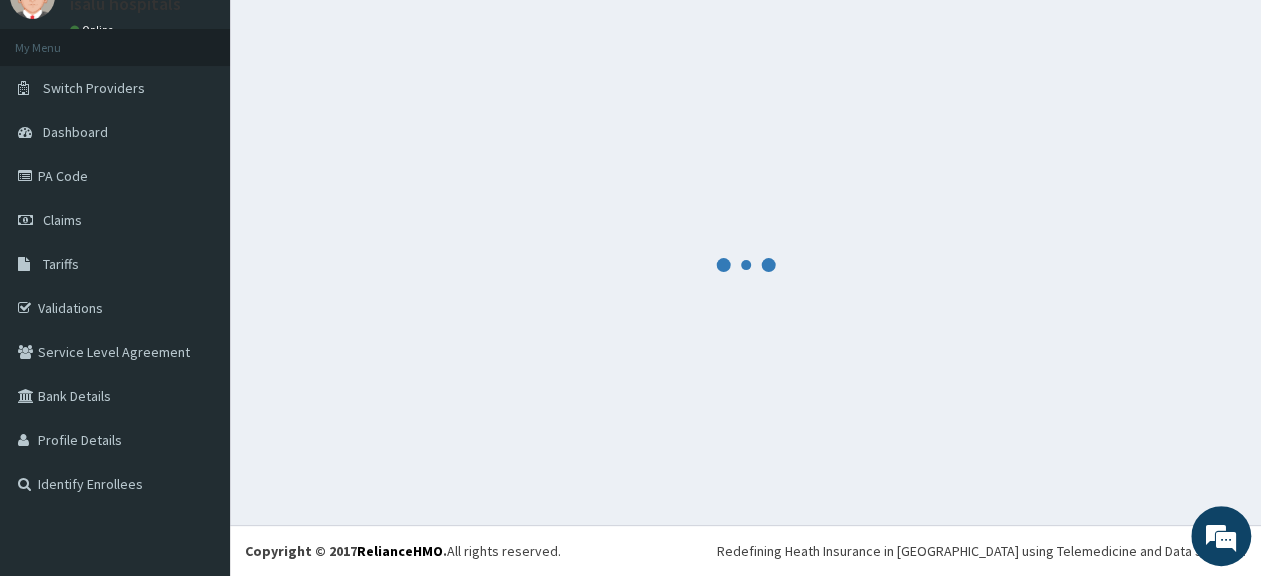 scroll, scrollTop: 86, scrollLeft: 0, axis: vertical 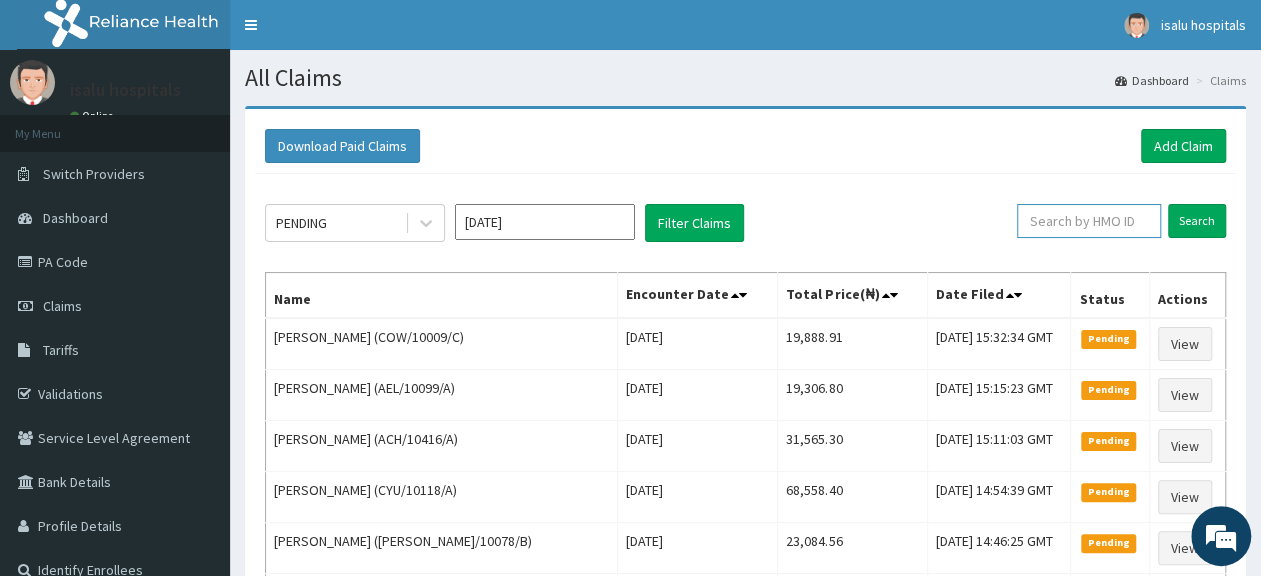 paste on "KUD/10376/B" 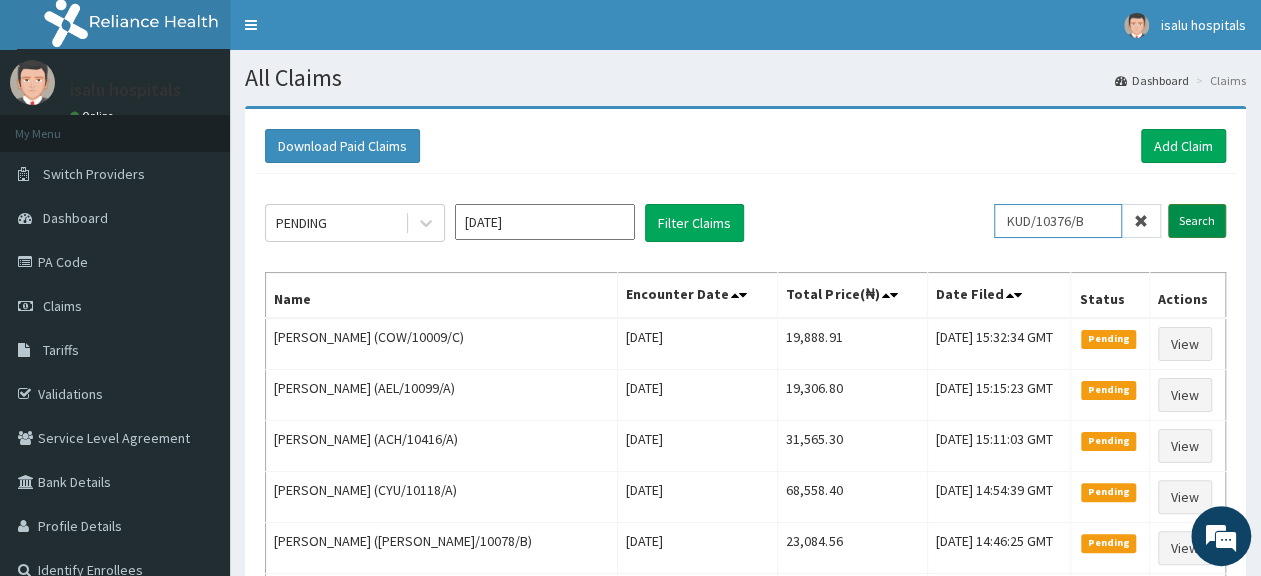 type on "KUD/10376/B" 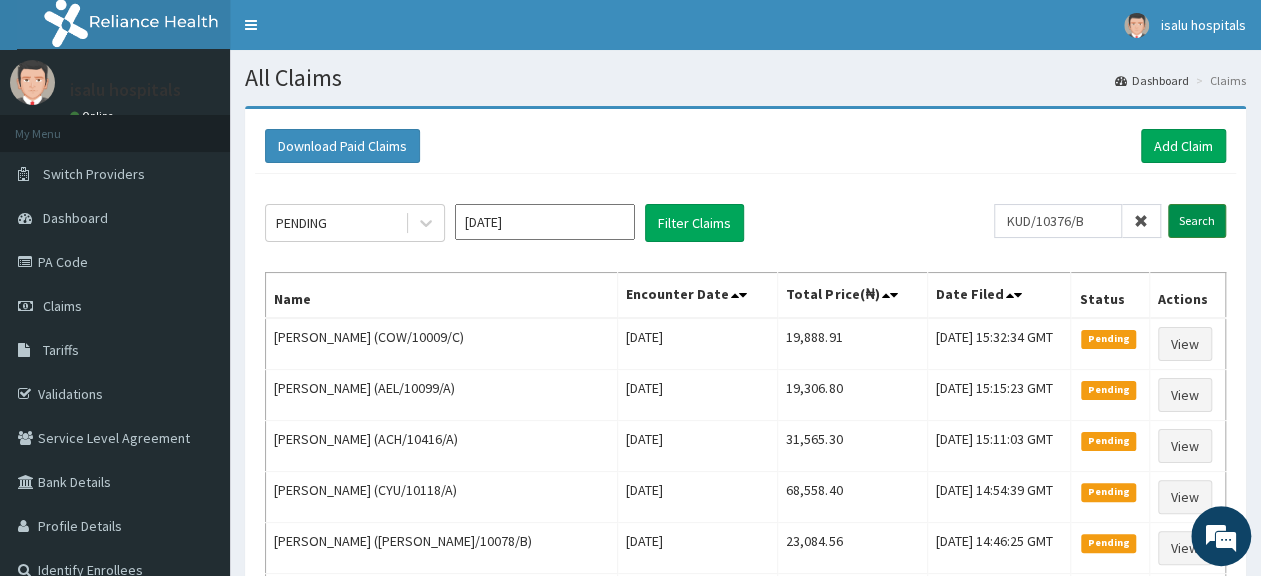 click on "Search" at bounding box center [1197, 221] 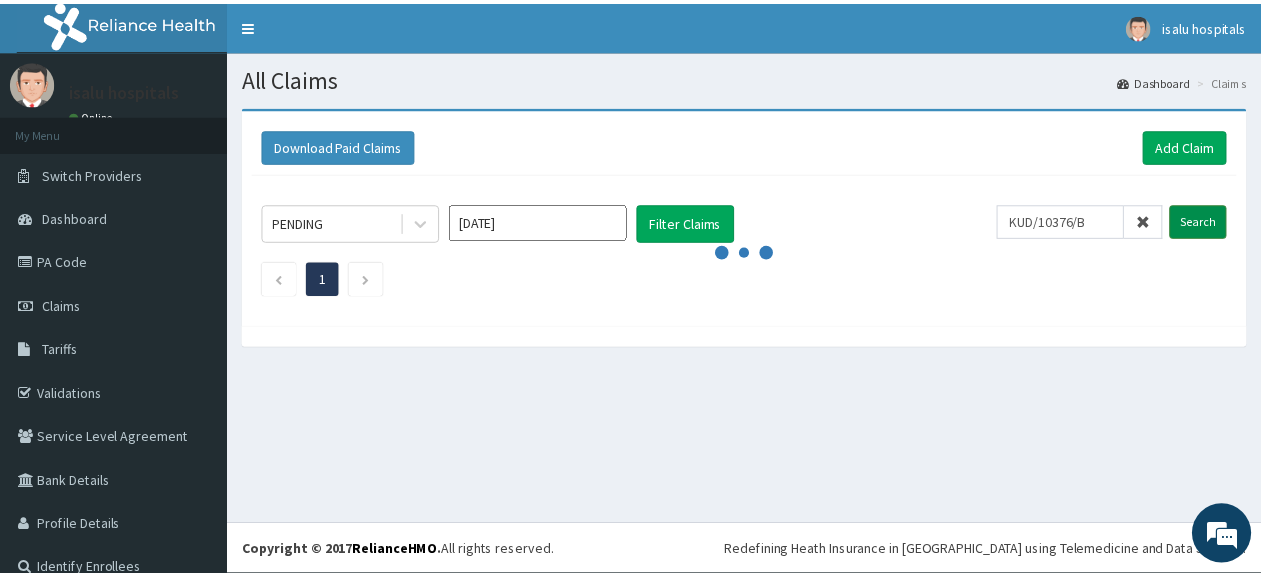 scroll, scrollTop: 0, scrollLeft: 0, axis: both 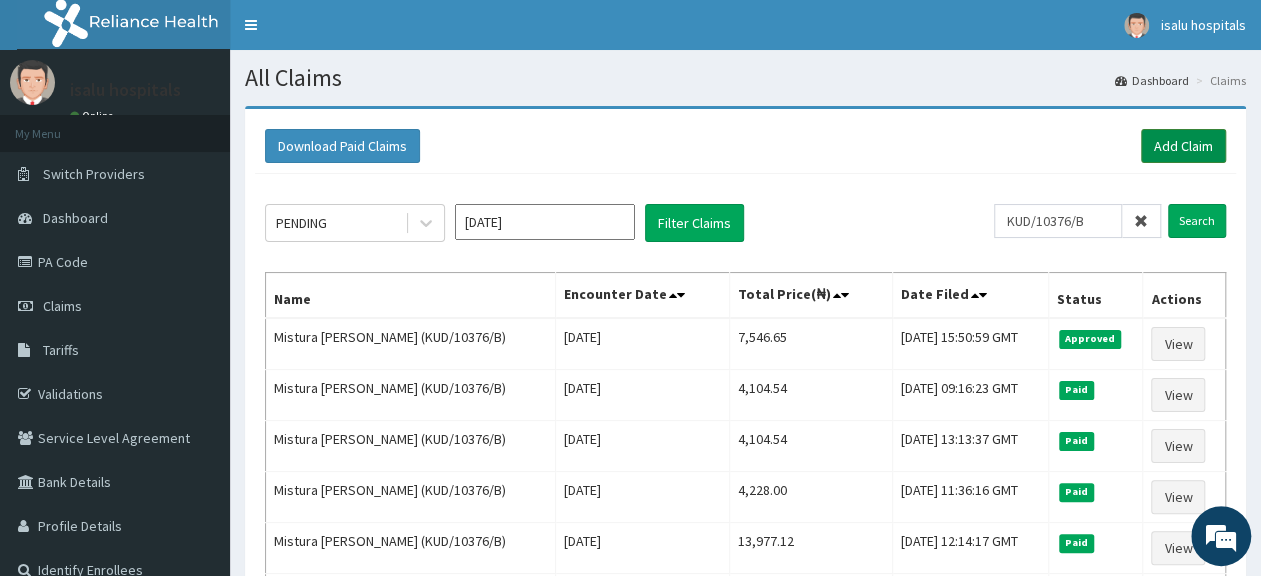 click on "Add Claim" at bounding box center [1183, 146] 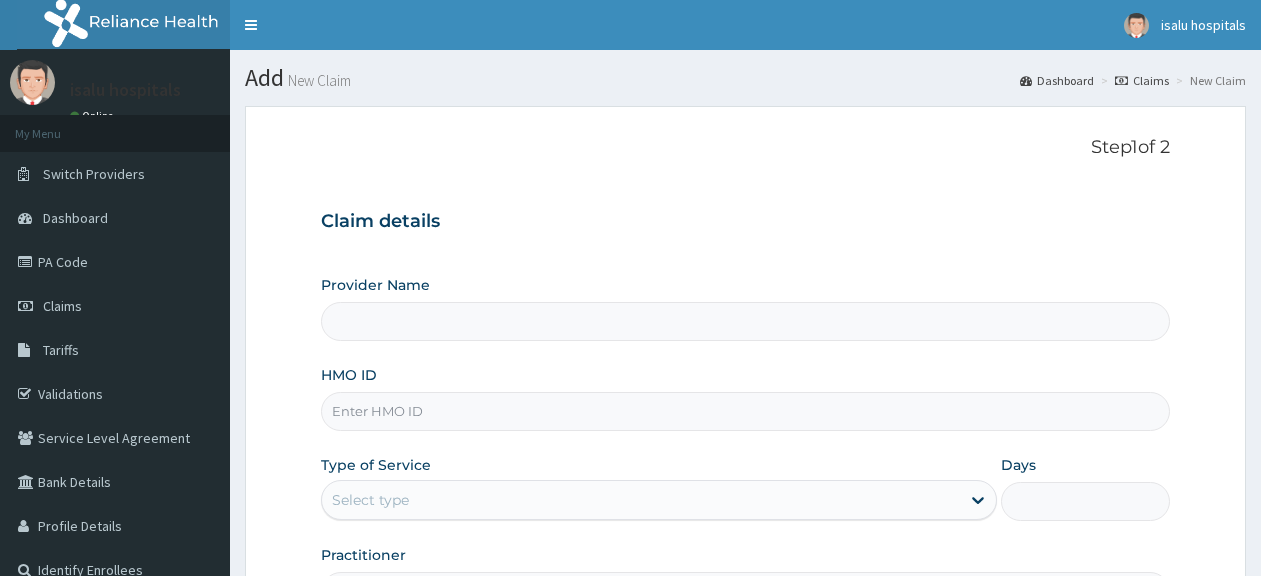 scroll, scrollTop: 0, scrollLeft: 0, axis: both 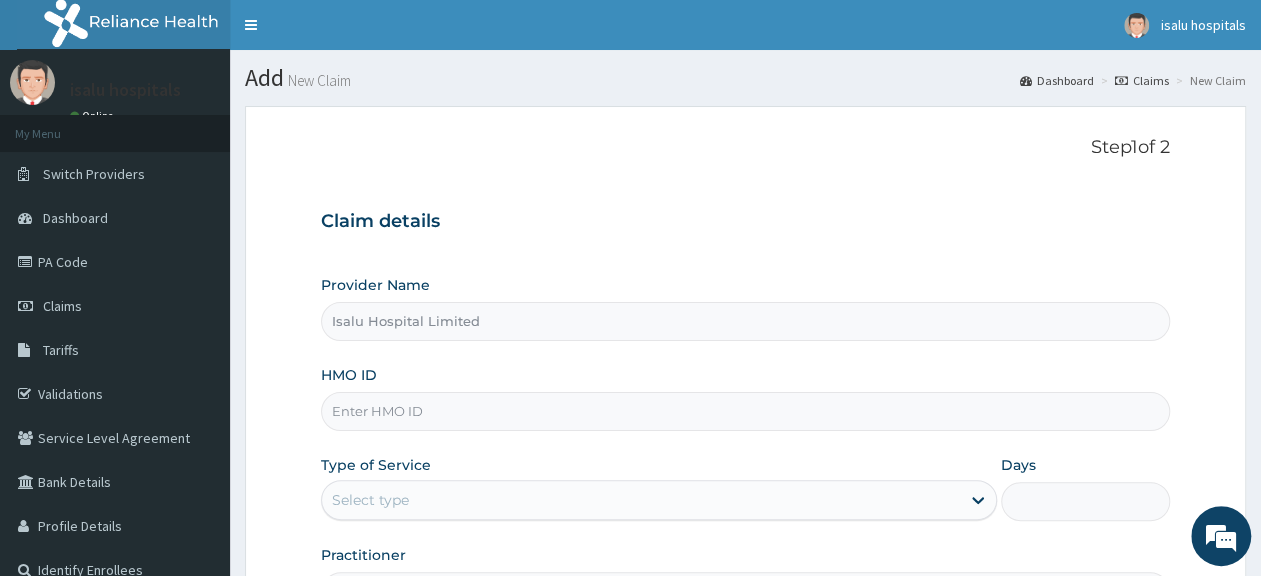 type on "Isalu Hospital Limited" 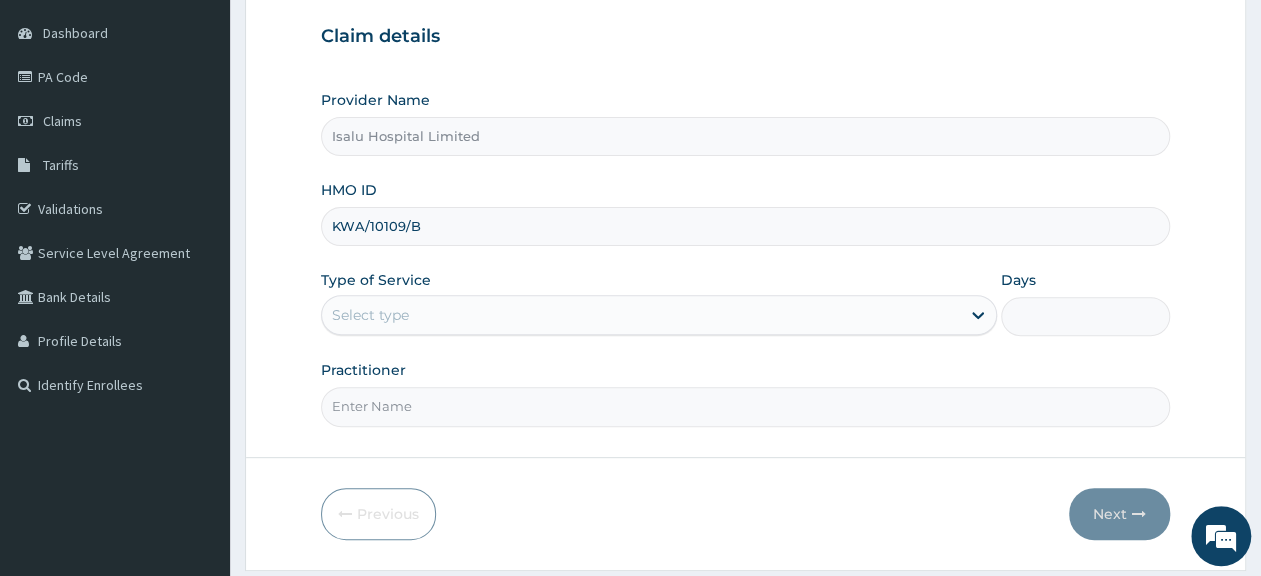 scroll, scrollTop: 208, scrollLeft: 0, axis: vertical 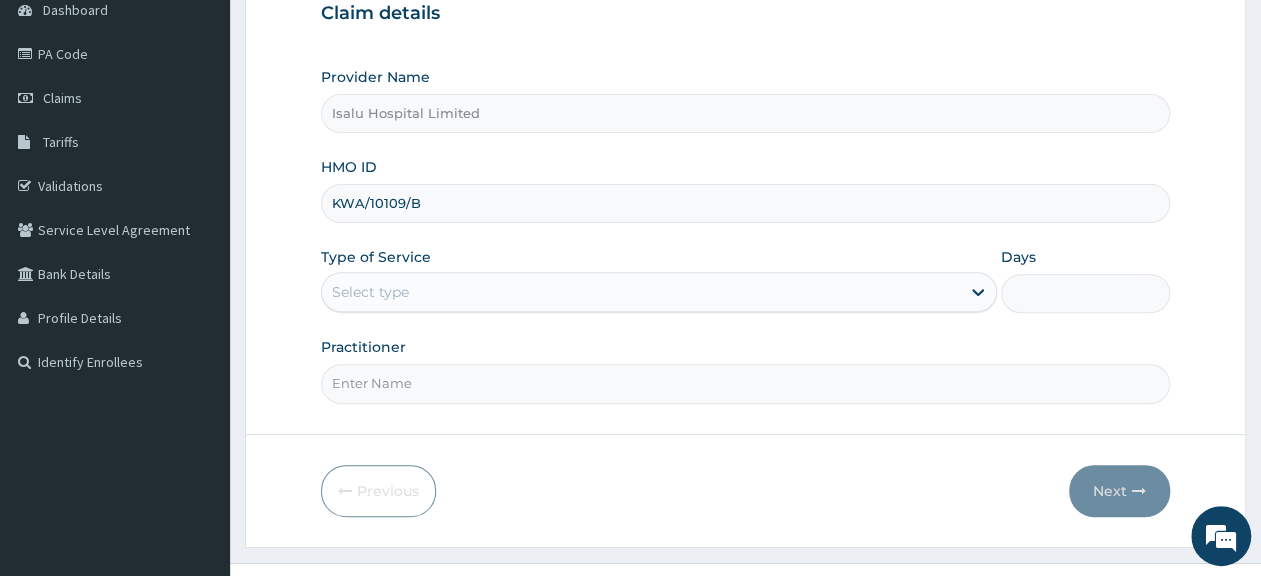 type on "KWA/10109/B" 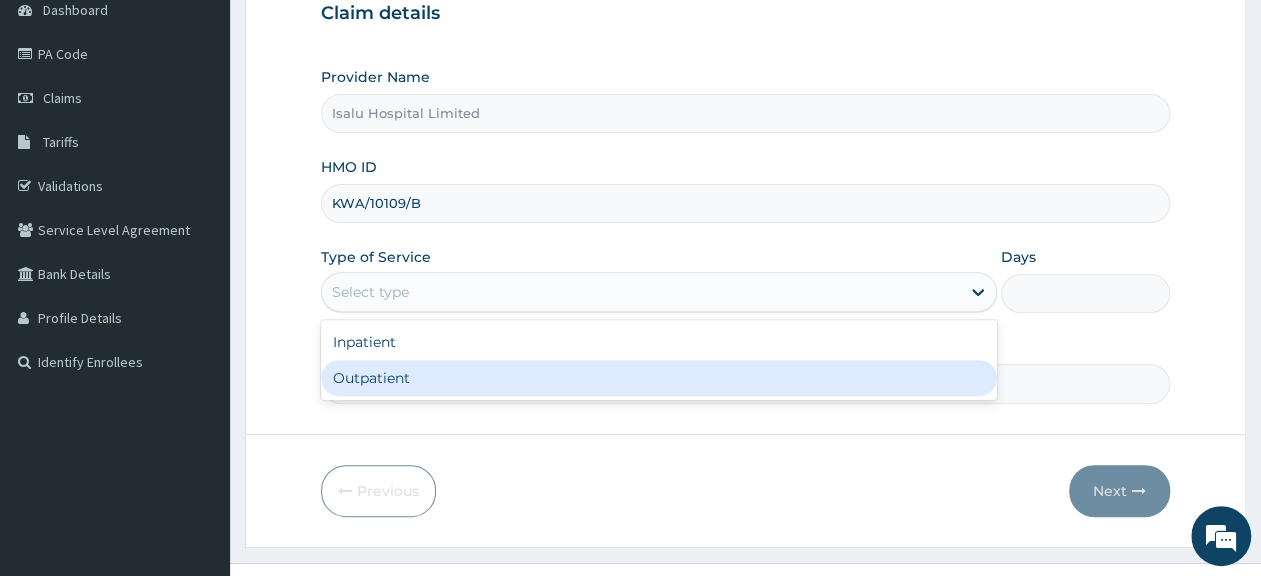 click on "Outpatient" at bounding box center (659, 378) 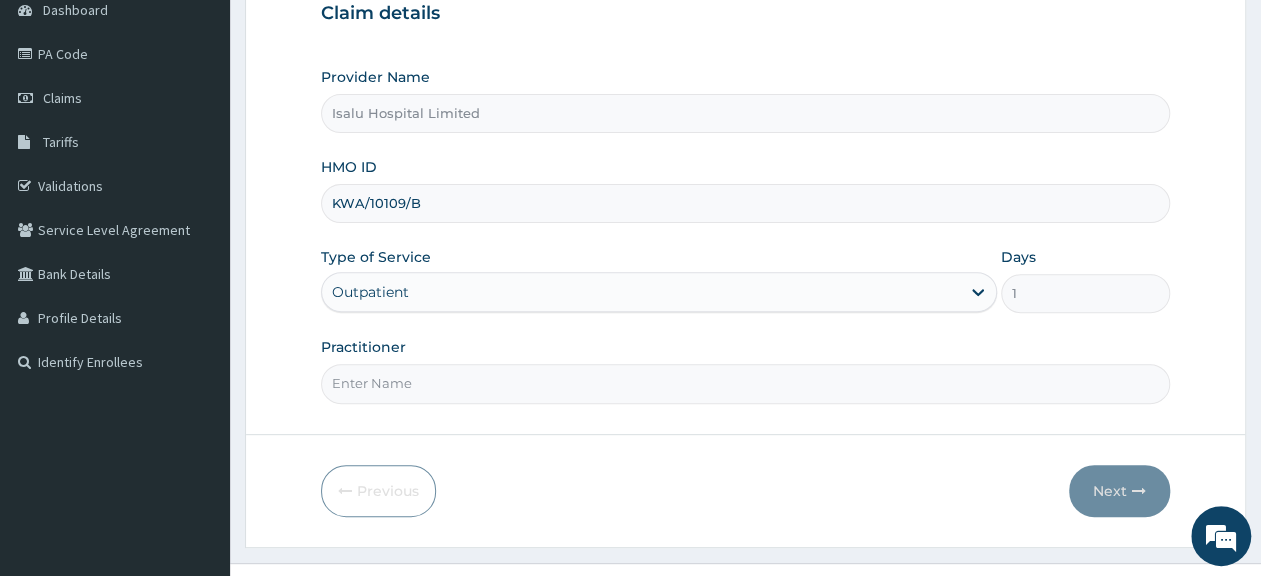 scroll, scrollTop: 0, scrollLeft: 0, axis: both 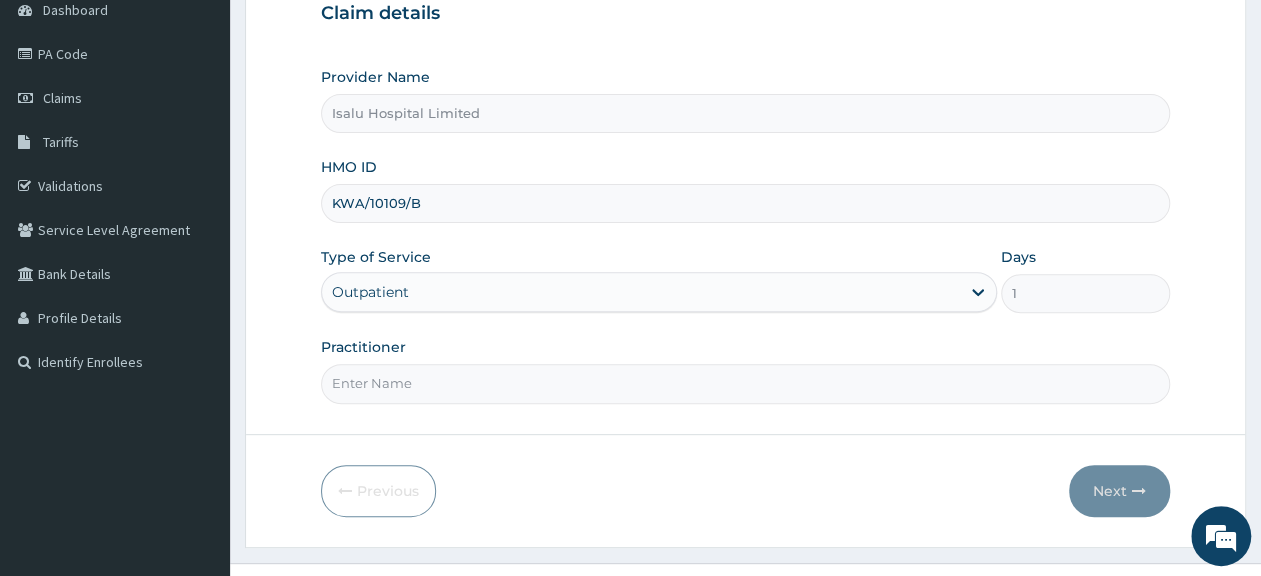 paste on "DR OLABISI FAREEDAH" 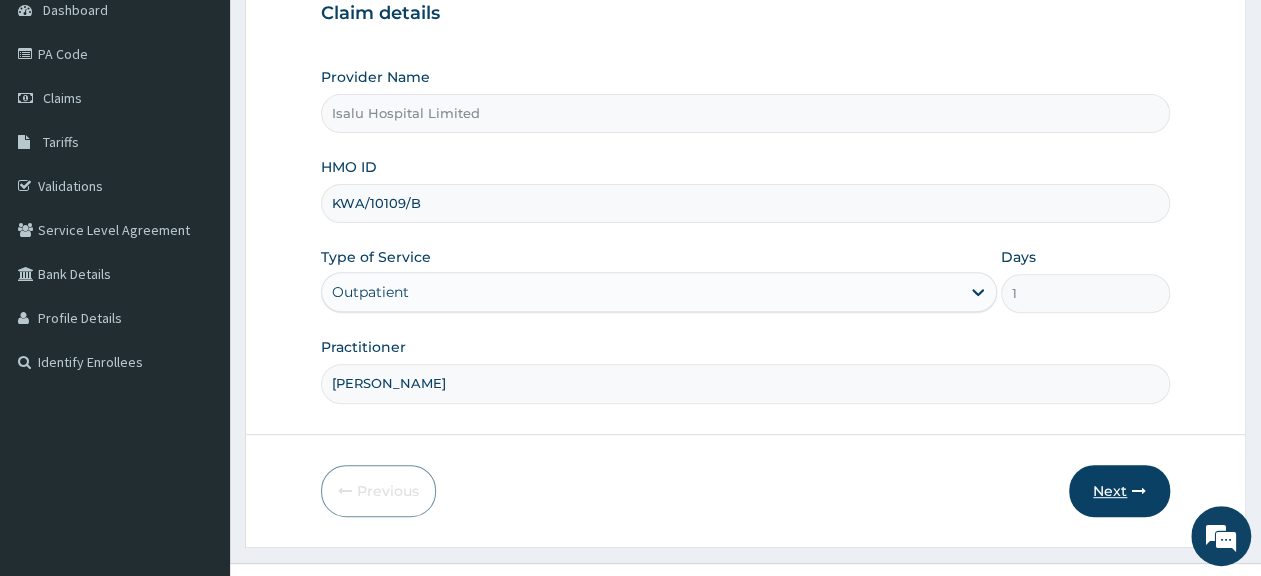 type on "DR OLABISI FAREEDAH" 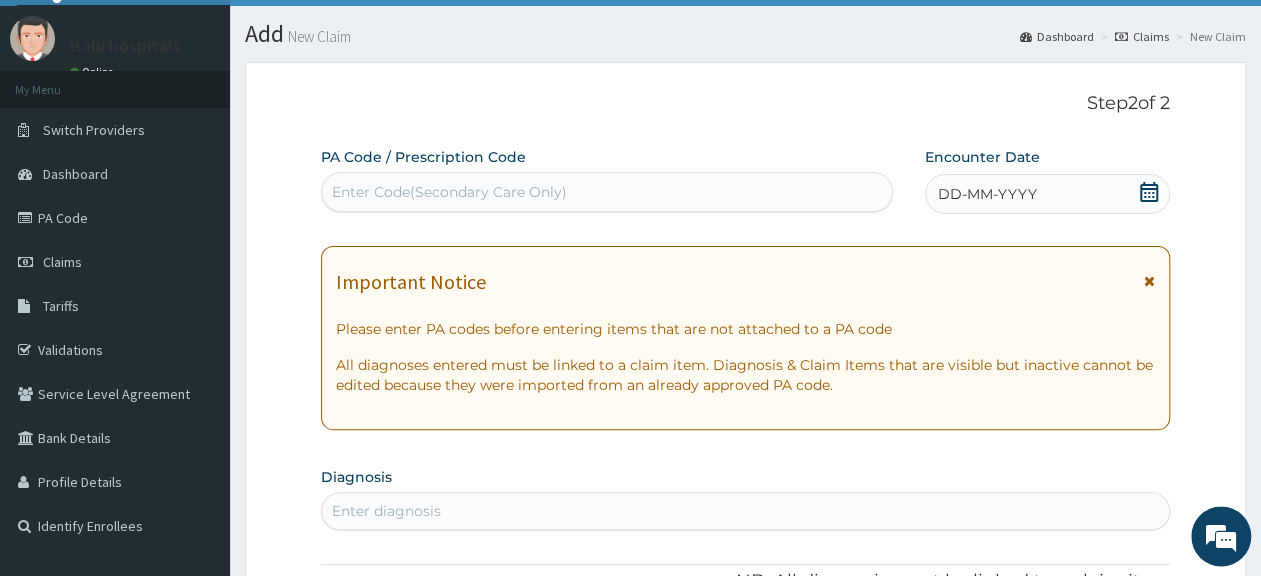 scroll, scrollTop: 0, scrollLeft: 0, axis: both 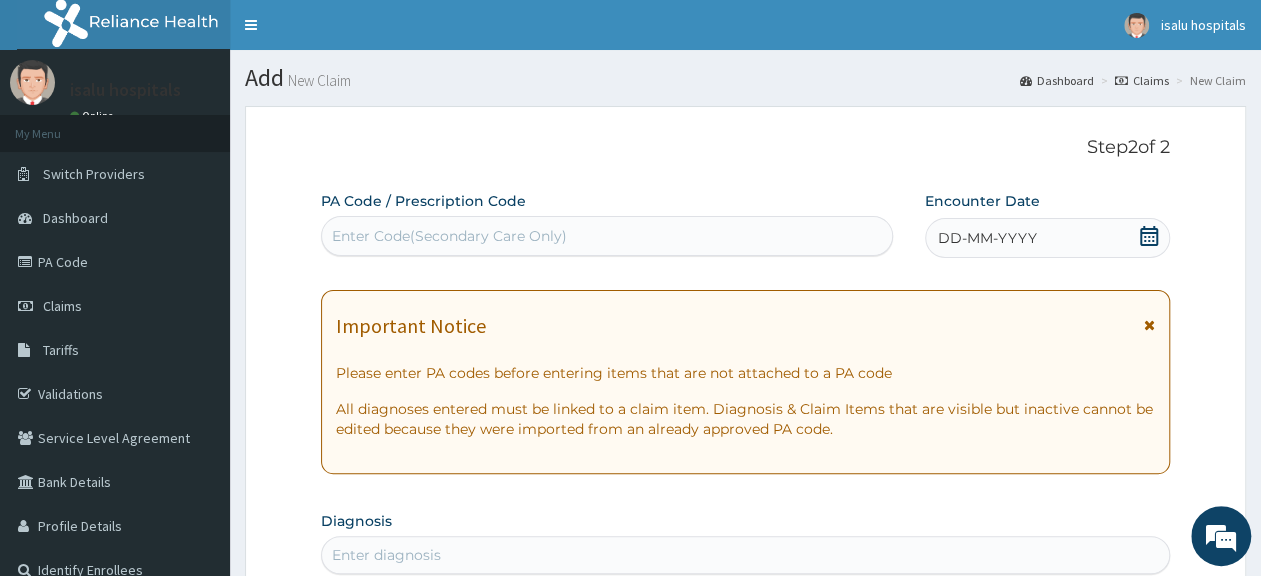 click 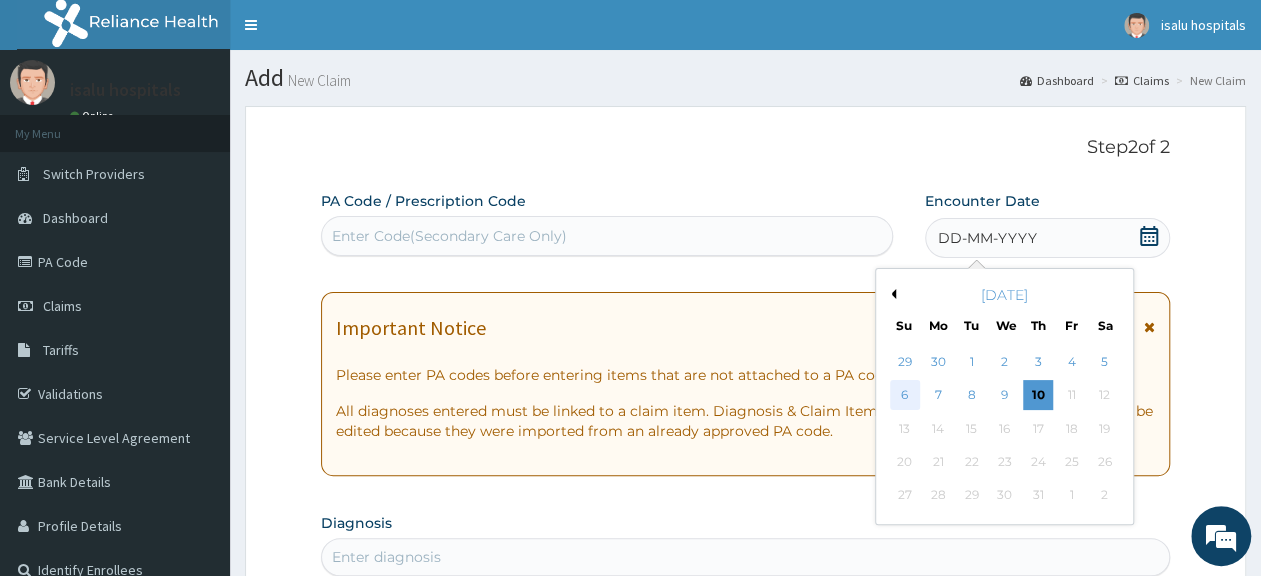 click on "6" at bounding box center (905, 396) 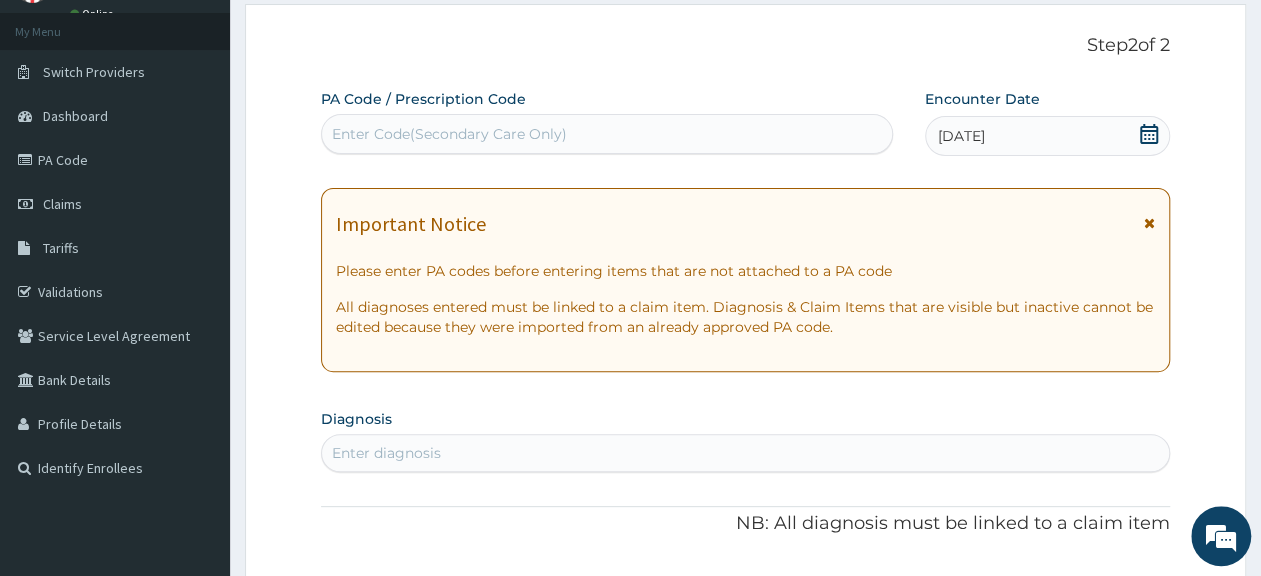 scroll, scrollTop: 312, scrollLeft: 0, axis: vertical 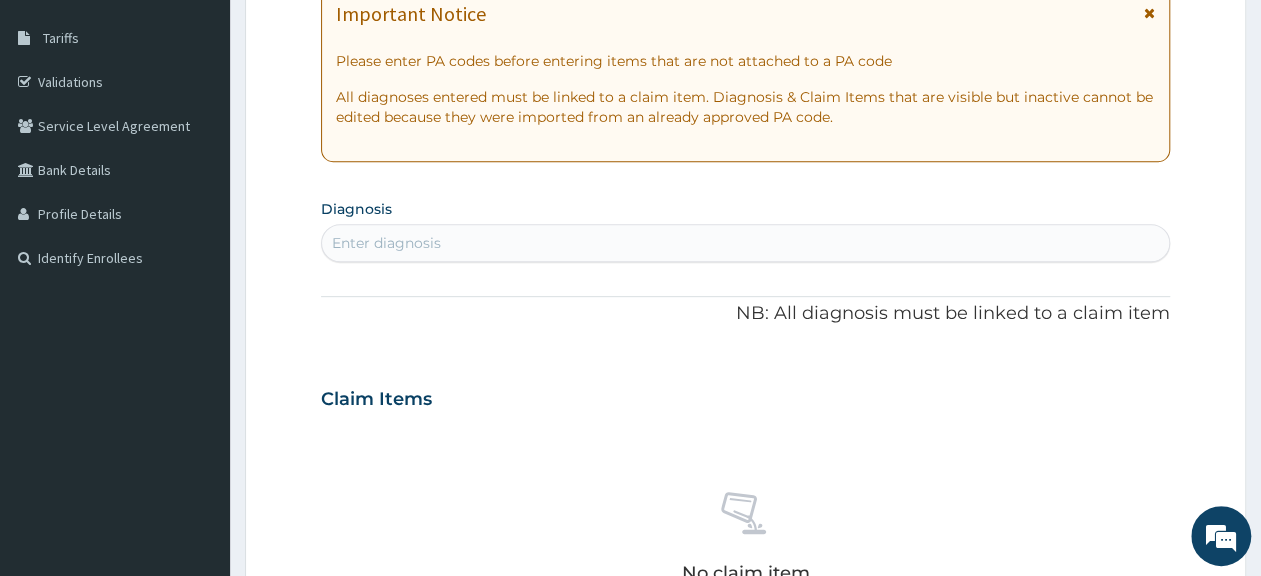 click on "PA Code / Prescription Code Enter Code(Secondary Care Only) Encounter Date 06-07-2025 Important Notice Please enter PA codes before entering items that are not attached to a PA code   All diagnoses entered must be linked to a claim item. Diagnosis & Claim Items that are visible but inactive cannot be edited because they were imported from an already approved PA code. Diagnosis Enter diagnosis NB: All diagnosis must be linked to a claim item Claim Items No claim item Types Select Type Item Select Item Pair Diagnosis Select Diagnosis Unit Price 0 Add Comment" at bounding box center [745, 396] 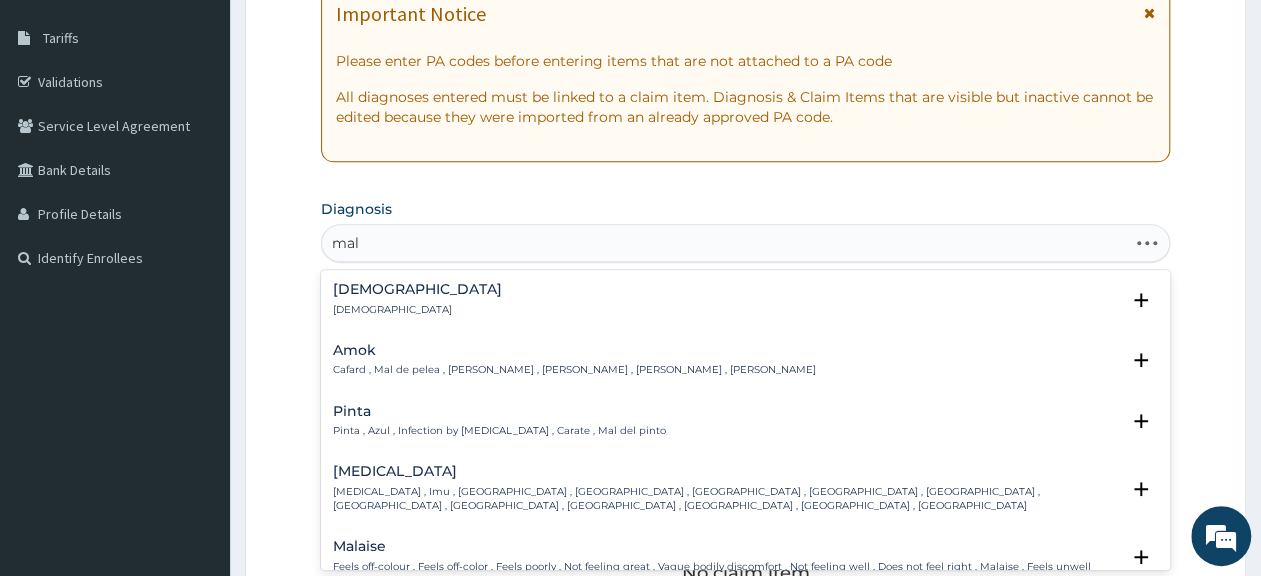 type on "mala" 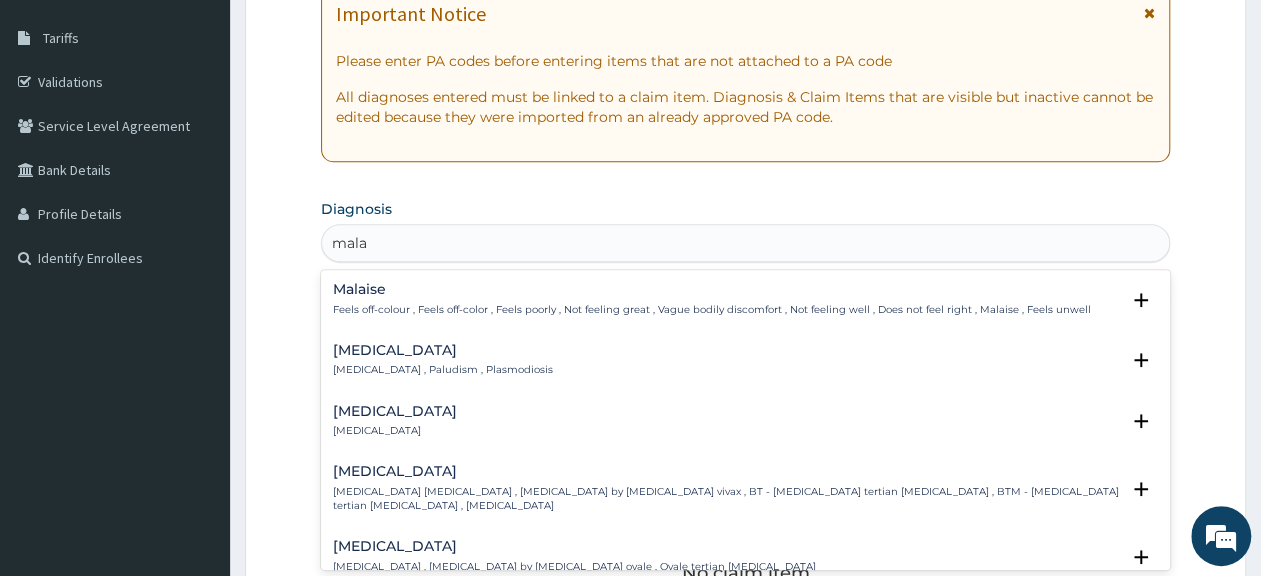 click on "[MEDICAL_DATA] , Paludism , Plasmodiosis" at bounding box center [443, 370] 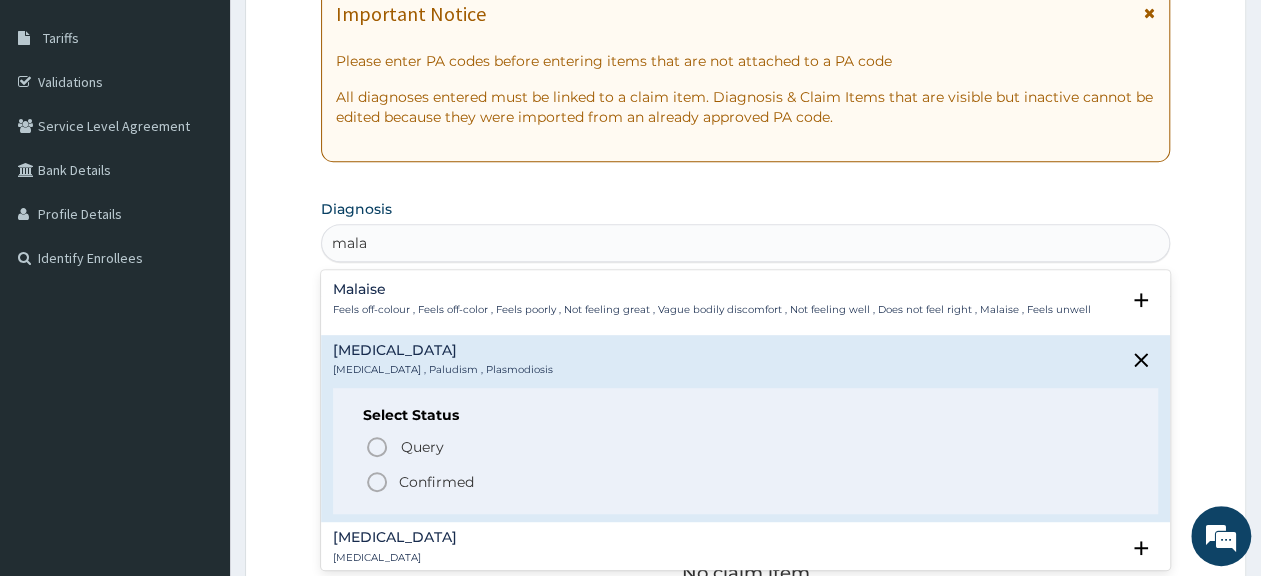 click on "Confirmed" at bounding box center (436, 482) 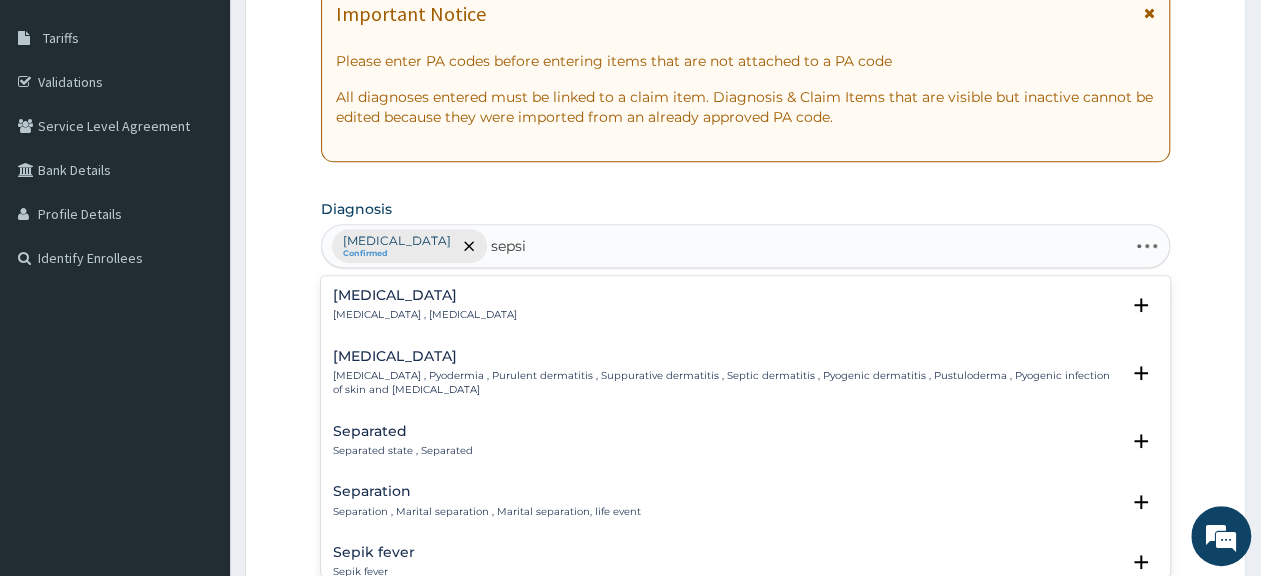 type on "sepsis" 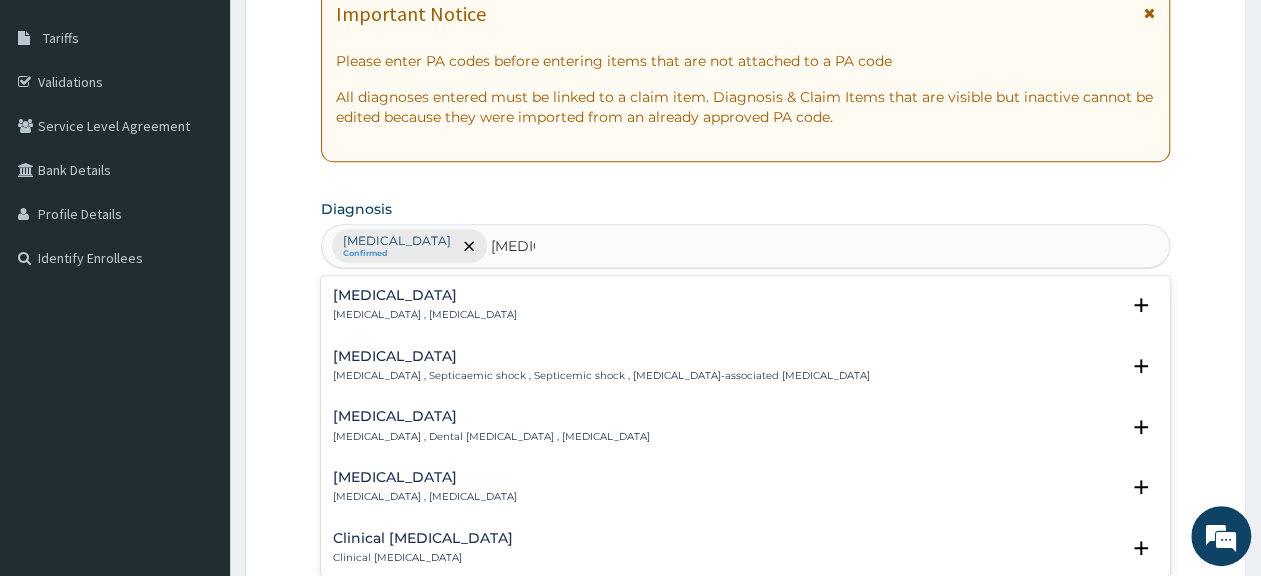 click on "Sepsis Systemic infection , Sepsis Select Status Query Query covers suspected (?), Keep in view (kiv), Ruled out (r/o) Confirmed" at bounding box center (745, 310) 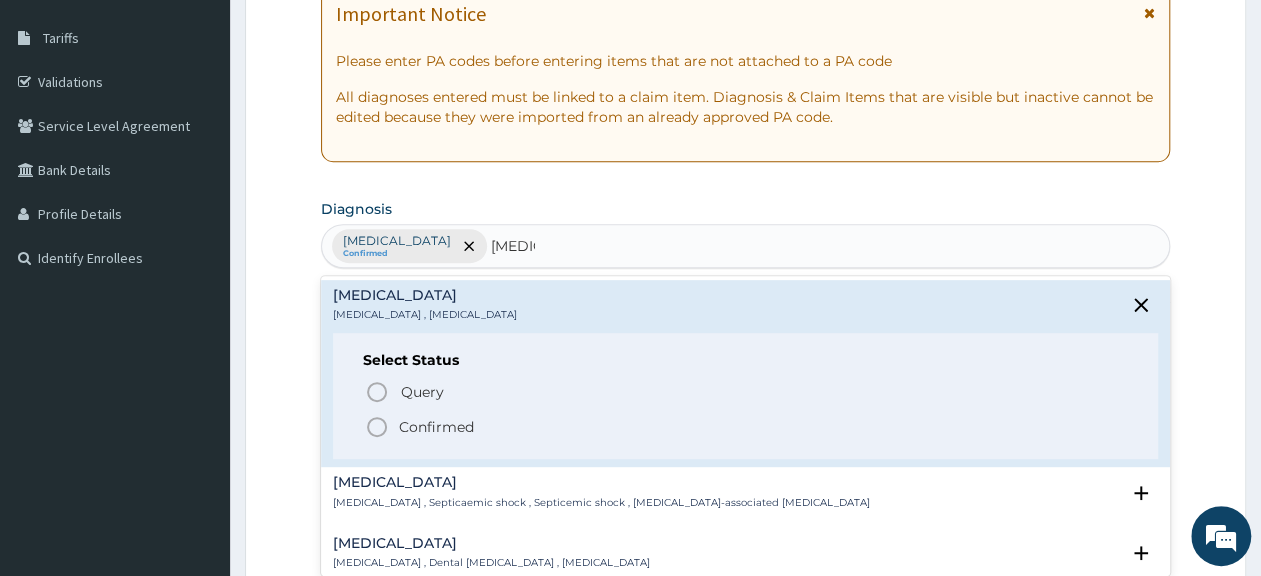 click on "Confirmed" at bounding box center (746, 427) 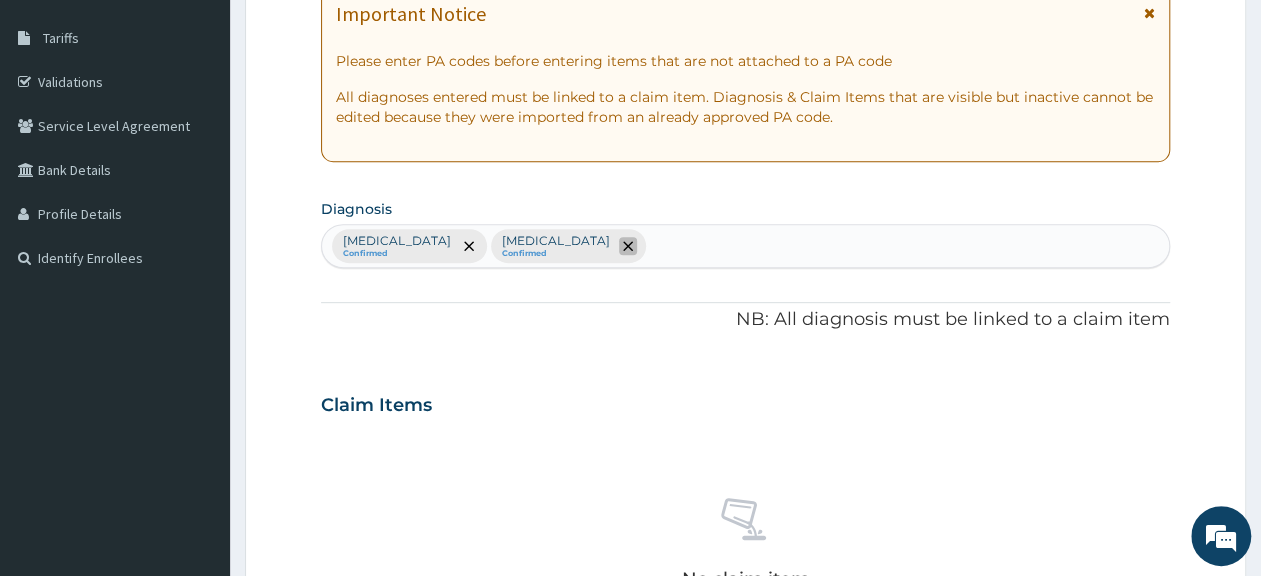 click 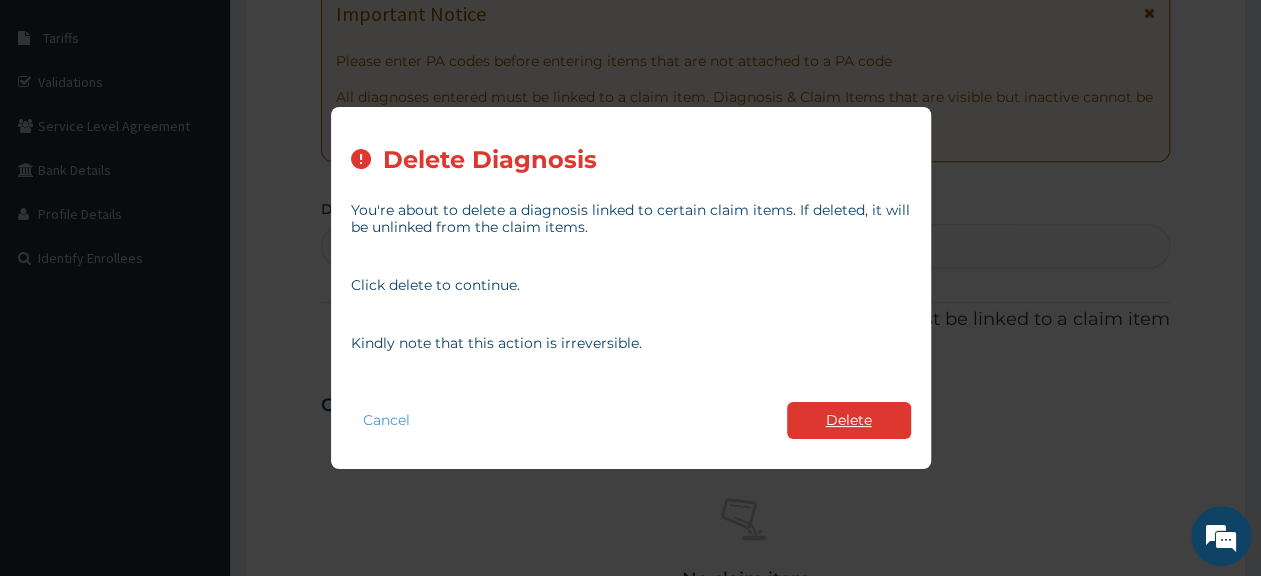 click on "Delete" at bounding box center [849, 420] 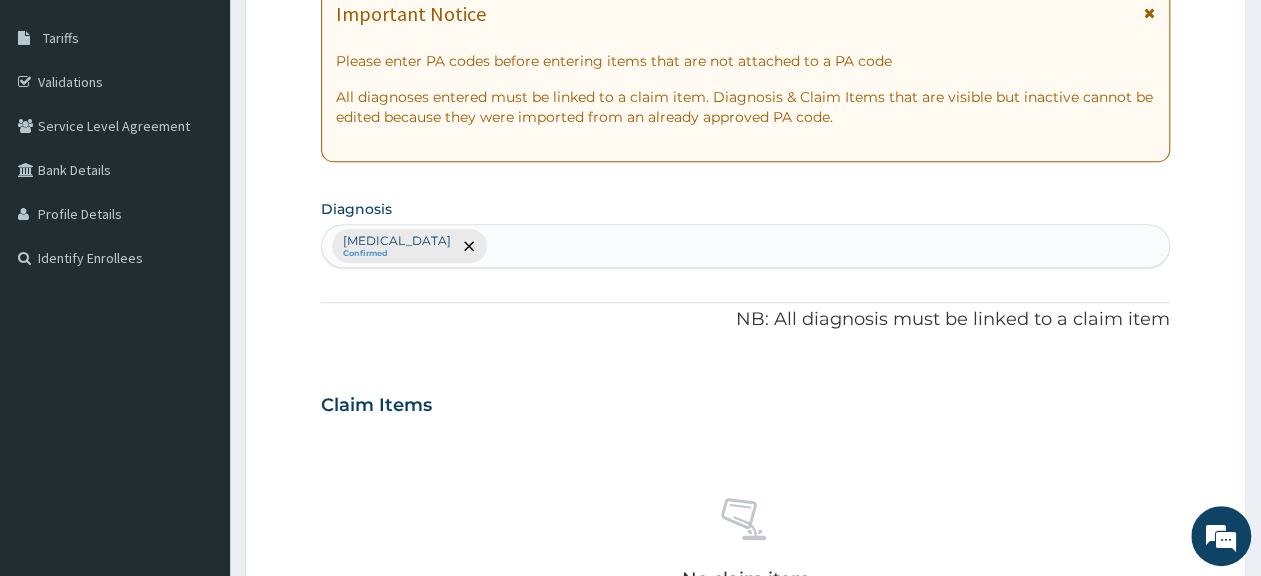 click on "Malaria Confirmed" at bounding box center (745, 246) 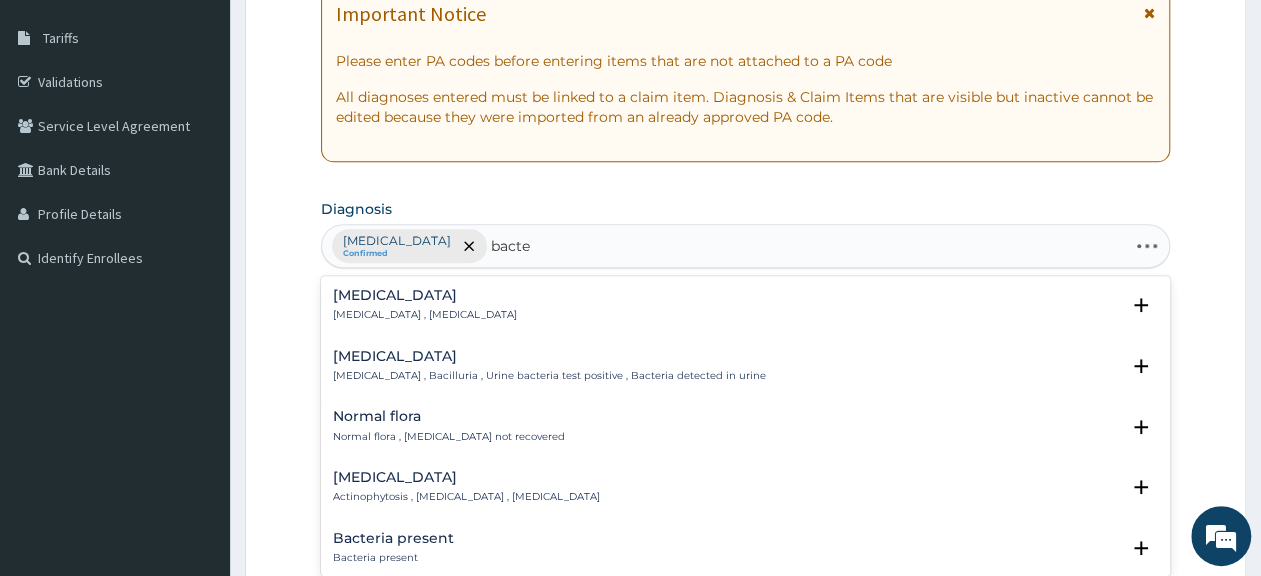 type on "bacter" 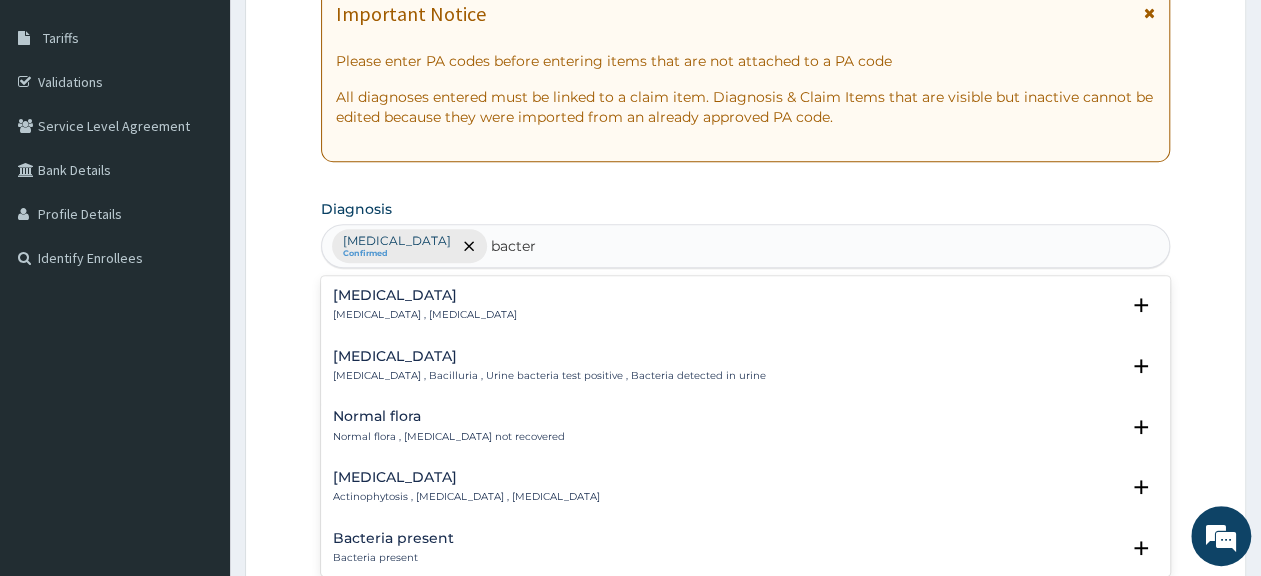 click on "Bacteremia , Bacteraemia" at bounding box center [425, 315] 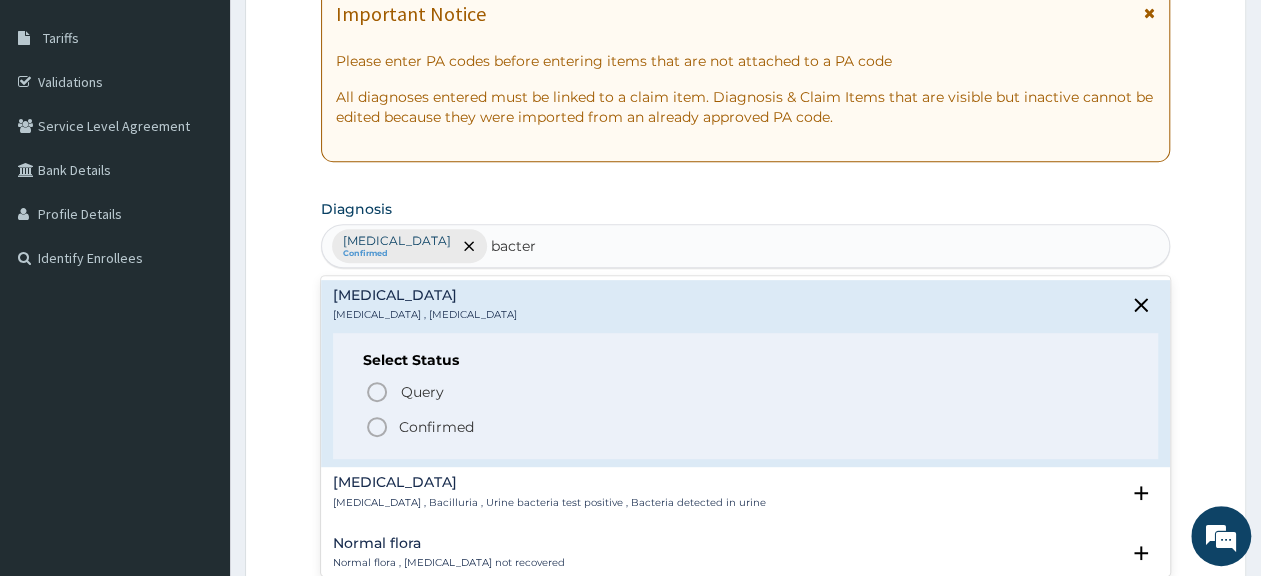 click on "Confirmed" at bounding box center [436, 427] 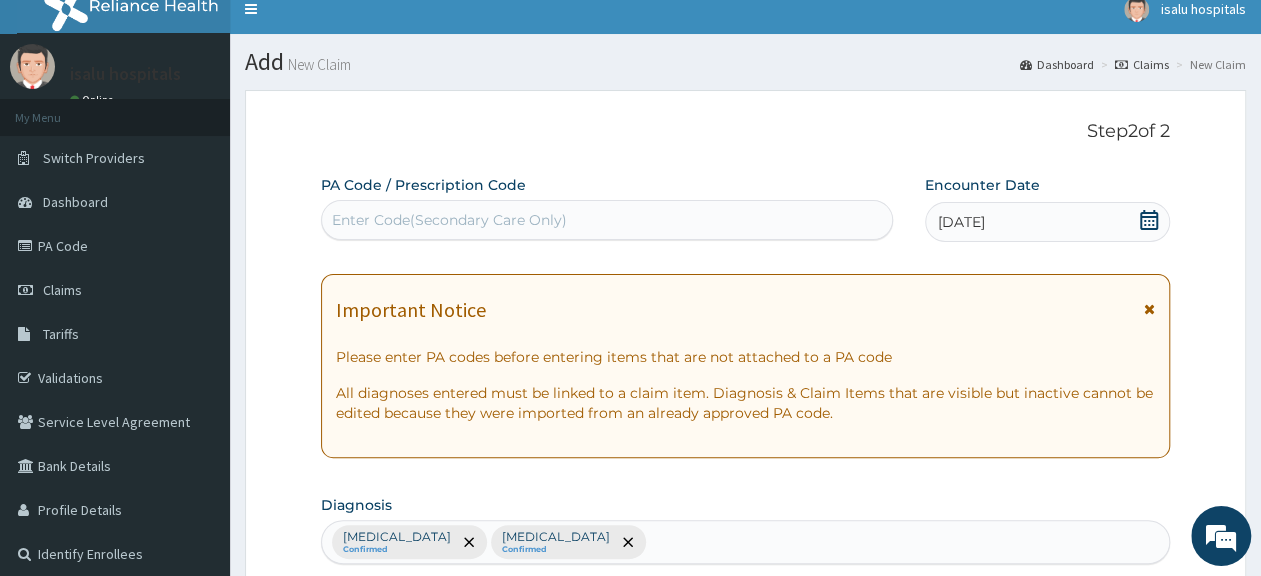 scroll, scrollTop: 0, scrollLeft: 0, axis: both 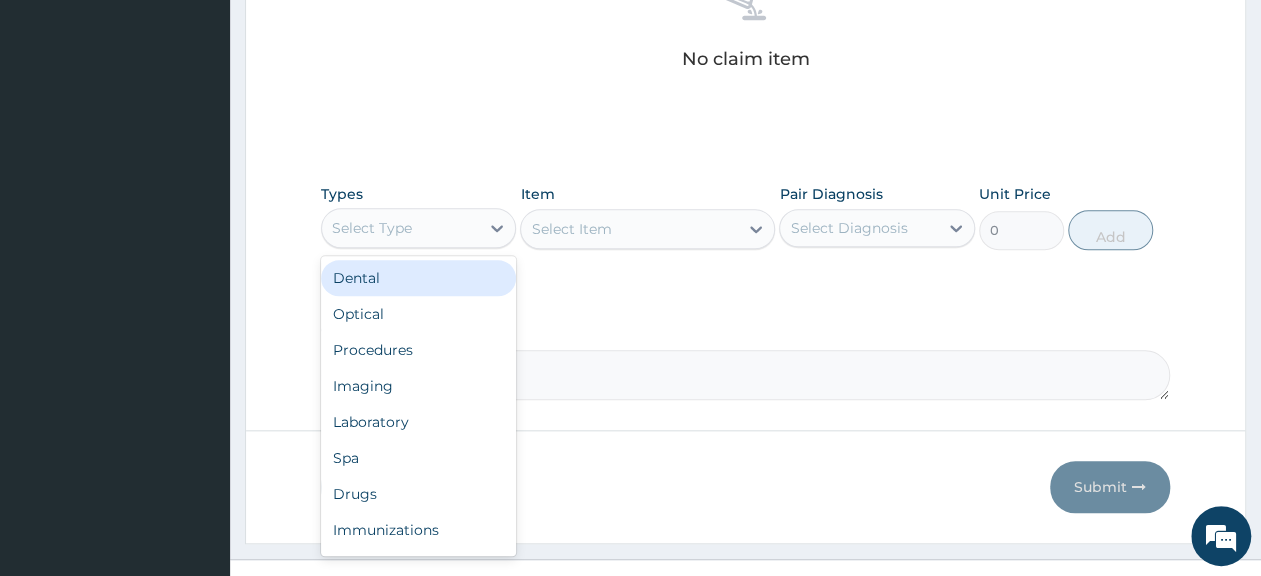 click on "Select Type" at bounding box center [372, 228] 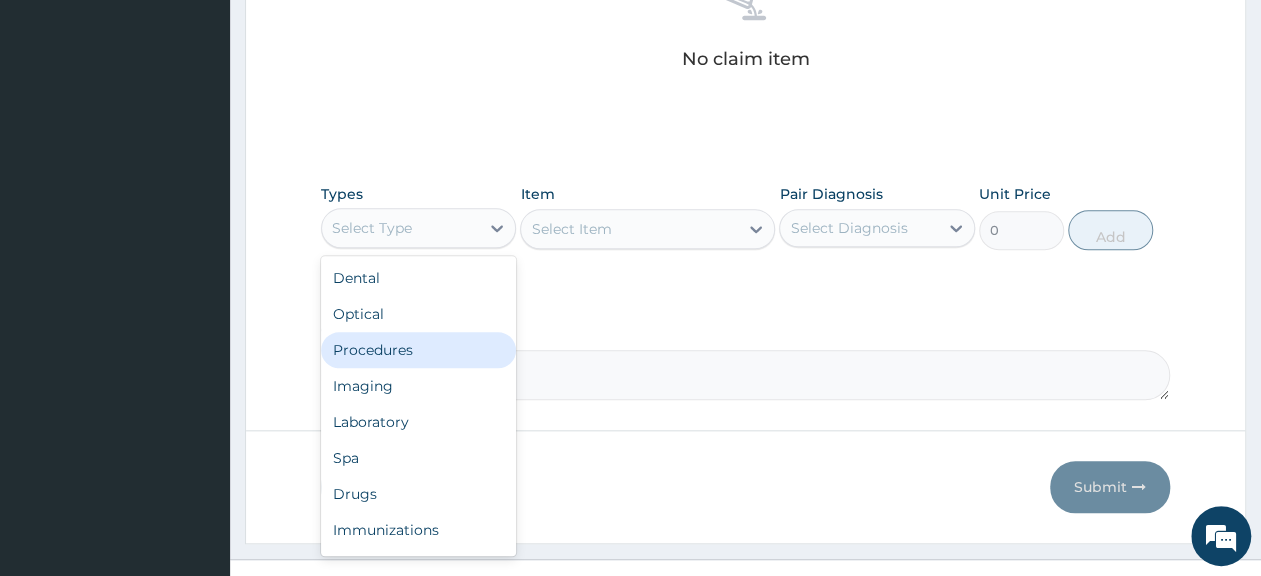 click on "Procedures" at bounding box center (418, 350) 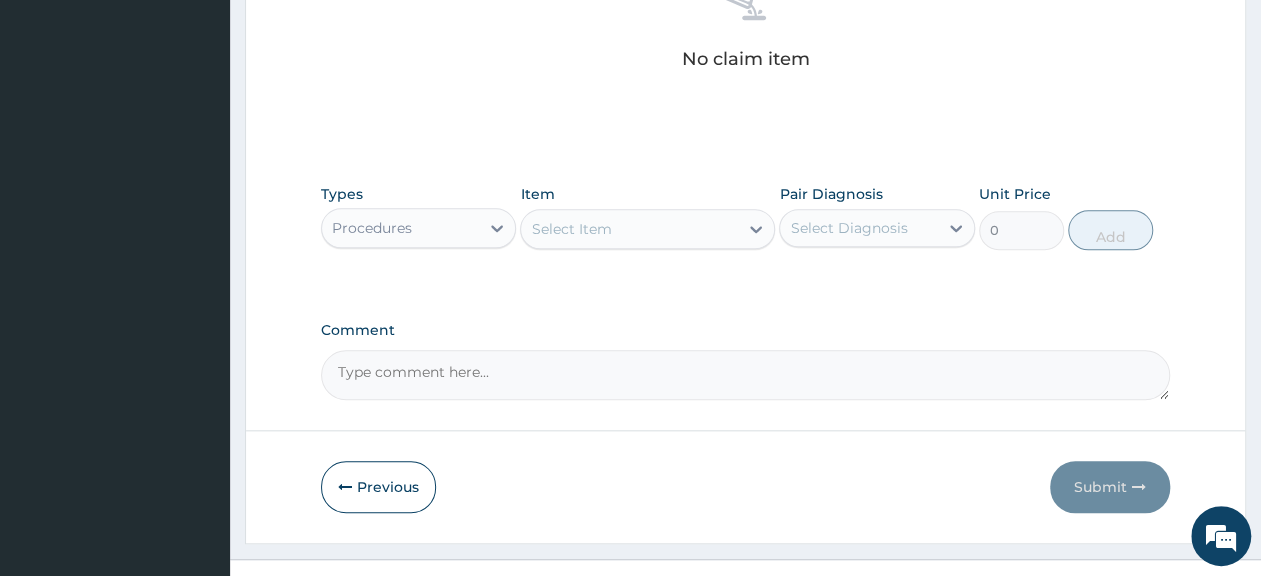 click on "Select Item" at bounding box center [629, 229] 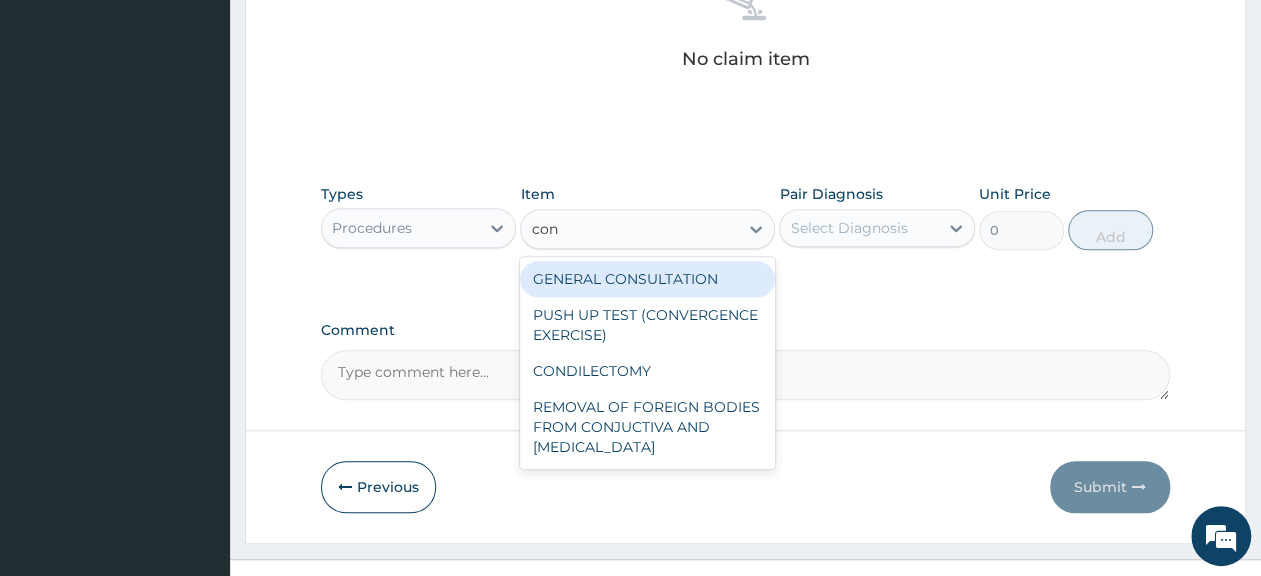 type on "cons" 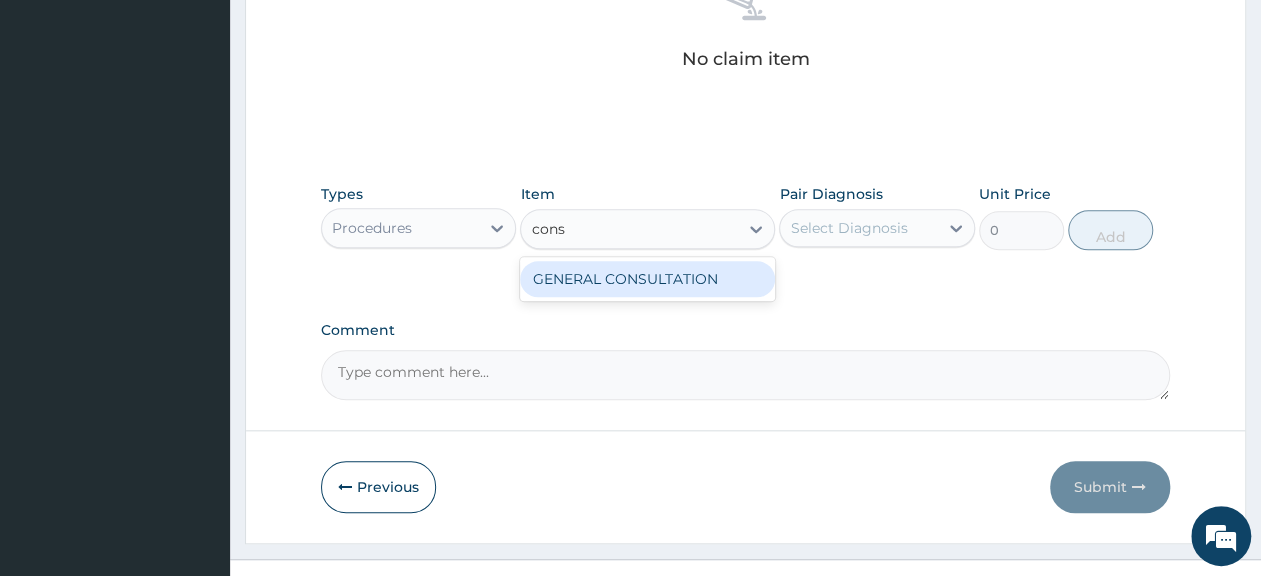 click on "GENERAL CONSULTATION" at bounding box center [647, 279] 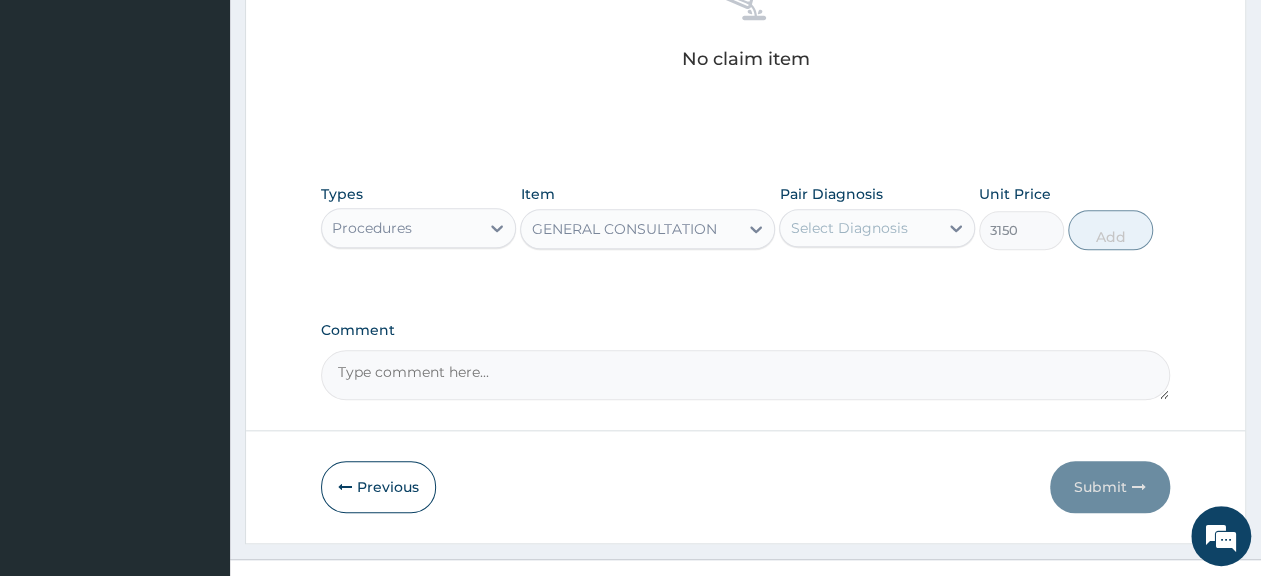 click on "Select Diagnosis" at bounding box center [848, 228] 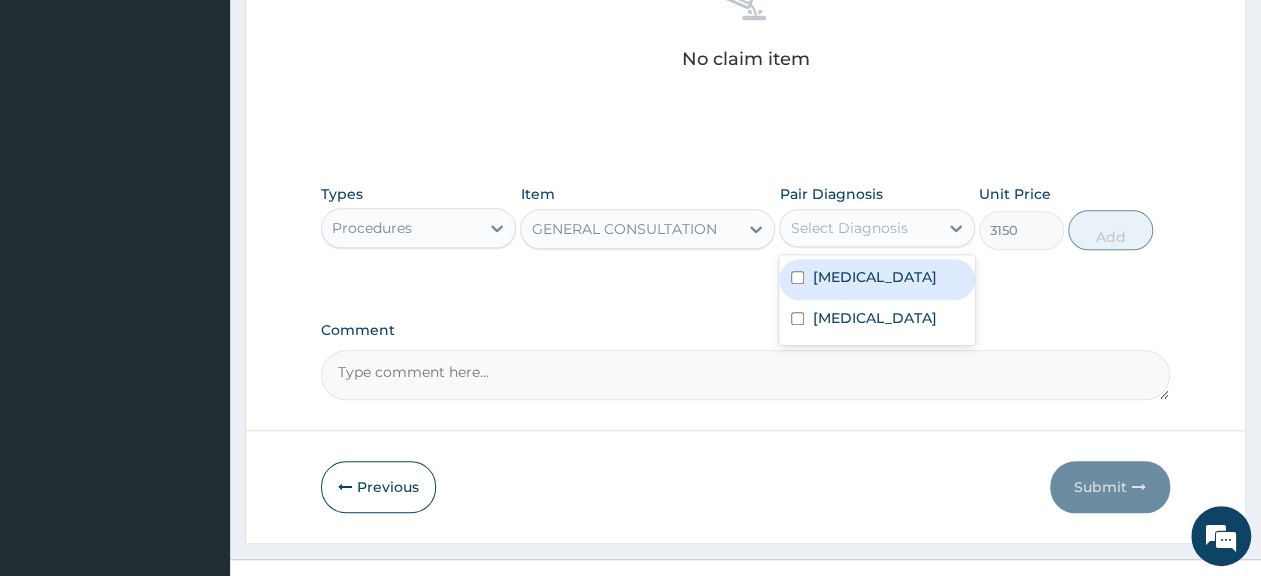 click on "Malaria" at bounding box center [876, 279] 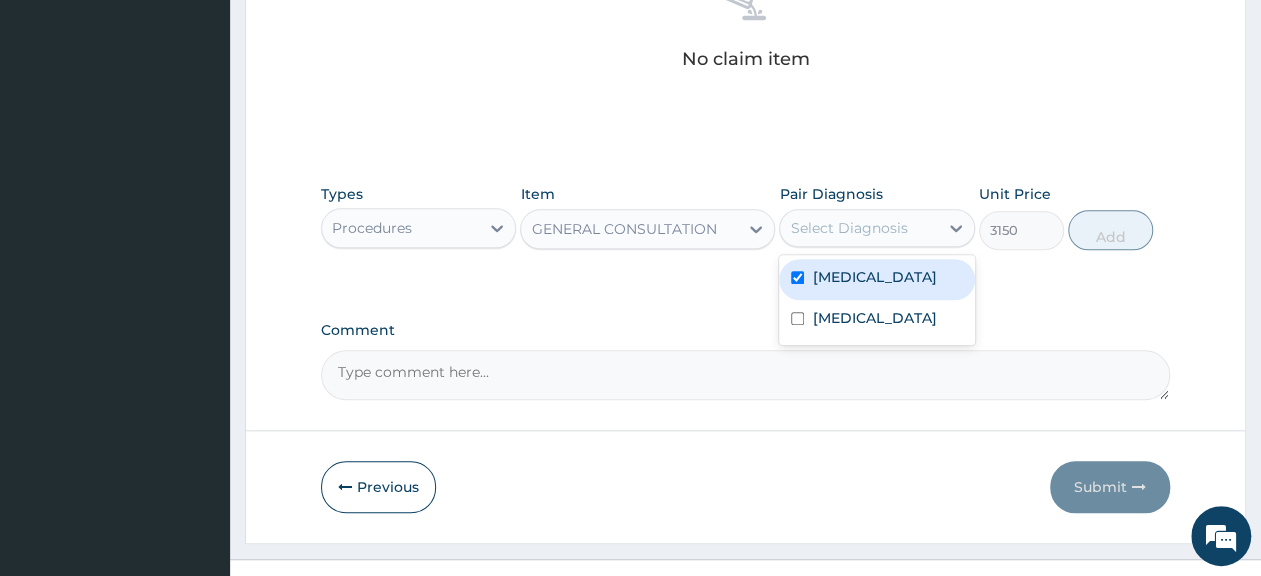 checkbox on "true" 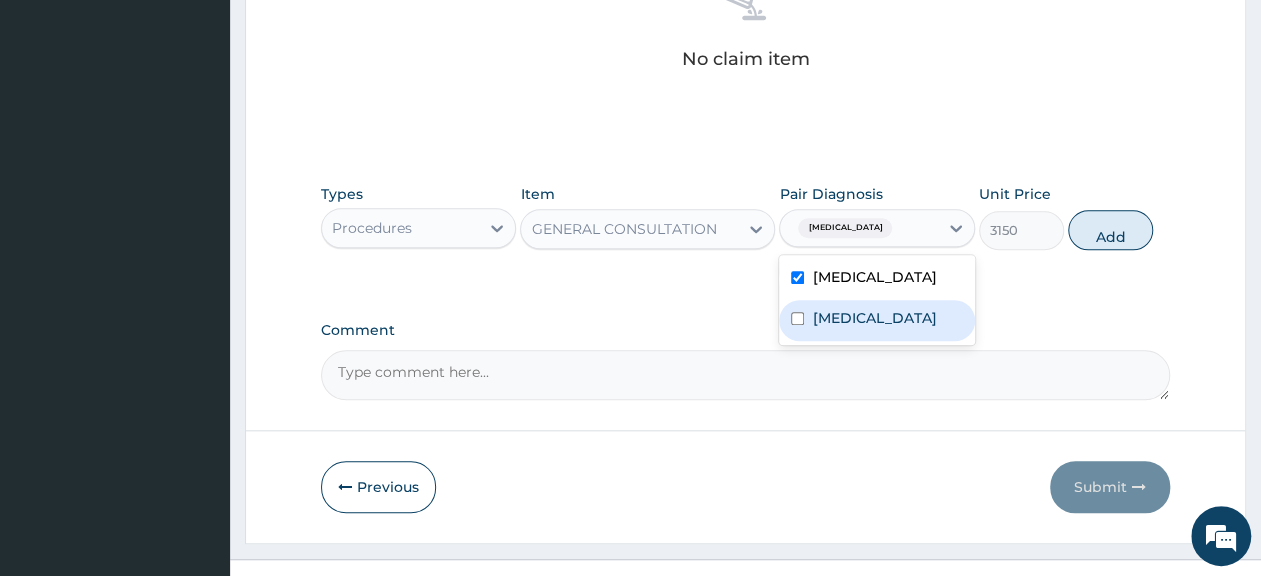 click on "Bacteremia" at bounding box center (874, 318) 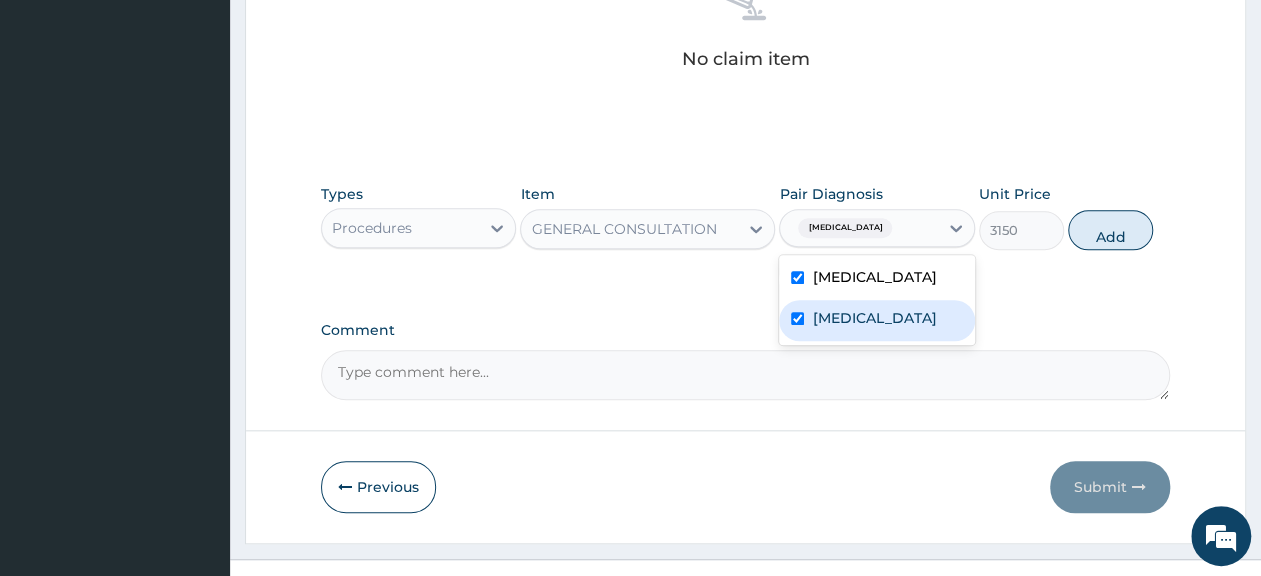 checkbox on "true" 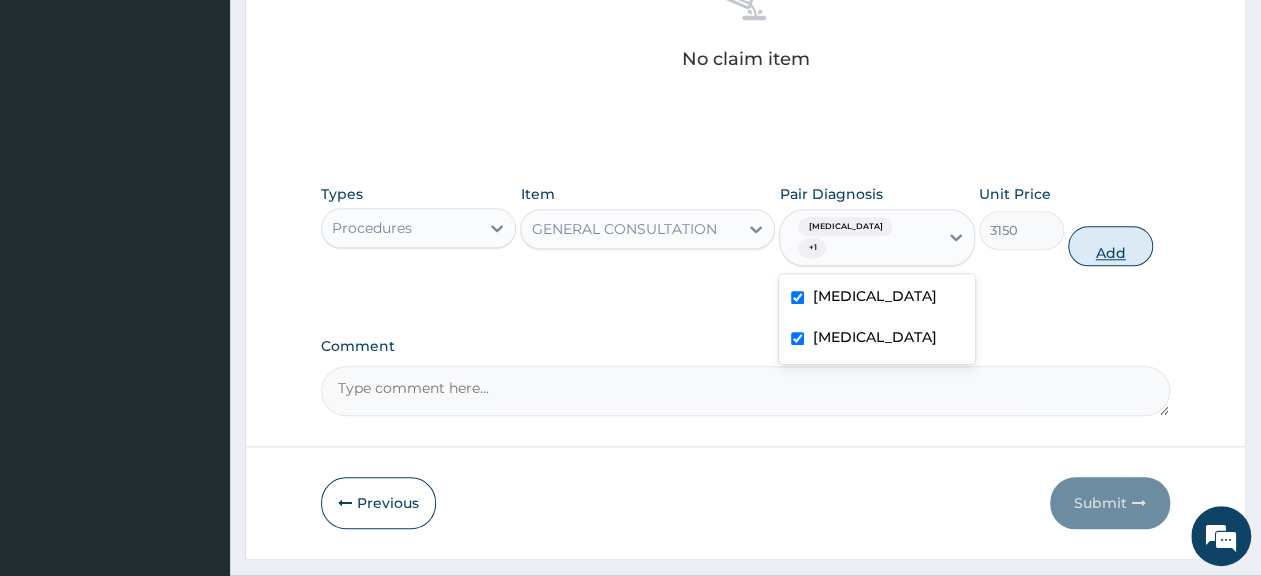 click on "Add" at bounding box center (1110, 246) 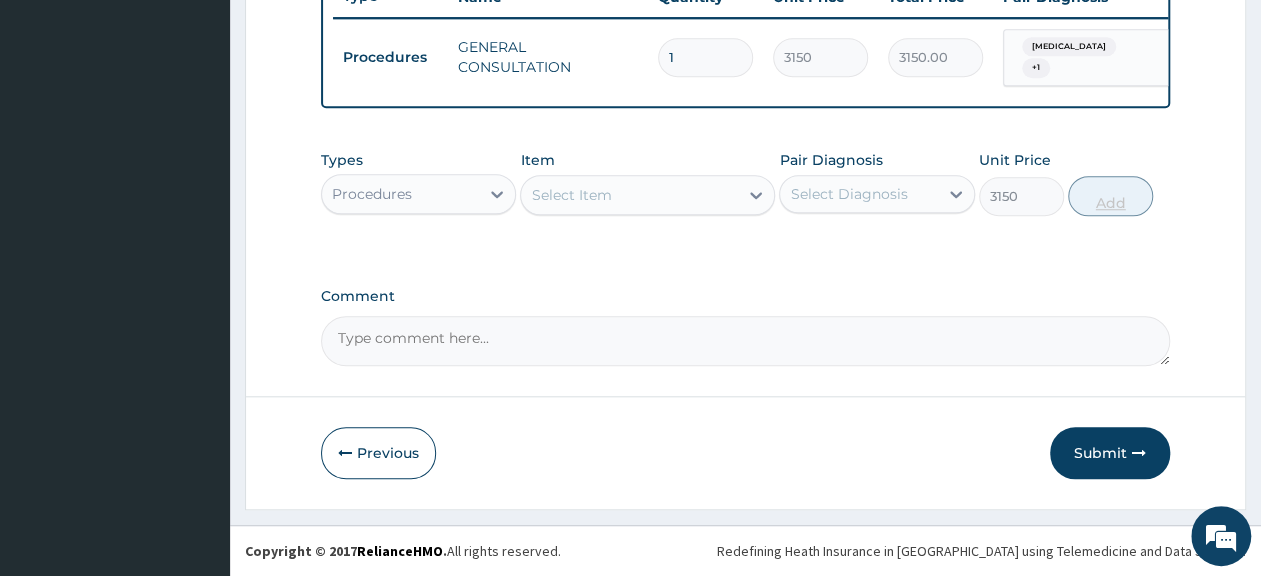 type on "0" 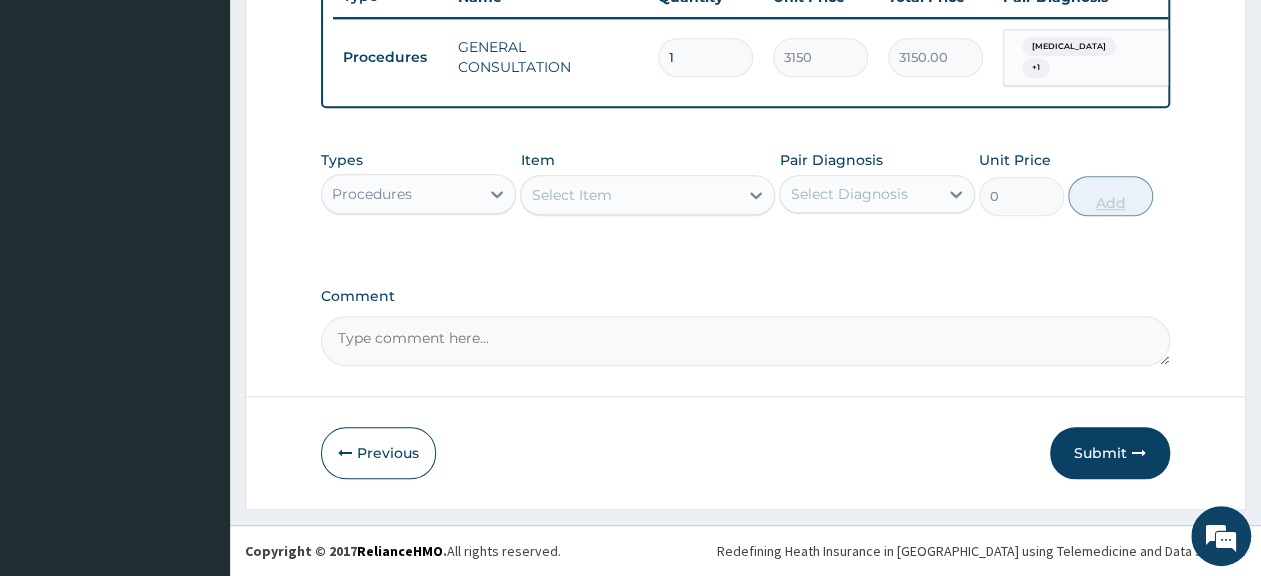 scroll, scrollTop: 785, scrollLeft: 0, axis: vertical 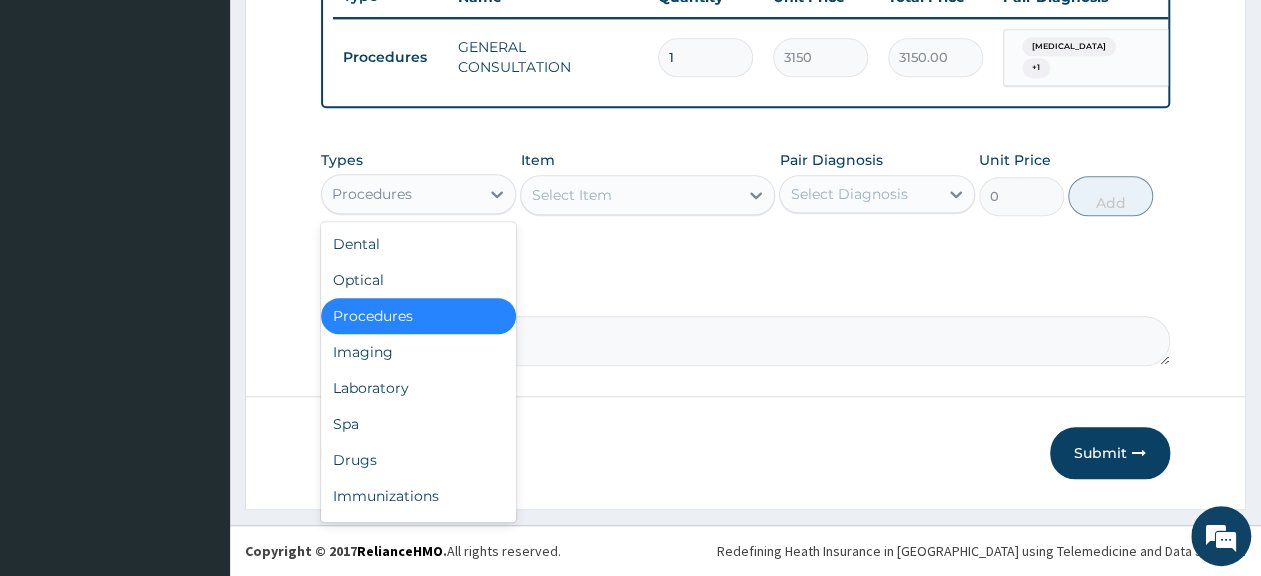 click on "Procedures" at bounding box center (400, 194) 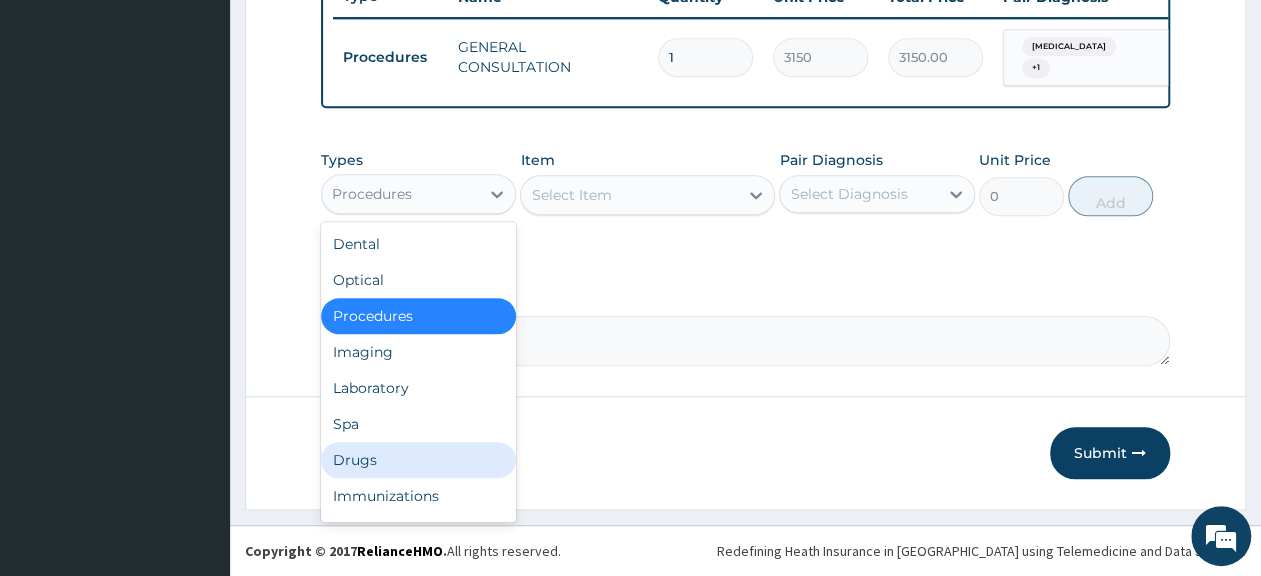 drag, startPoint x: 388, startPoint y: 461, endPoint x: 406, endPoint y: 433, distance: 33.286633 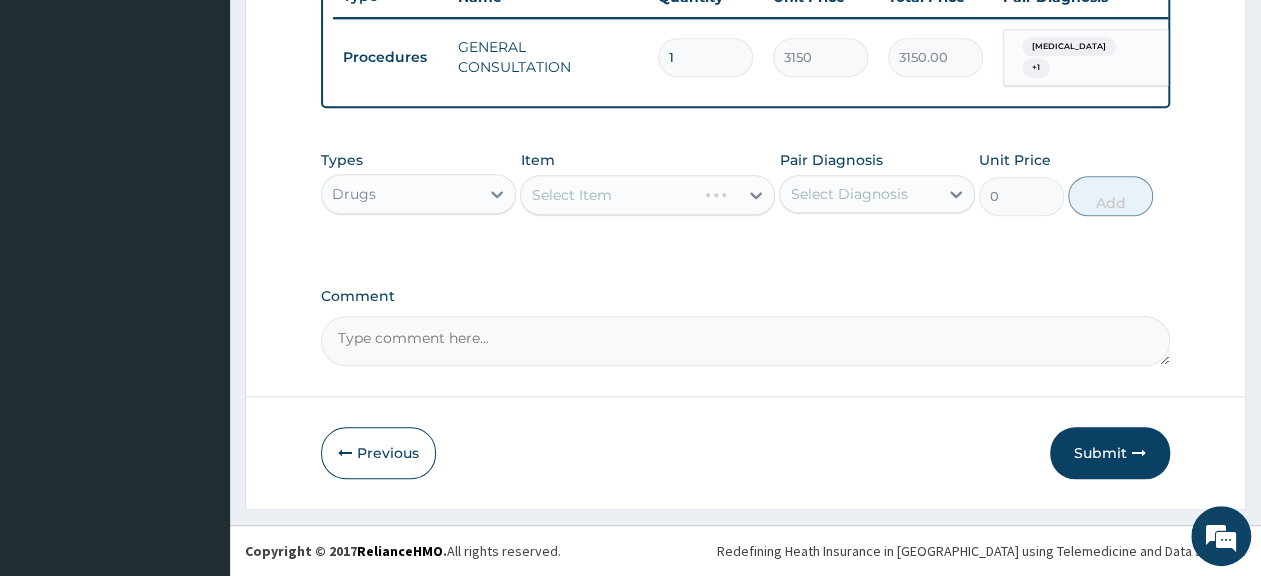 click on "Select Item" at bounding box center (647, 195) 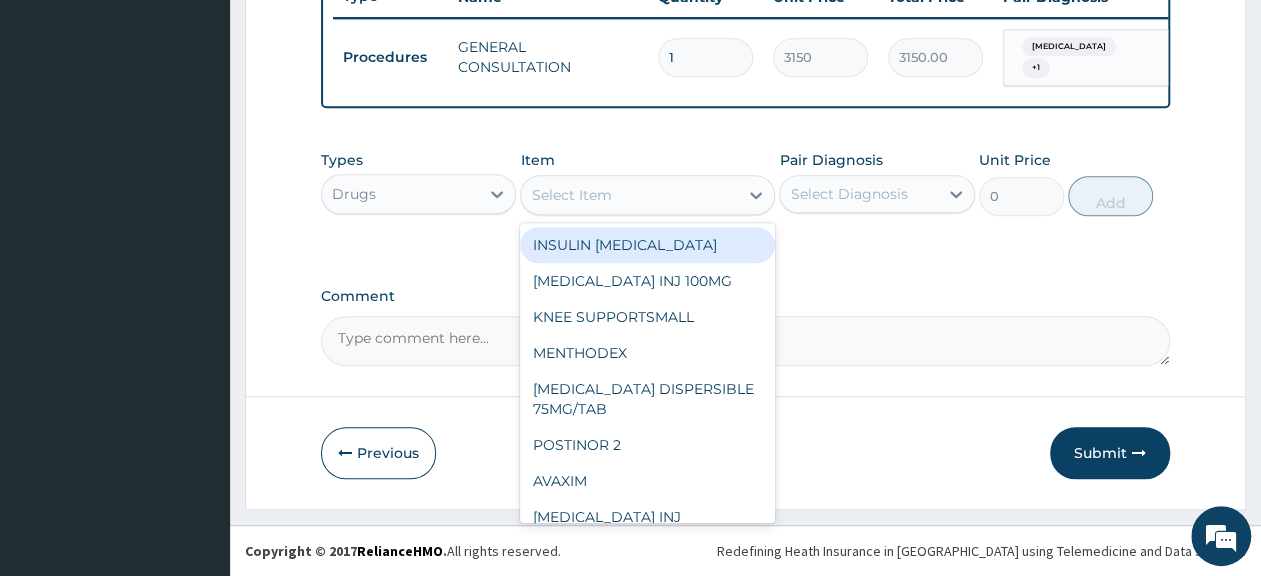 click on "Select Item" at bounding box center (629, 195) 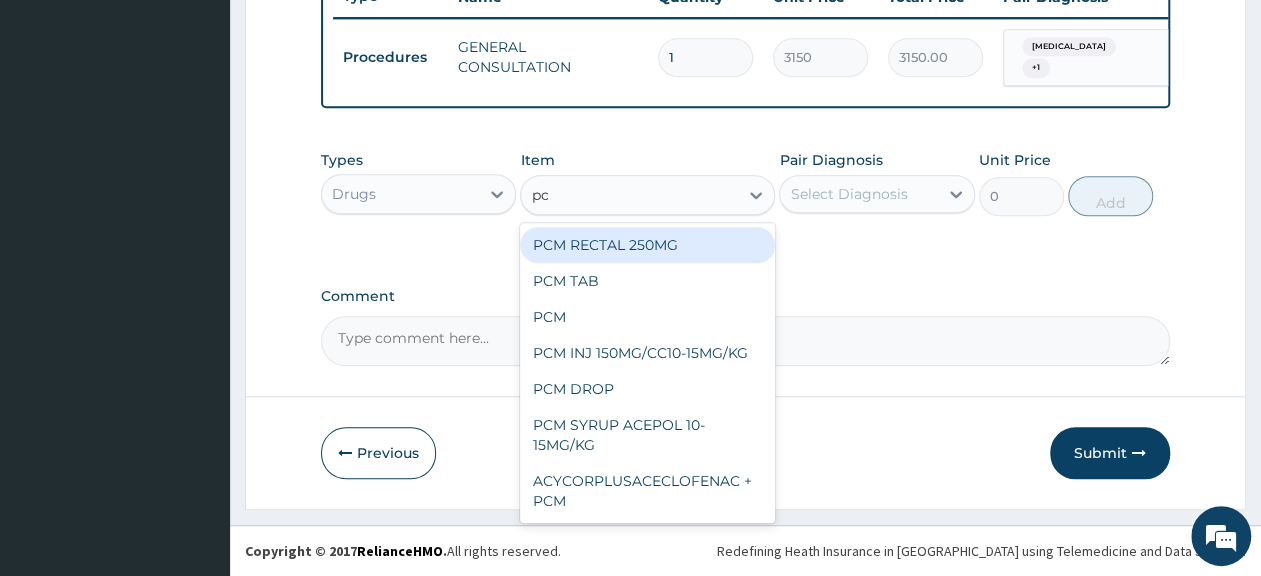 type on "pcm" 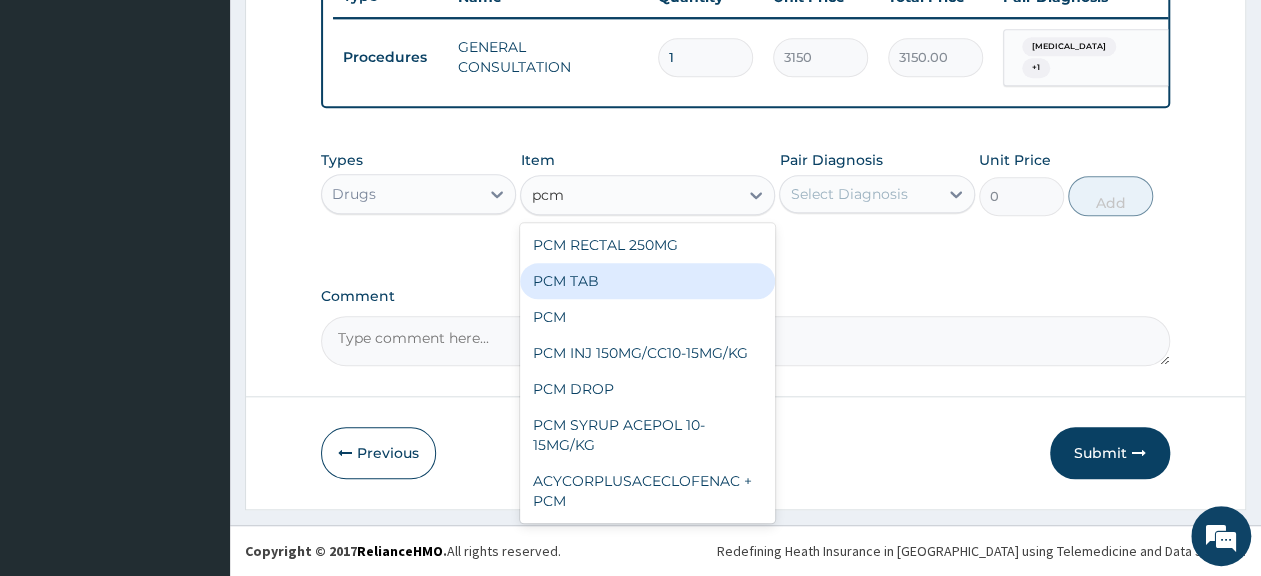 click on "PCM TAB" at bounding box center [647, 281] 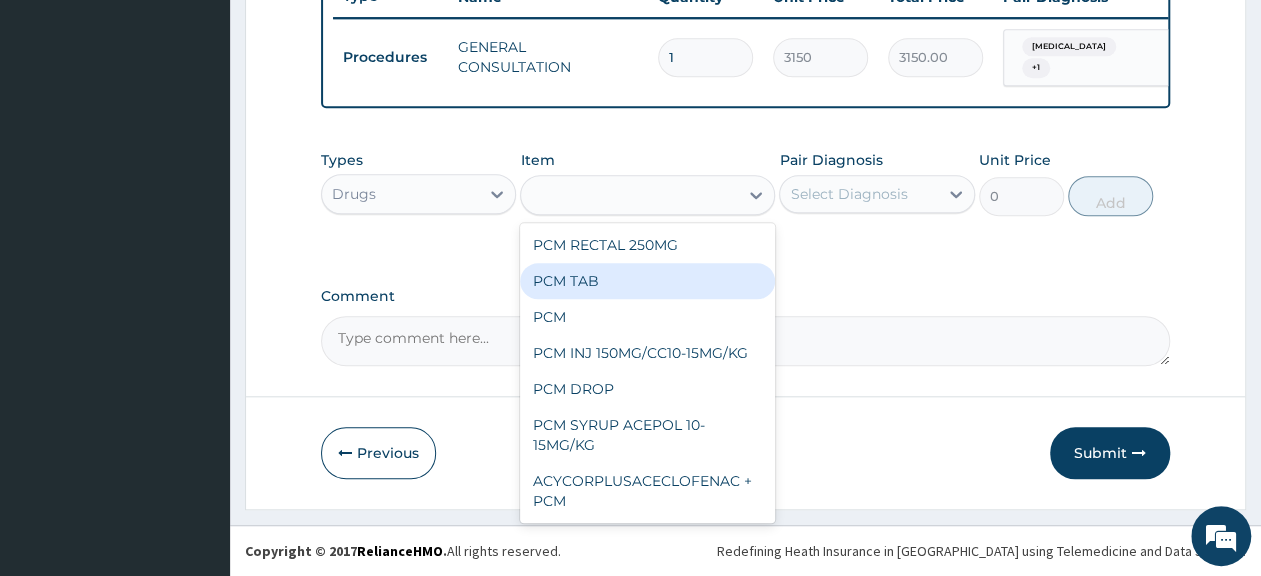 type on "201.0959930419922" 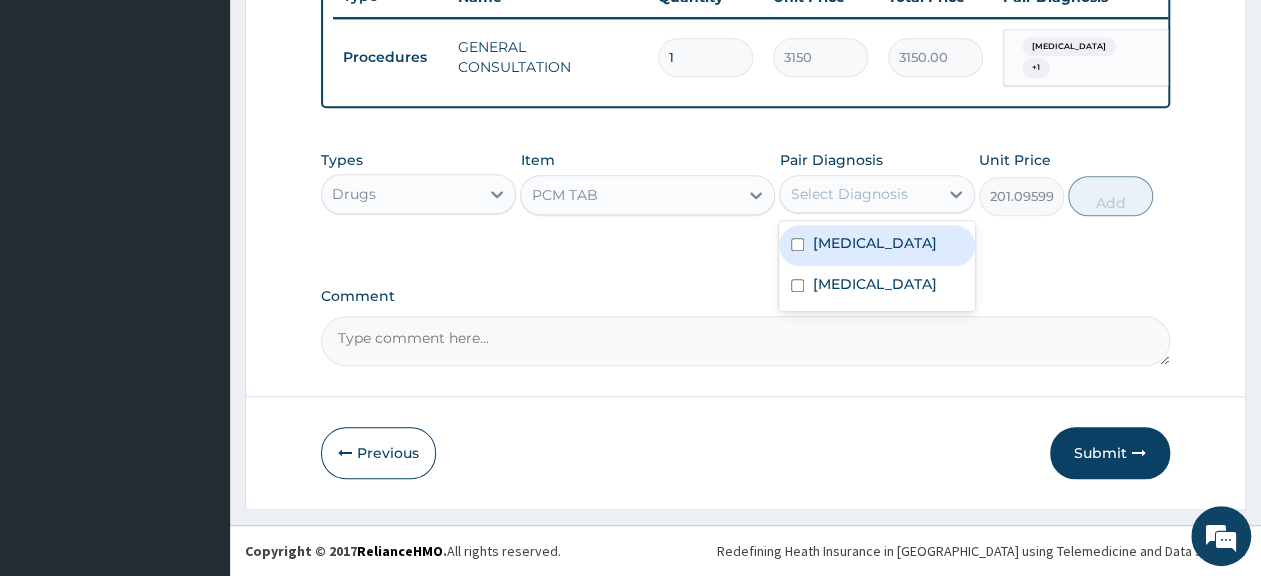 click on "Select Diagnosis" at bounding box center (848, 194) 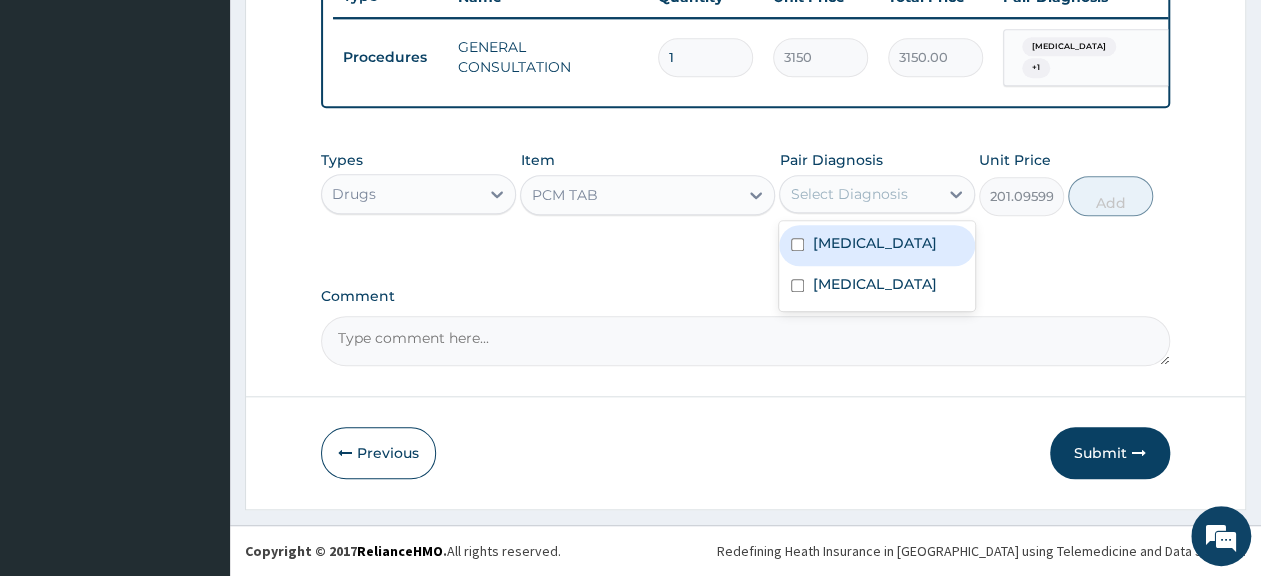 click on "Malaria" at bounding box center [874, 243] 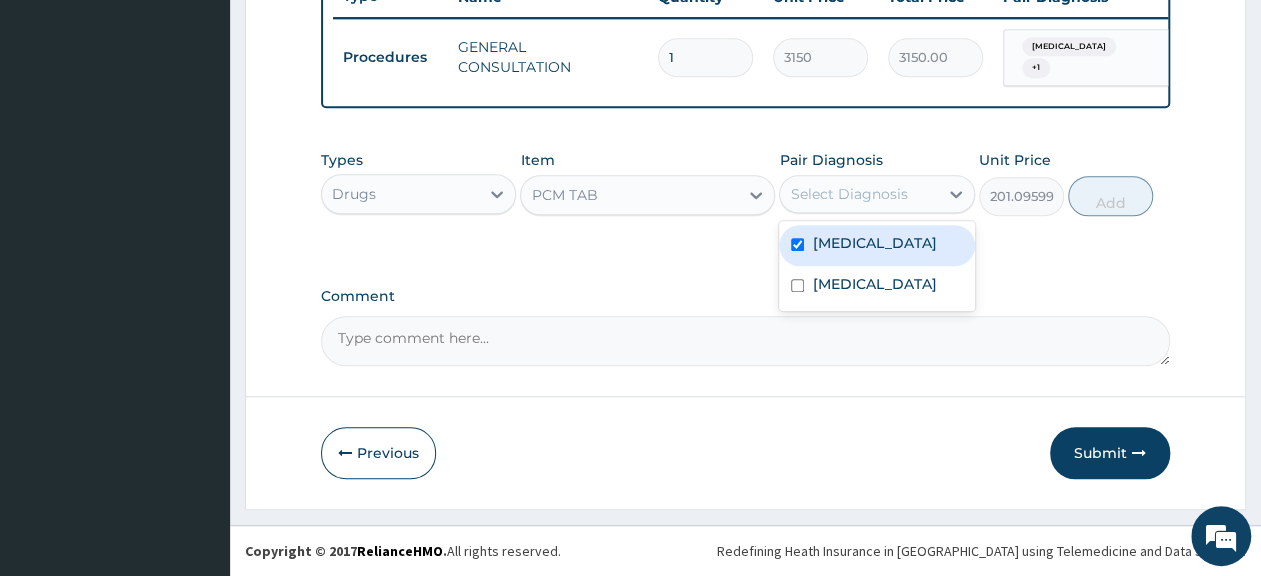 checkbox on "true" 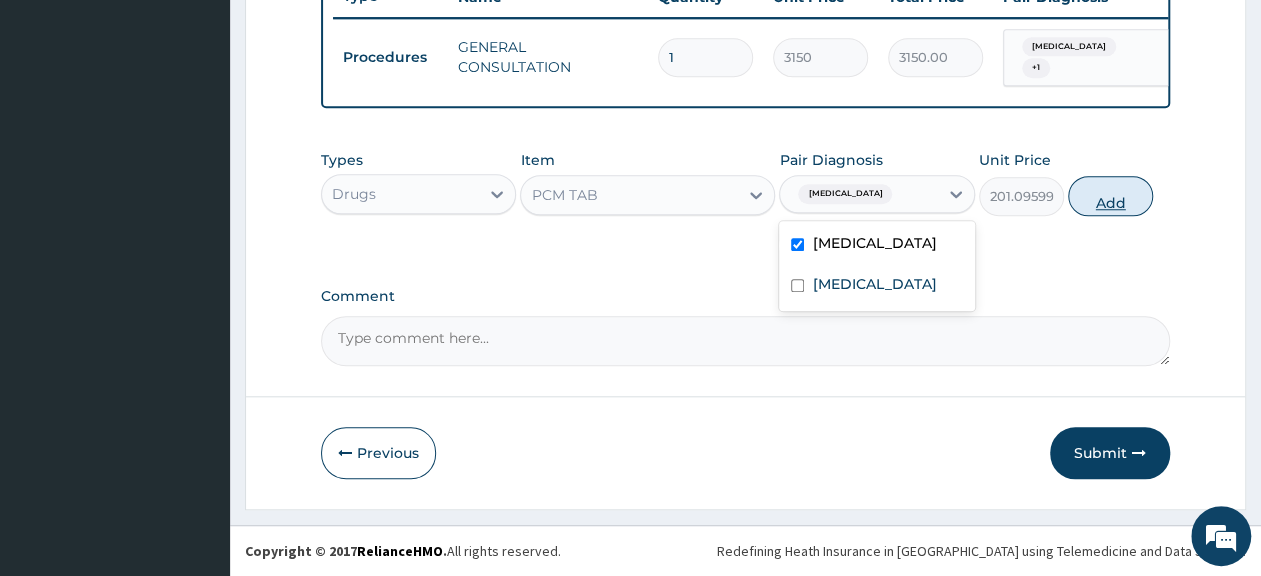 click on "Add" at bounding box center (1110, 196) 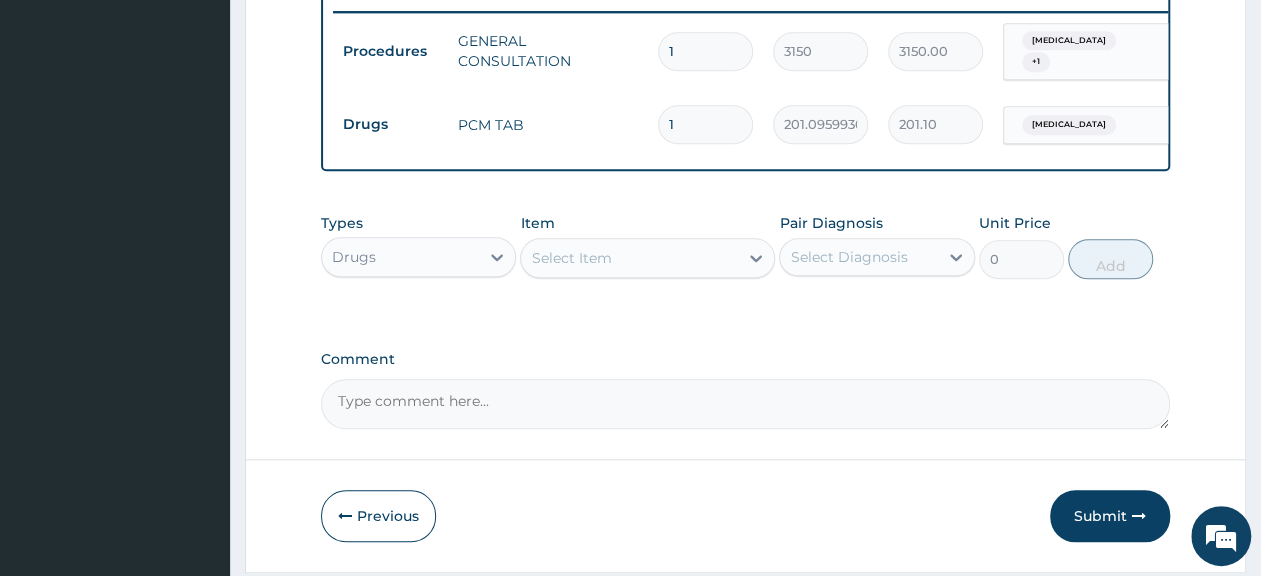 click on "1" at bounding box center [705, 124] 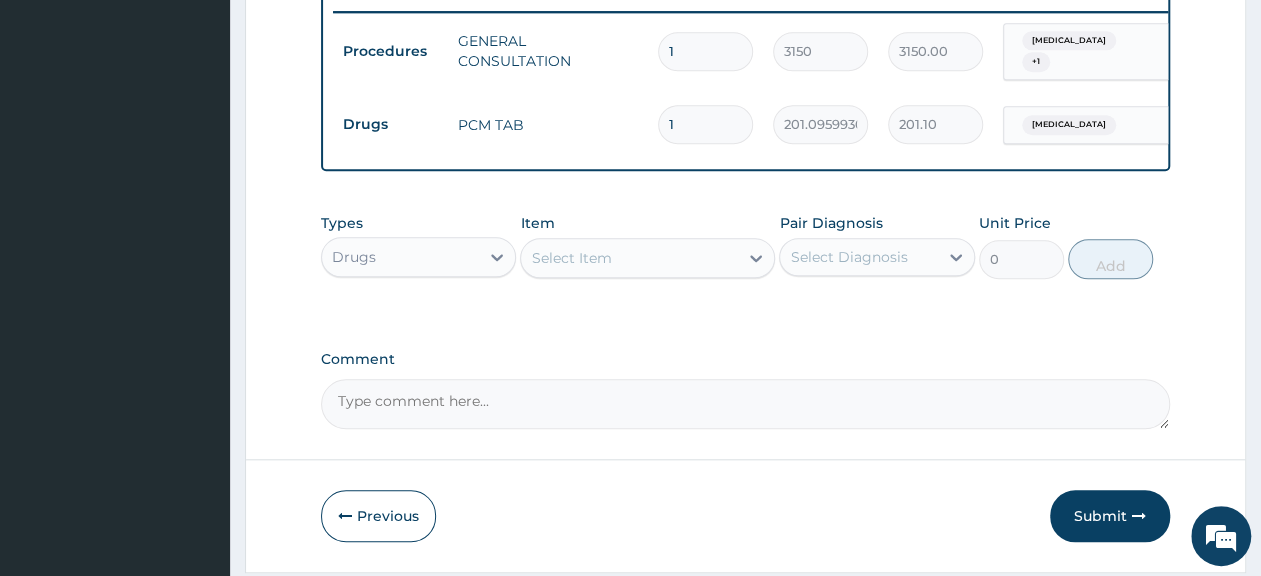 type on "3619.73" 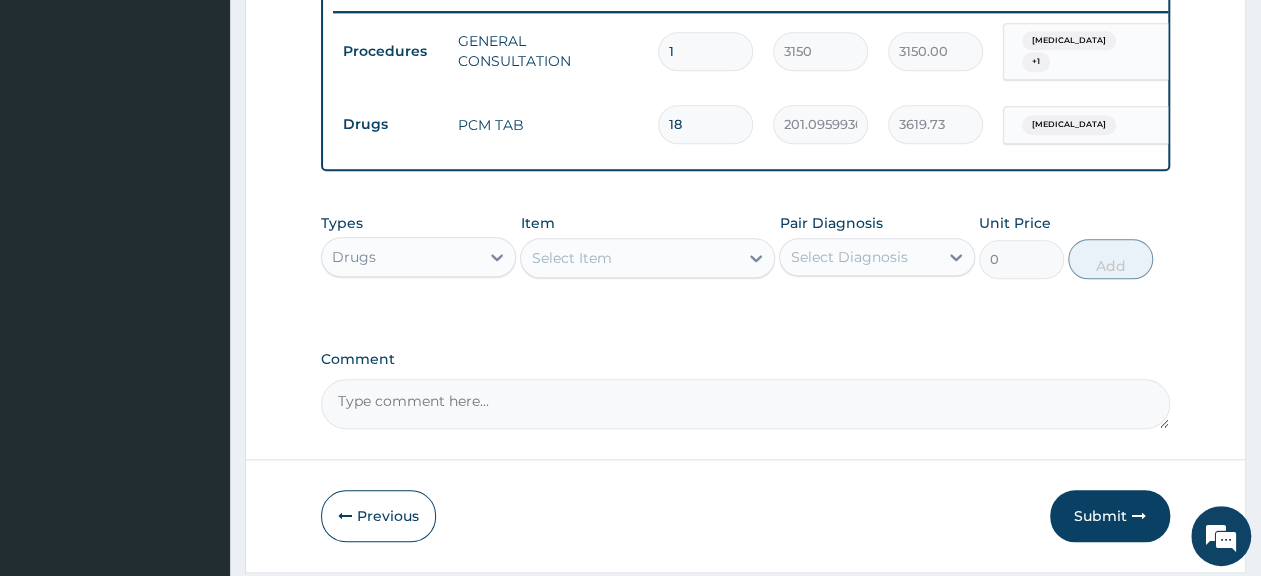 type on "18" 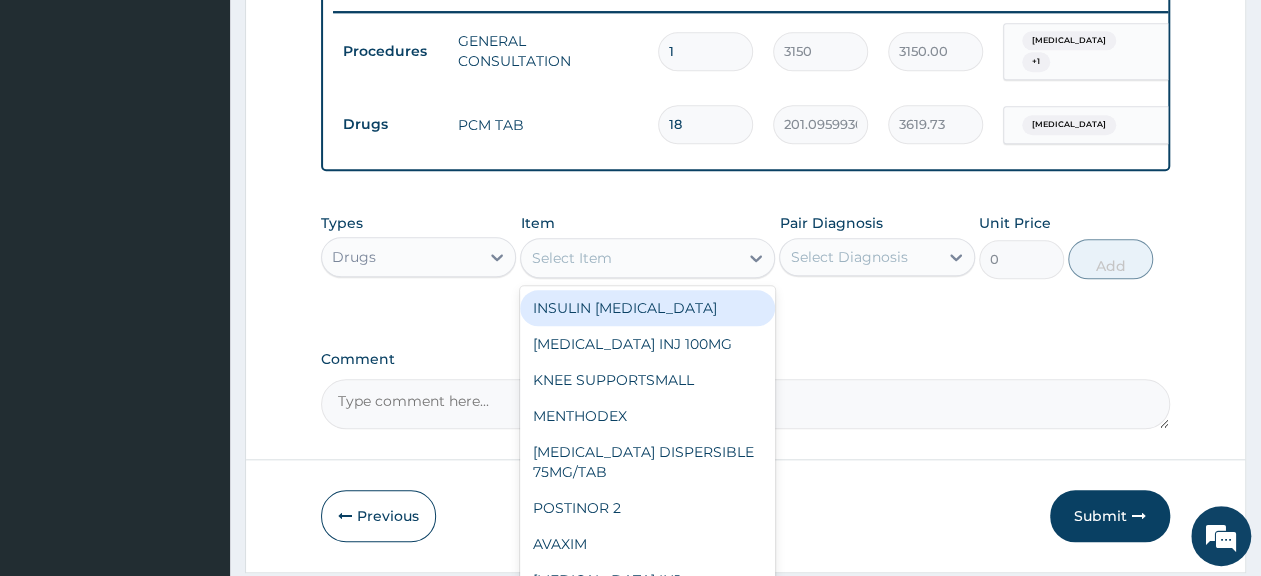 click on "Select Item" at bounding box center [571, 258] 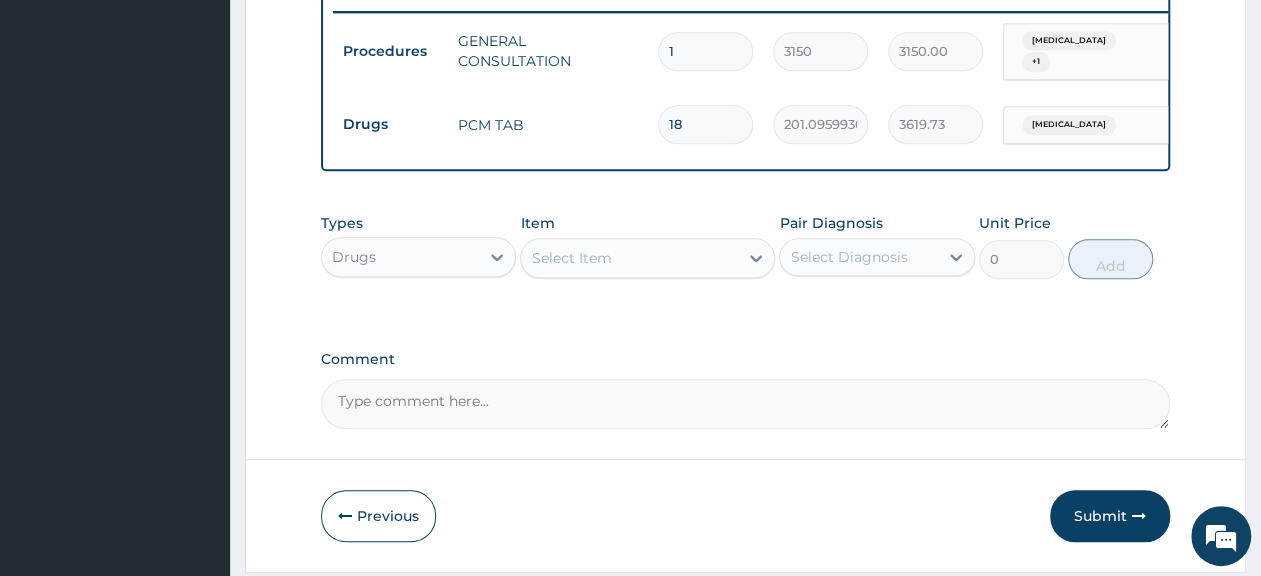 click on "Select Item" at bounding box center (571, 258) 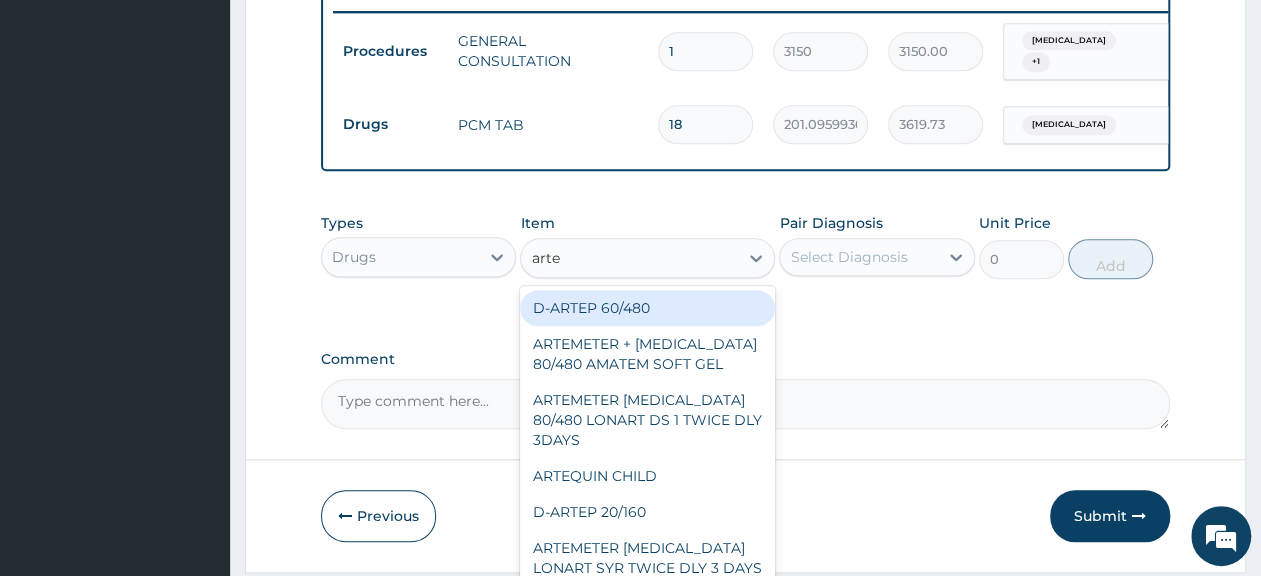 type on "artem" 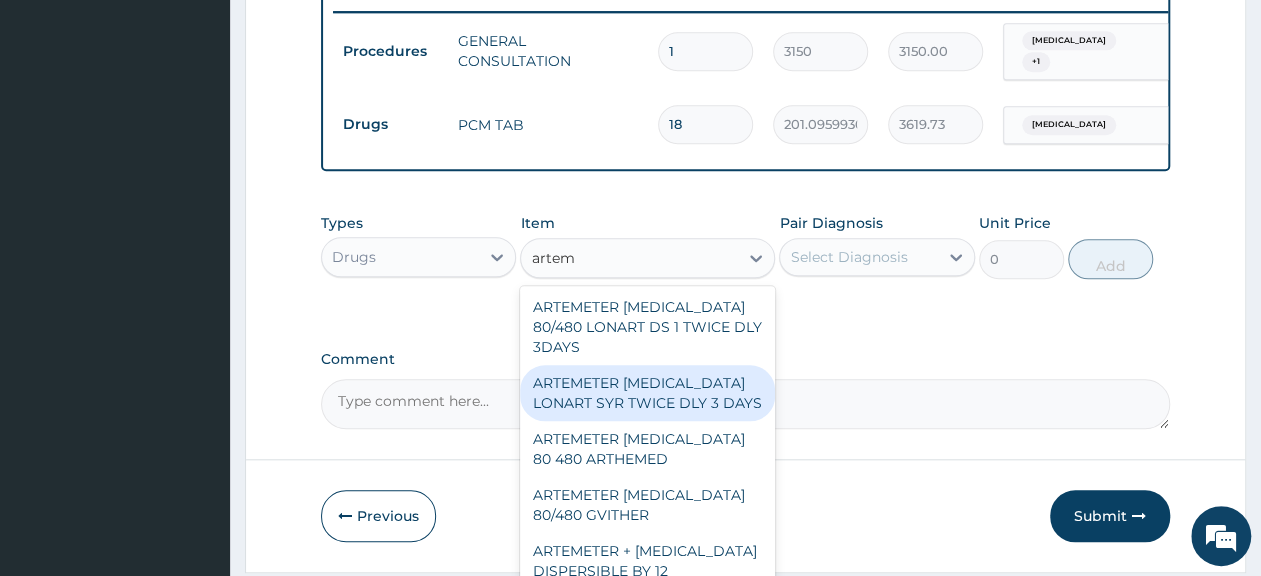 scroll, scrollTop: 100, scrollLeft: 0, axis: vertical 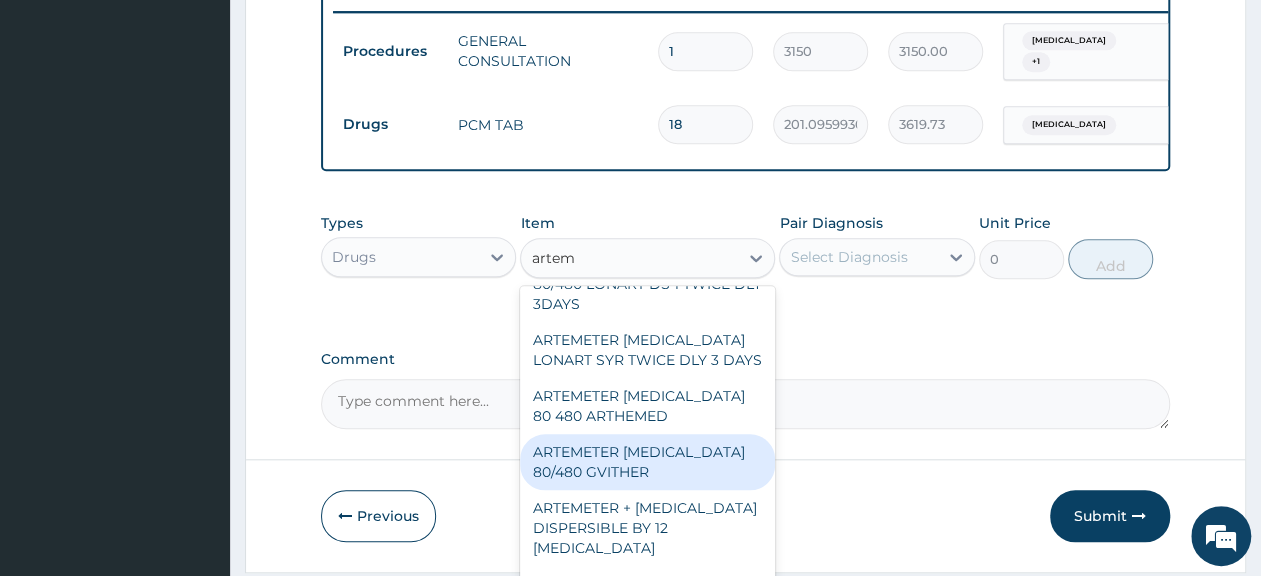 click on "ARTEMETER LUMEFANTRINE 80/480 GVITHER" at bounding box center (647, 462) 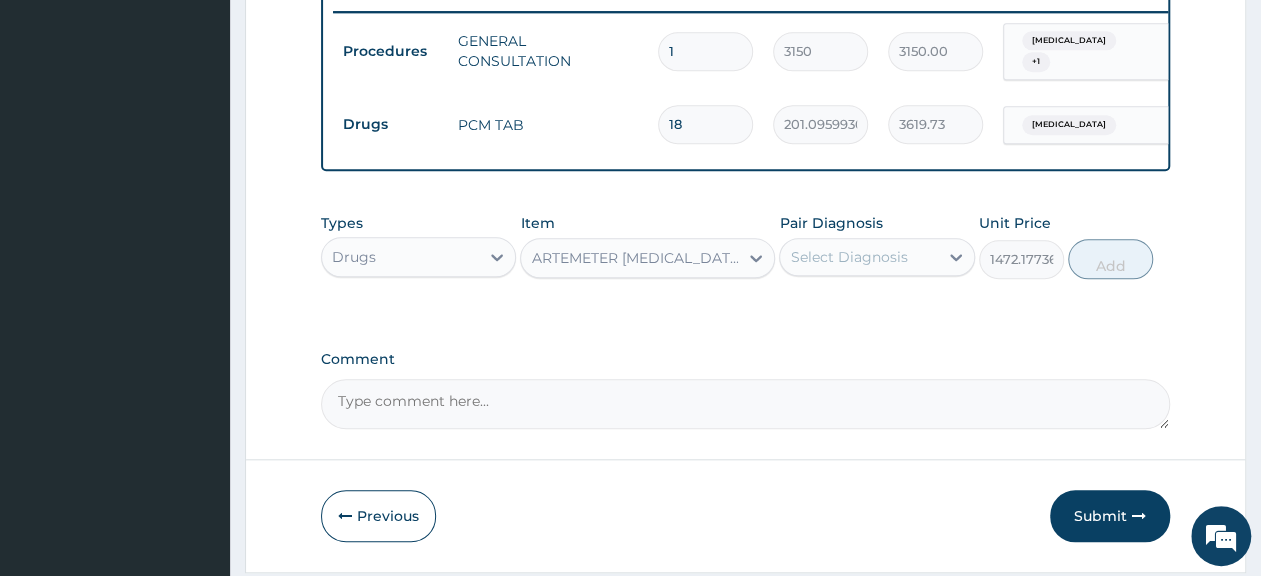 click on "Select Diagnosis" at bounding box center [848, 257] 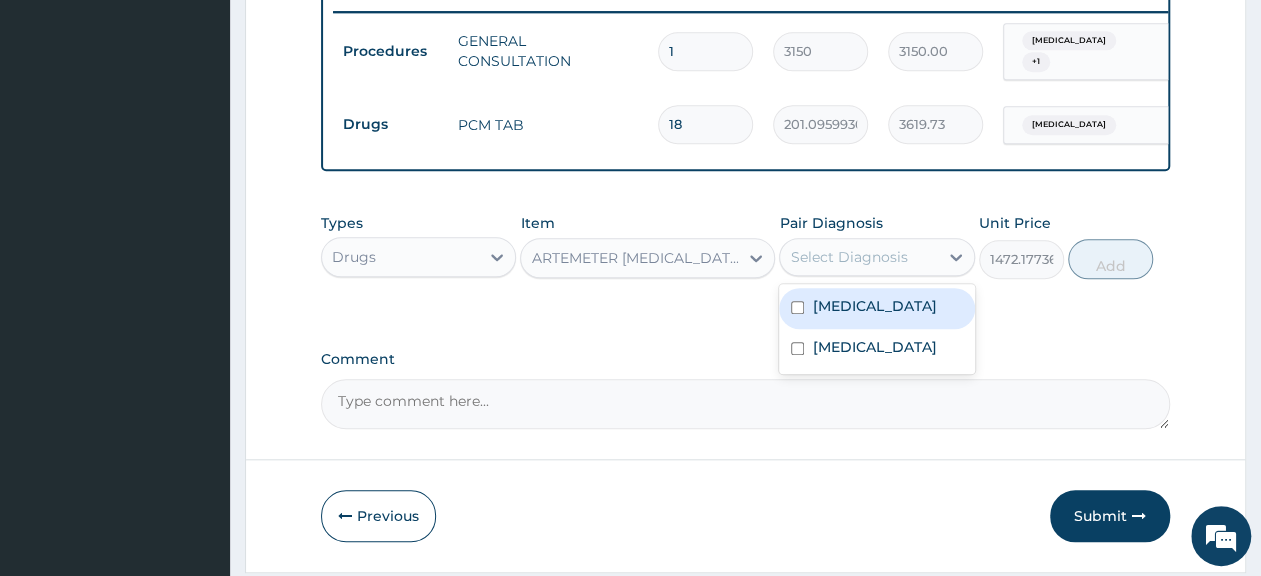 click on "Malaria" at bounding box center (876, 308) 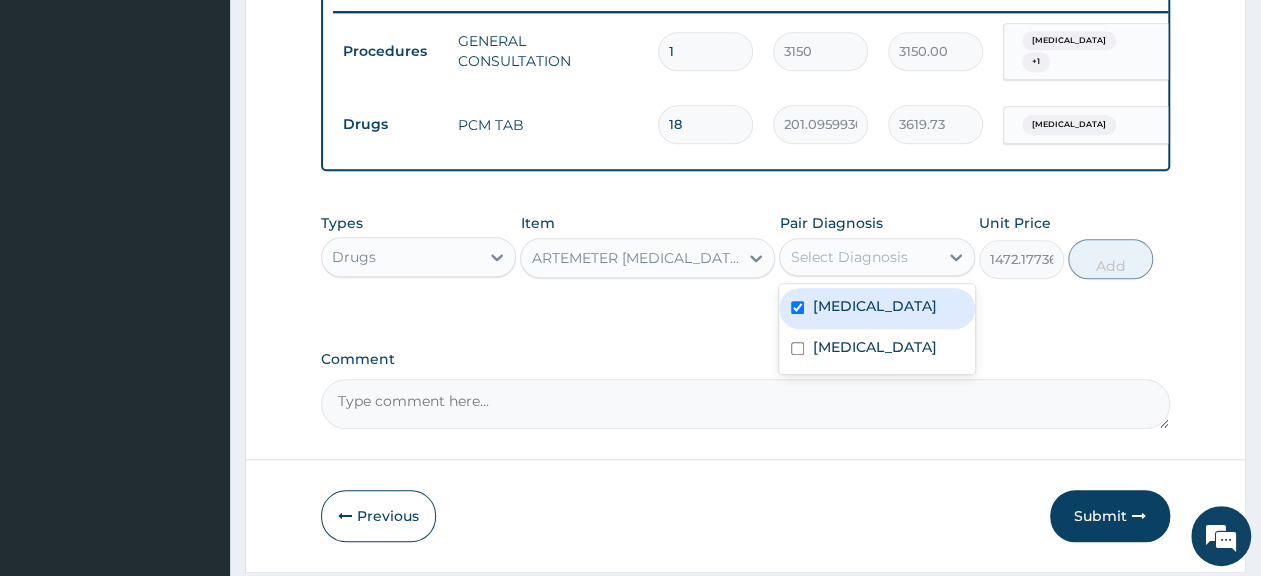 checkbox on "true" 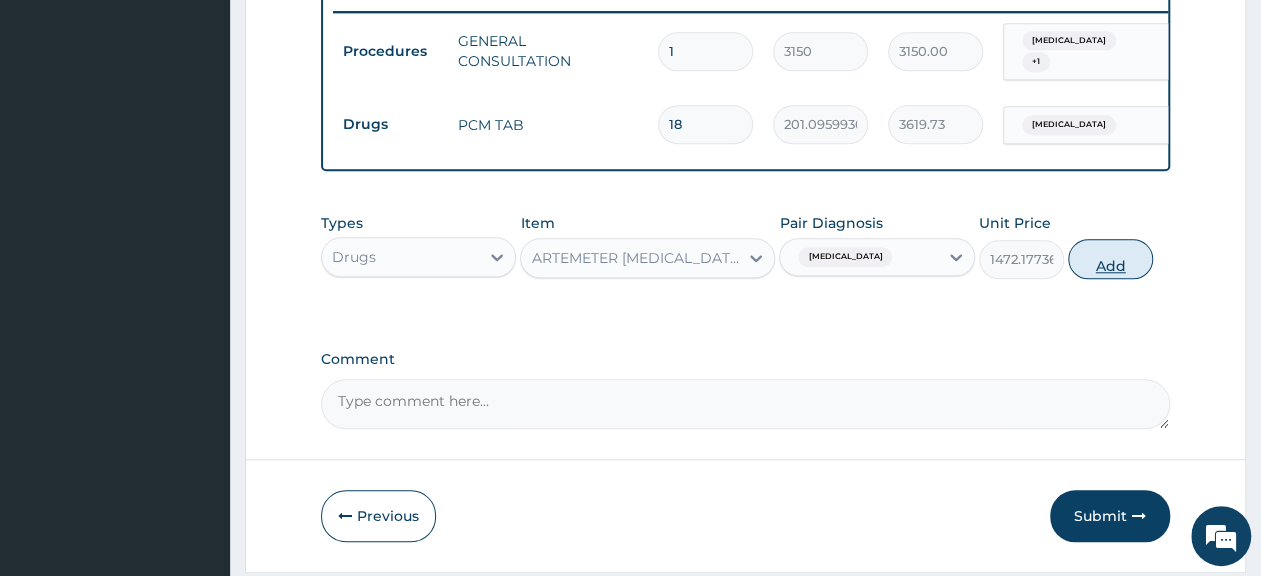 click on "Add" at bounding box center (1110, 259) 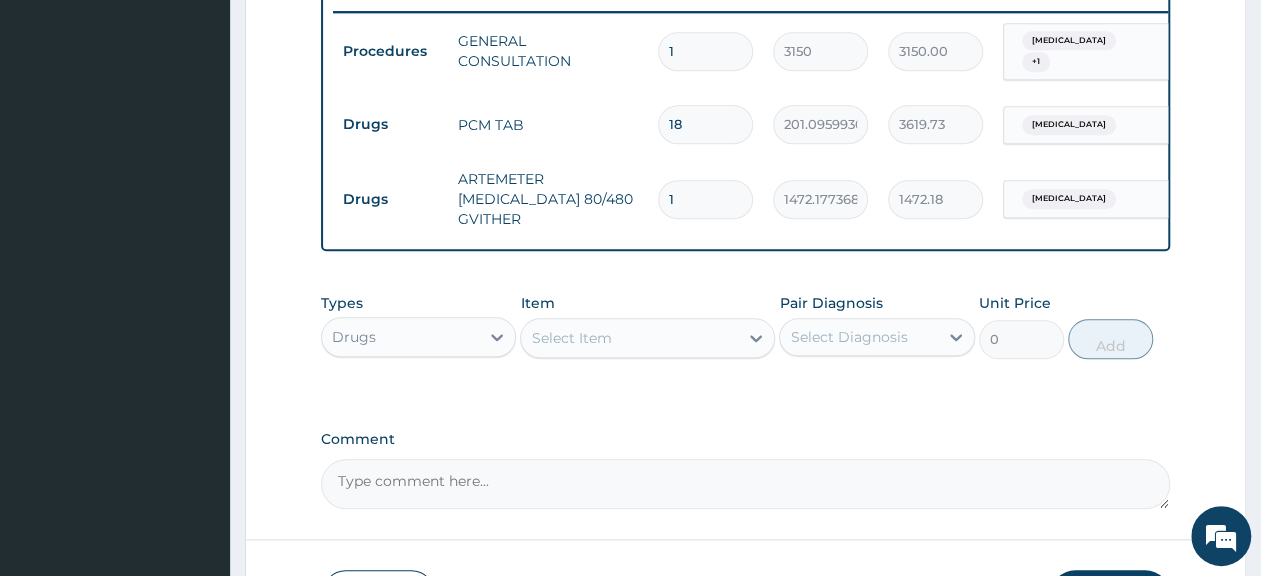 click on "1" at bounding box center [705, 199] 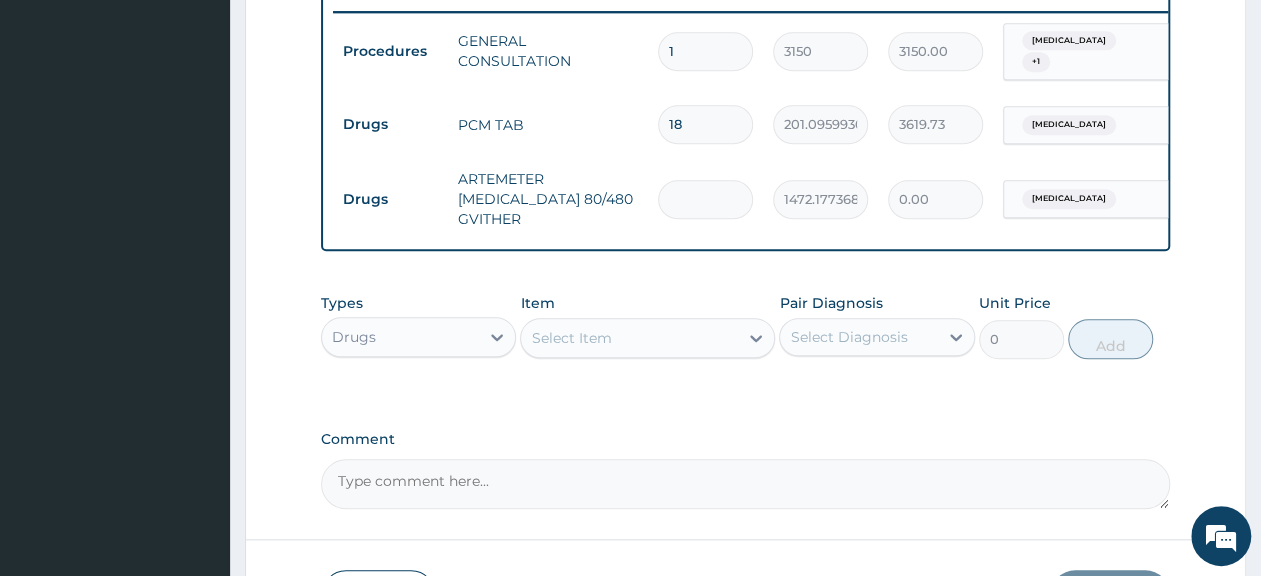 type on "6" 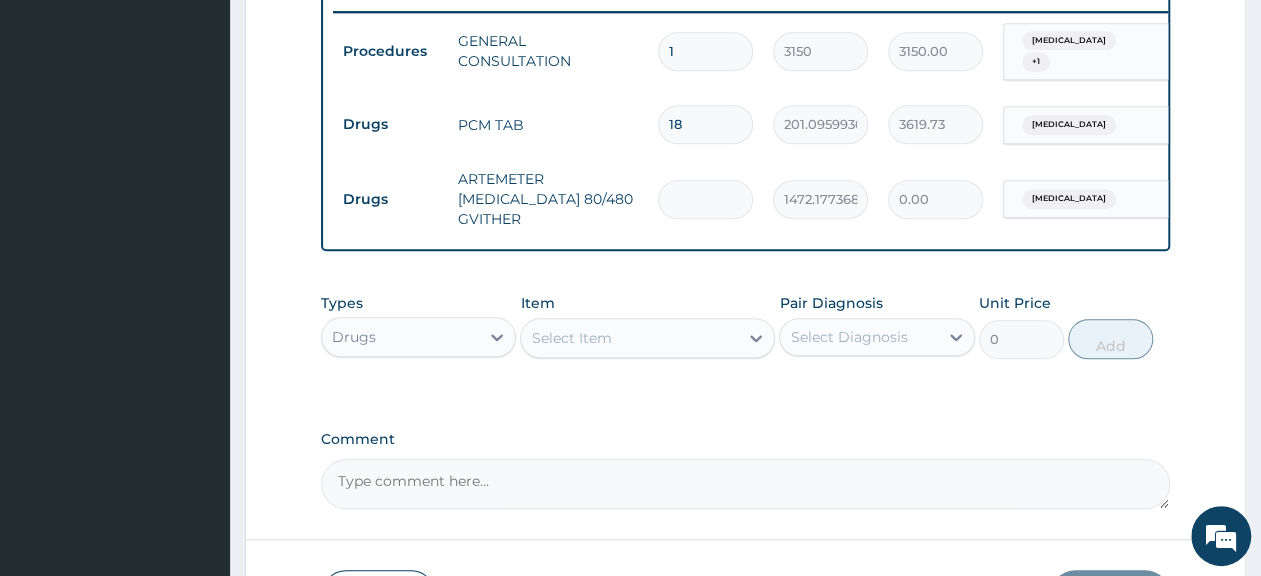 type on "8833.06" 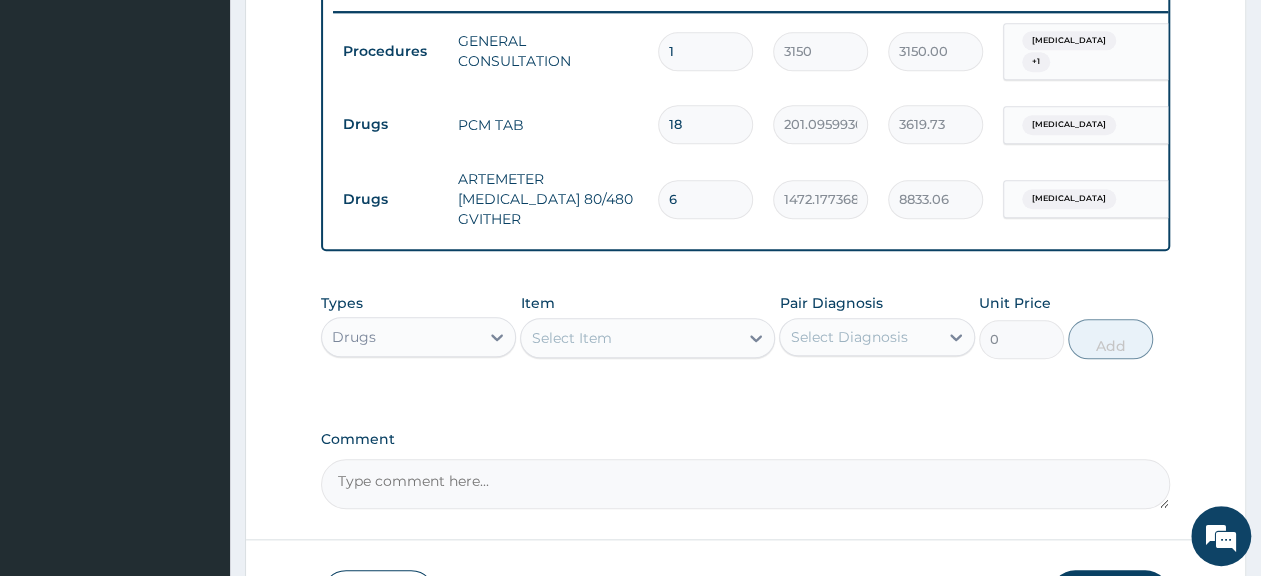 type on "6" 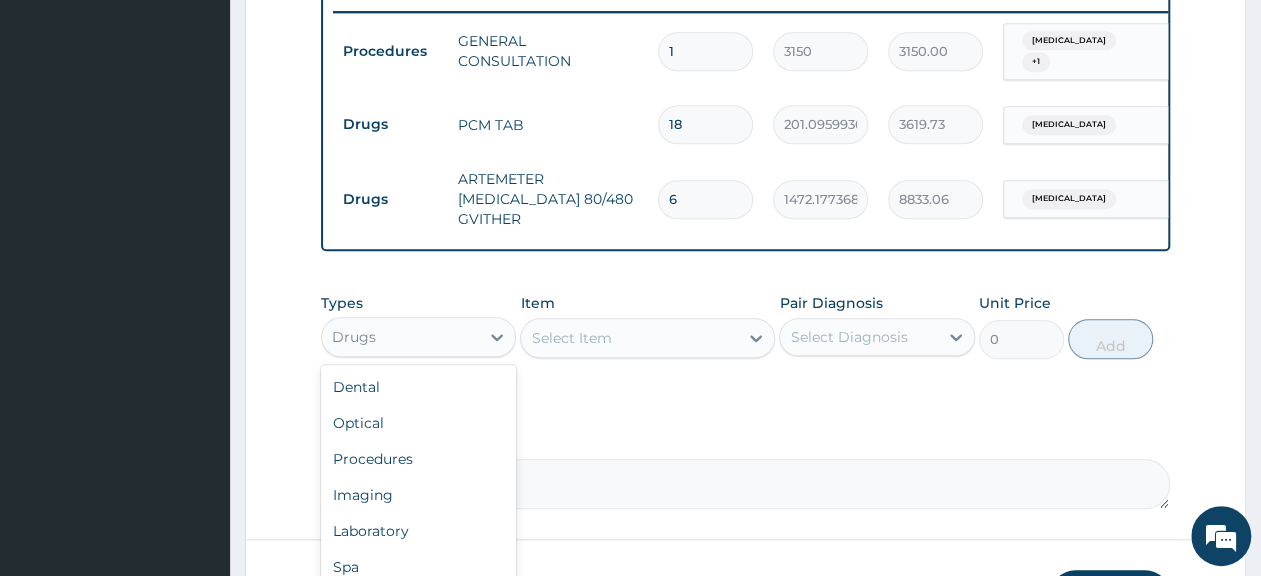 click on "Drugs" at bounding box center [400, 337] 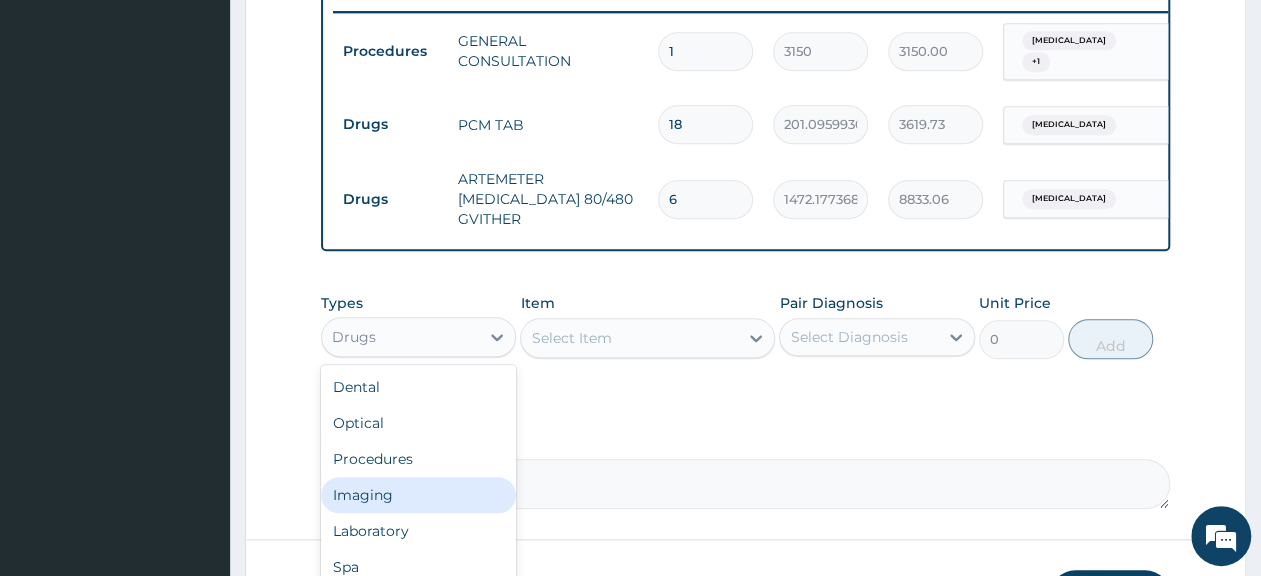 scroll, scrollTop: 68, scrollLeft: 0, axis: vertical 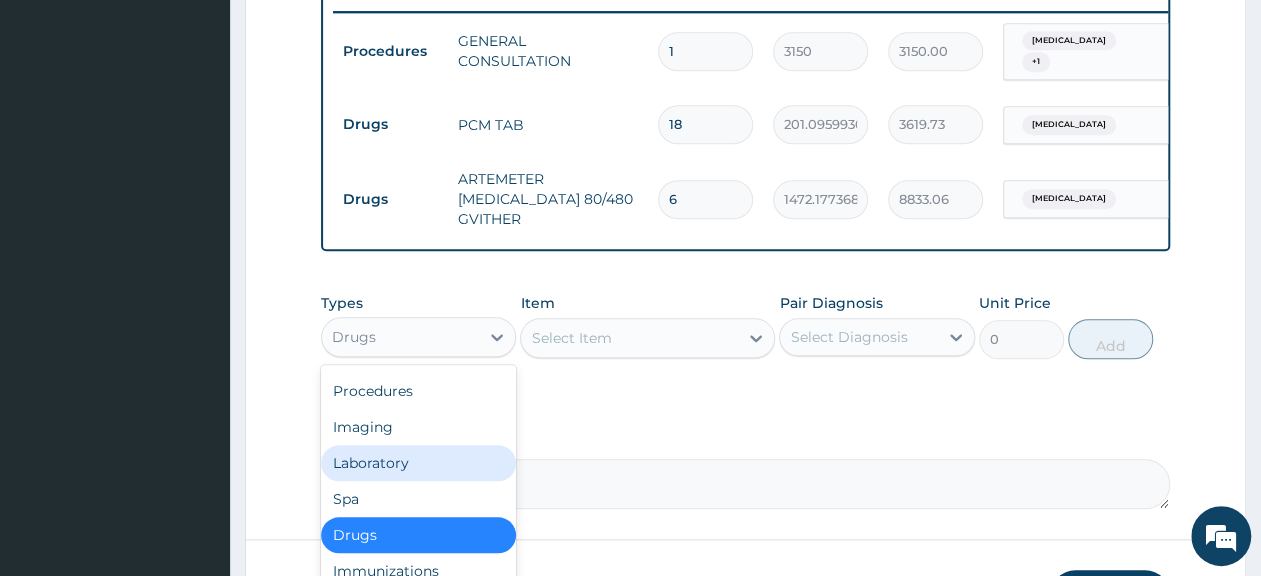 click on "Laboratory" at bounding box center (418, 463) 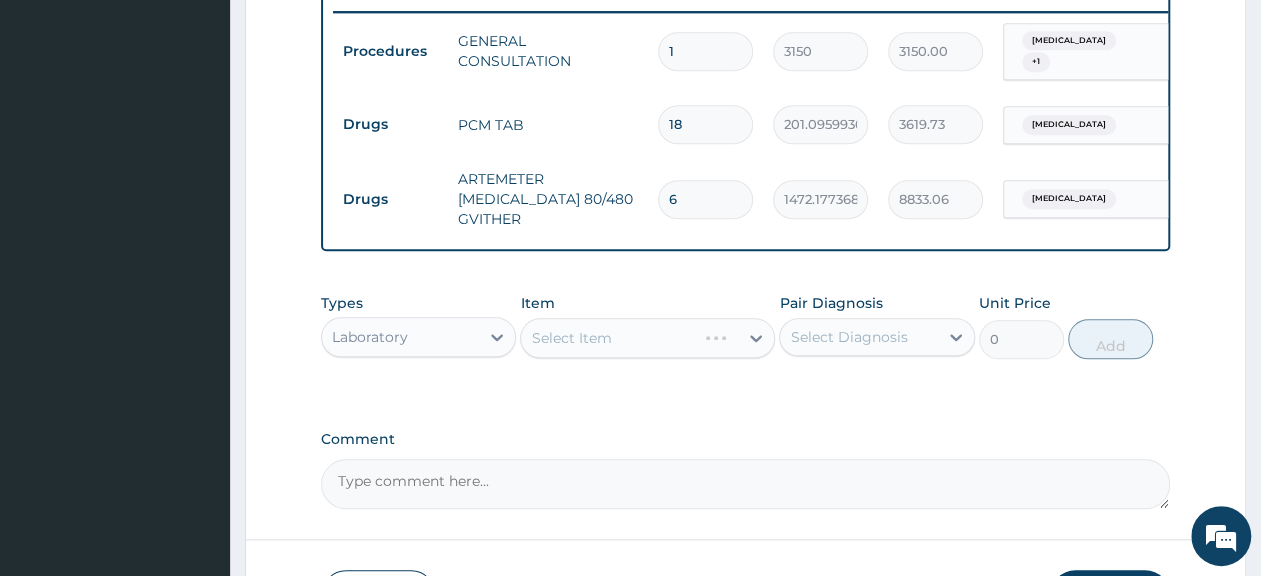 click on "Select Item" at bounding box center (647, 338) 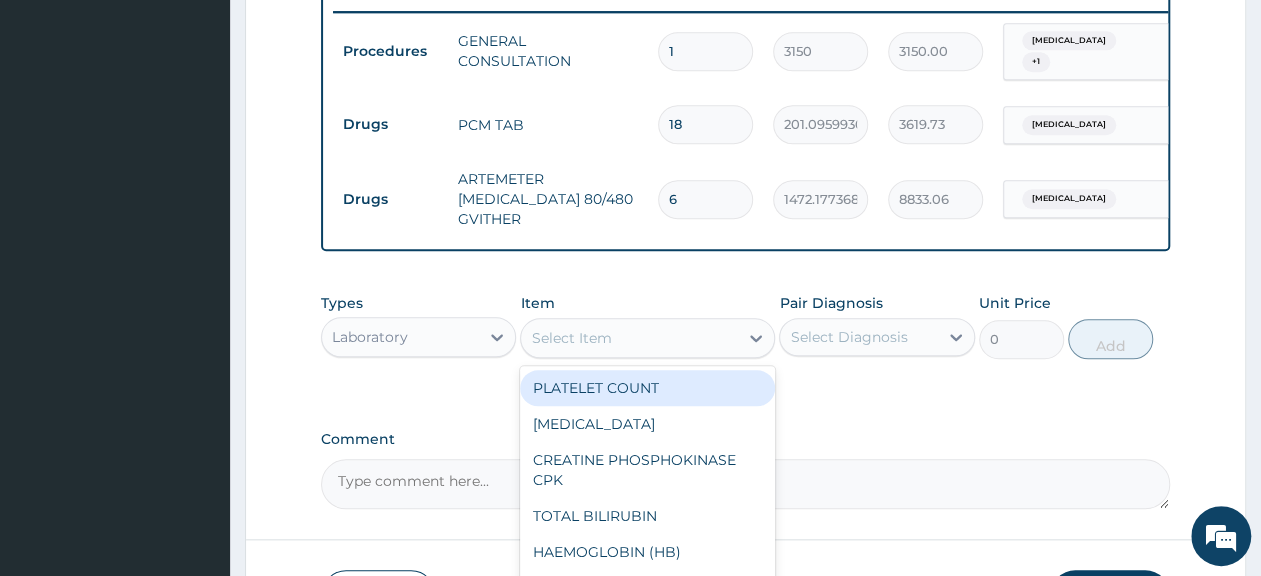 click on "Select Item" at bounding box center (571, 338) 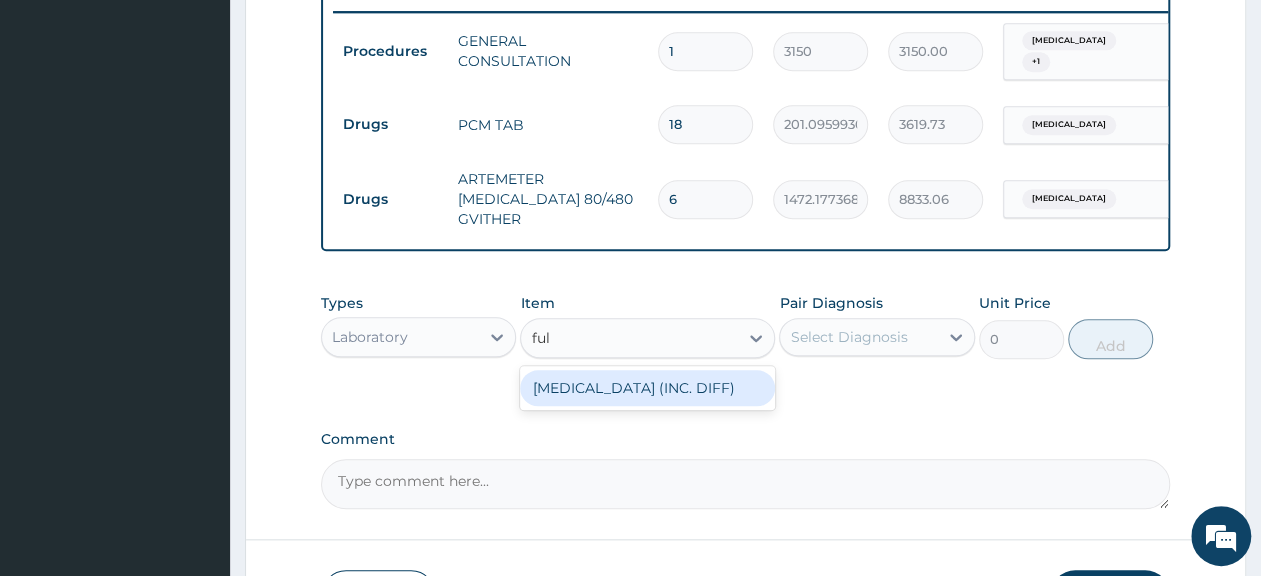 type on "full" 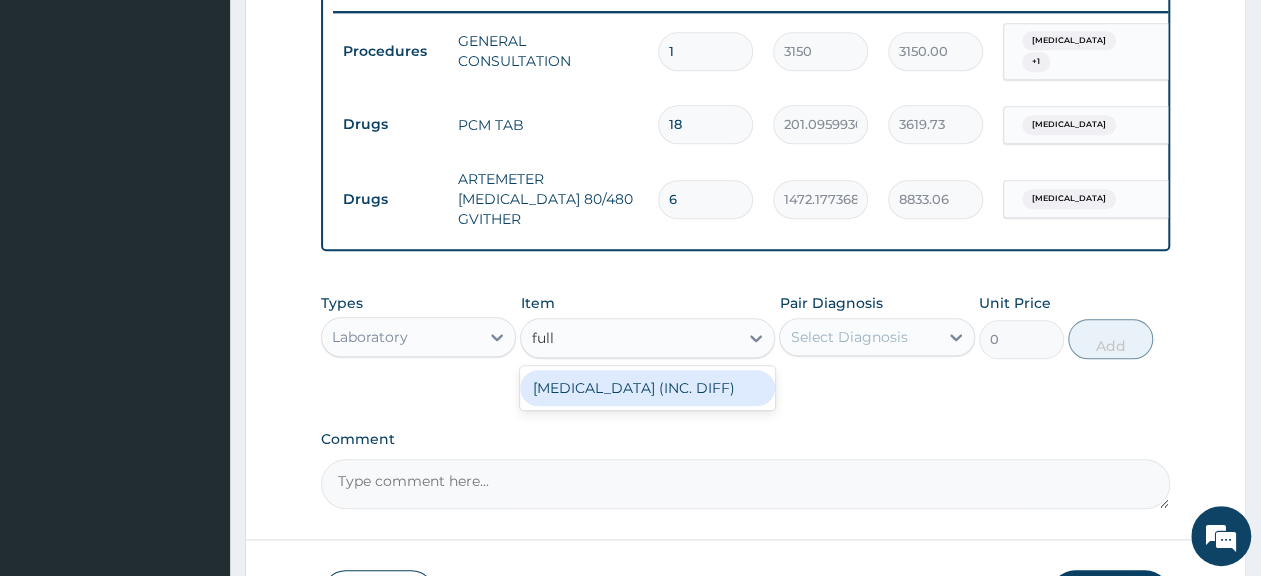 click on "FULL BLOOD COUNT (INC. DIFF)" at bounding box center (647, 388) 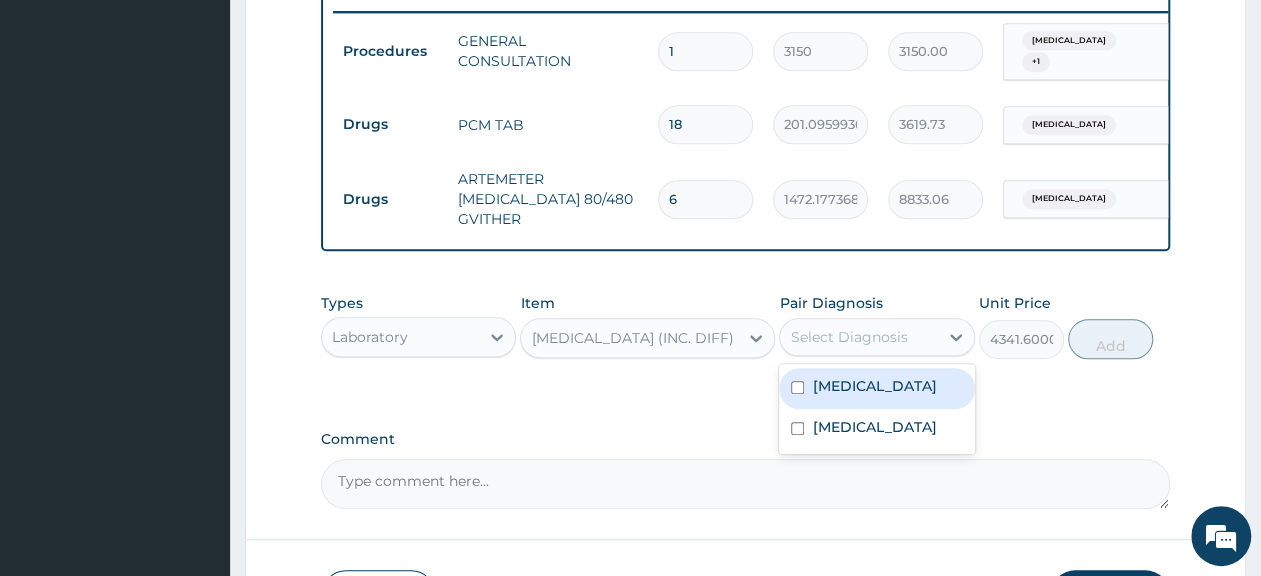 click on "Select Diagnosis" at bounding box center (858, 337) 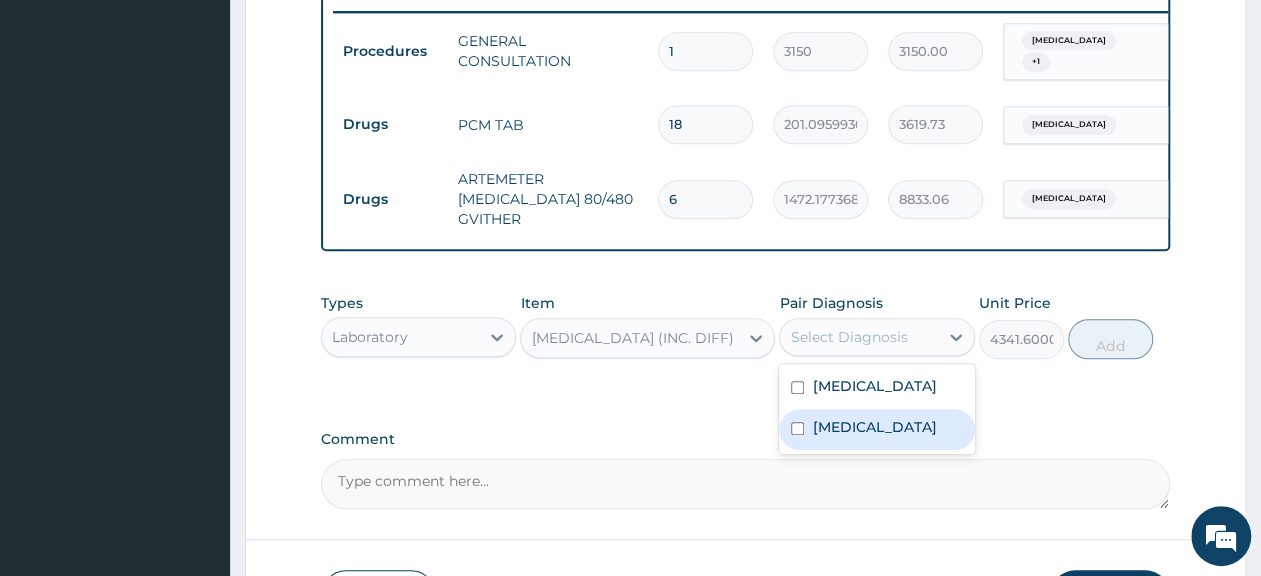 click on "Bacteremia" at bounding box center [874, 427] 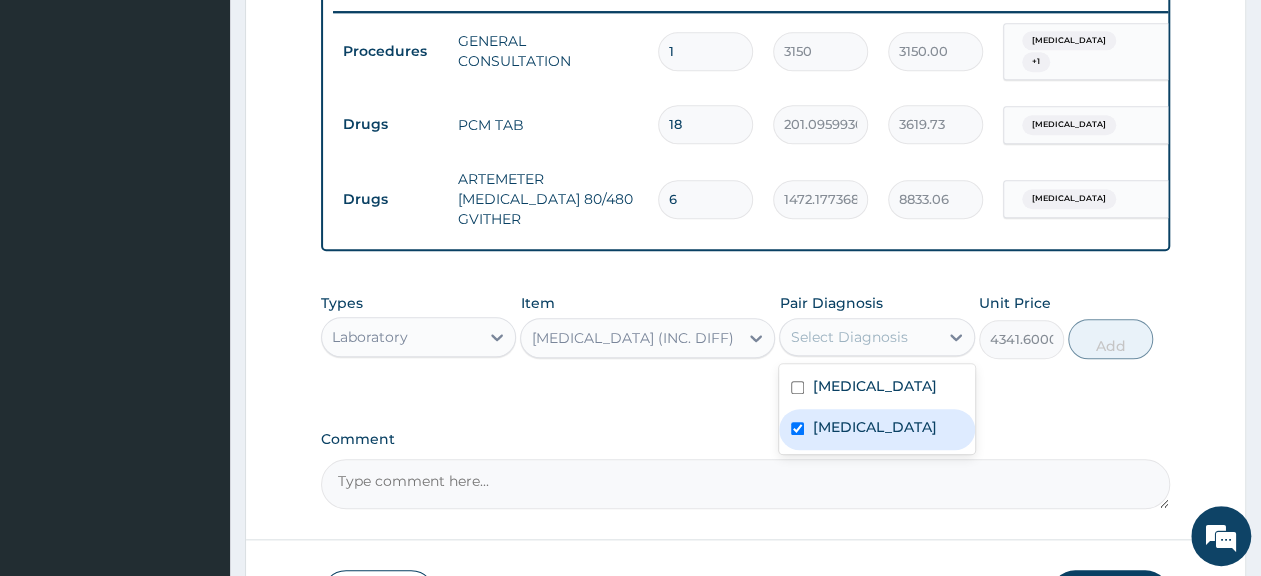 checkbox on "true" 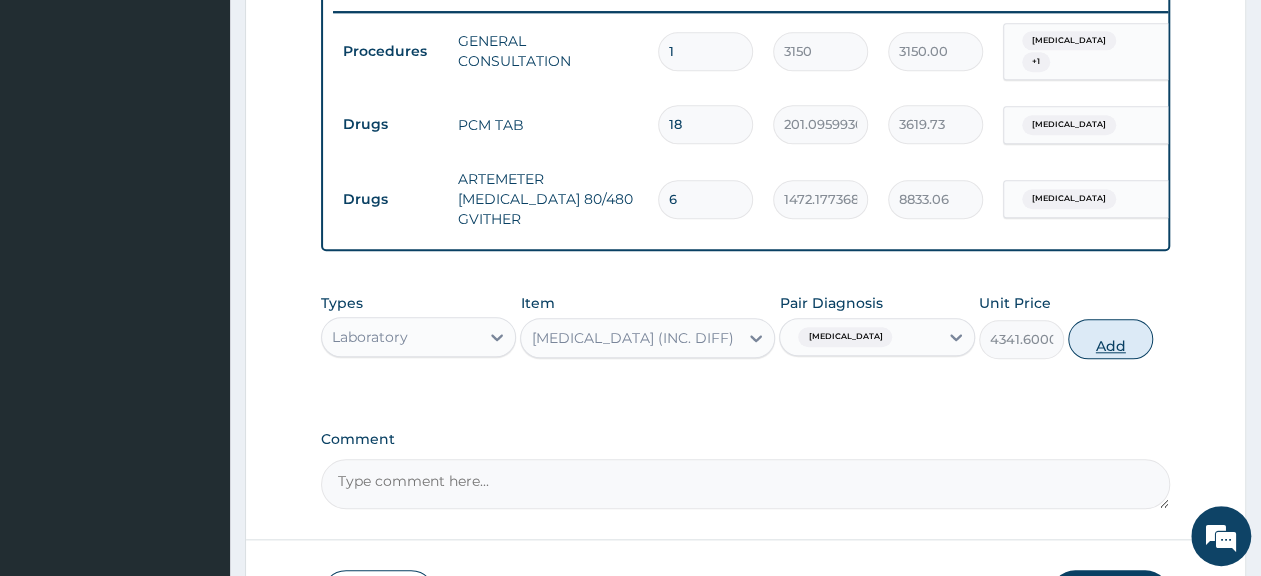 click on "Add" at bounding box center [1110, 339] 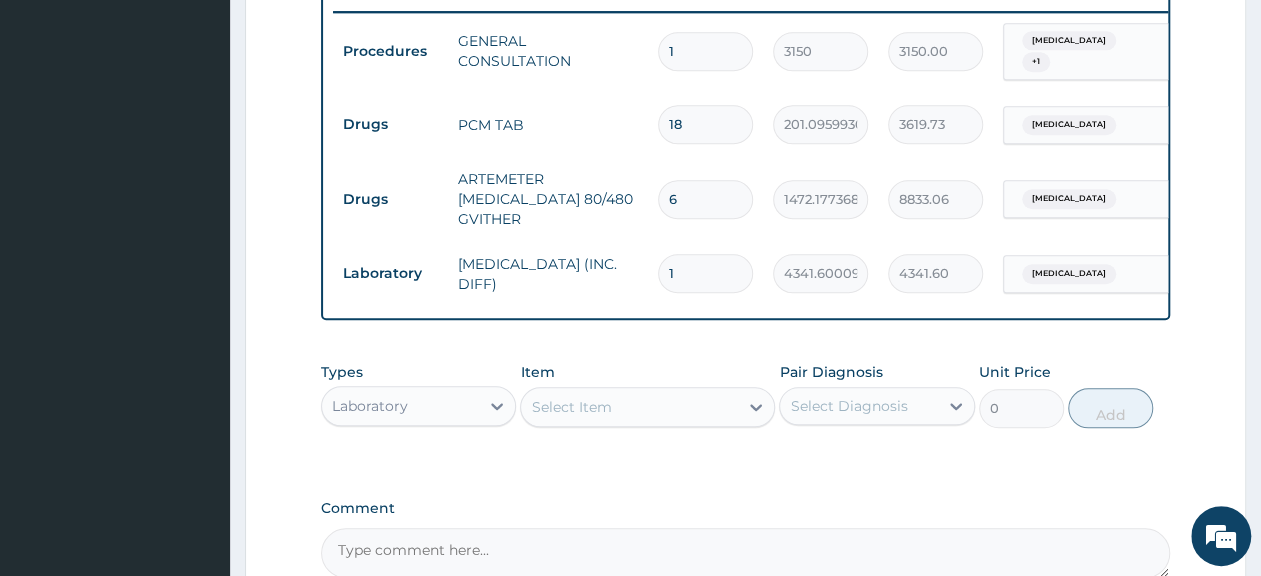 click on "Select Item" at bounding box center (629, 407) 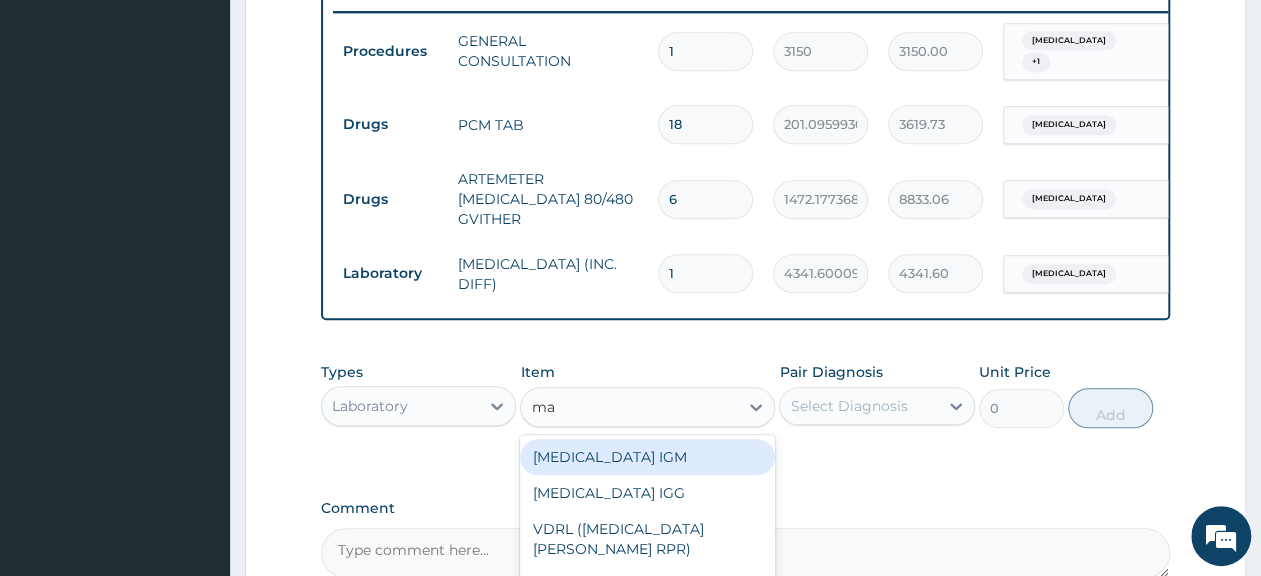 type on "mala" 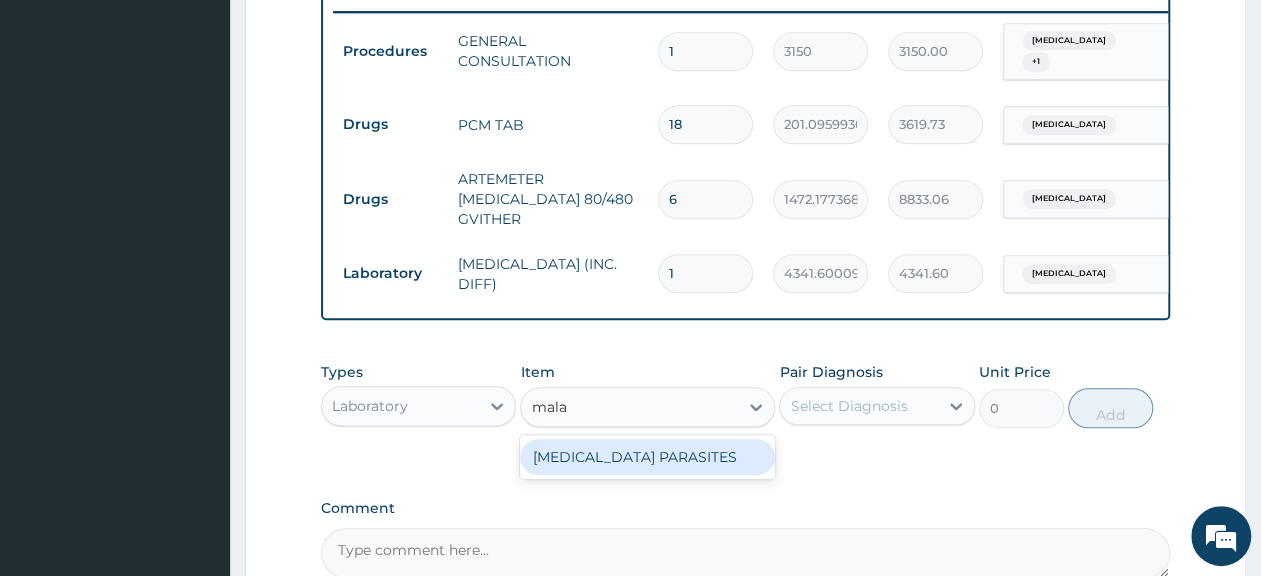 click on "MALARIA PARASITES" at bounding box center (647, 457) 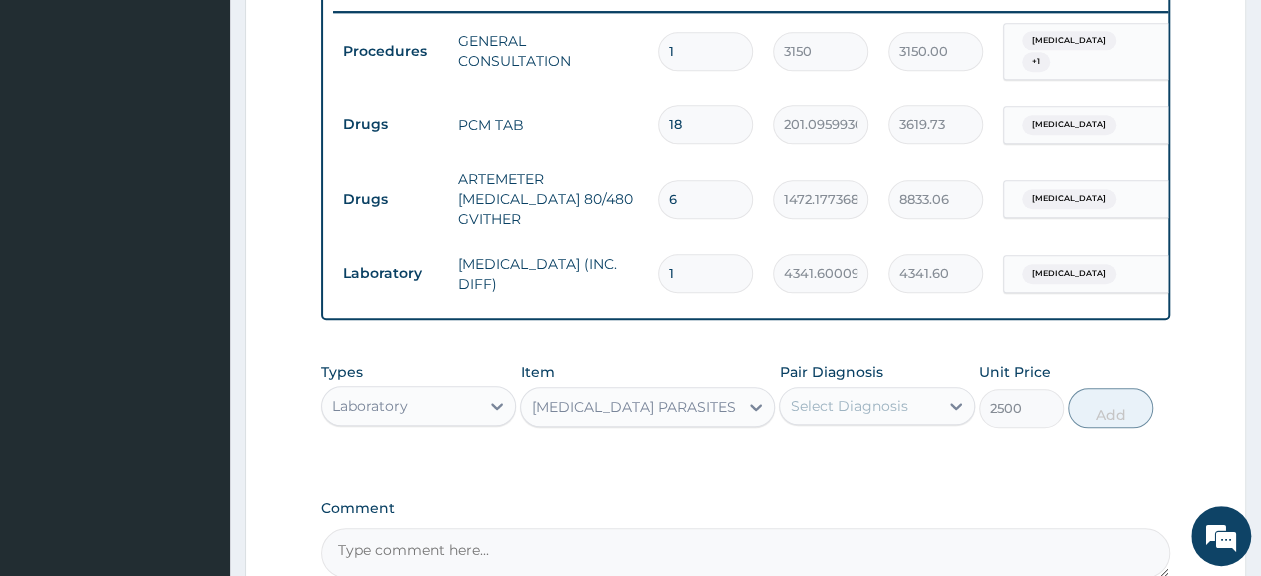 click on "Select Diagnosis" at bounding box center (848, 406) 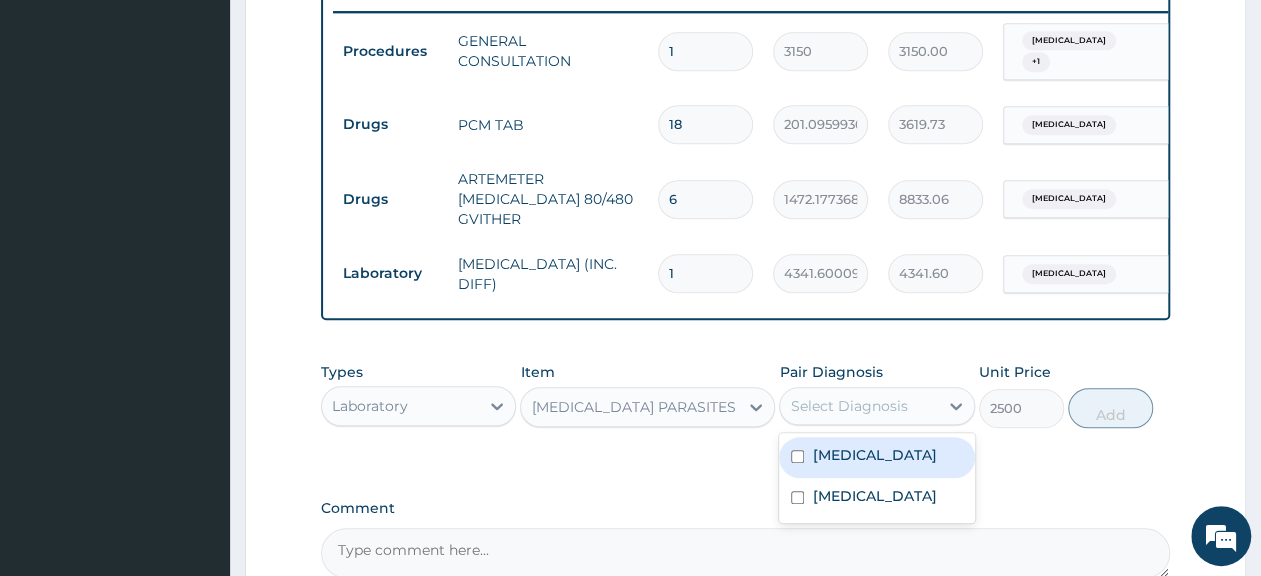 click on "Malaria" at bounding box center (876, 457) 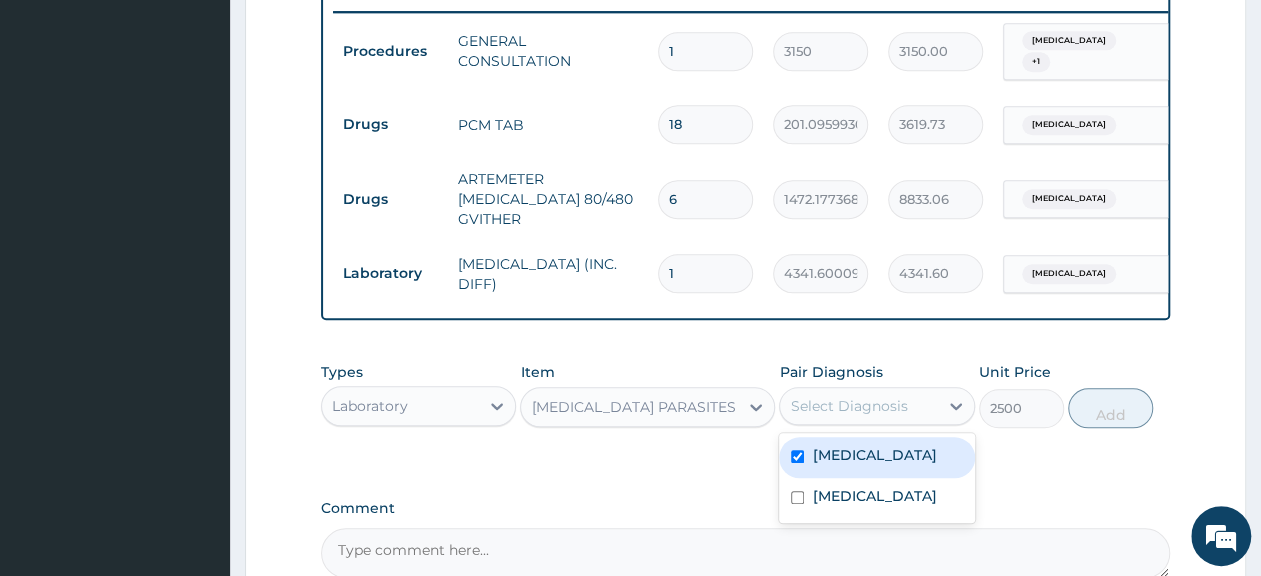 checkbox on "true" 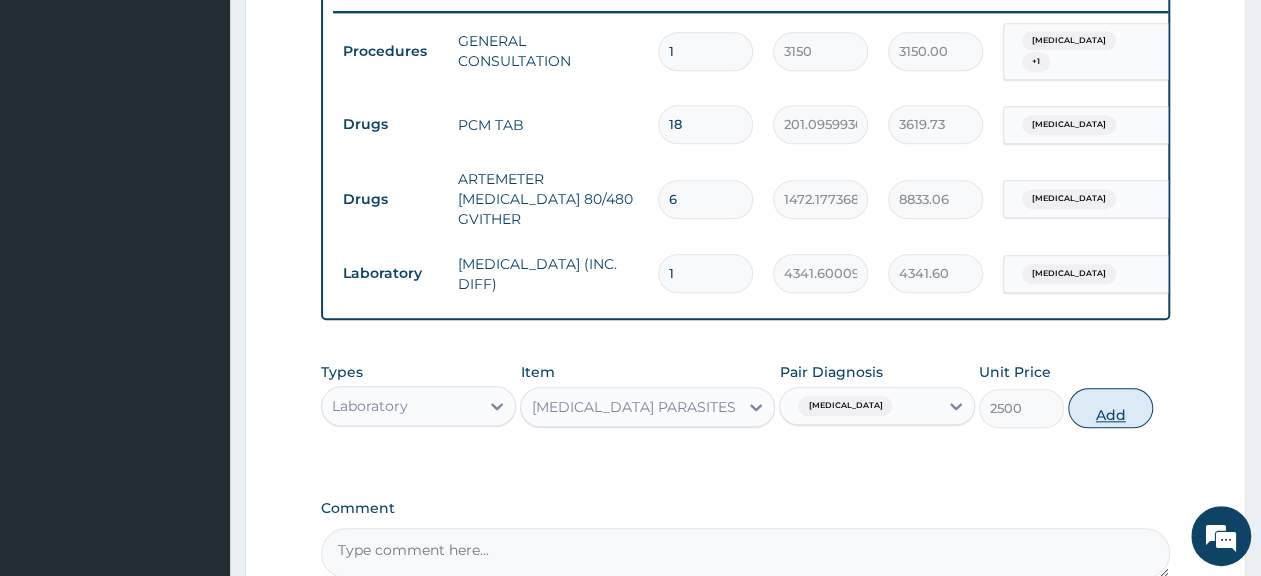 click on "Add" at bounding box center [1110, 408] 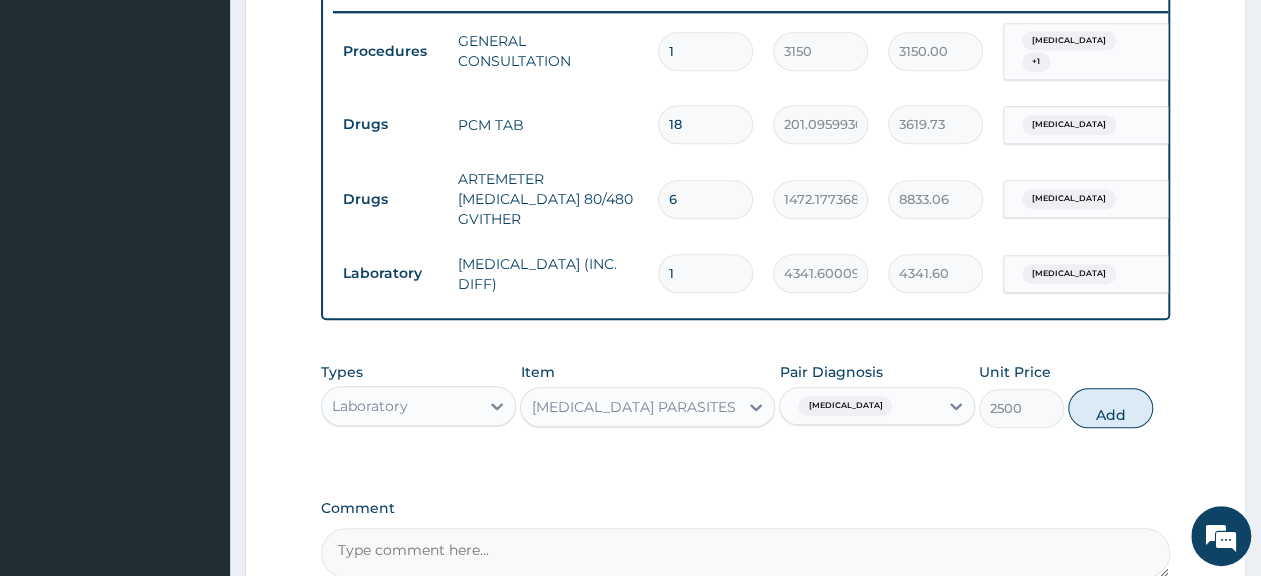 type on "0" 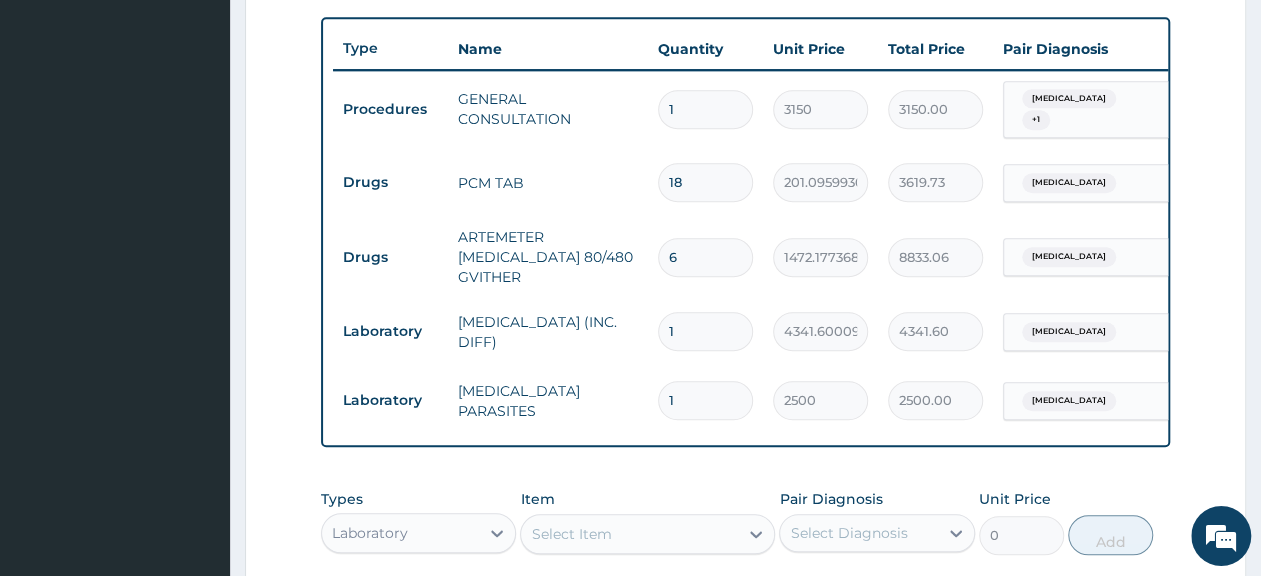 scroll, scrollTop: 681, scrollLeft: 0, axis: vertical 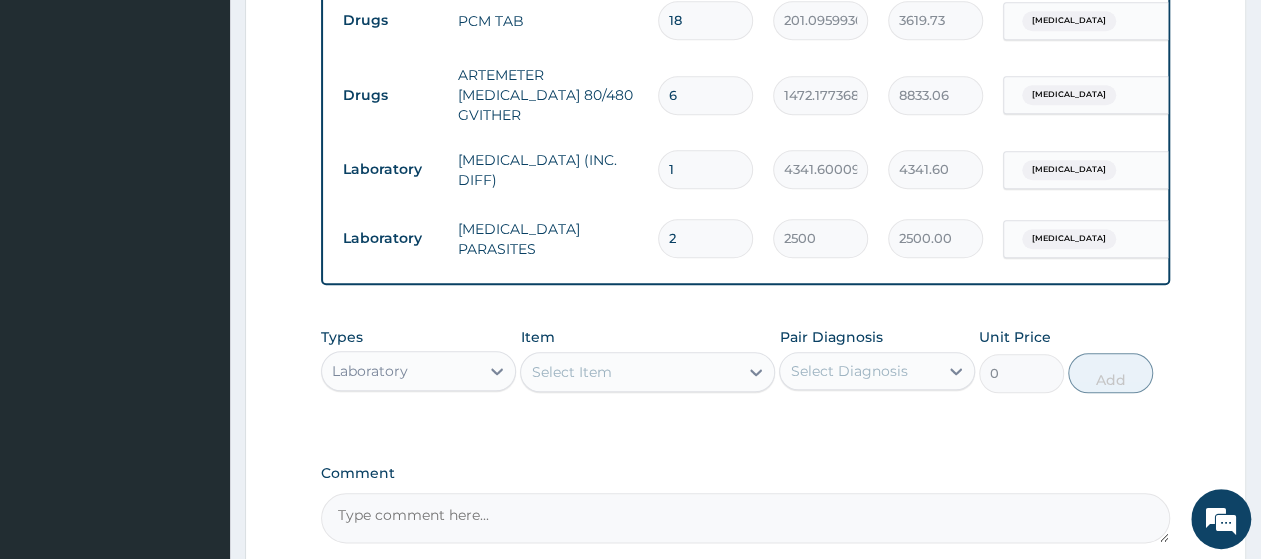 type on "3" 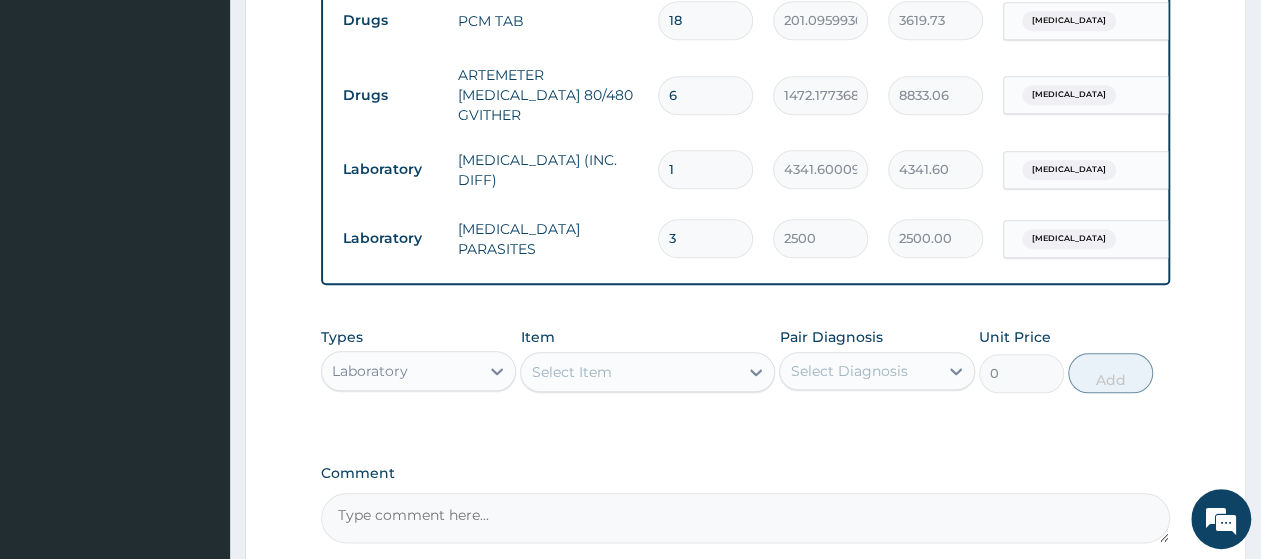 type on "7500.00" 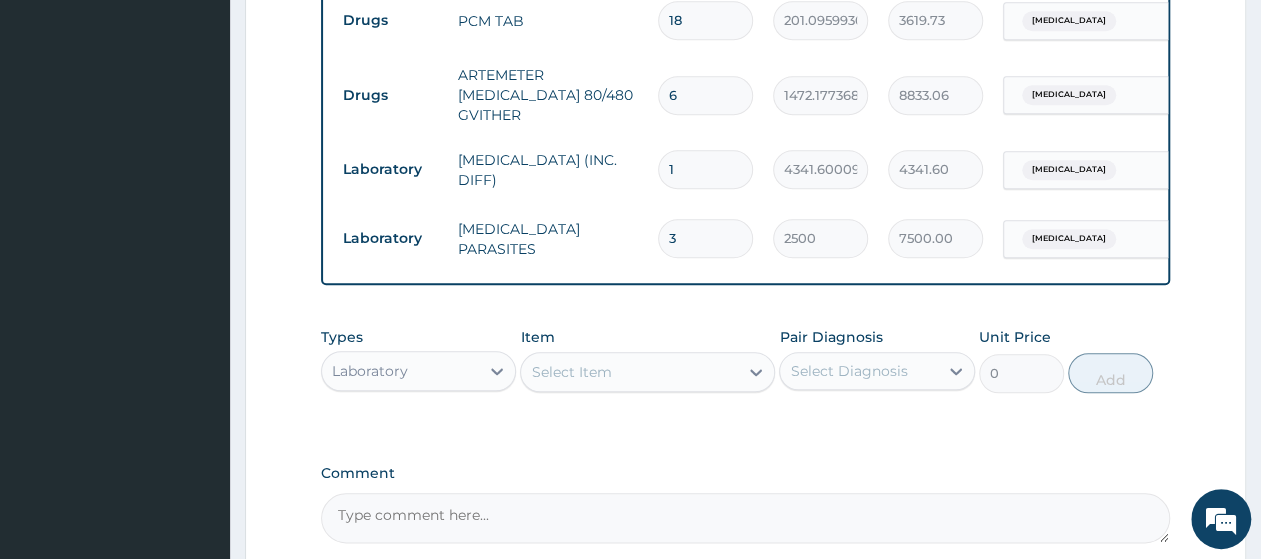 type 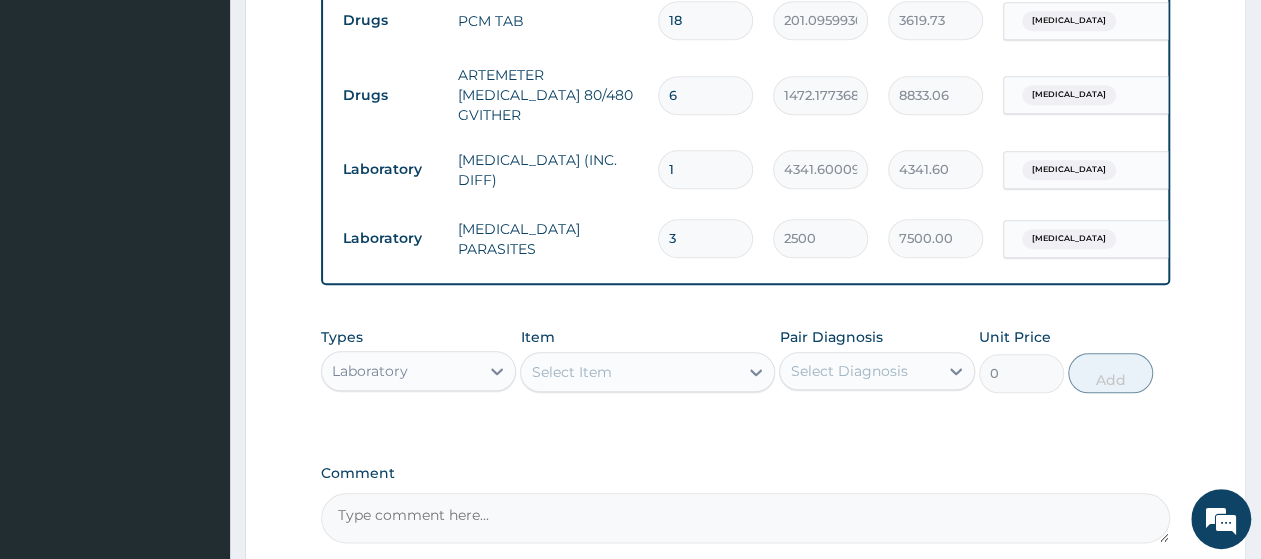 type on "0.00" 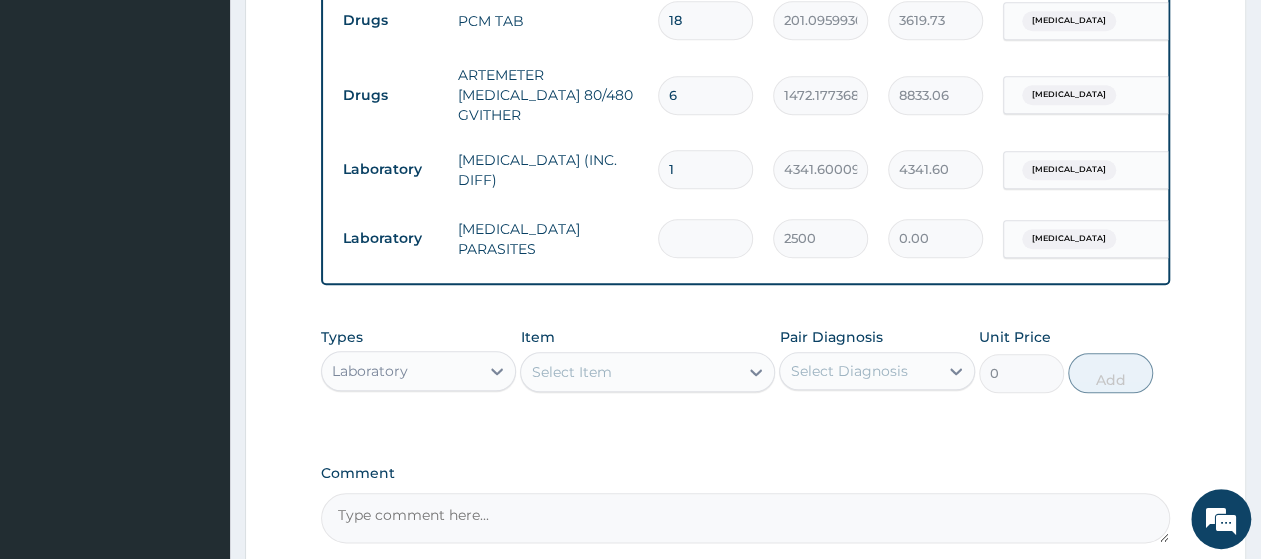 type on "1" 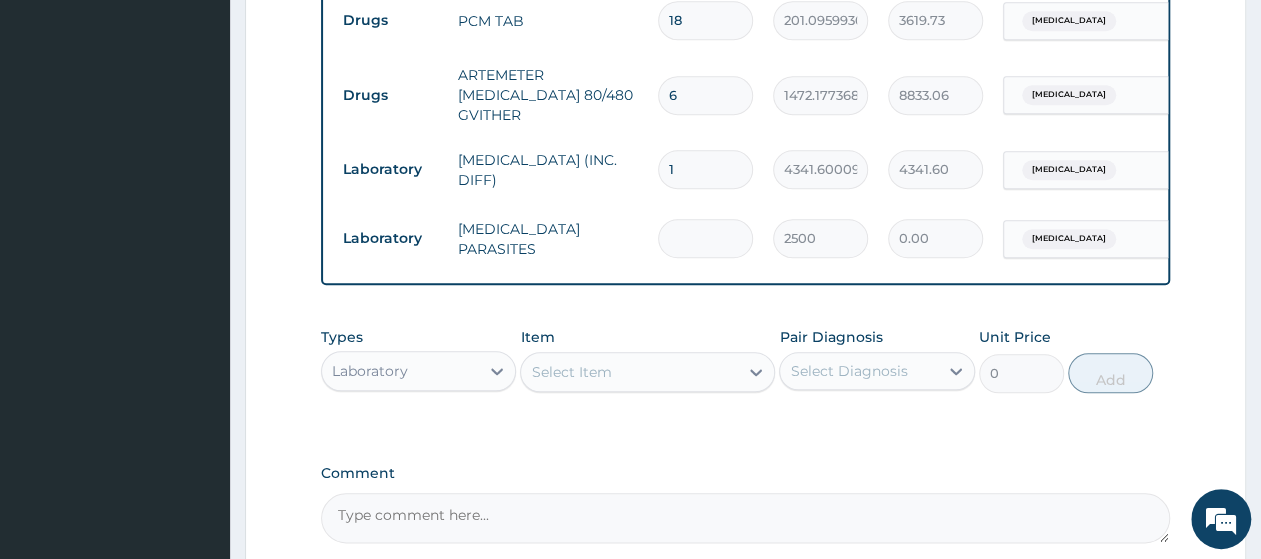 type on "2500.00" 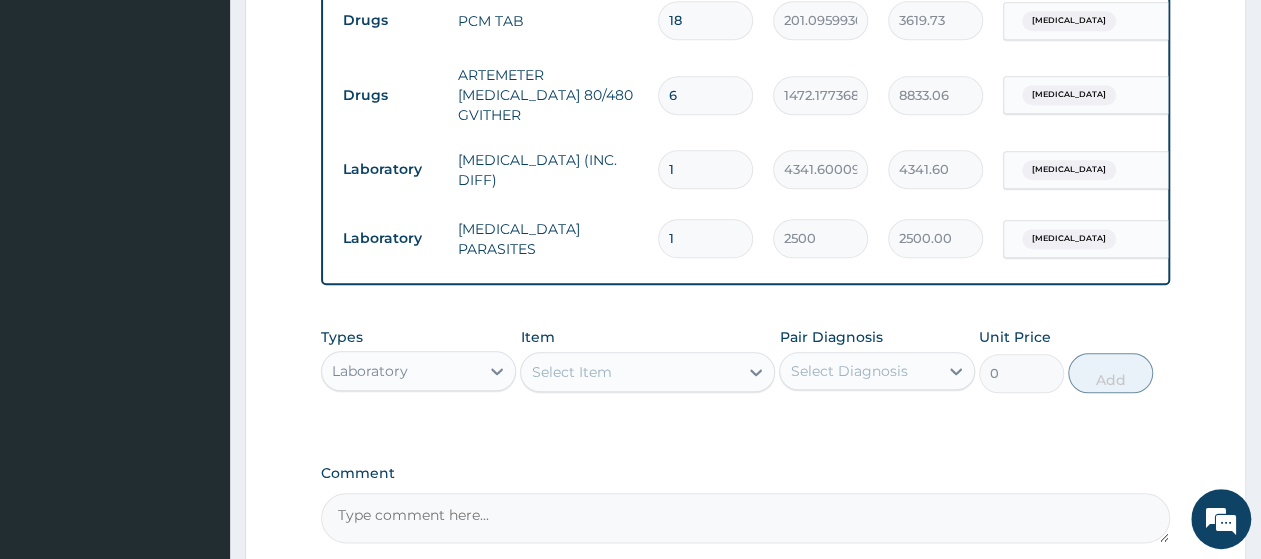 type on "1" 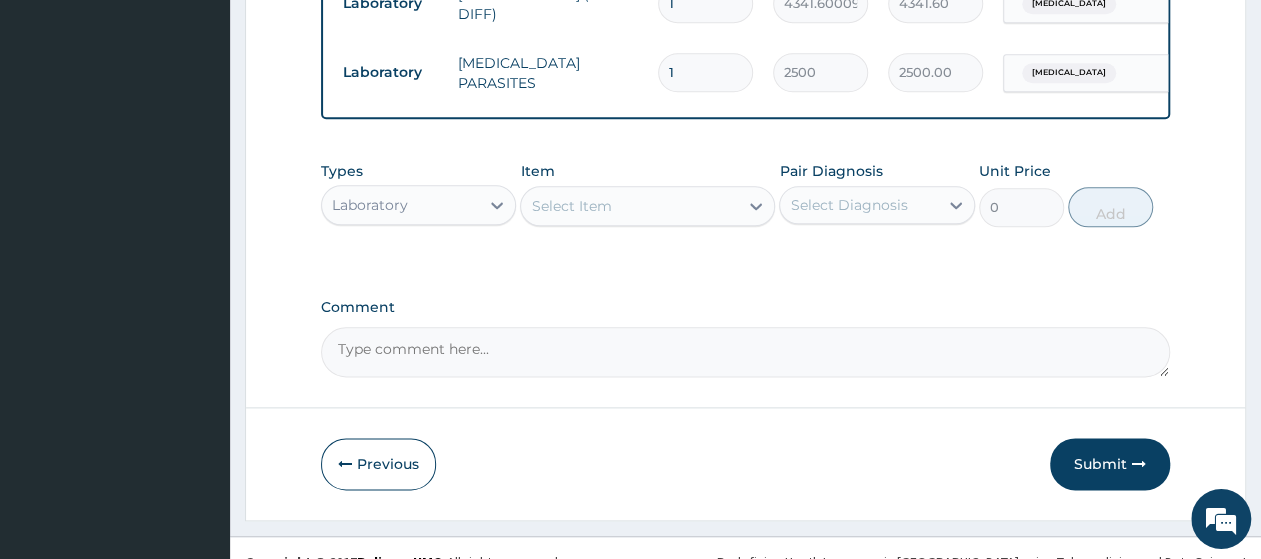 scroll, scrollTop: 1089, scrollLeft: 0, axis: vertical 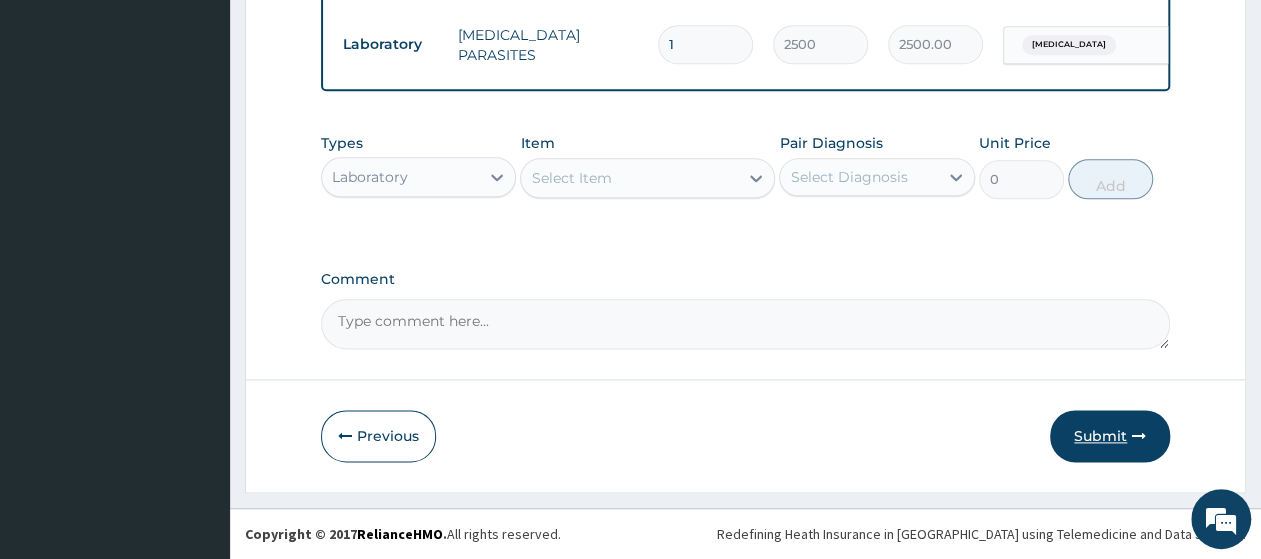 click on "Submit" at bounding box center (1110, 436) 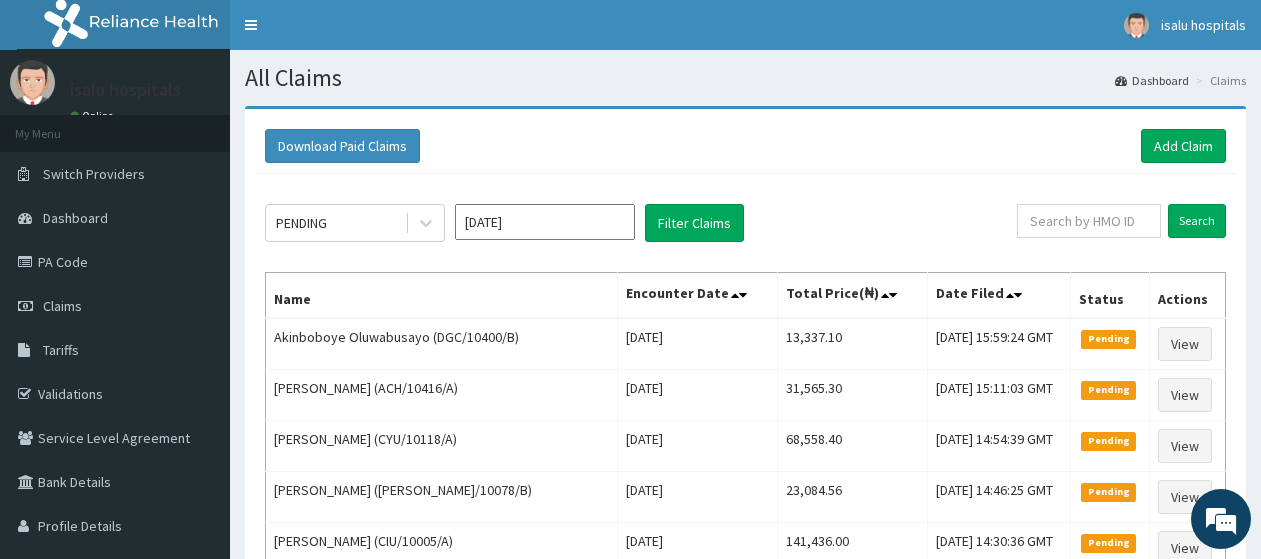 scroll, scrollTop: 0, scrollLeft: 0, axis: both 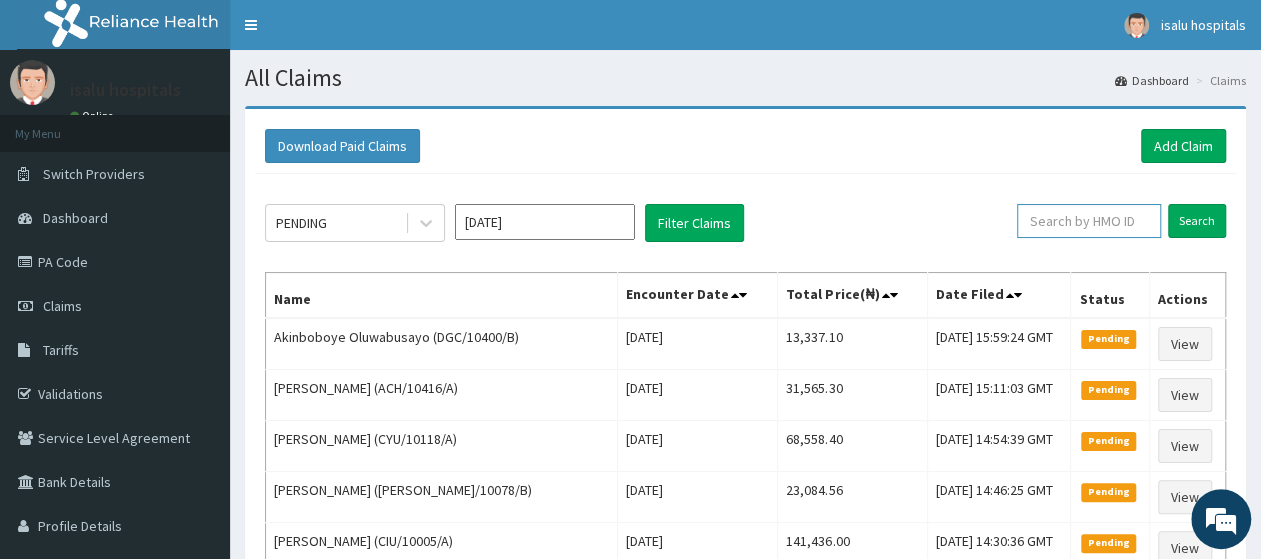 paste on "KWA/10109/B" 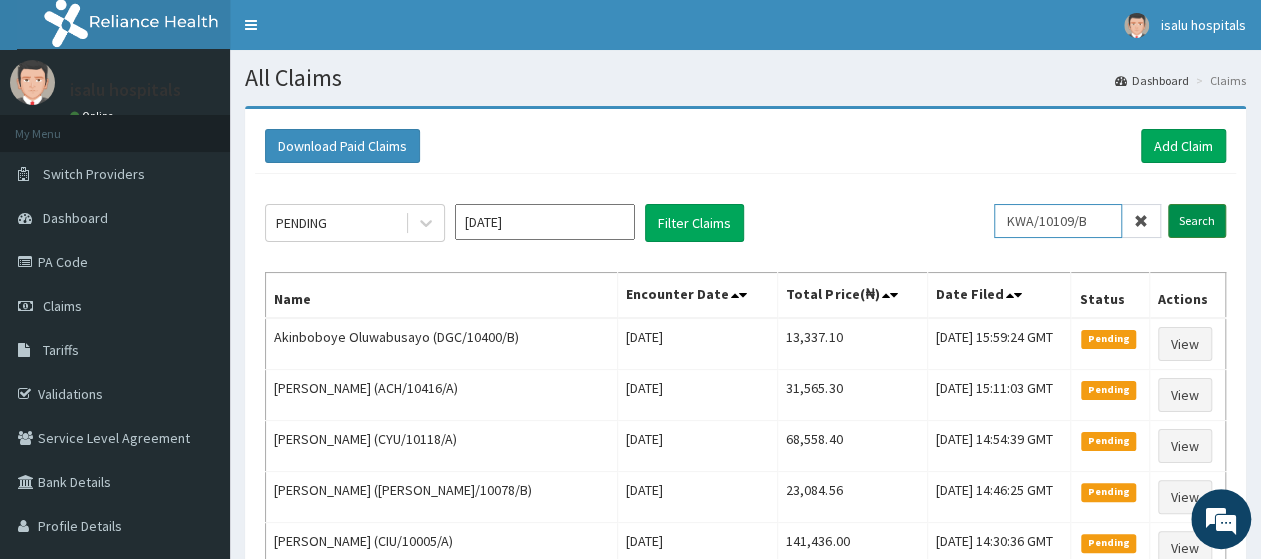type on "KWA/10109/B" 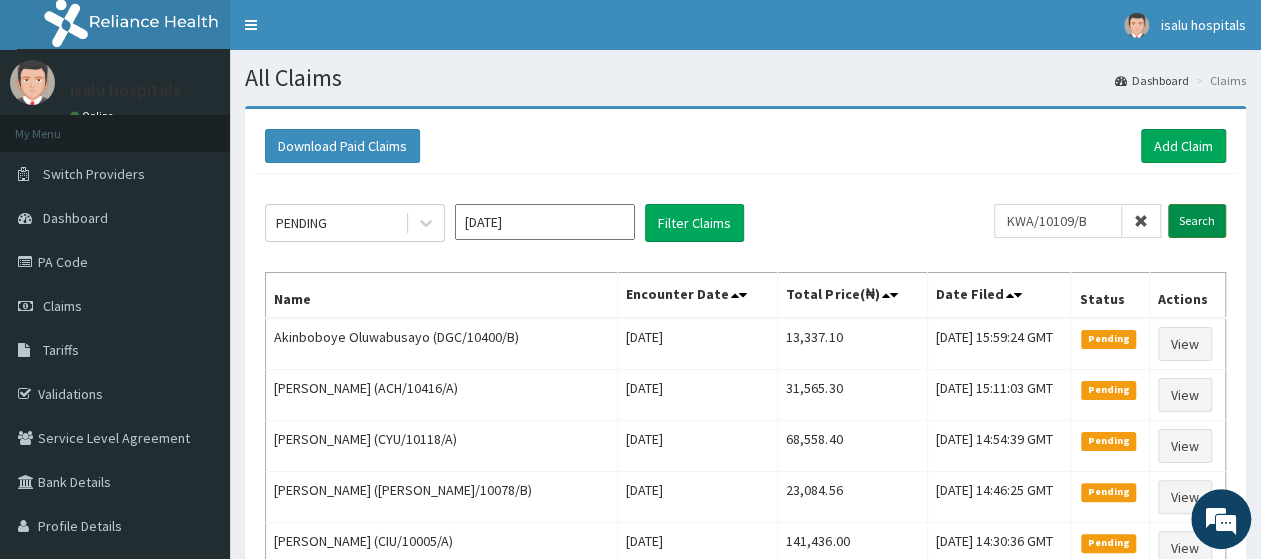 click on "Search" at bounding box center (1197, 221) 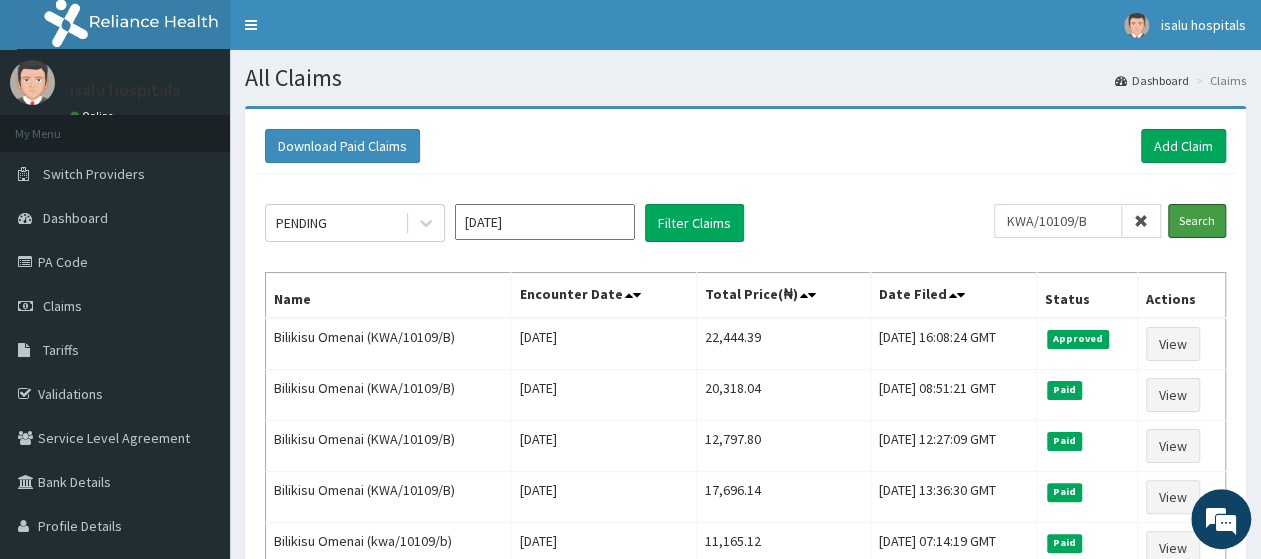 scroll, scrollTop: 0, scrollLeft: 0, axis: both 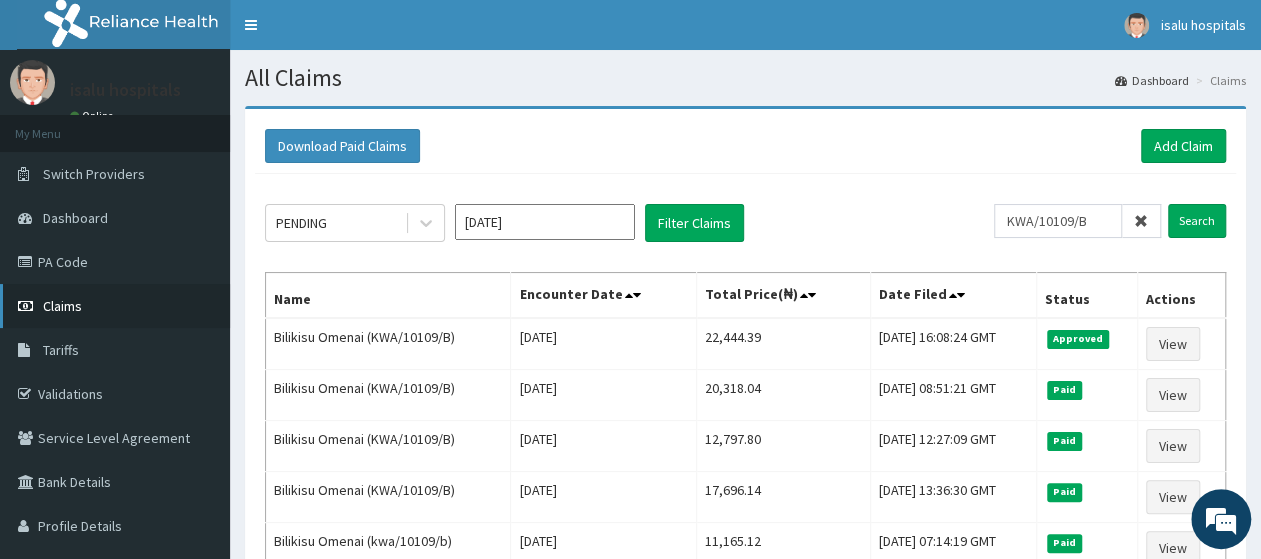 click on "Claims" at bounding box center [115, 306] 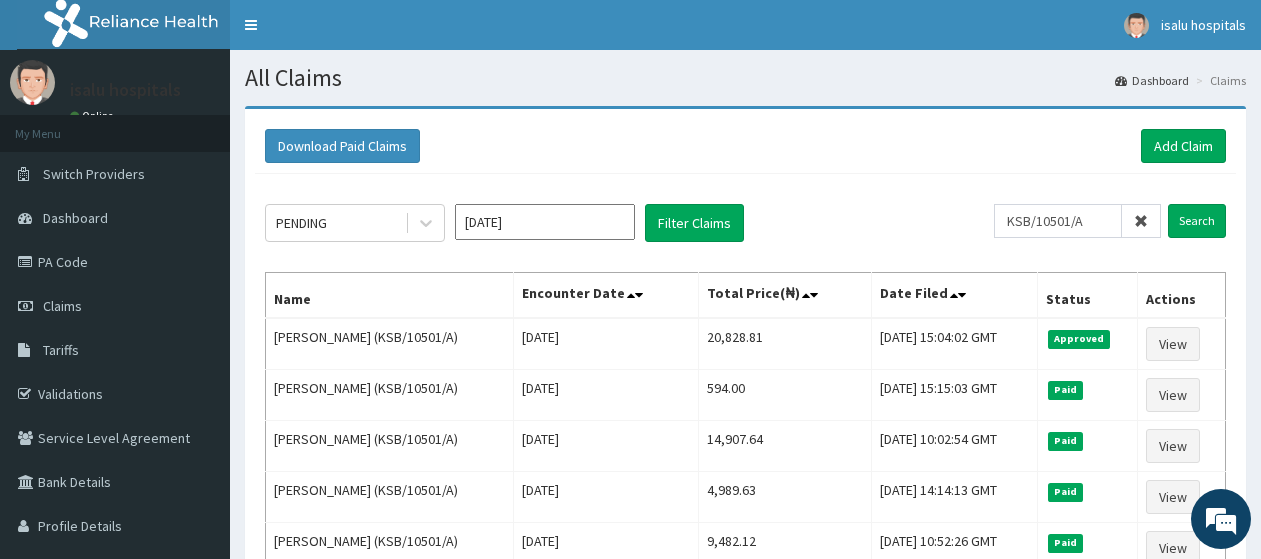 scroll, scrollTop: 0, scrollLeft: 0, axis: both 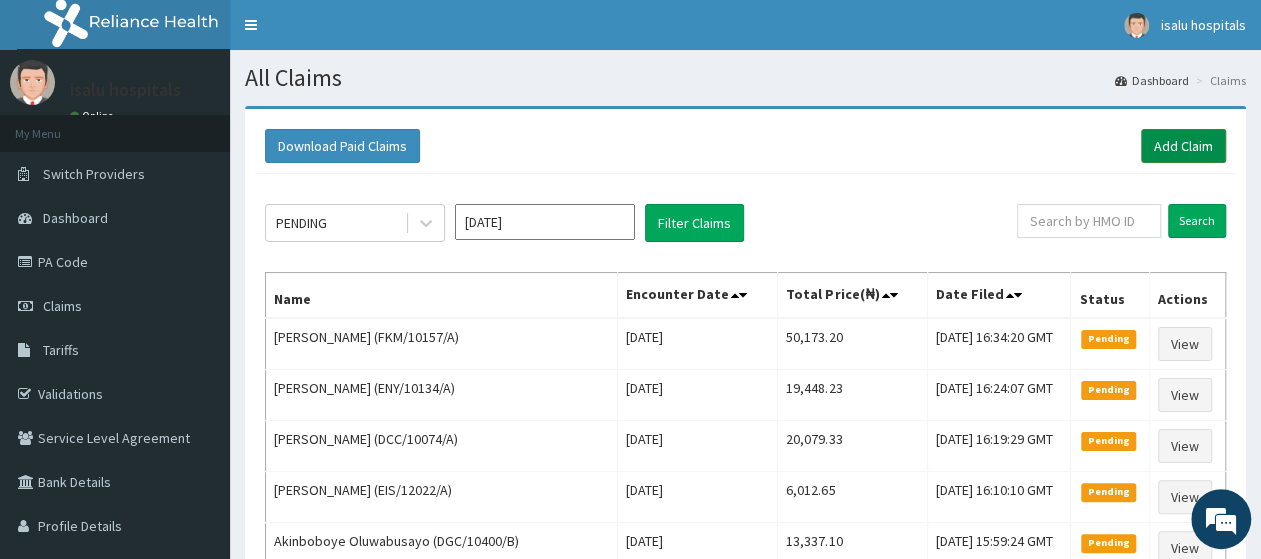 click on "Add Claim" at bounding box center (1183, 146) 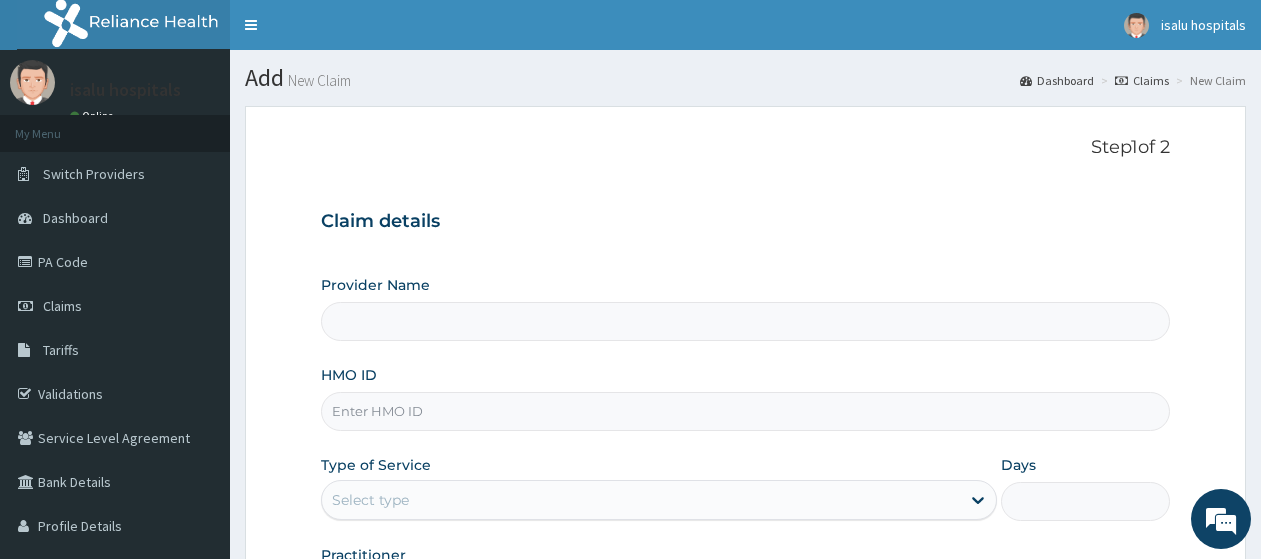 scroll, scrollTop: 0, scrollLeft: 0, axis: both 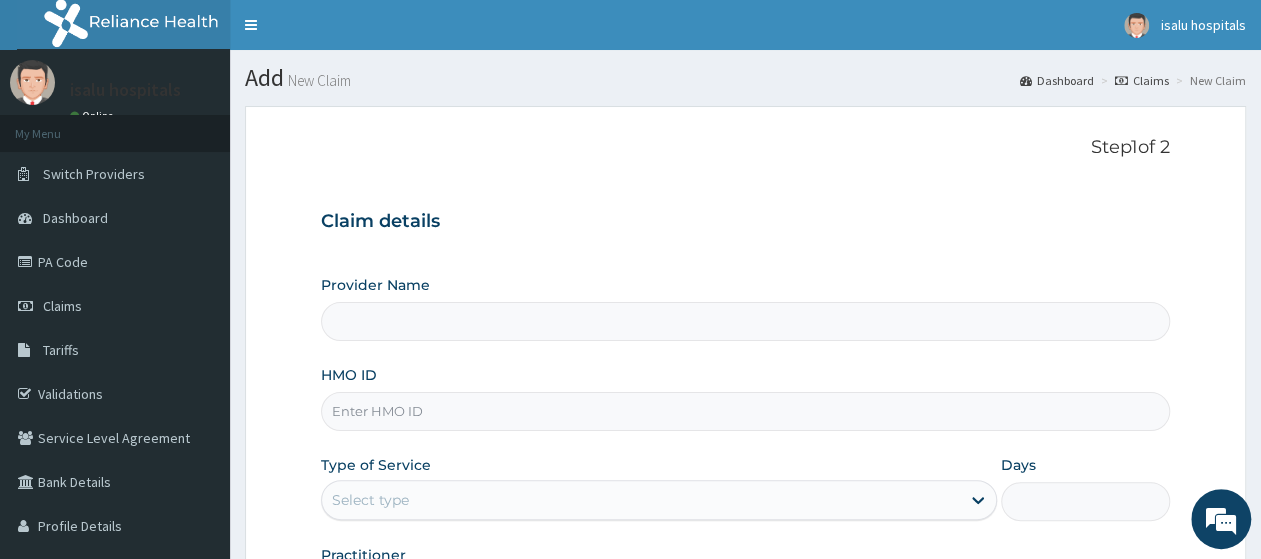 type on "Isalu Hospital Limited" 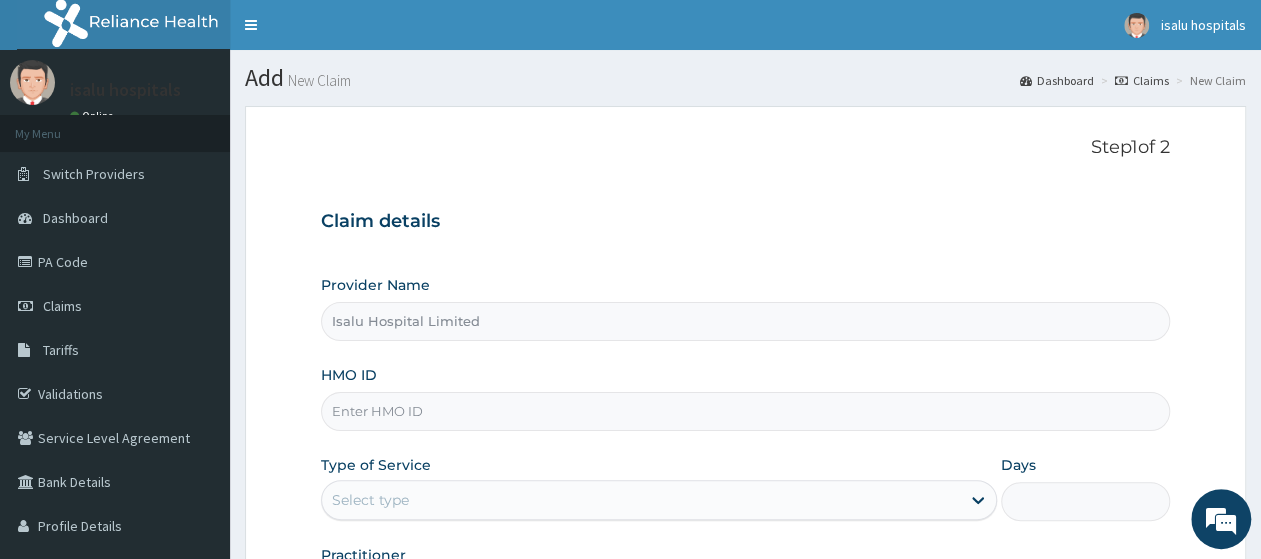 click on "HMO ID" at bounding box center [745, 411] 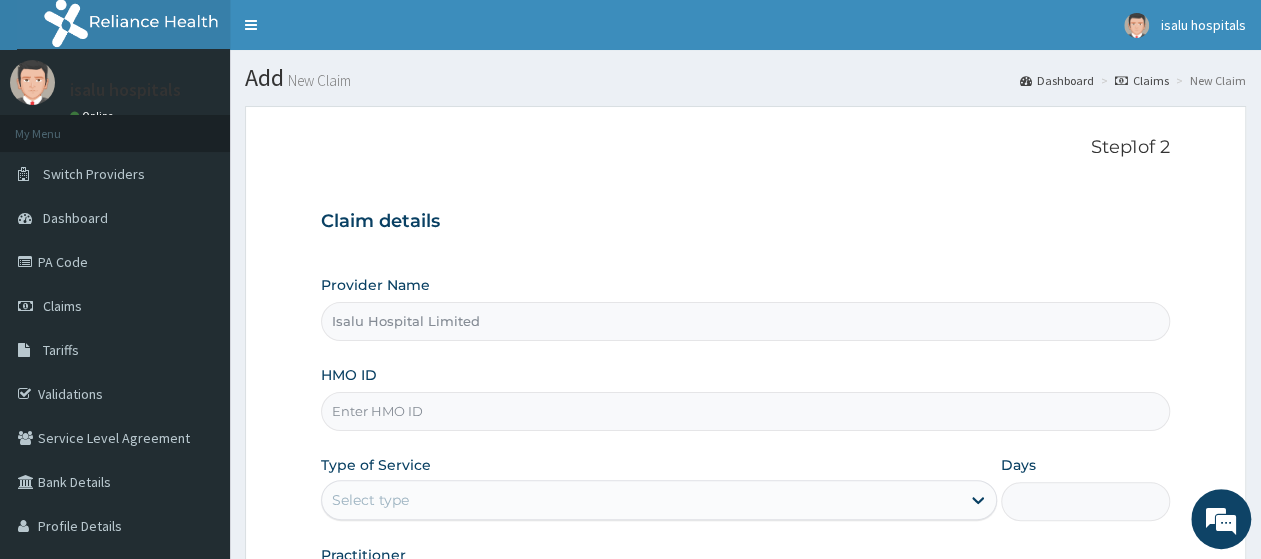 paste on "LTG/10054/A" 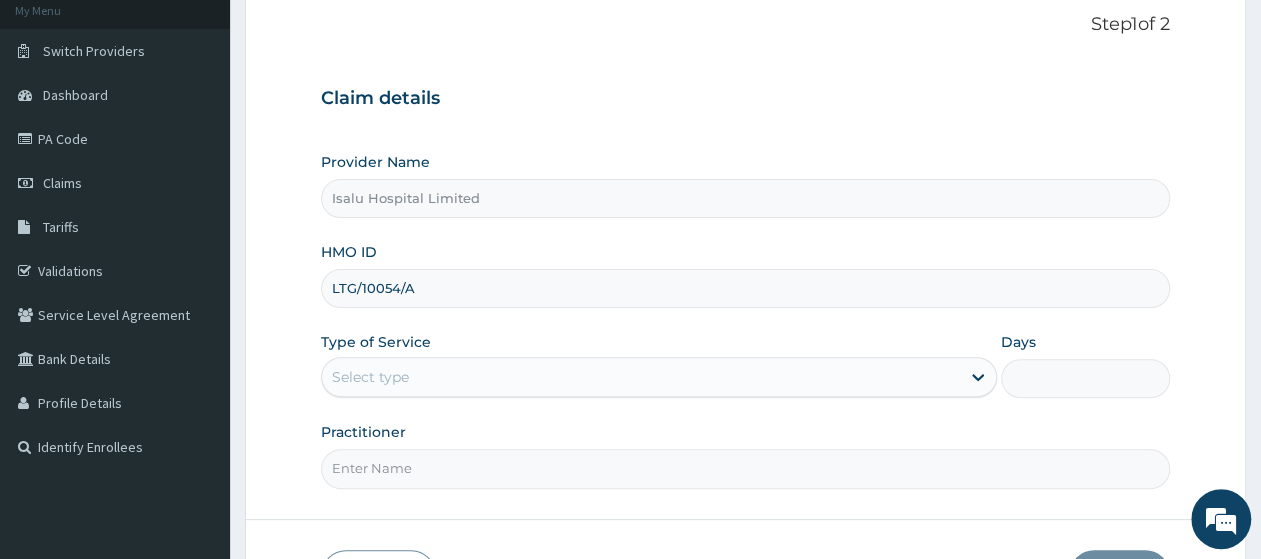 scroll, scrollTop: 208, scrollLeft: 0, axis: vertical 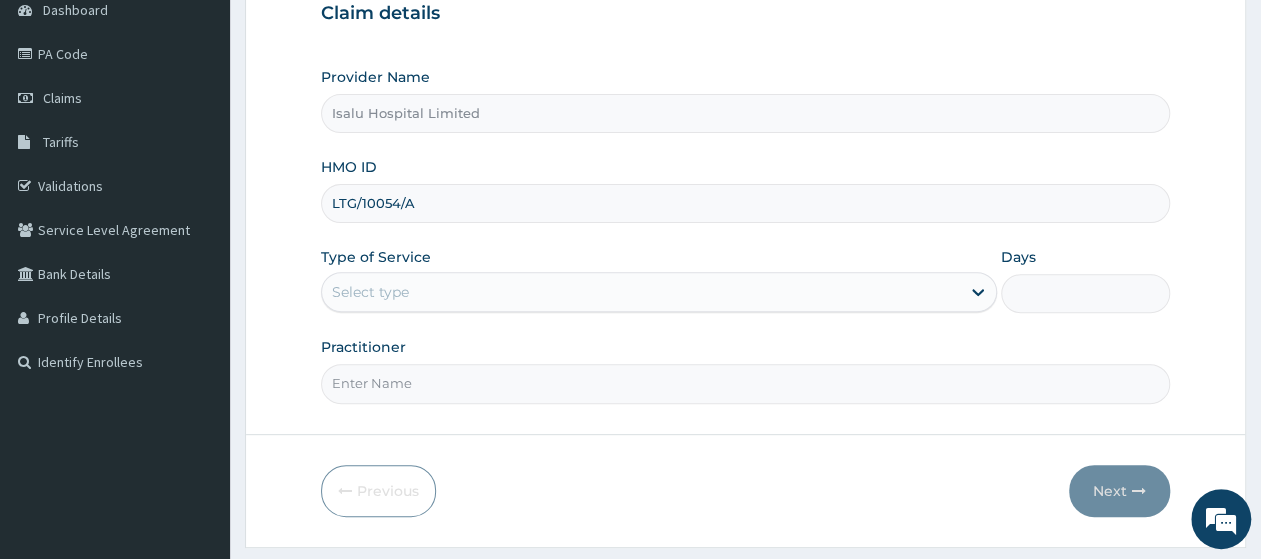 type on "LTG/10054/A" 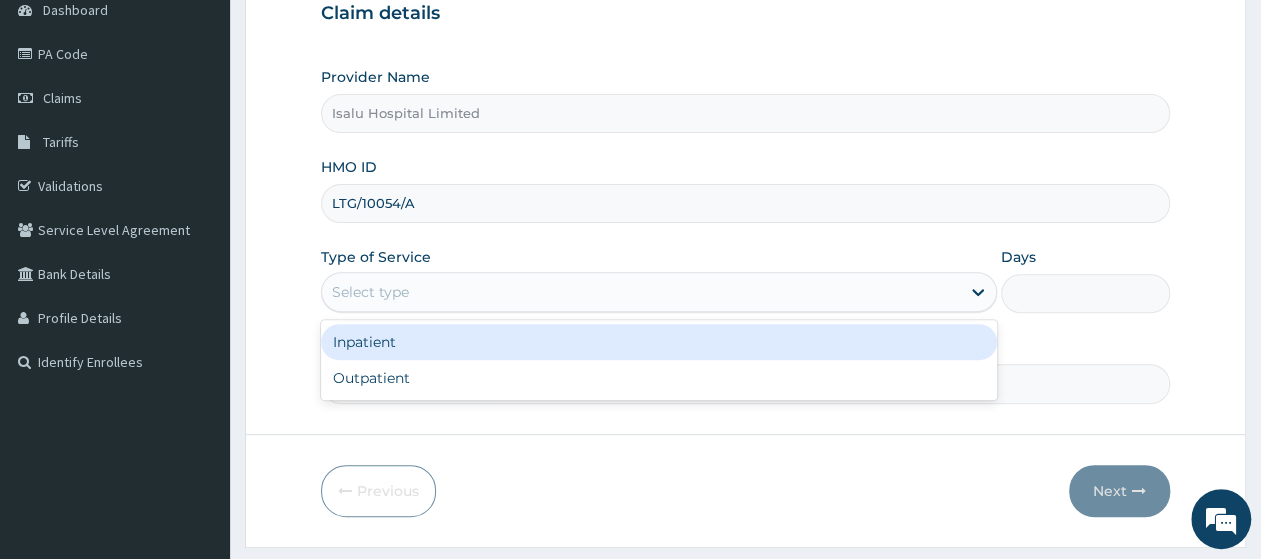 click on "Select type" at bounding box center [641, 292] 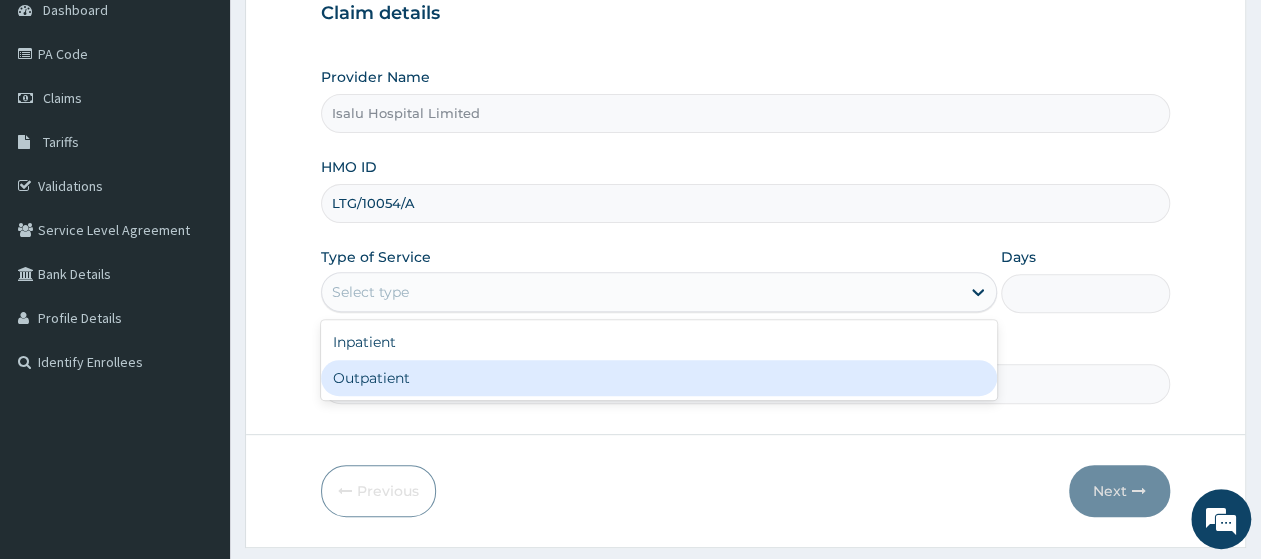 click on "Outpatient" at bounding box center (659, 378) 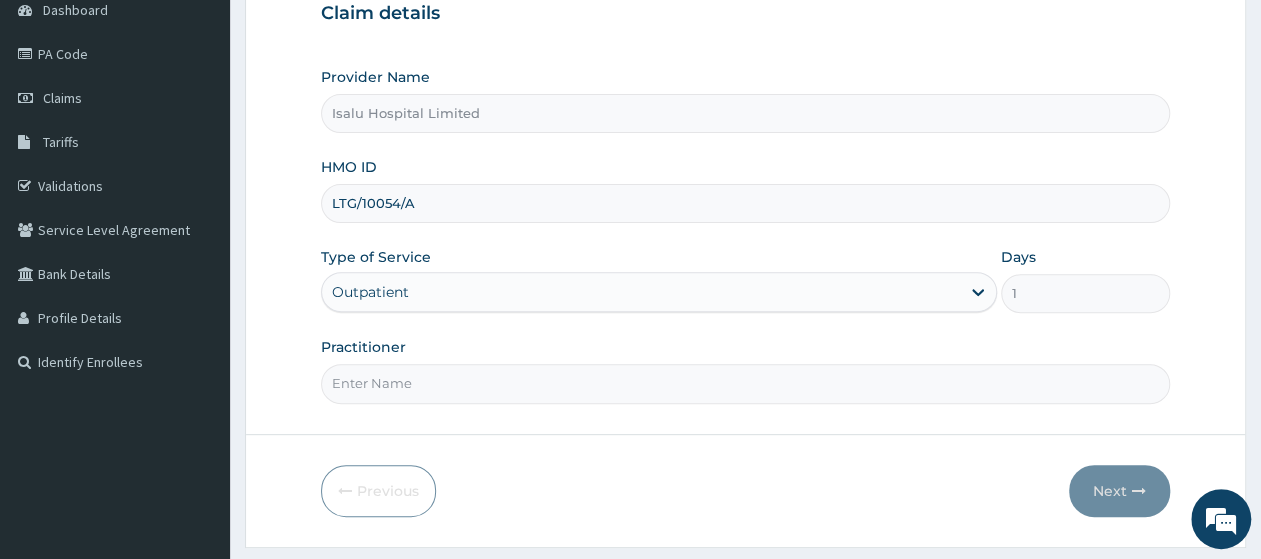 scroll, scrollTop: 0, scrollLeft: 0, axis: both 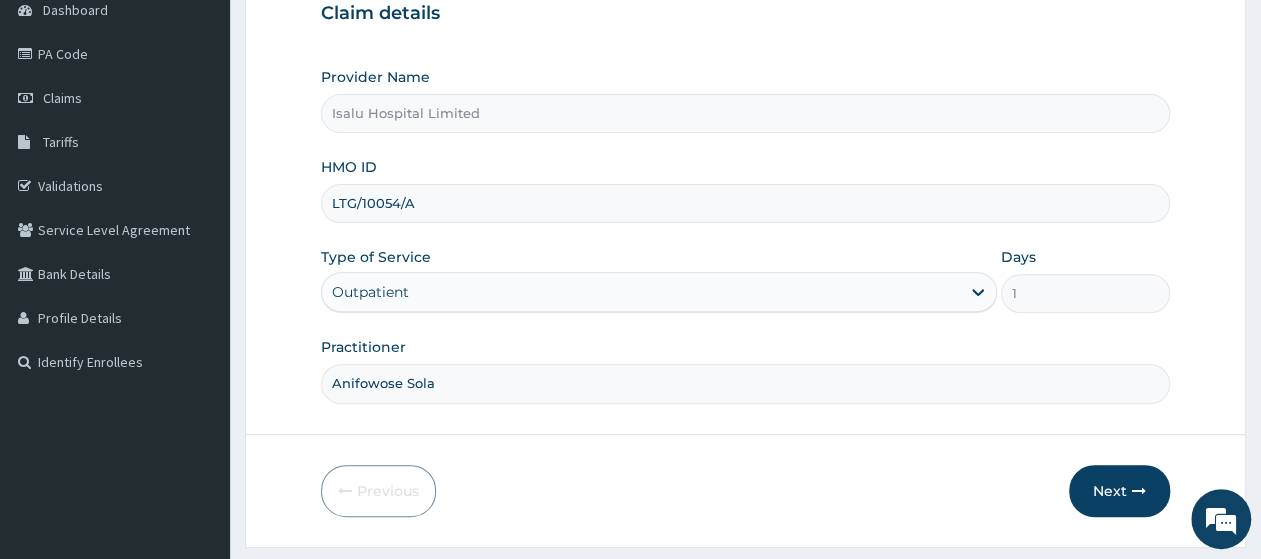 click on "Anifowose Sola" at bounding box center [745, 383] 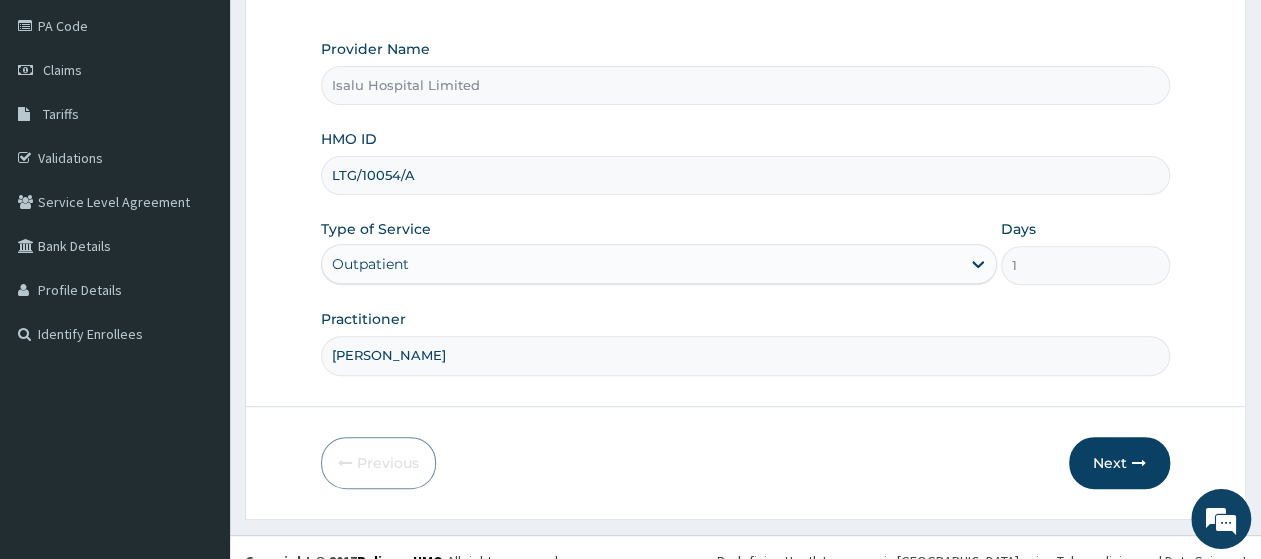 scroll, scrollTop: 259, scrollLeft: 0, axis: vertical 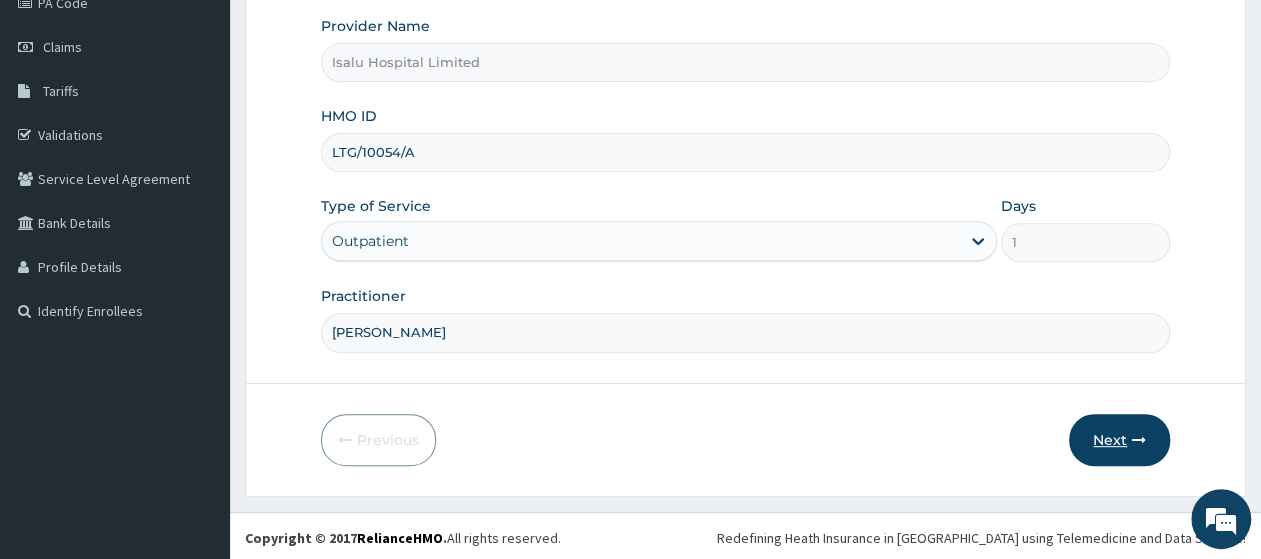 type on "Dr Anifowose Sola" 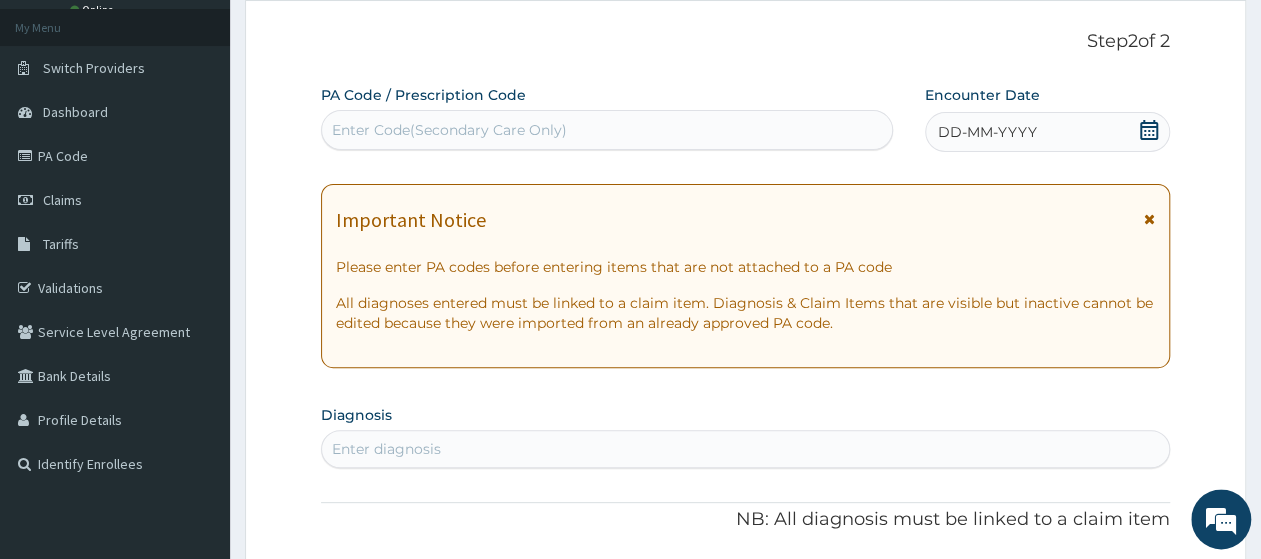 scroll, scrollTop: 104, scrollLeft: 0, axis: vertical 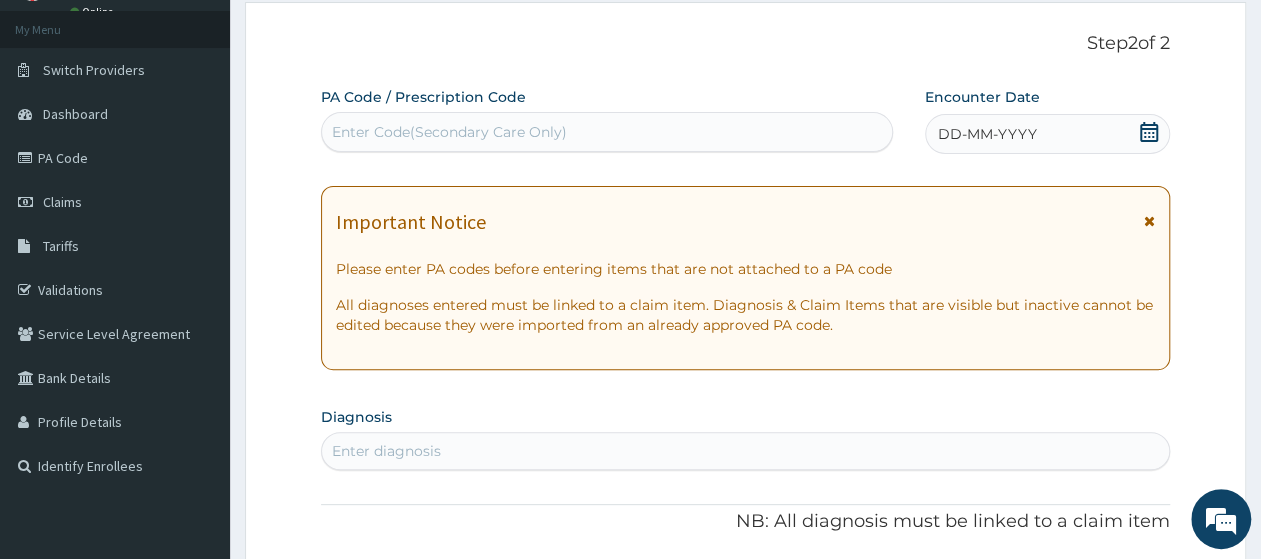 click 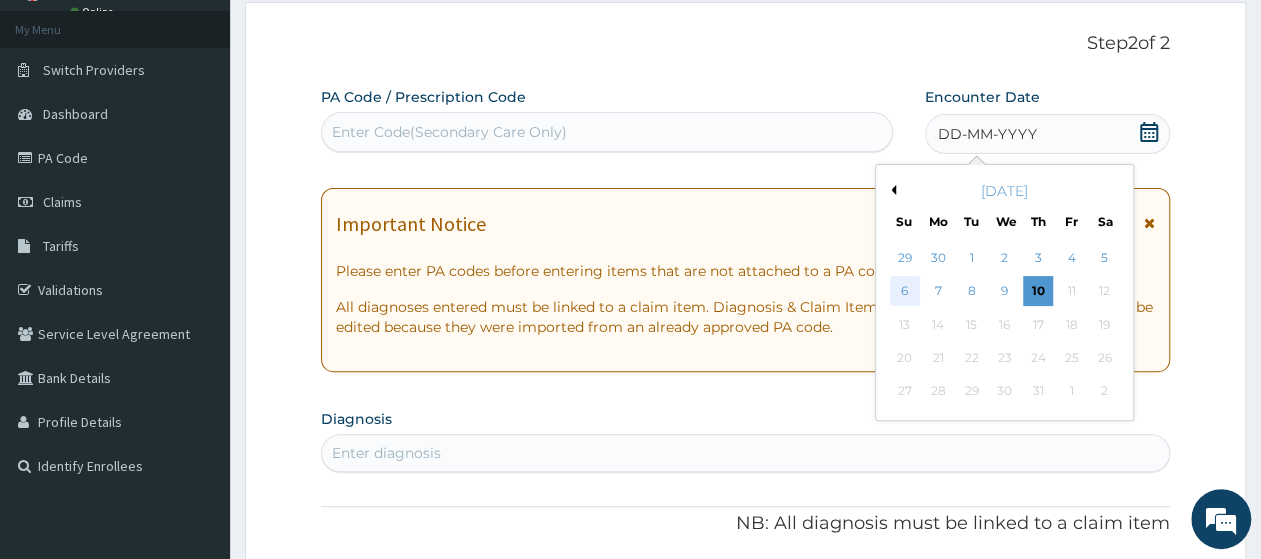 click on "6" at bounding box center [905, 292] 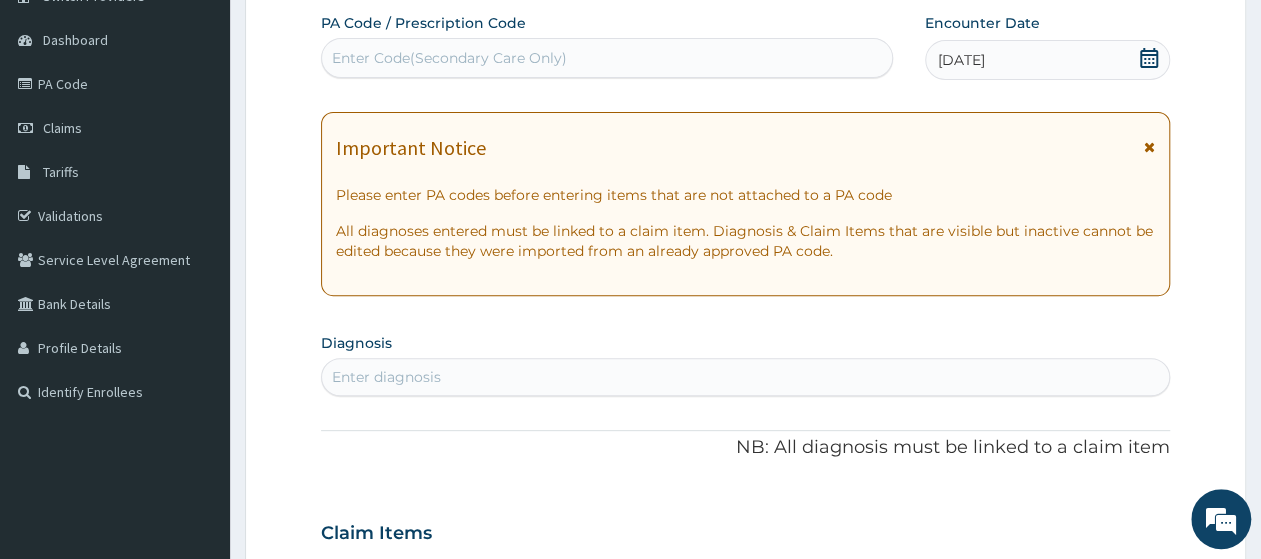 scroll, scrollTop: 208, scrollLeft: 0, axis: vertical 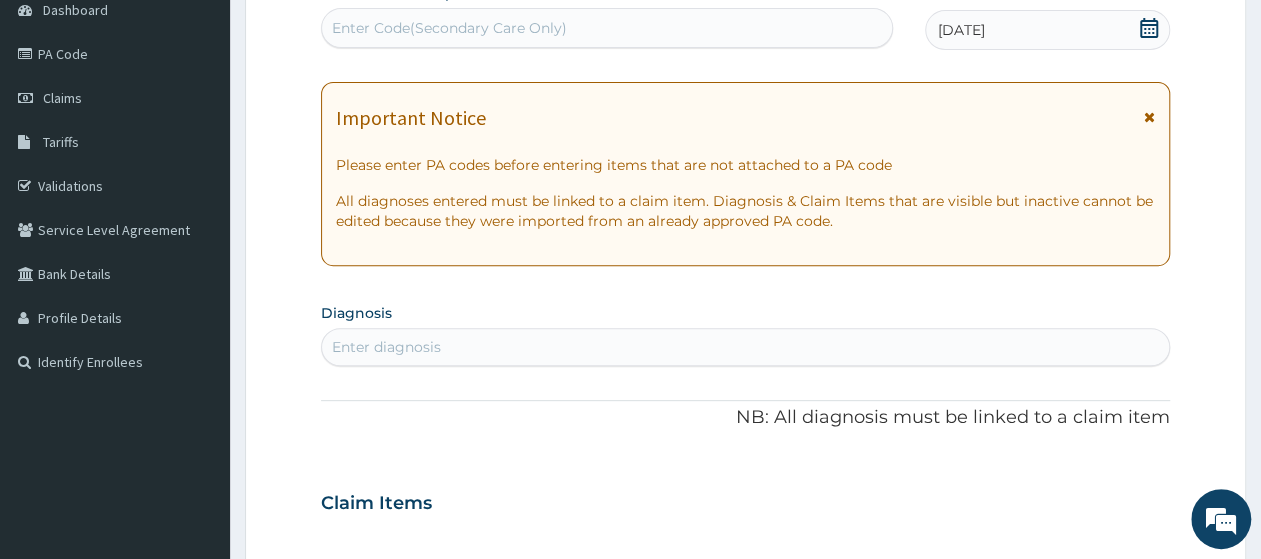 click on "Enter diagnosis" at bounding box center [745, 347] 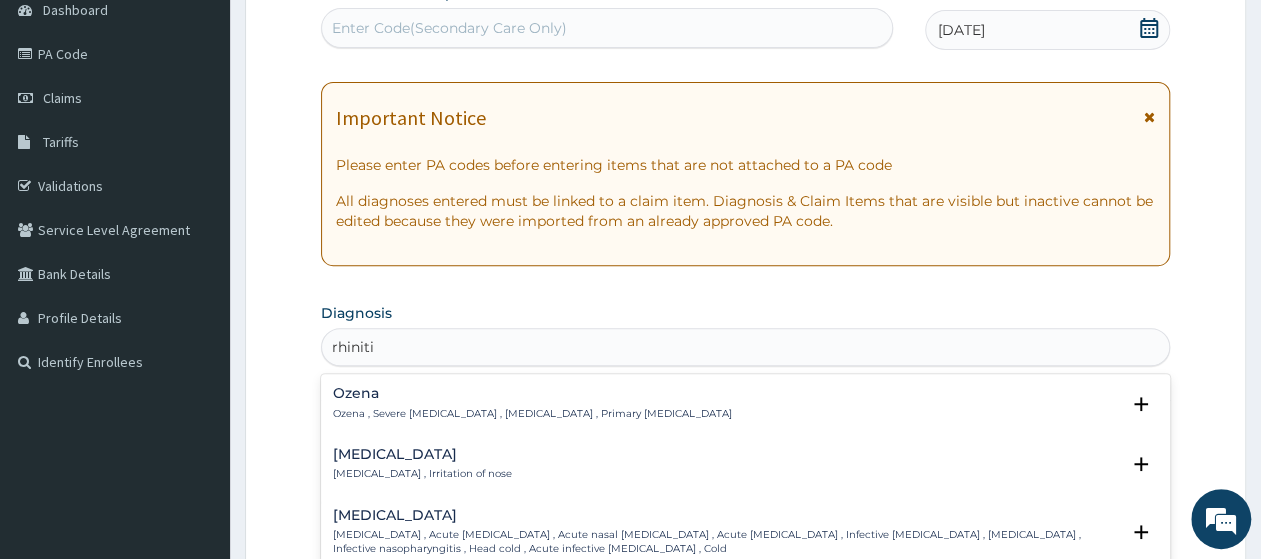 type on "rhinitis" 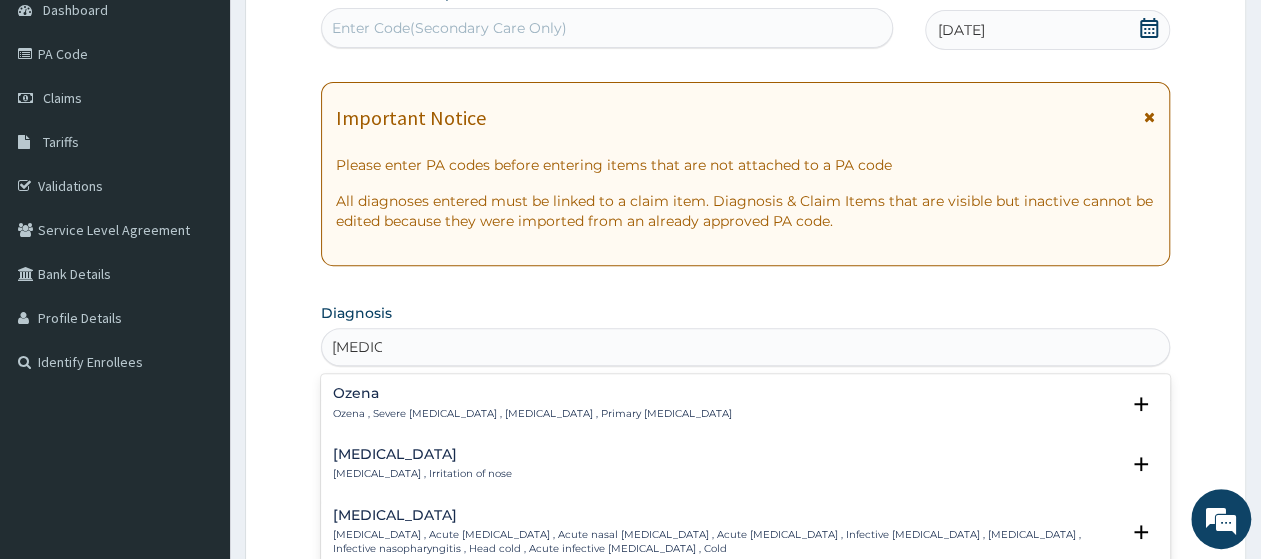 click on "Rhinitis , Irritation of nose" at bounding box center (422, 474) 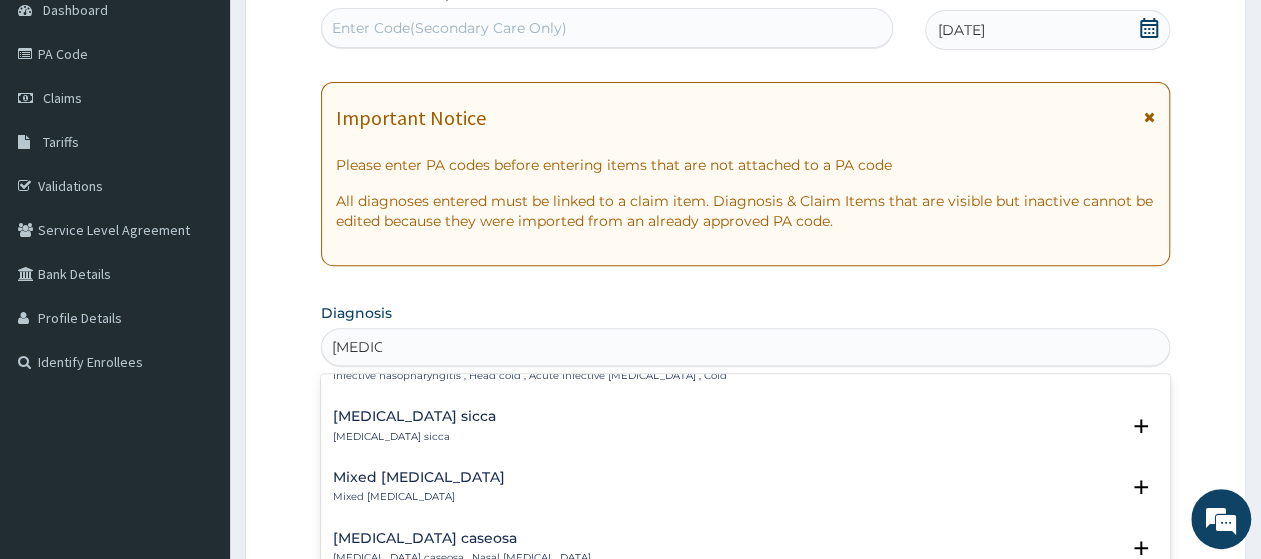 scroll, scrollTop: 200, scrollLeft: 0, axis: vertical 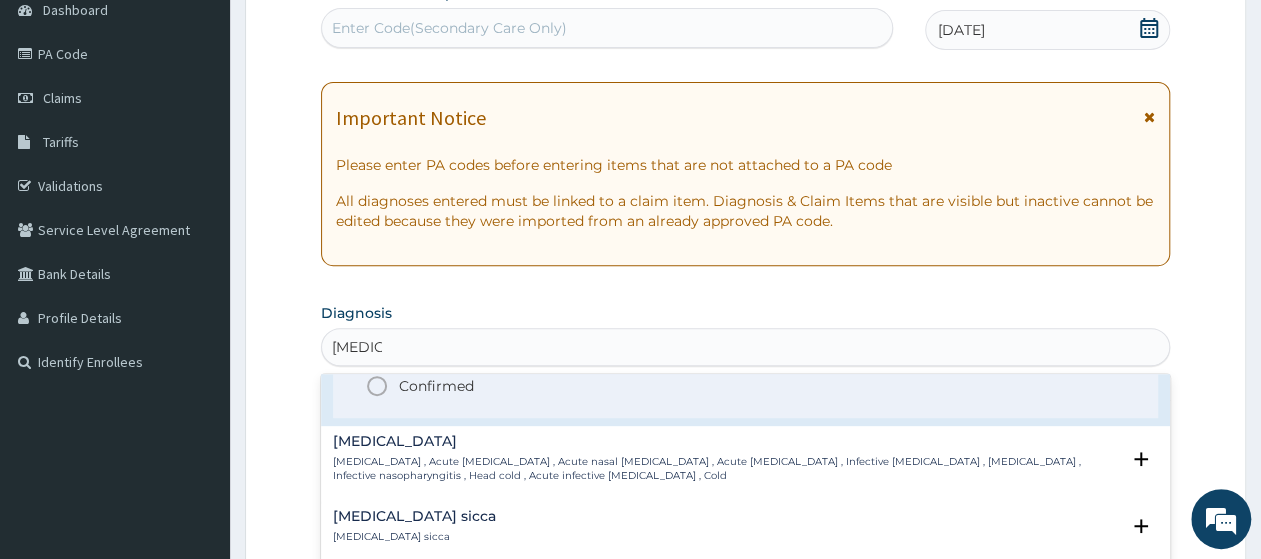 click on "Confirmed" at bounding box center (436, 386) 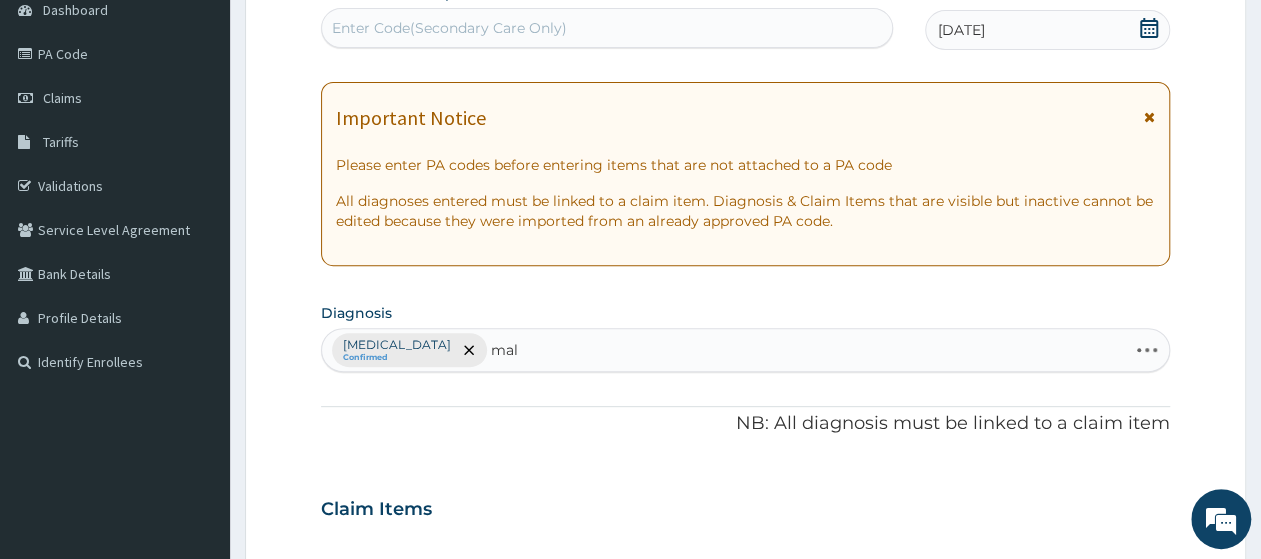 type on "mala" 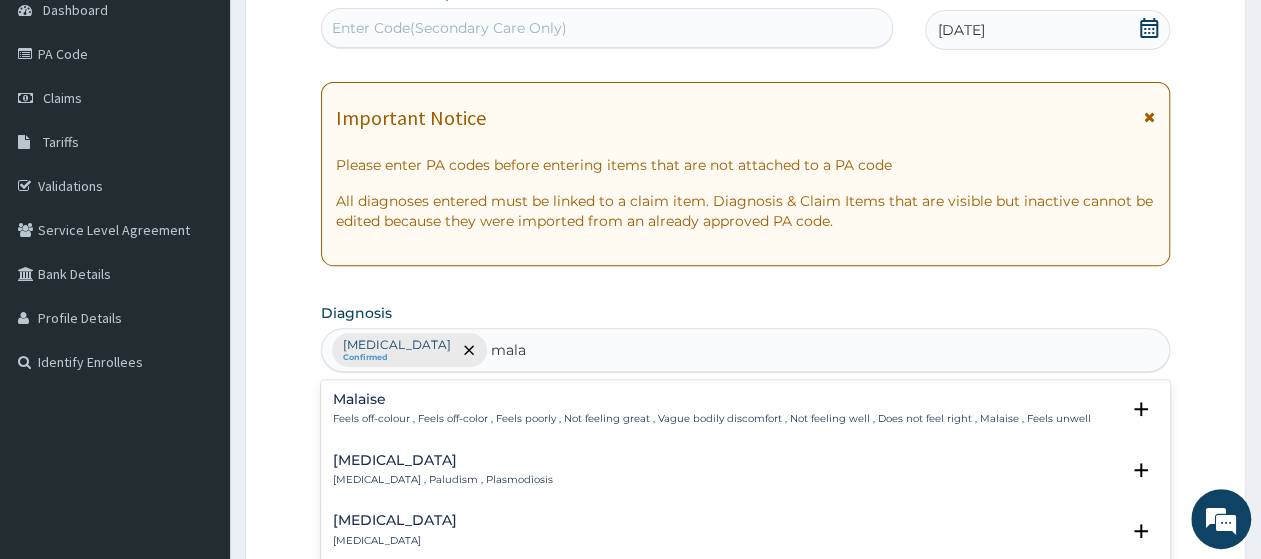 click on "Malaria Malaria , Paludism , Plasmodiosis" at bounding box center (443, 470) 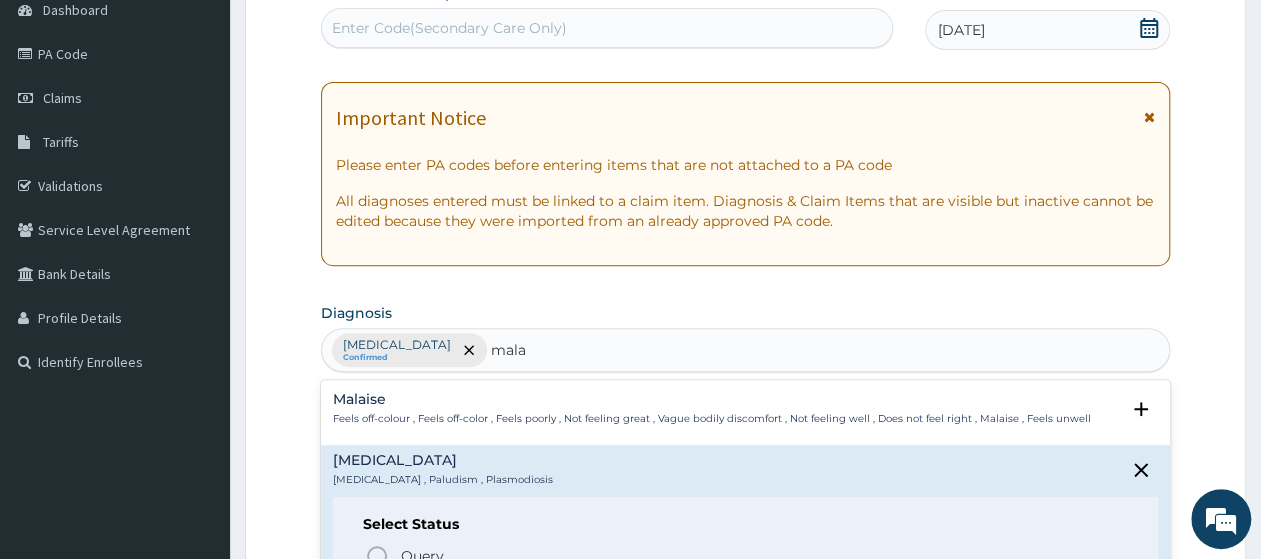 scroll, scrollTop: 200, scrollLeft: 0, axis: vertical 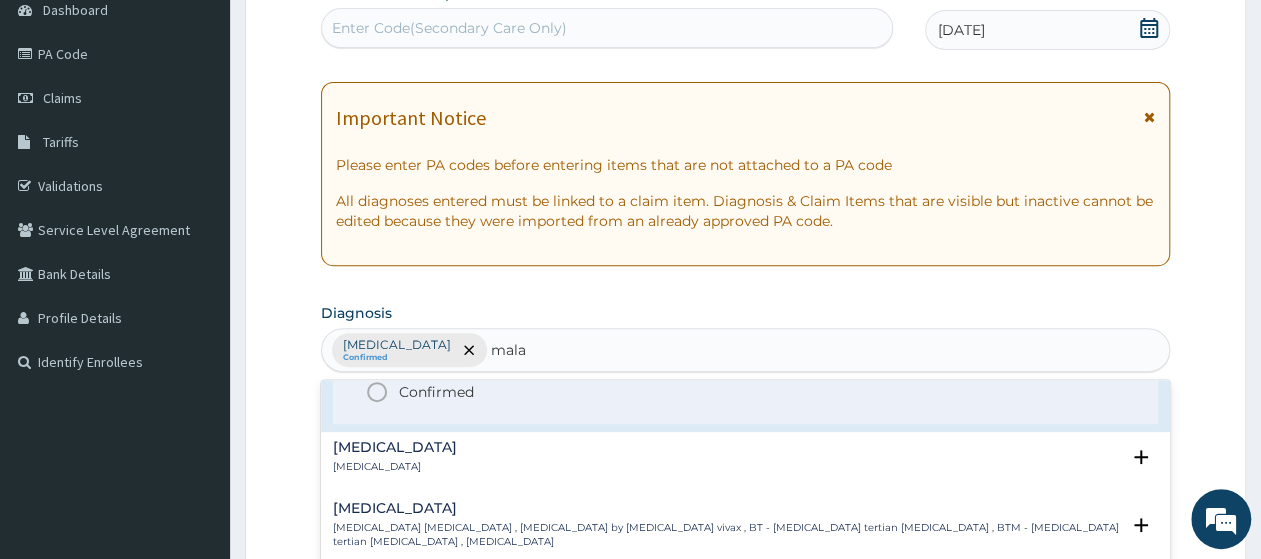 click 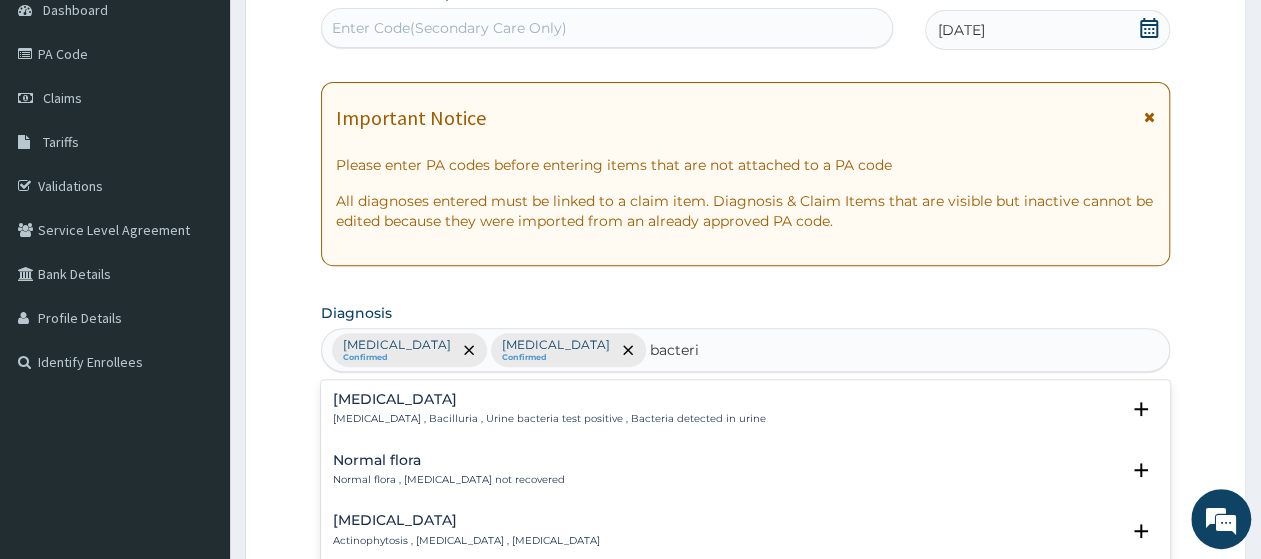 type on "bacter" 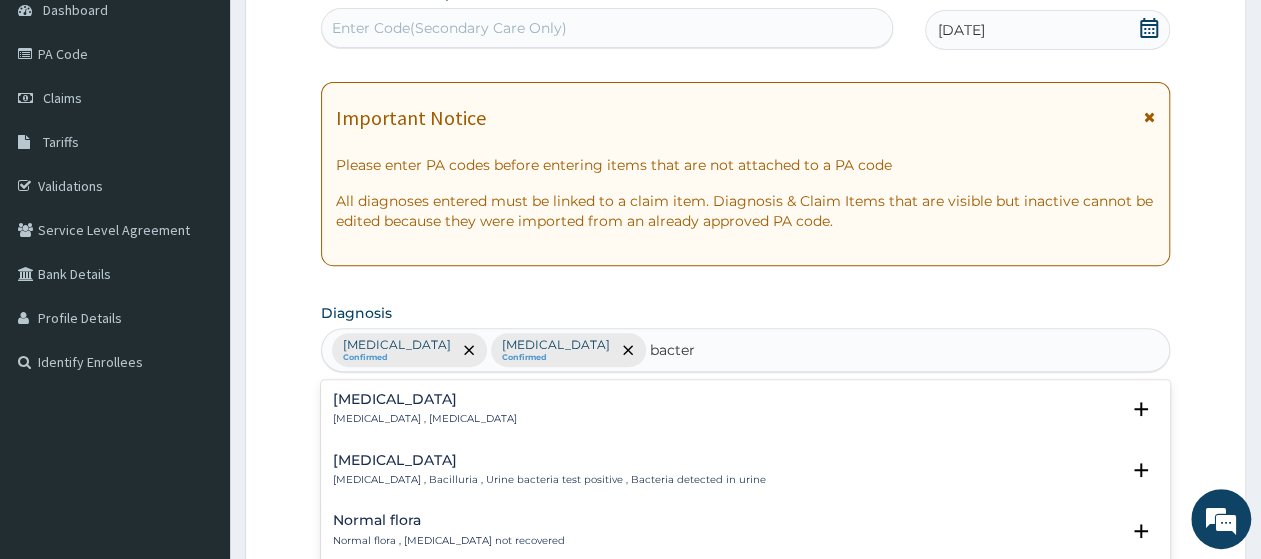 click on "Bacteremia Bacteremia , Bacteraemia" at bounding box center [425, 409] 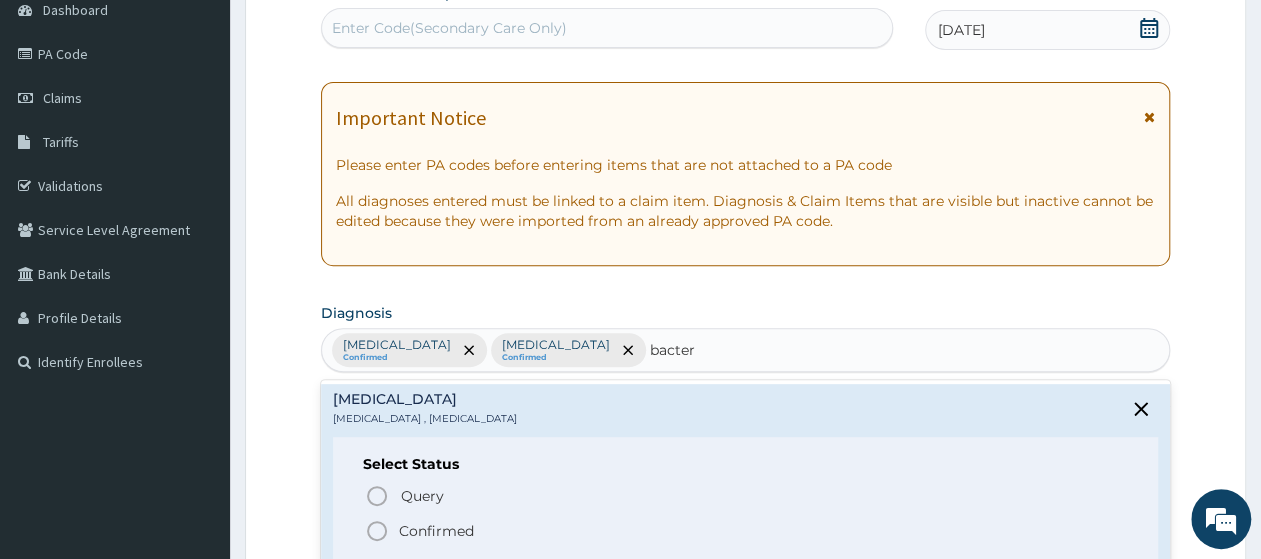 click on "Confirmed" at bounding box center [746, 531] 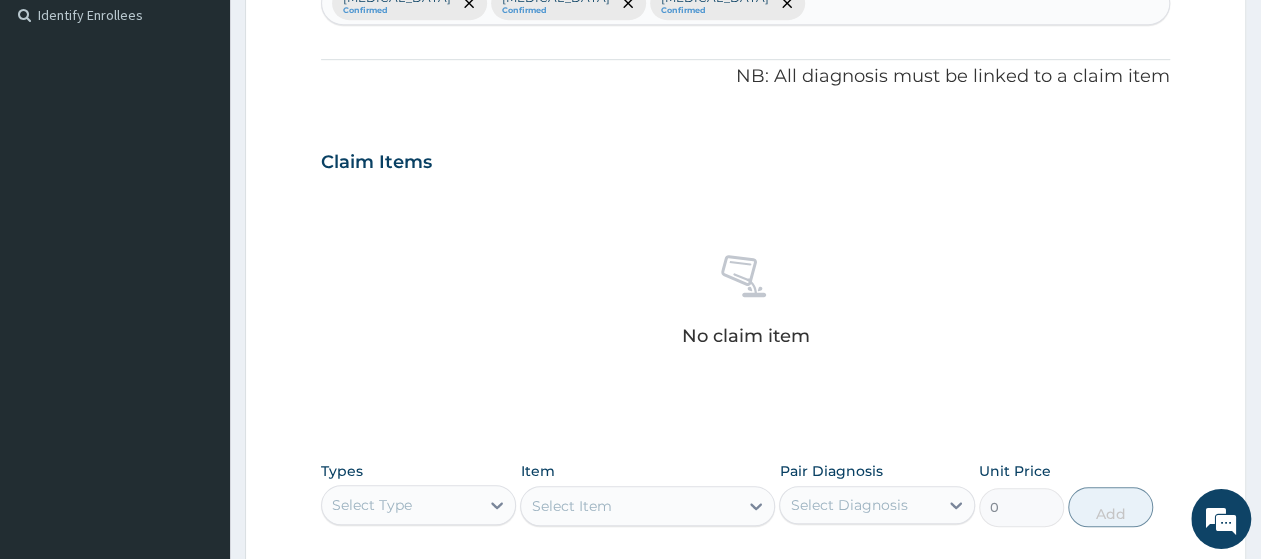 scroll, scrollTop: 624, scrollLeft: 0, axis: vertical 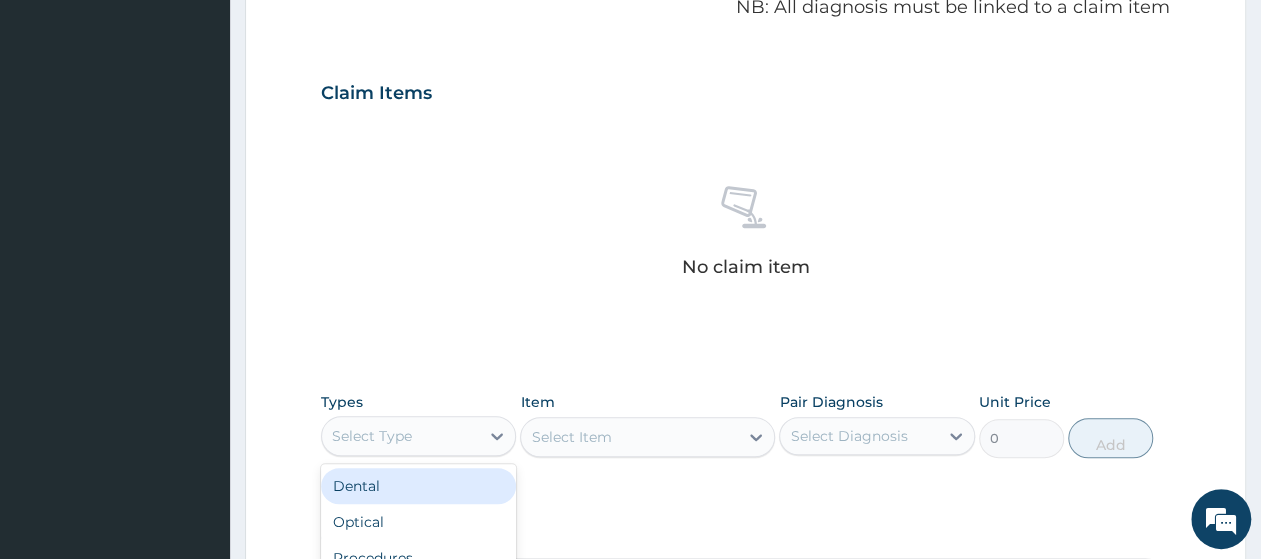 click on "Select Type" at bounding box center (400, 436) 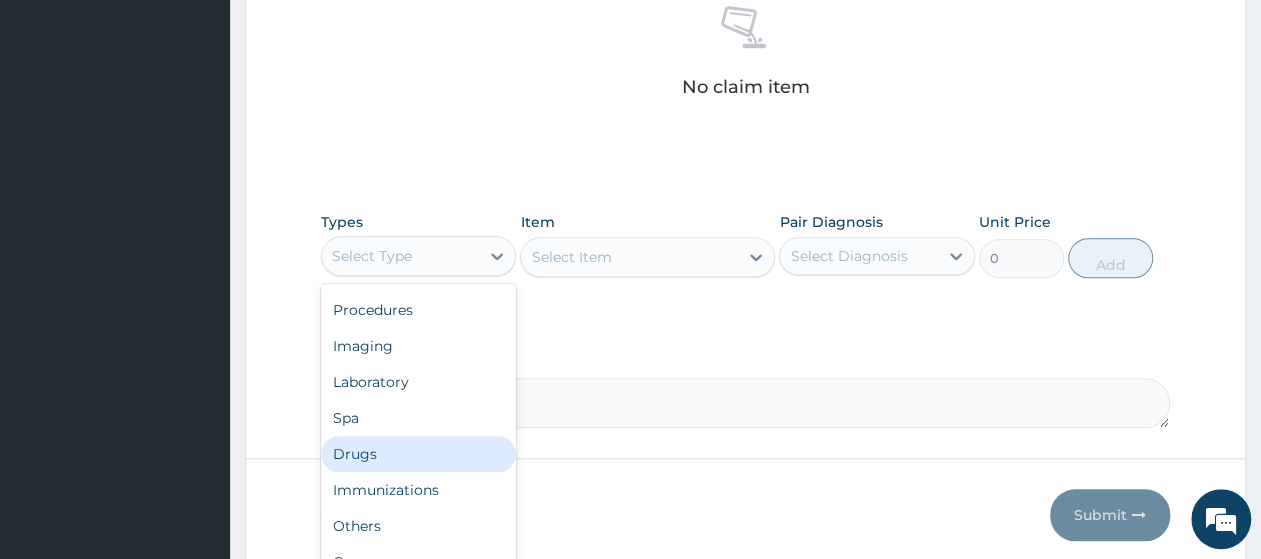 scroll, scrollTop: 832, scrollLeft: 0, axis: vertical 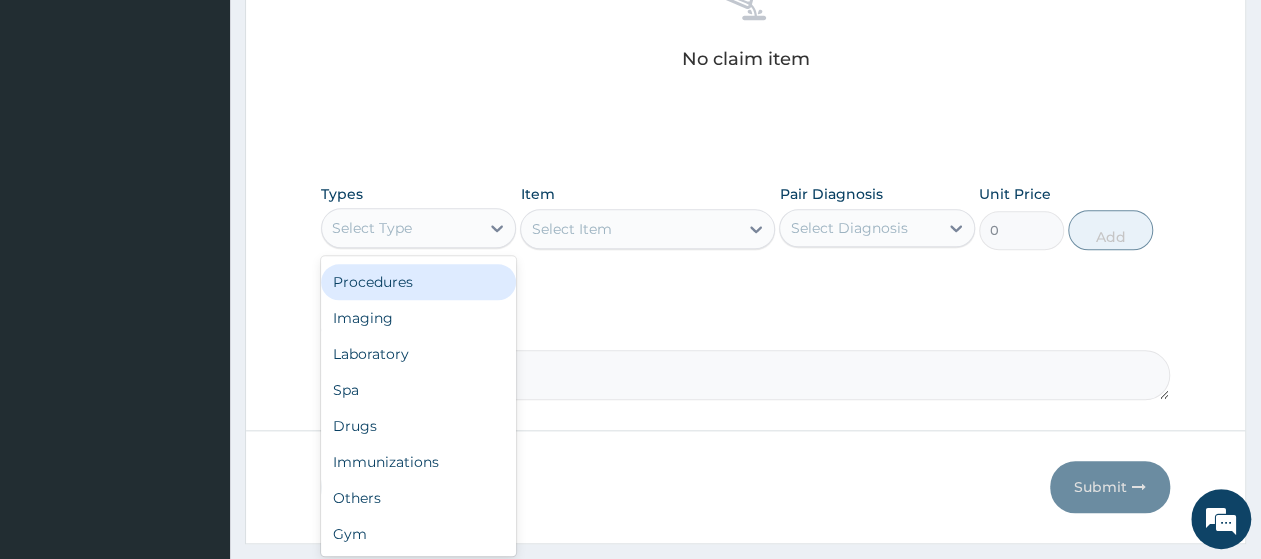 click on "Procedures" at bounding box center [418, 282] 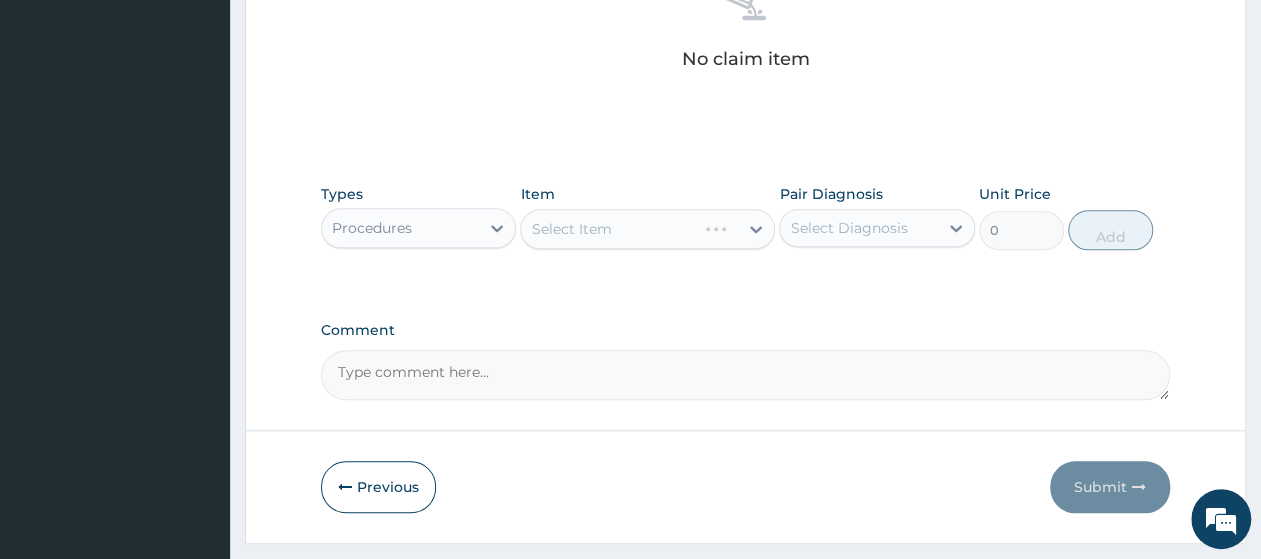 click on "Select Item" at bounding box center [647, 229] 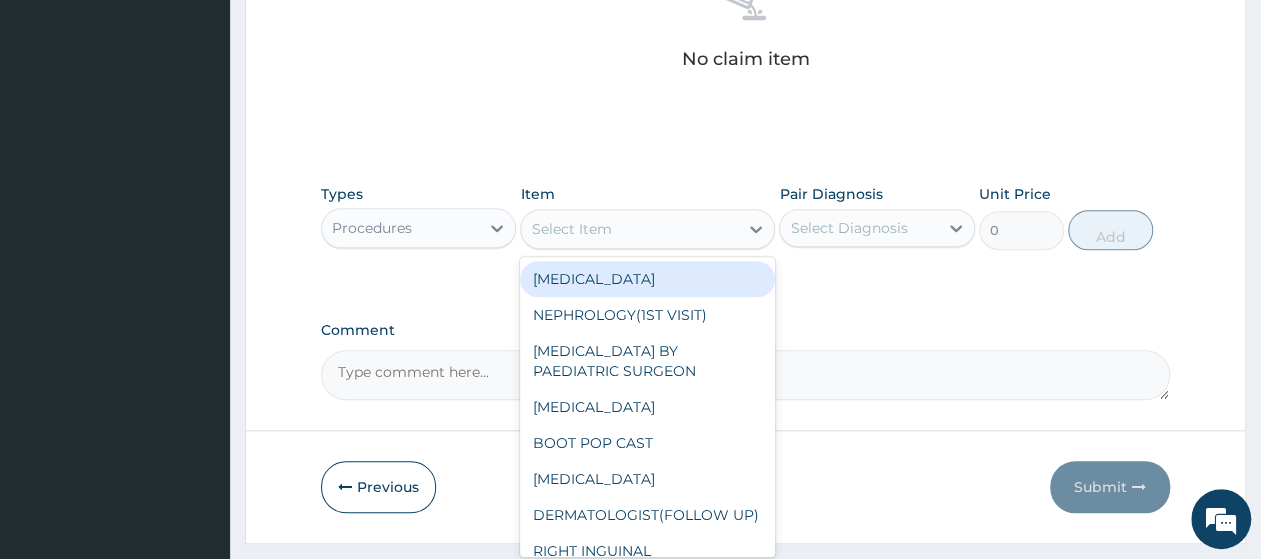 click on "Select Item" at bounding box center (571, 229) 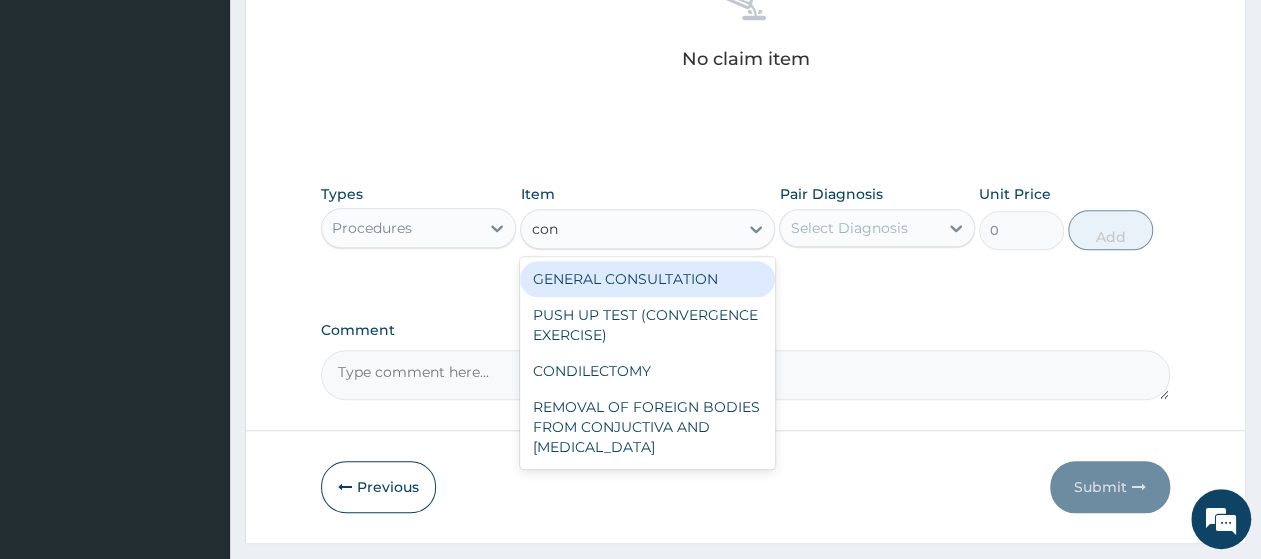 type on "cons" 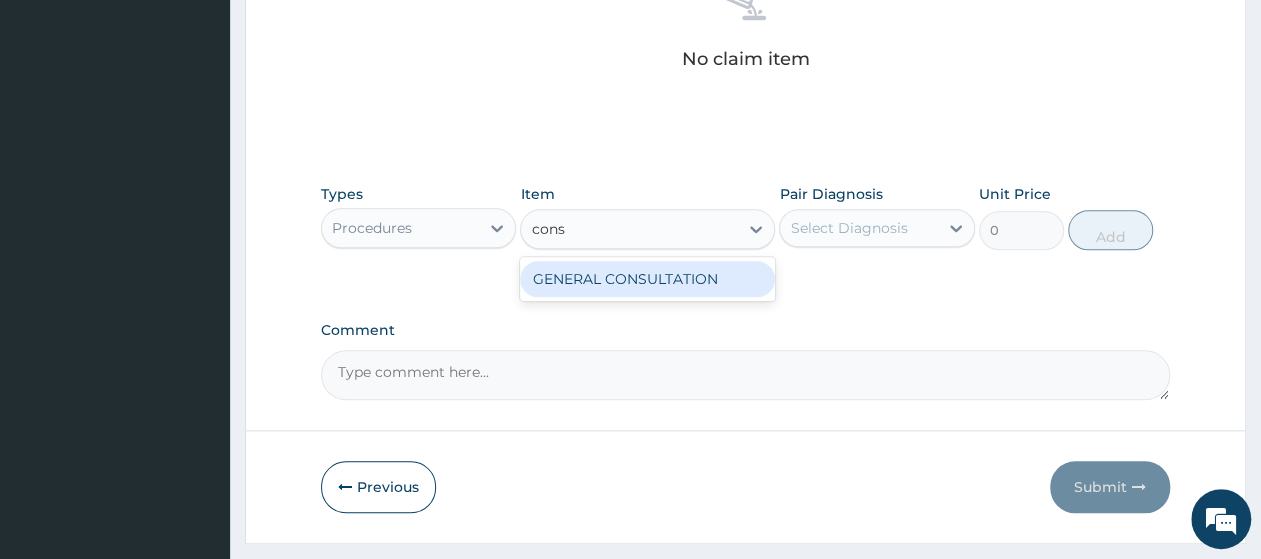 click on "GENERAL CONSULTATION" at bounding box center (647, 279) 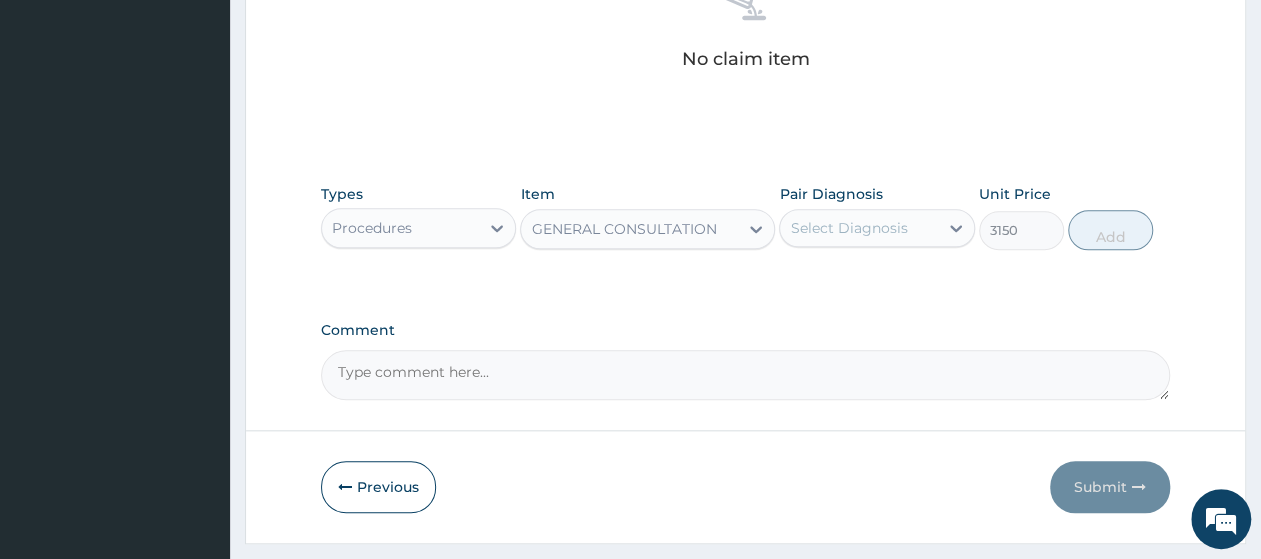click on "Select Diagnosis" at bounding box center (848, 228) 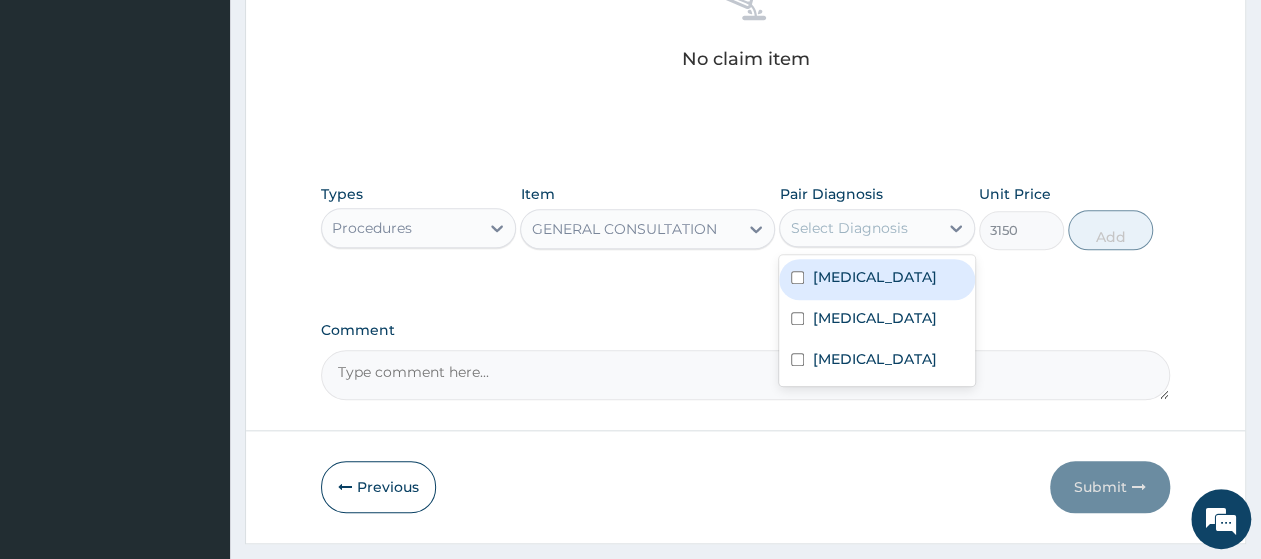 drag, startPoint x: 874, startPoint y: 281, endPoint x: 863, endPoint y: 310, distance: 31.016125 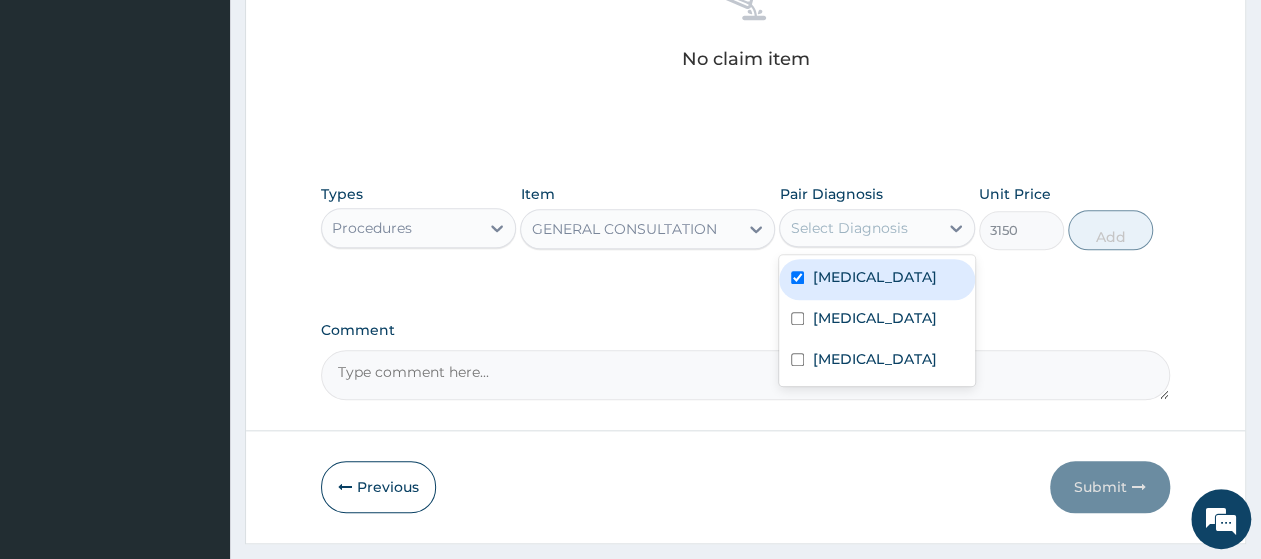 checkbox on "true" 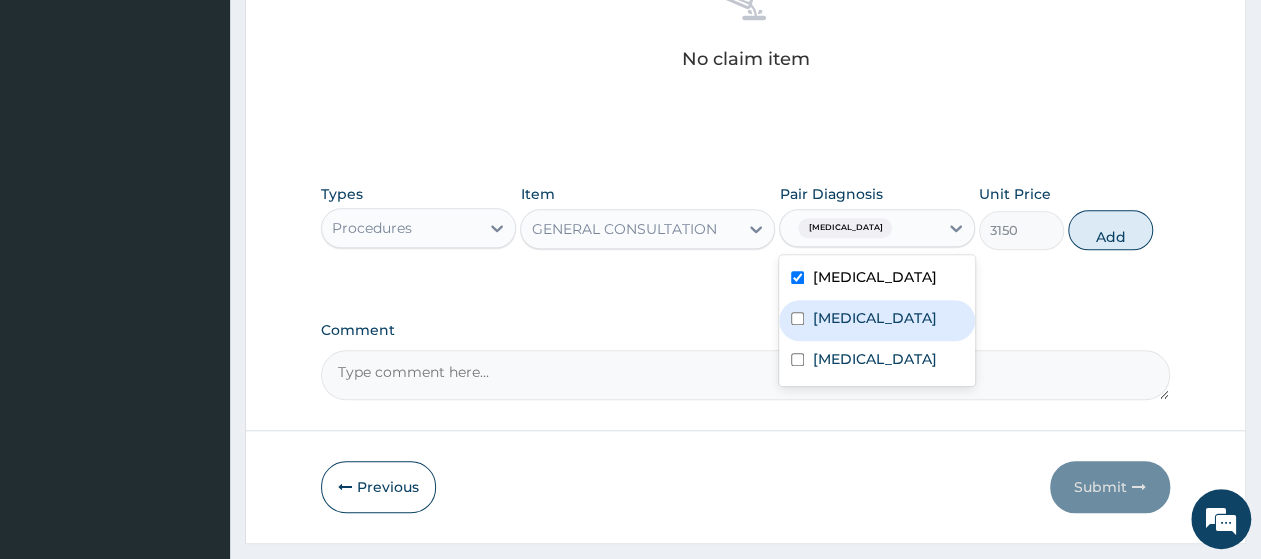click on "Malaria" at bounding box center (874, 318) 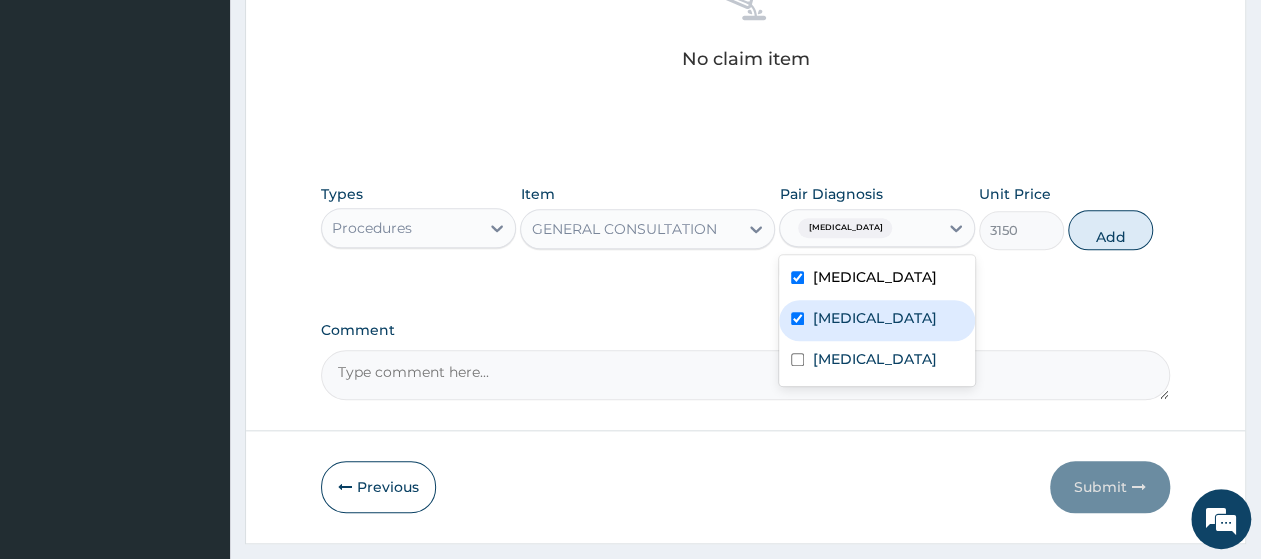 checkbox on "true" 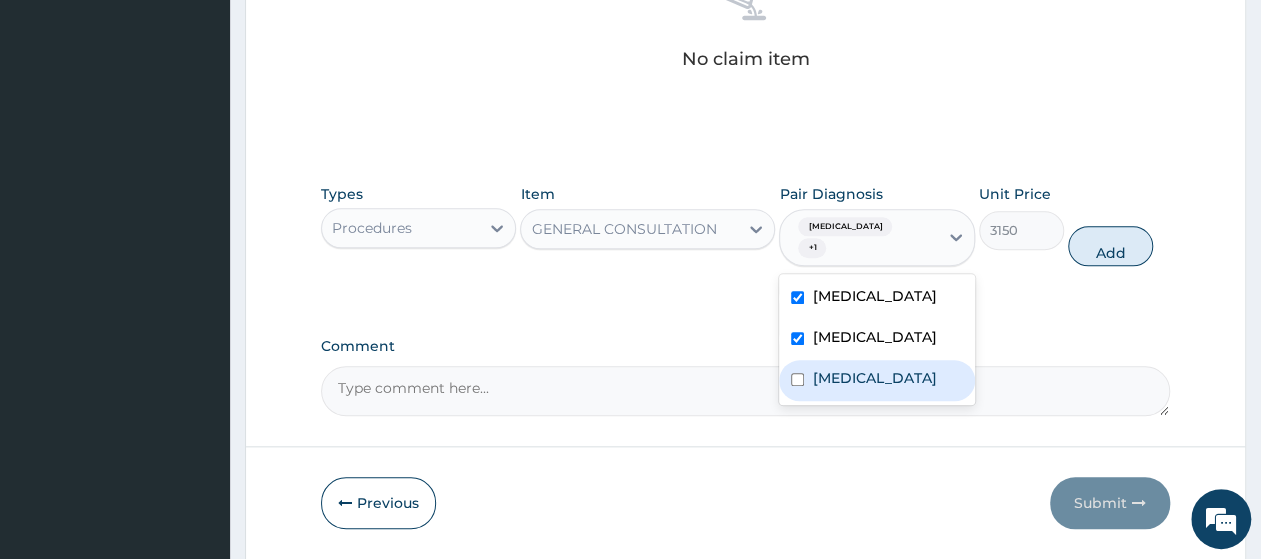 click on "Bacteremia" at bounding box center [874, 378] 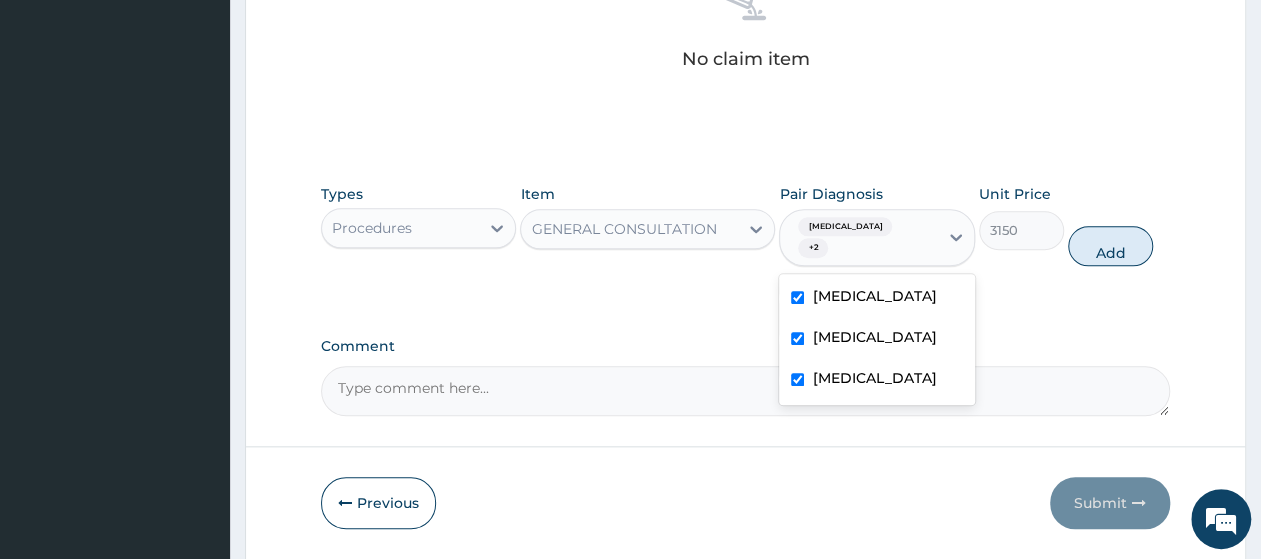 checkbox on "true" 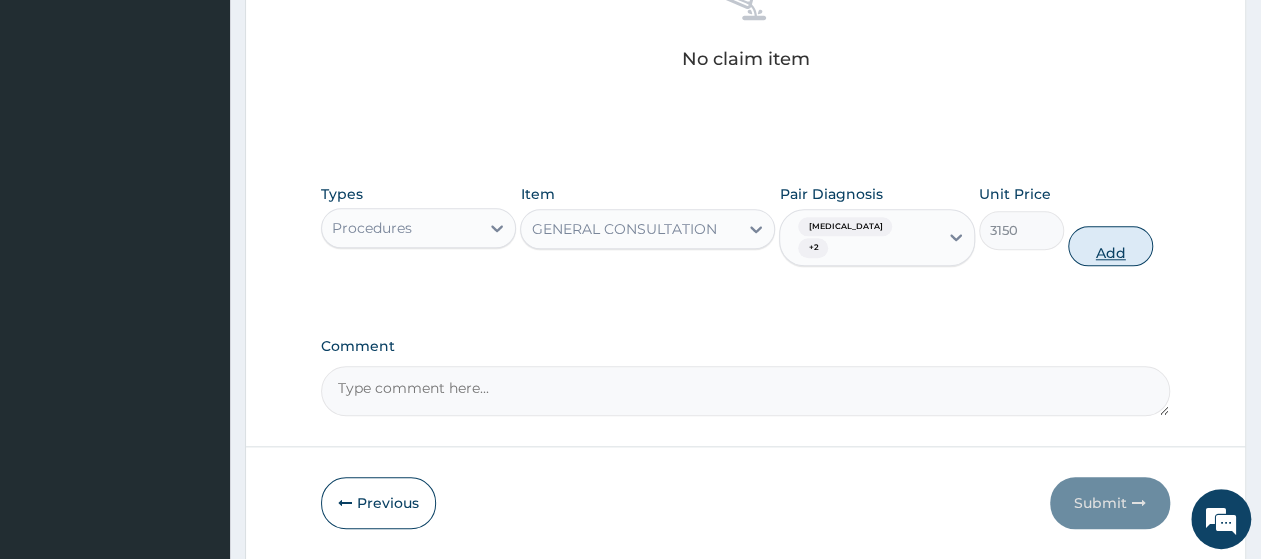 click on "Add" at bounding box center [1110, 246] 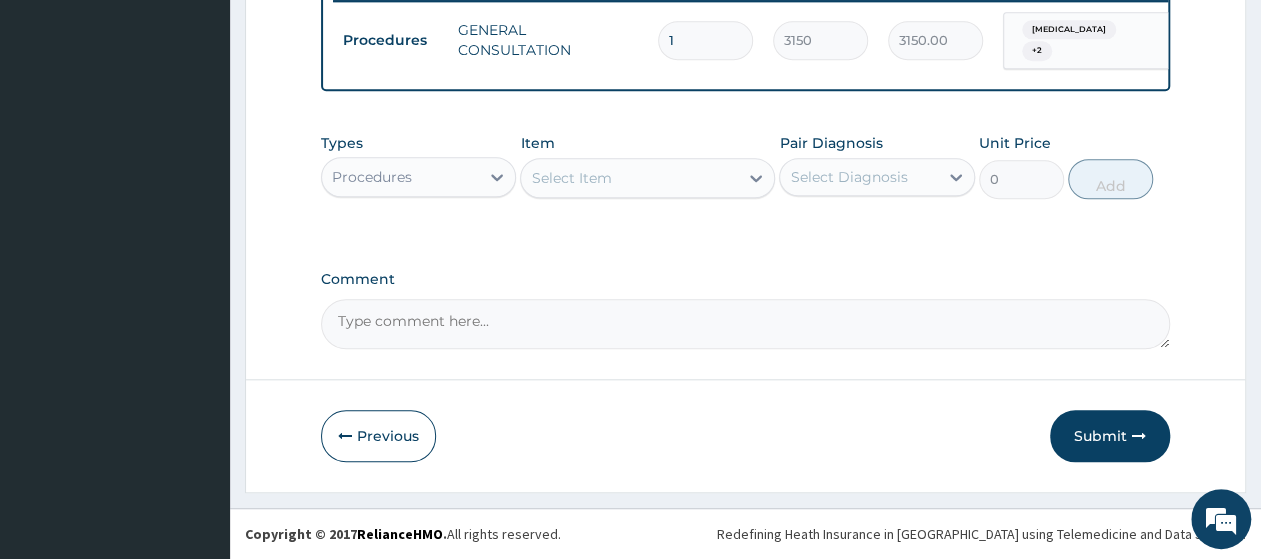 scroll, scrollTop: 698, scrollLeft: 0, axis: vertical 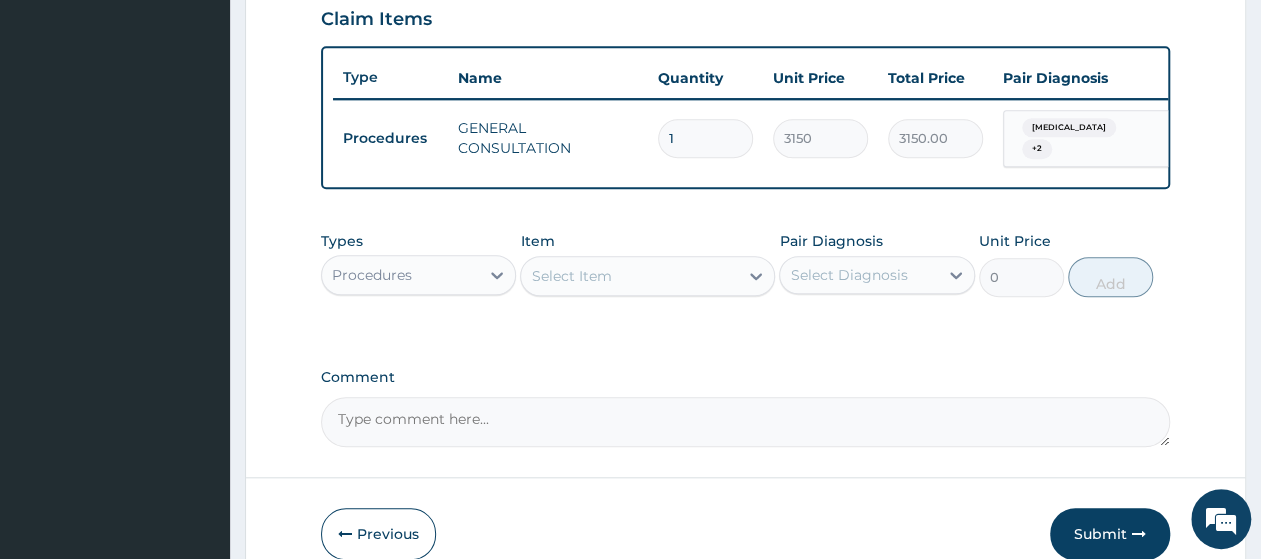 click on "Procedures" at bounding box center (400, 275) 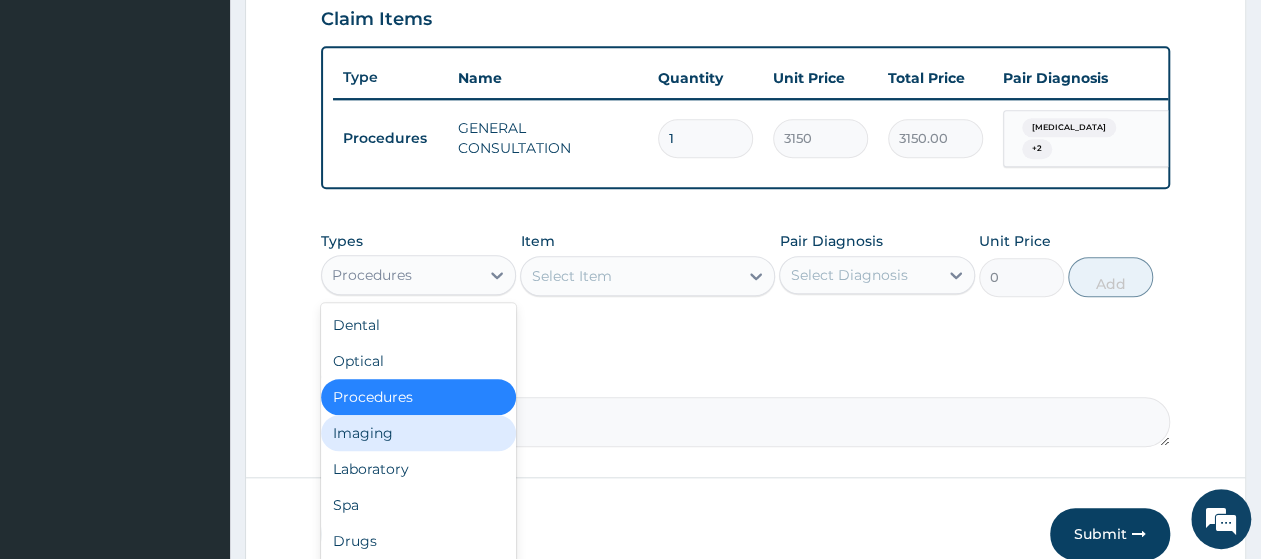 scroll, scrollTop: 68, scrollLeft: 0, axis: vertical 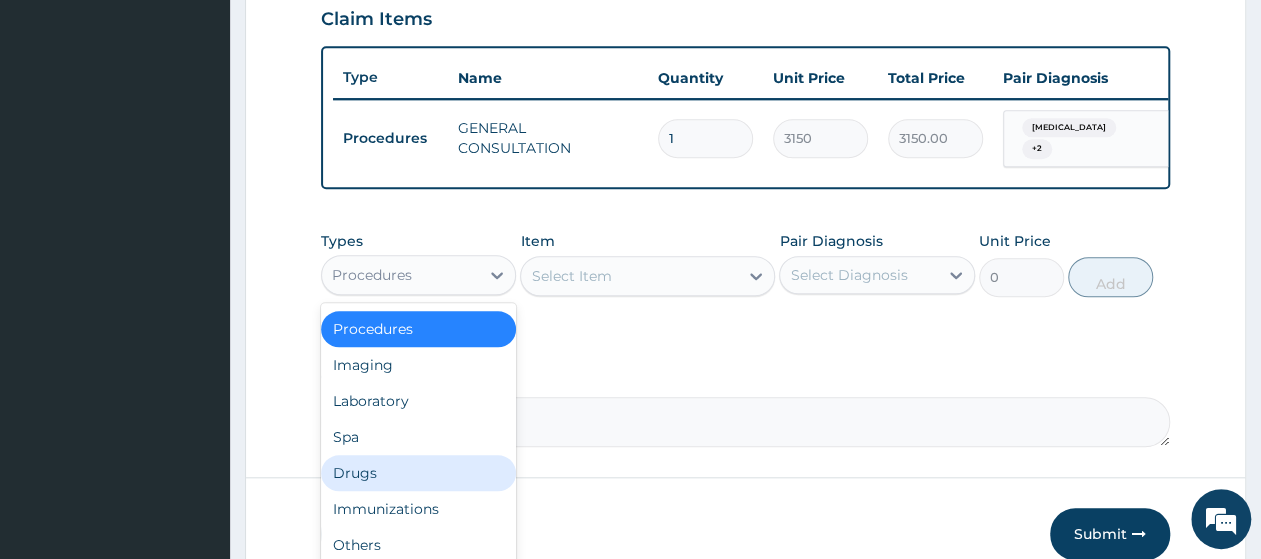 click on "Drugs" at bounding box center (418, 473) 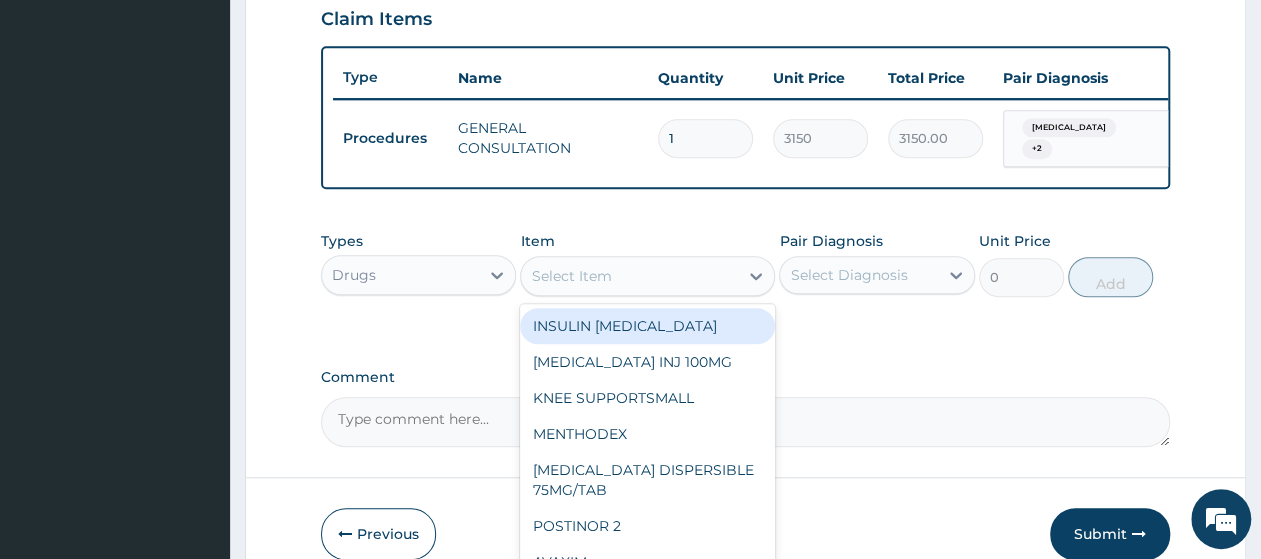 click on "Select Item" at bounding box center [629, 276] 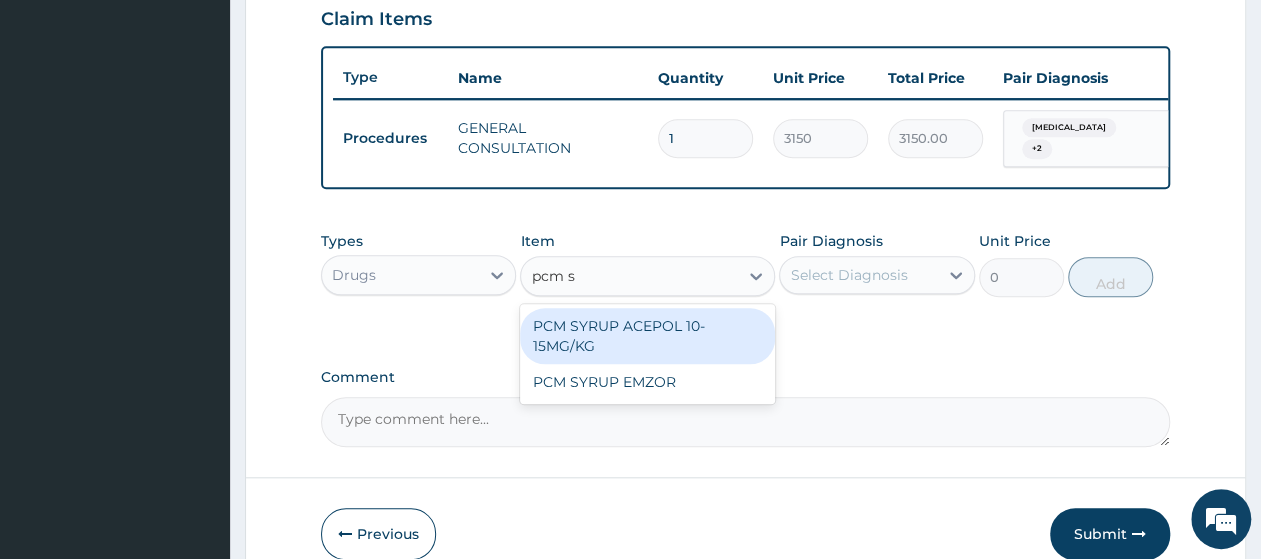 scroll, scrollTop: 0, scrollLeft: 0, axis: both 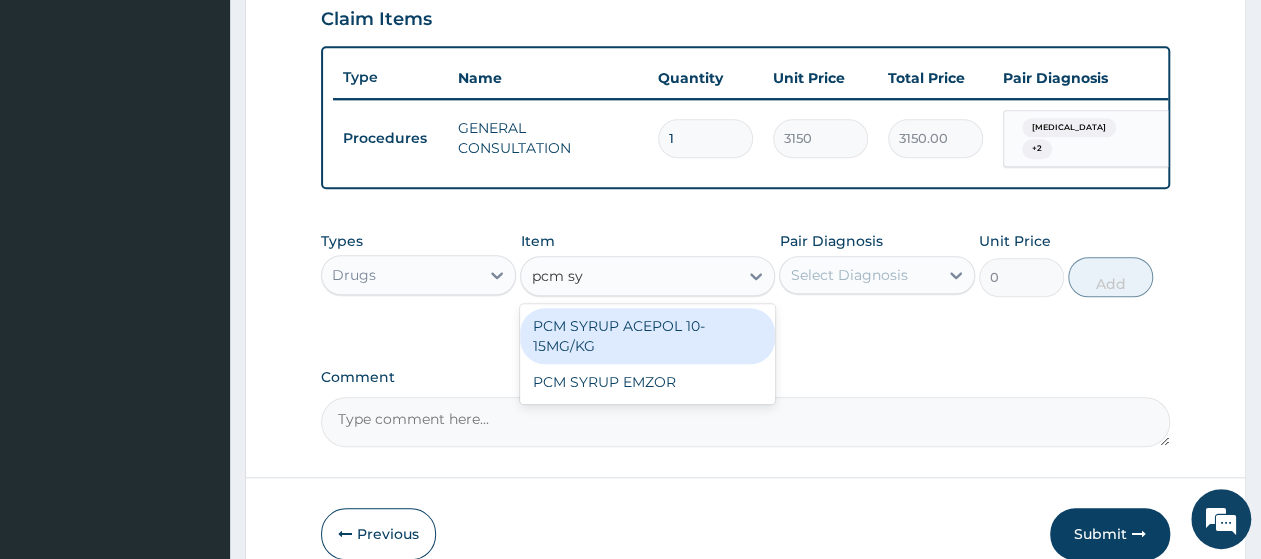 type on "pcm syr" 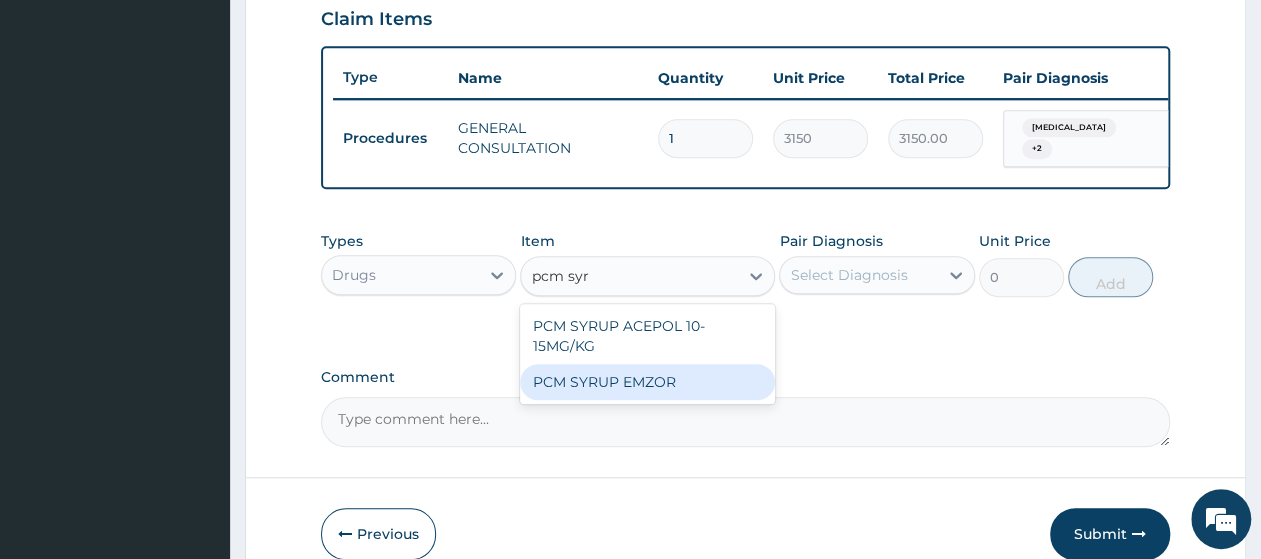 click on "PCM SYRUP EMZOR" at bounding box center (647, 382) 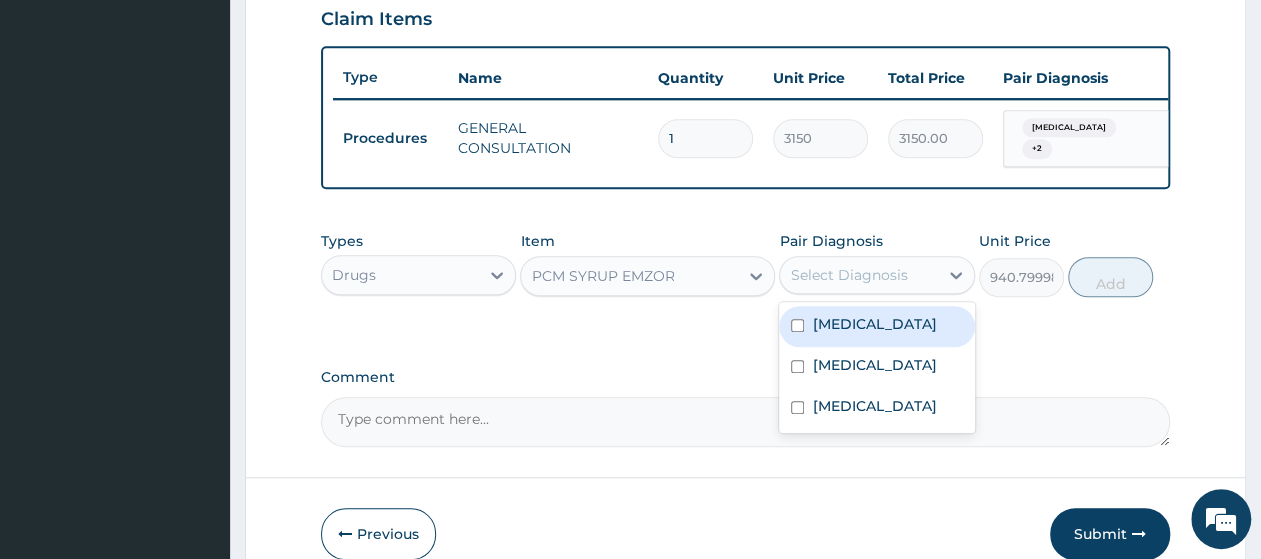 click on "Select Diagnosis" at bounding box center (848, 275) 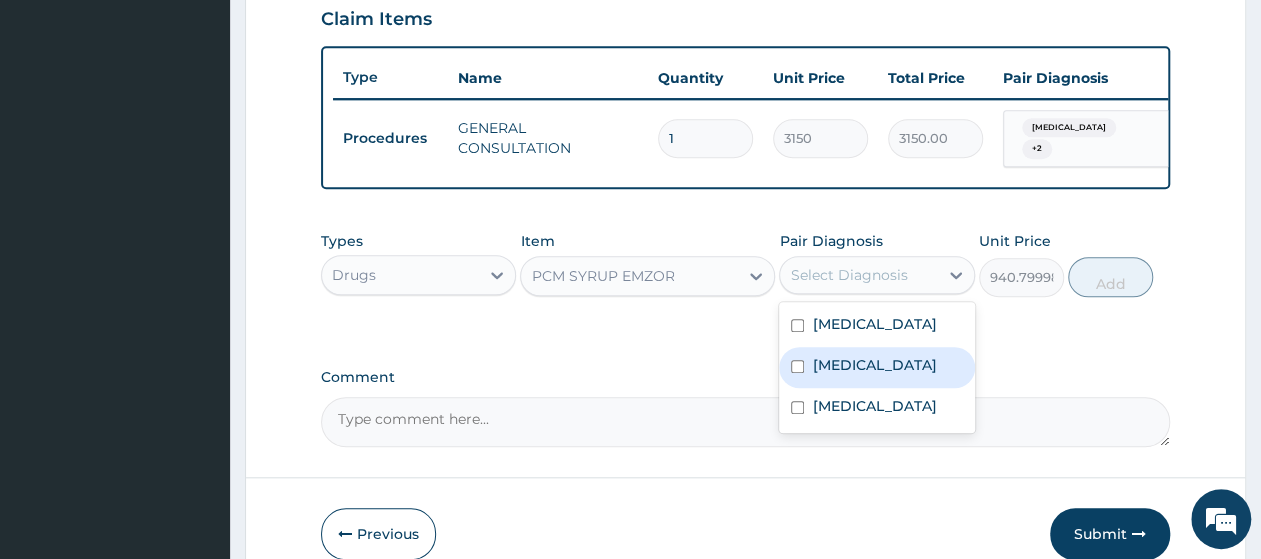 click on "Malaria" at bounding box center (876, 367) 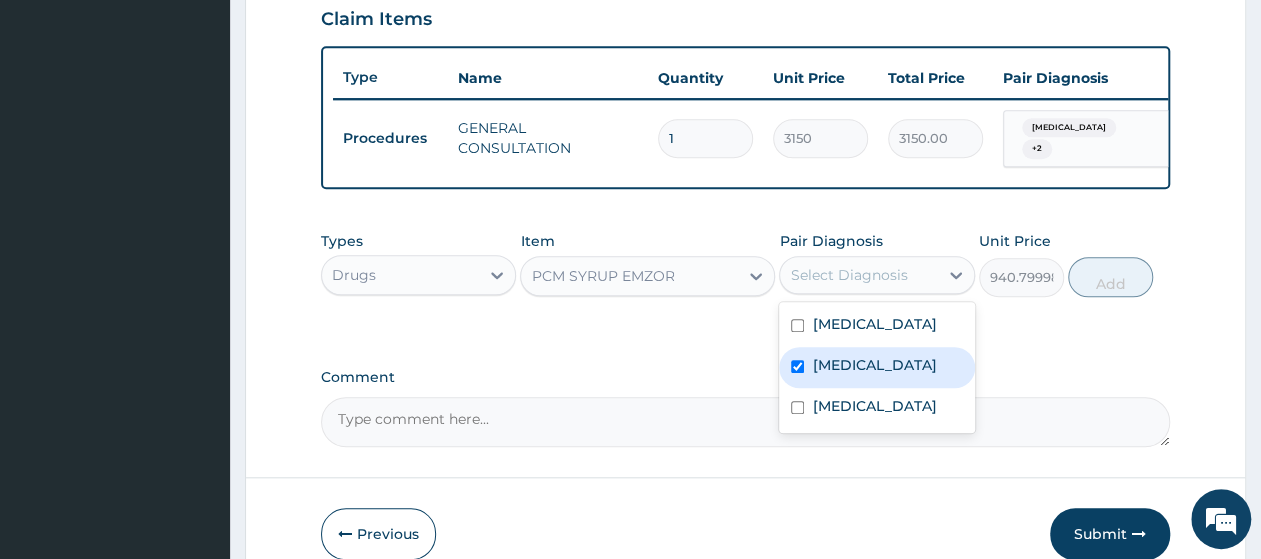 checkbox on "true" 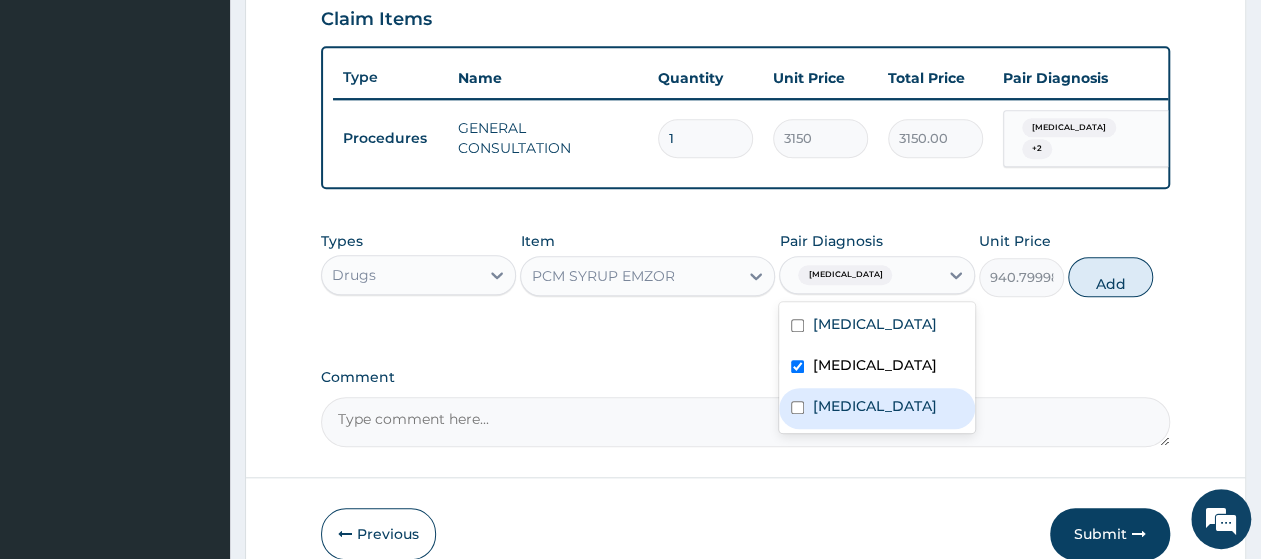 click on "Bacteremia" at bounding box center [874, 406] 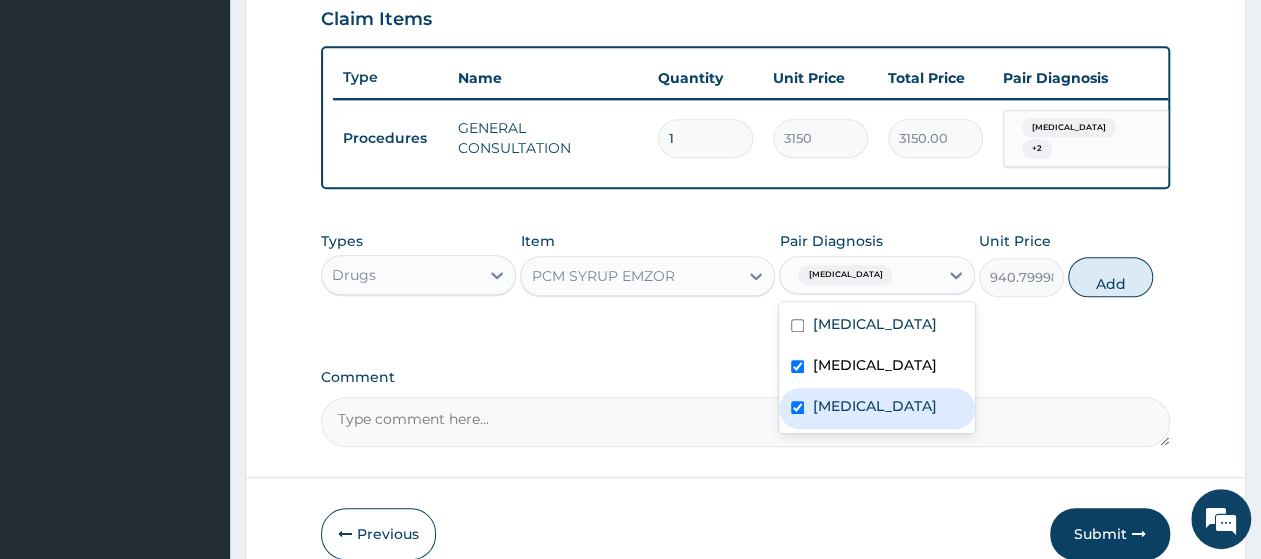 checkbox on "true" 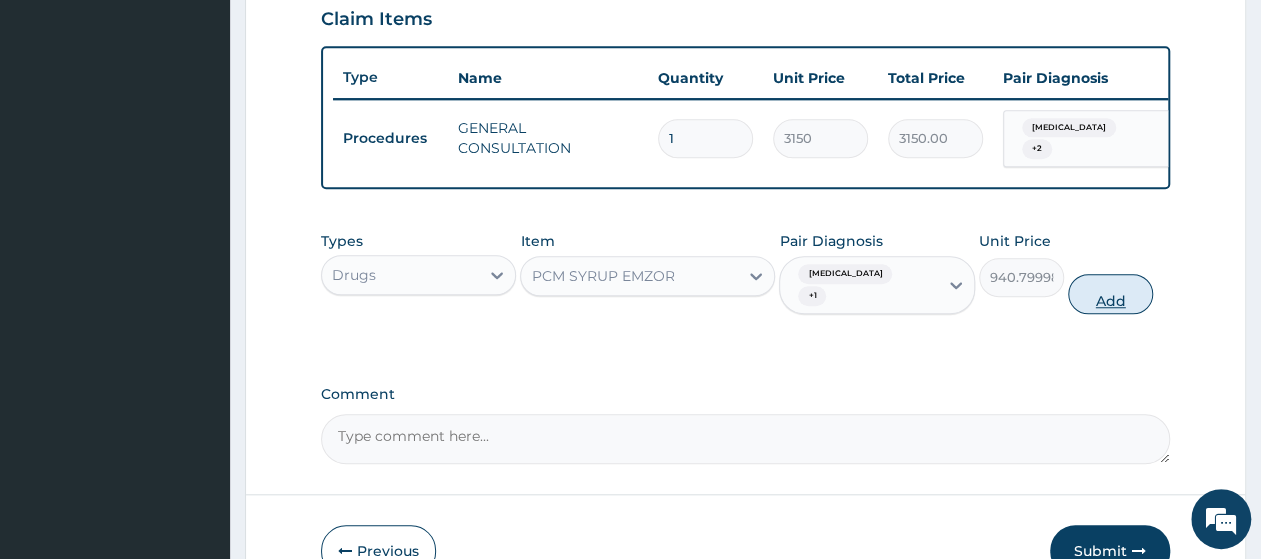 click on "Add" at bounding box center (1110, 294) 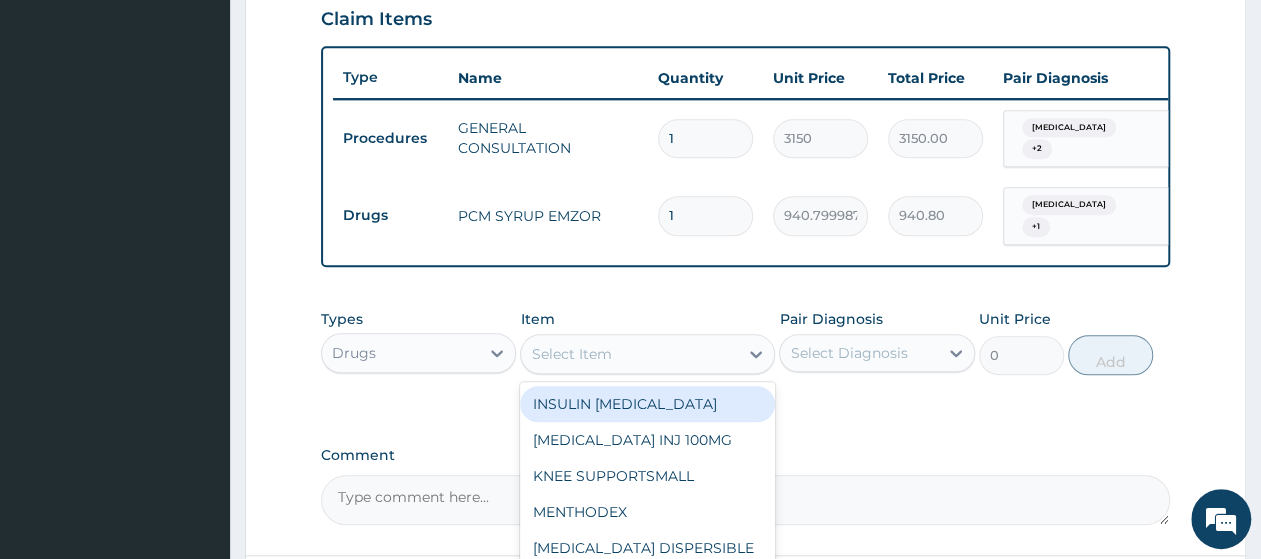 click on "Select Item" at bounding box center (571, 354) 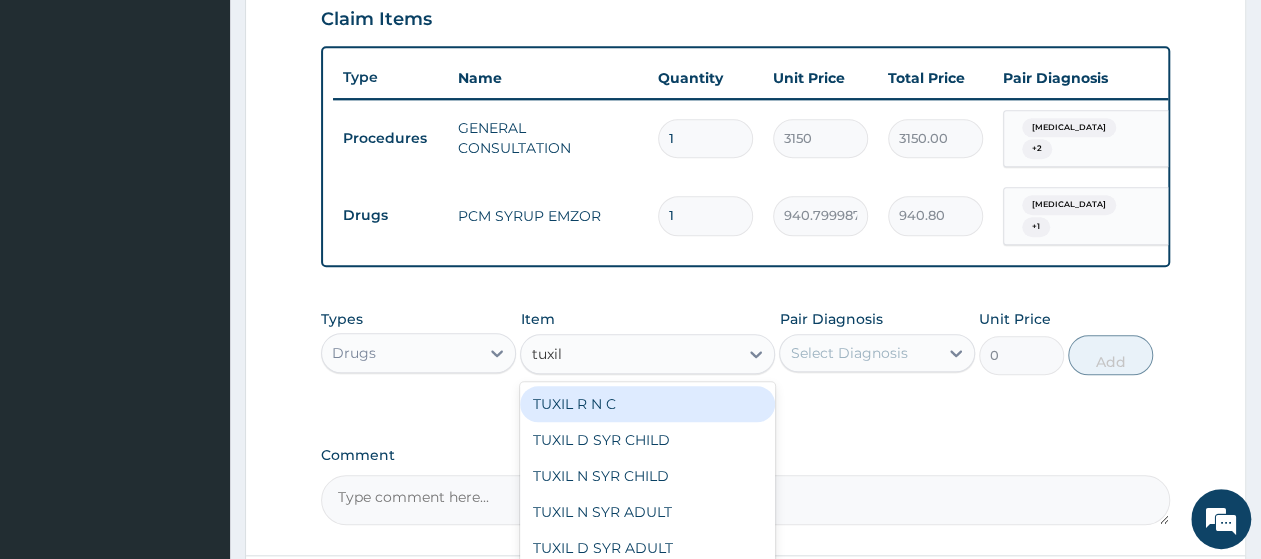 type on "tuxil" 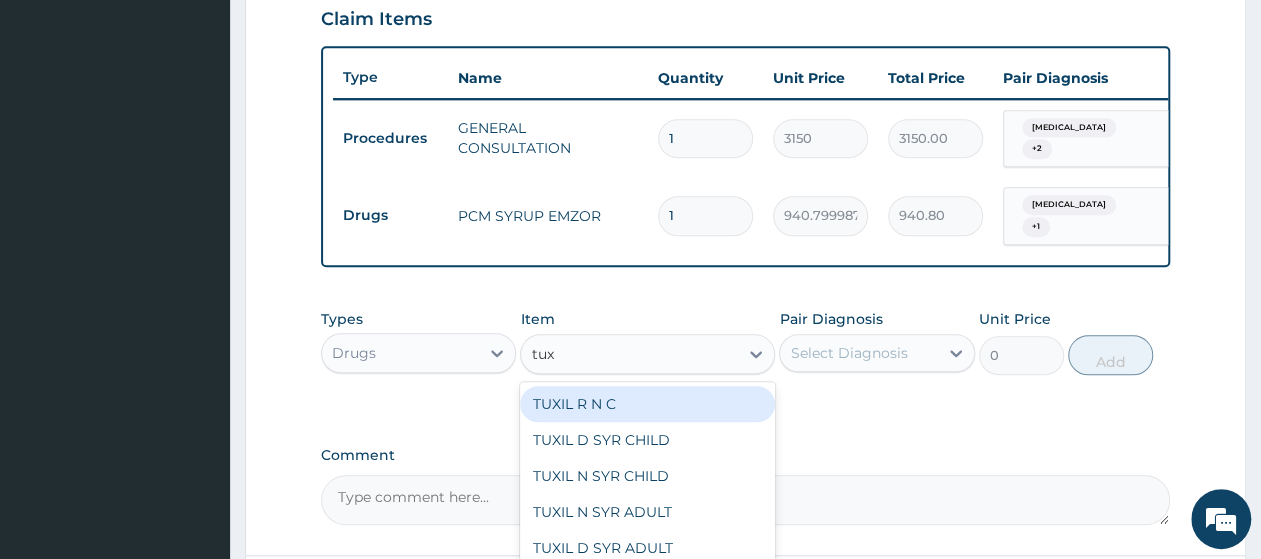 type on "tuxi" 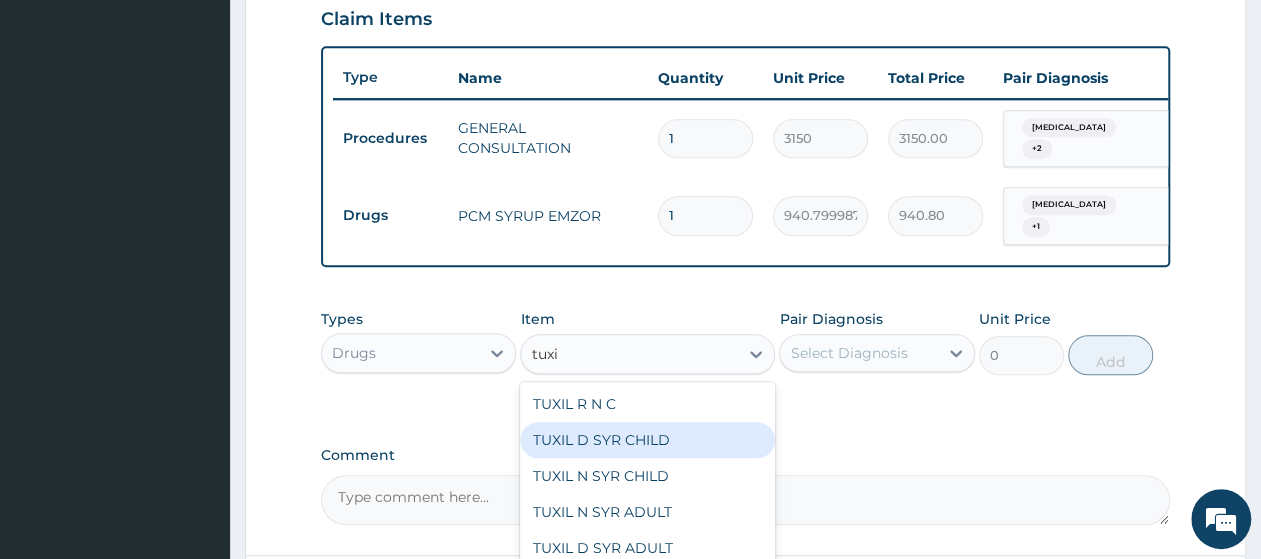 click on "TUXIL D SYR CHILD" at bounding box center [647, 440] 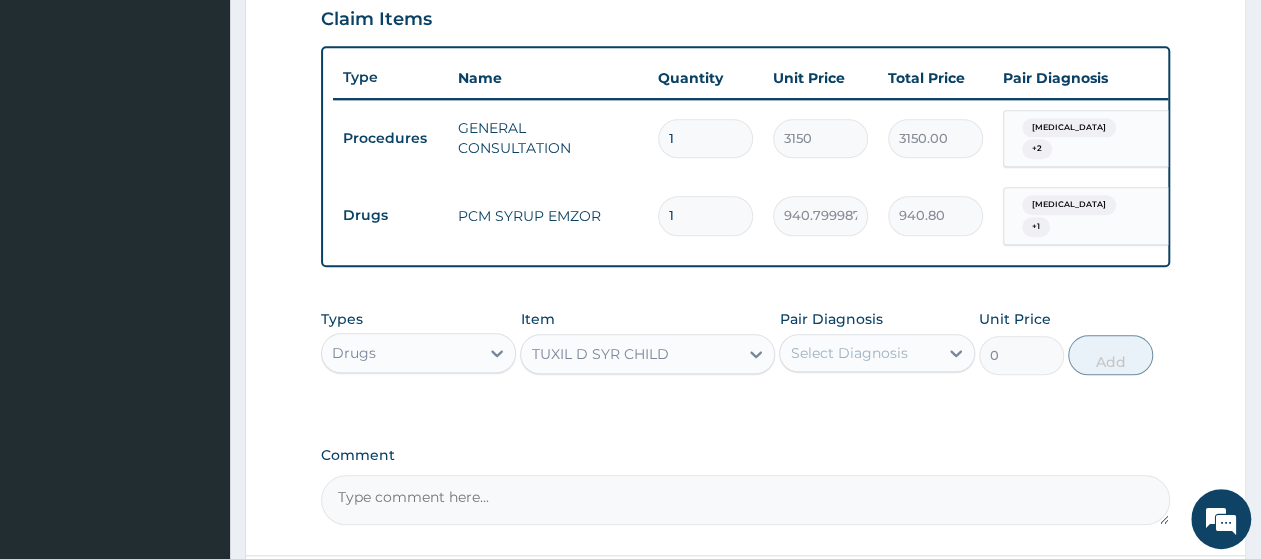 type 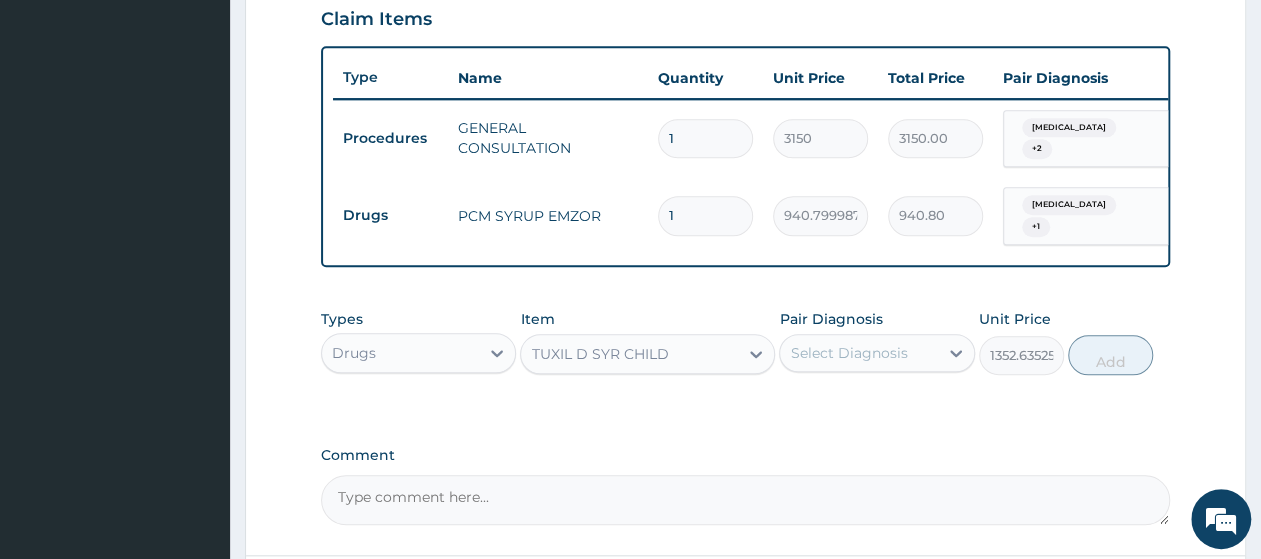 click on "Select Diagnosis" at bounding box center (848, 353) 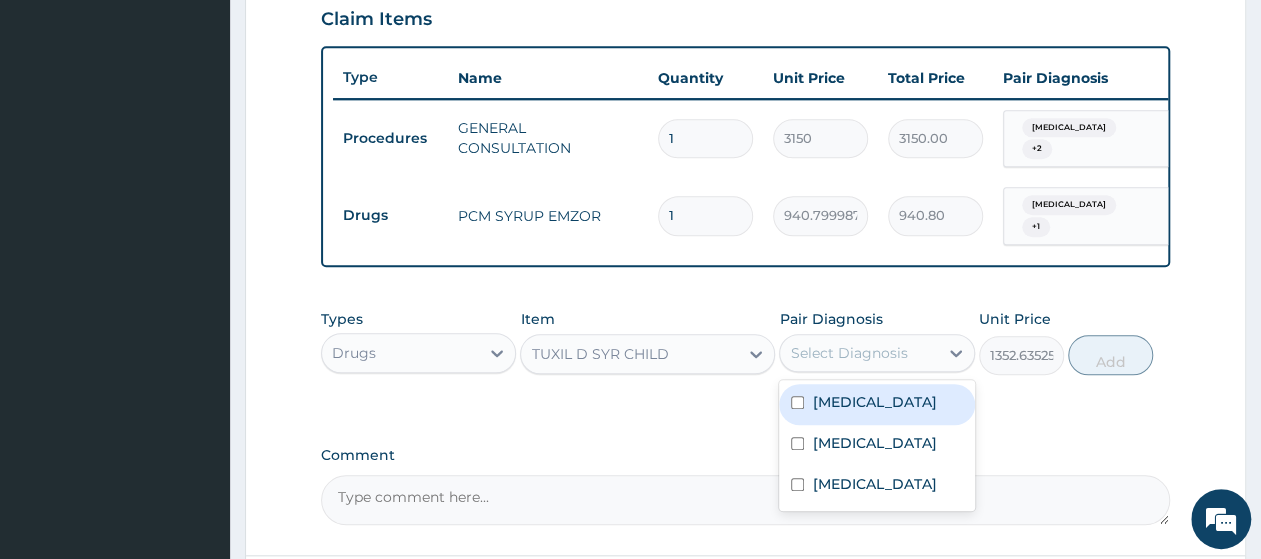 click on "Rhinitis" at bounding box center [874, 402] 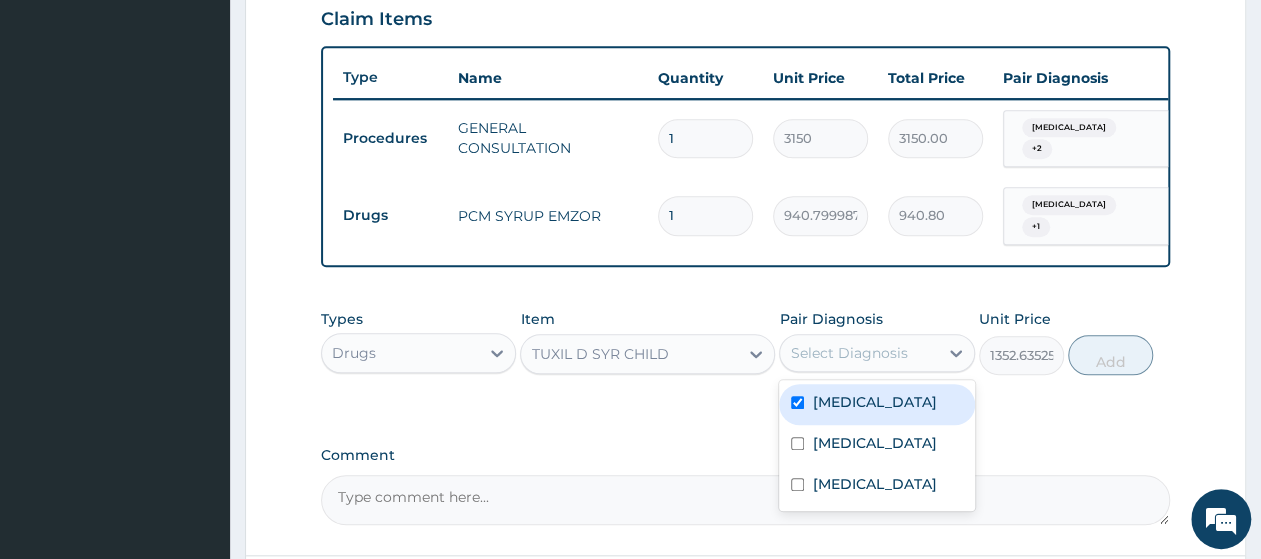 checkbox on "true" 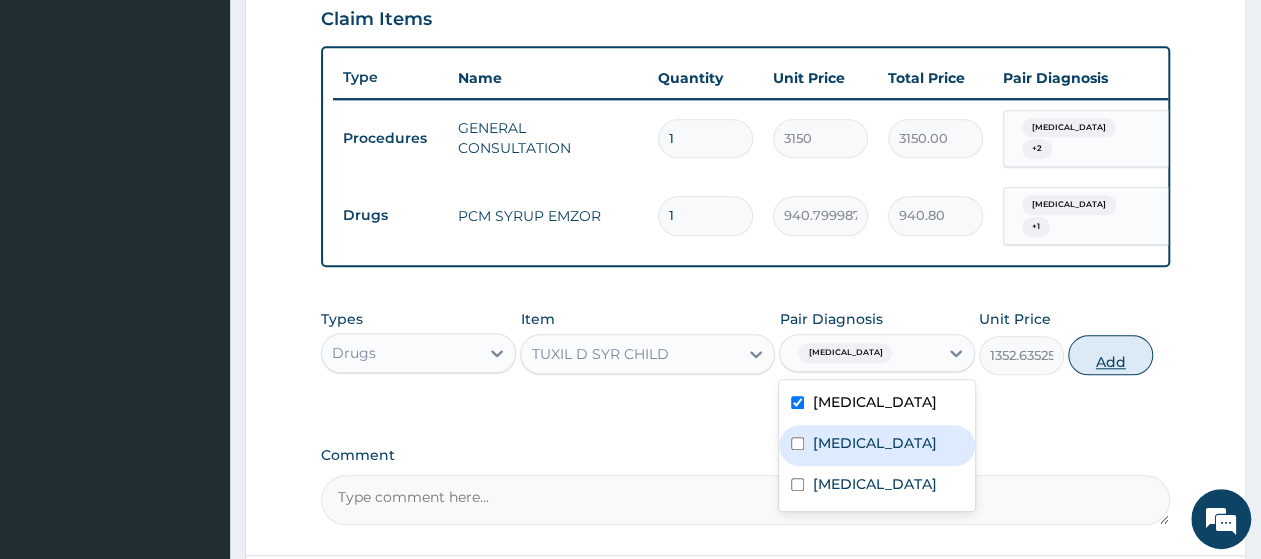 click on "Add" at bounding box center [1110, 355] 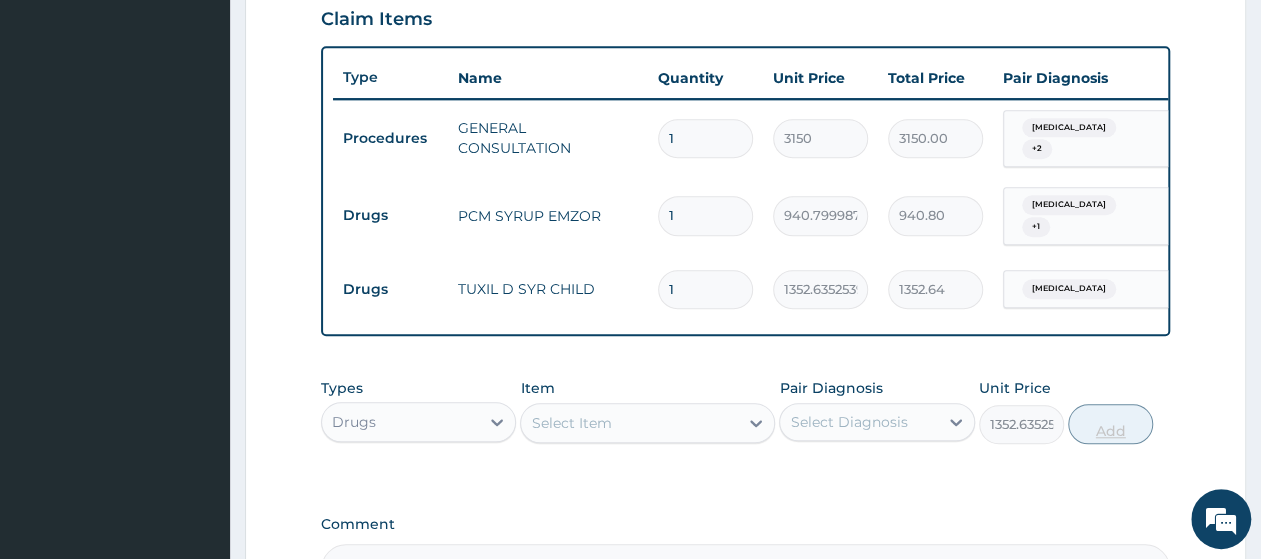 type on "0" 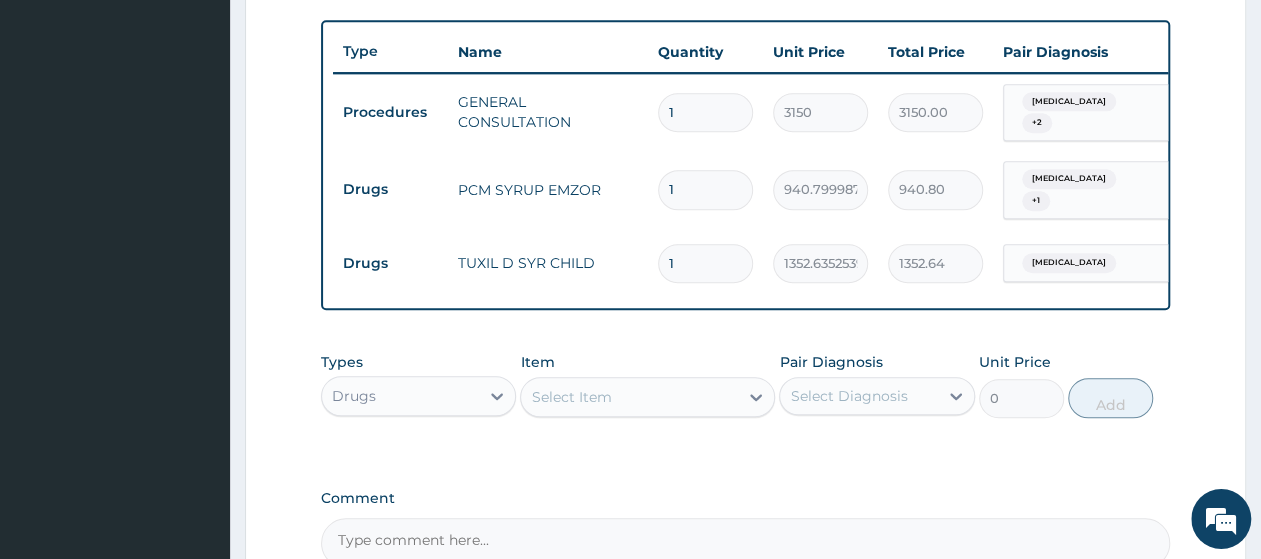 scroll, scrollTop: 906, scrollLeft: 0, axis: vertical 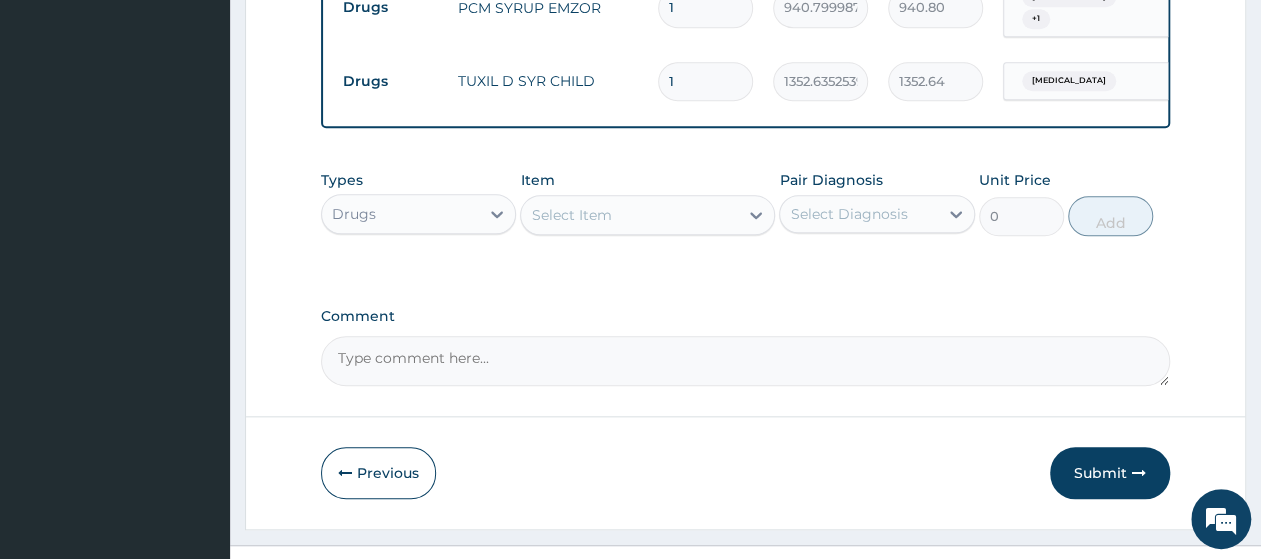 click on "Select Item" at bounding box center [629, 215] 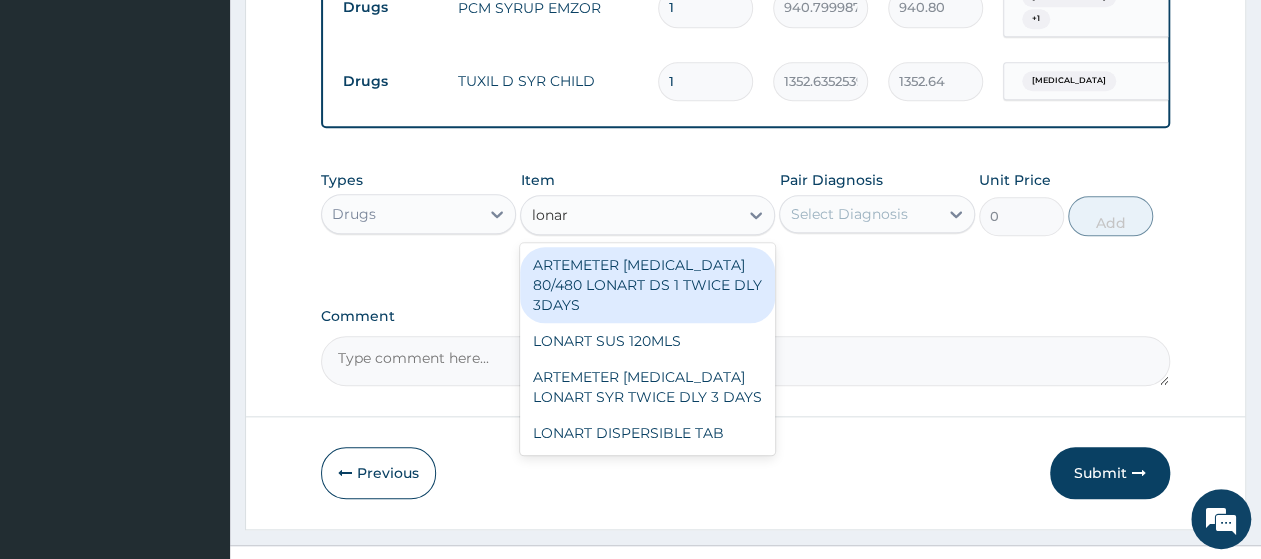type on "lonart" 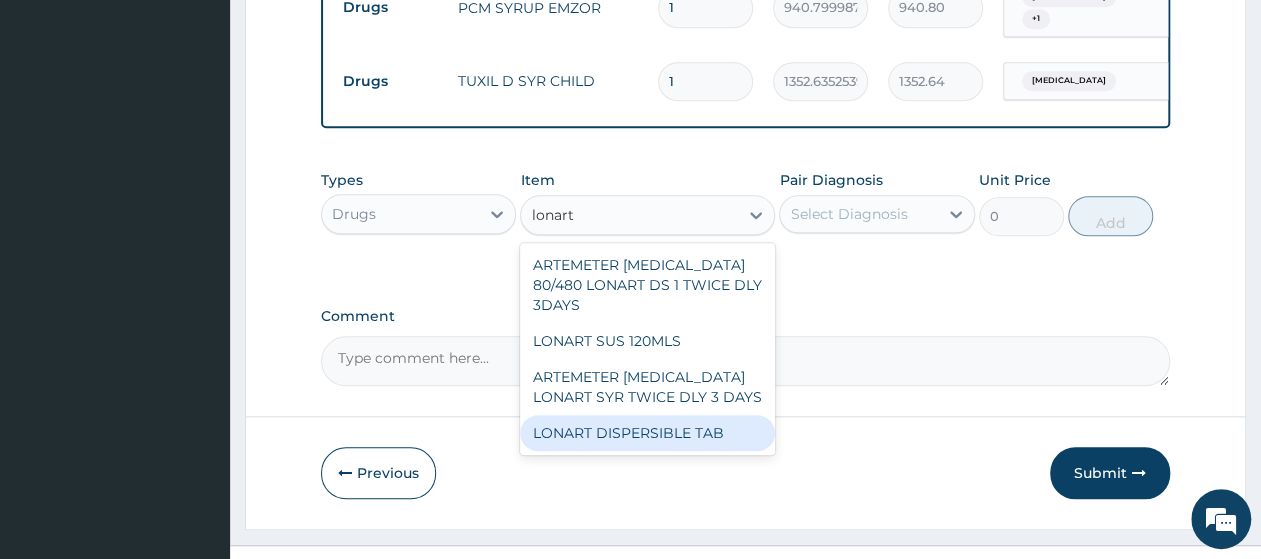 click on "LONART DISPERSIBLE TAB" at bounding box center [647, 433] 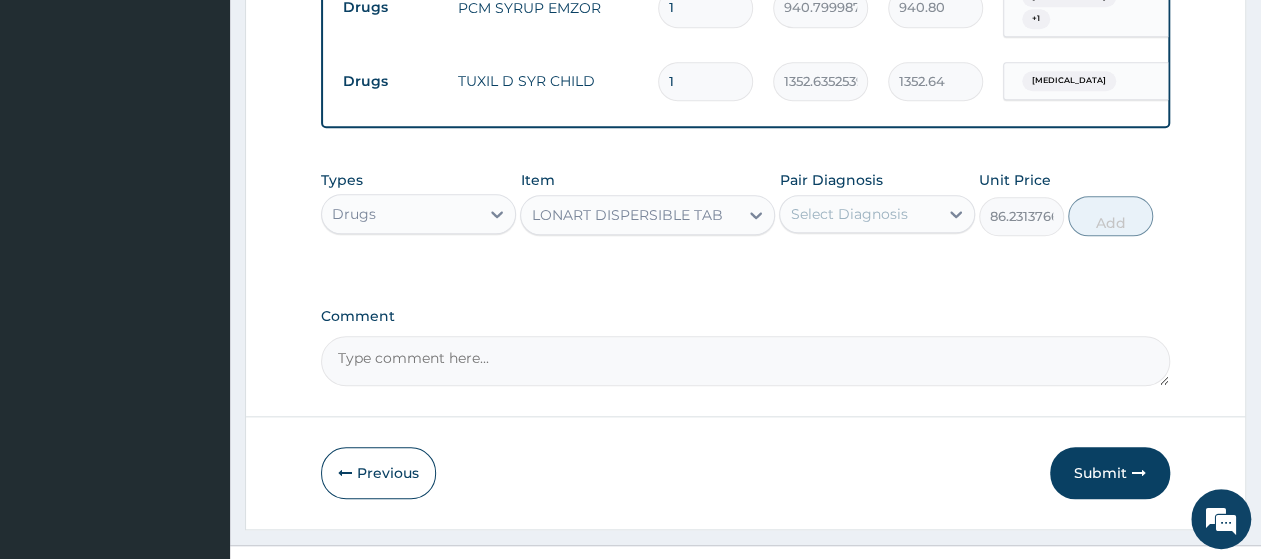 click on "Select Diagnosis" at bounding box center (848, 214) 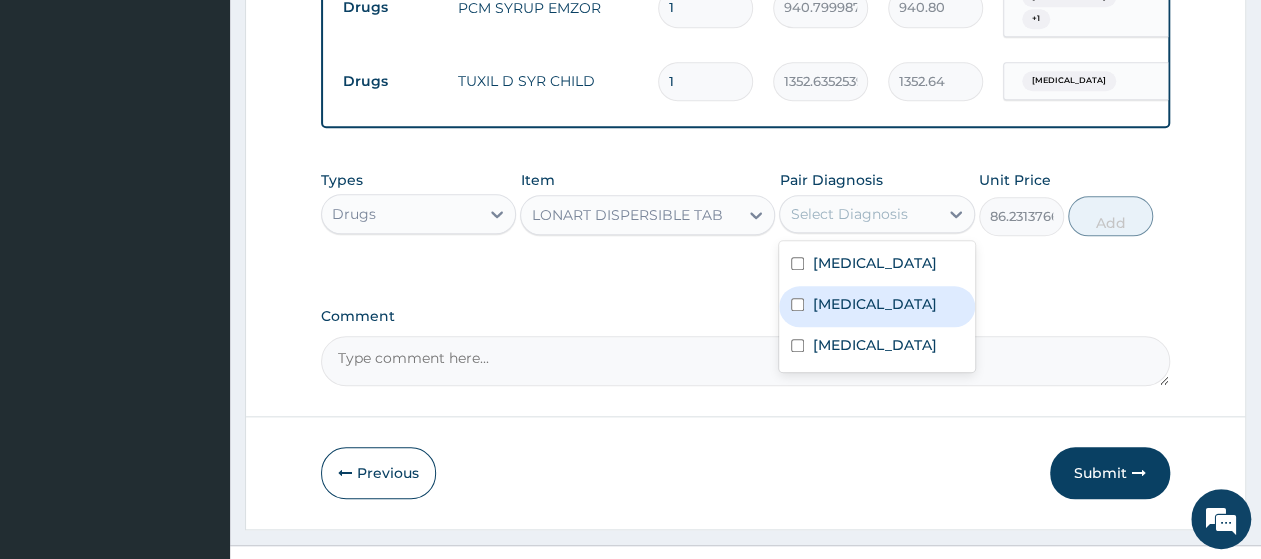 click on "Malaria" at bounding box center [874, 304] 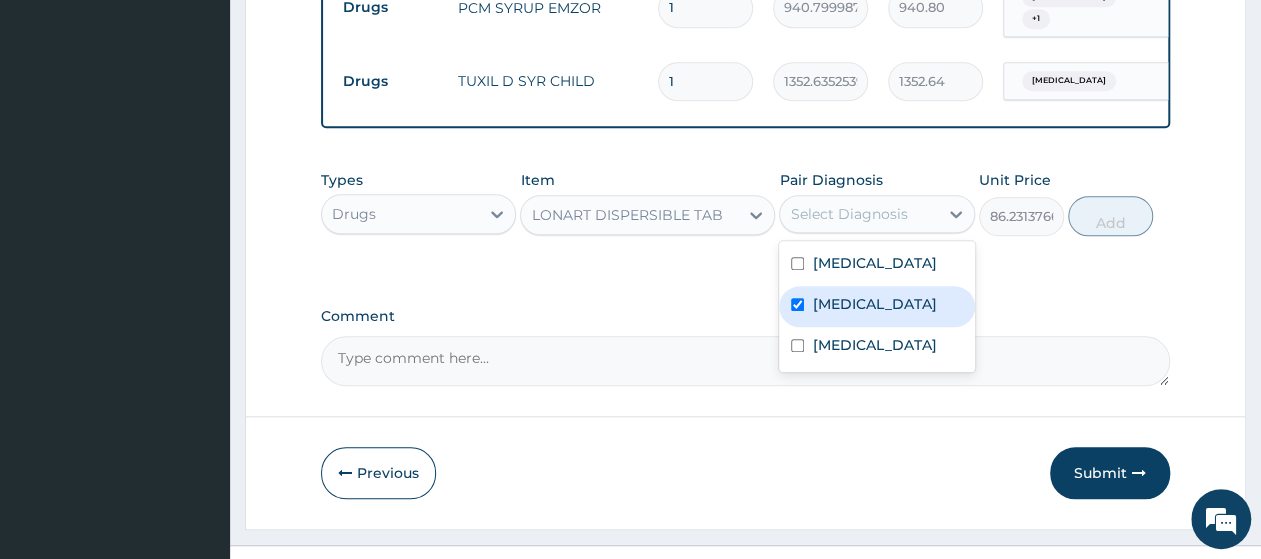 checkbox on "true" 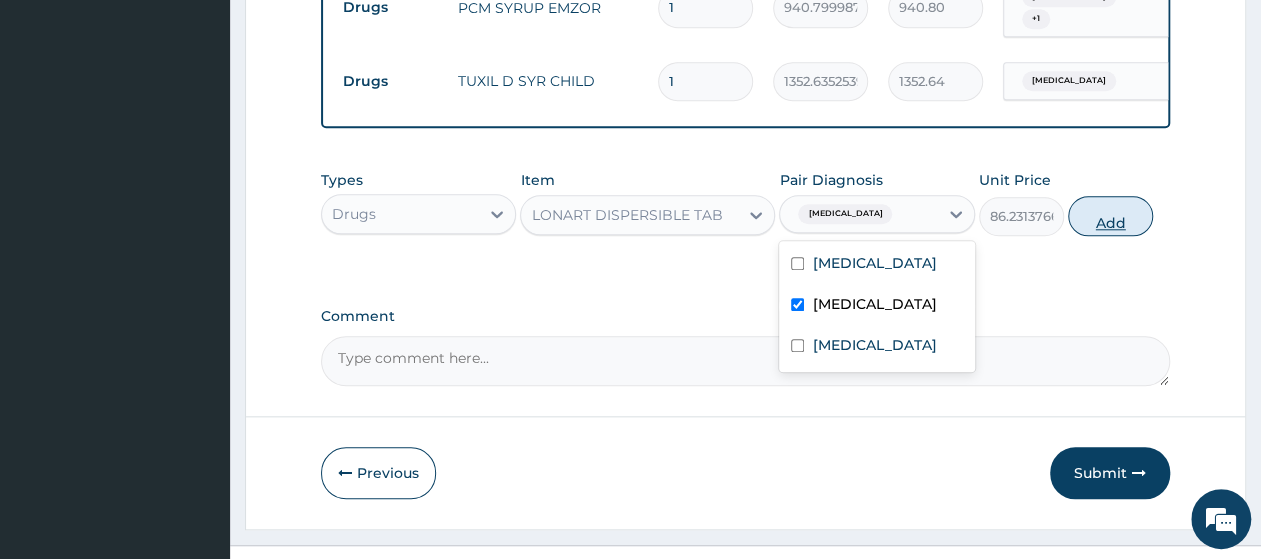 click on "Add" at bounding box center [1110, 216] 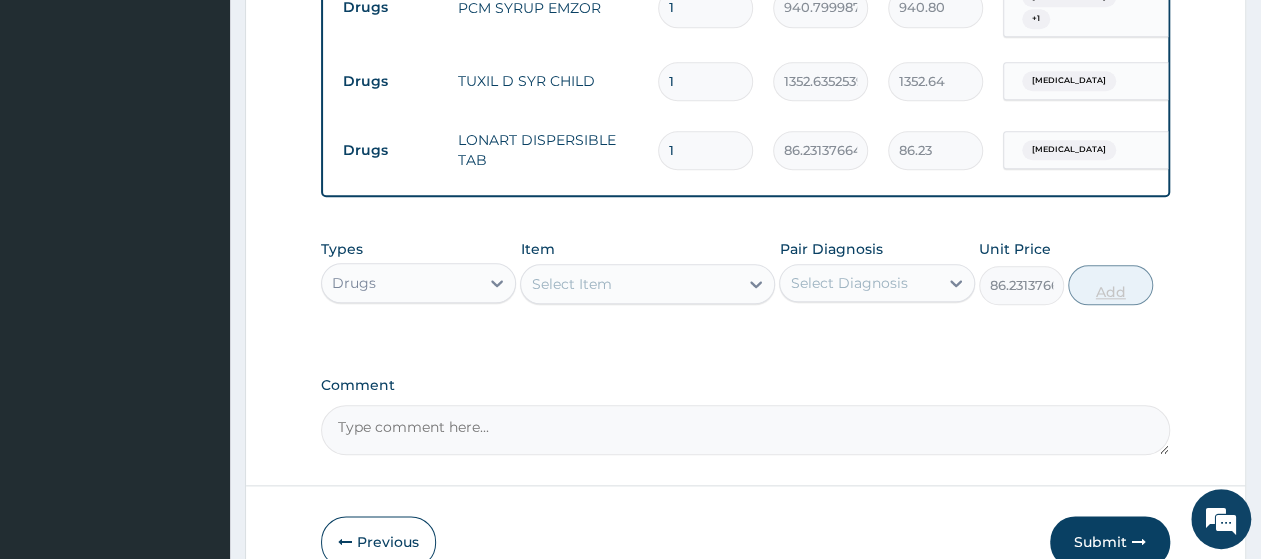 type on "0" 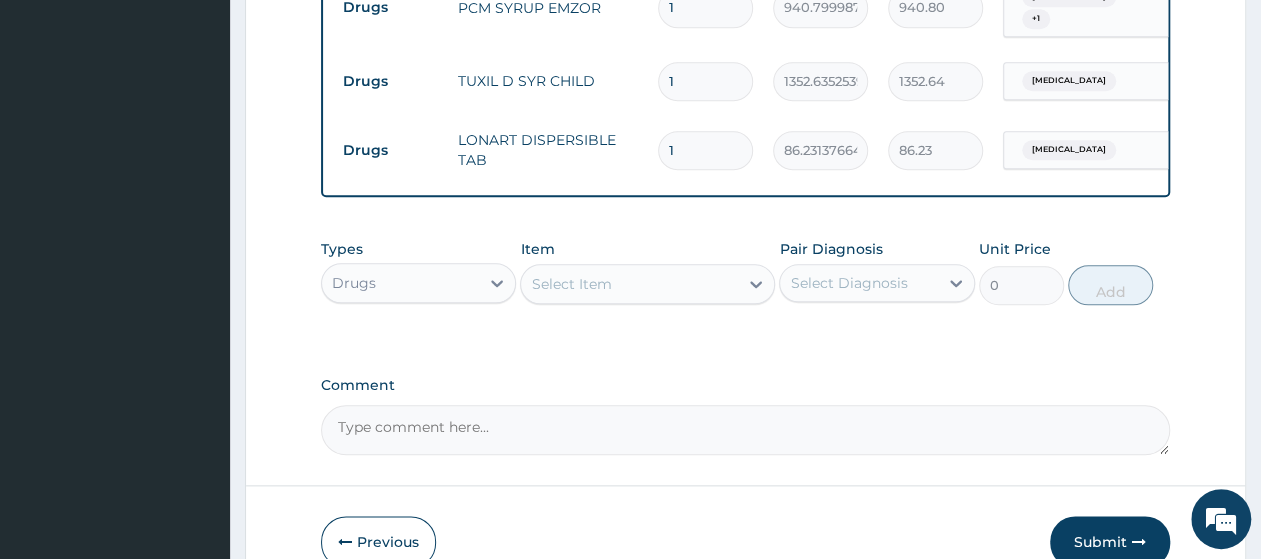 type 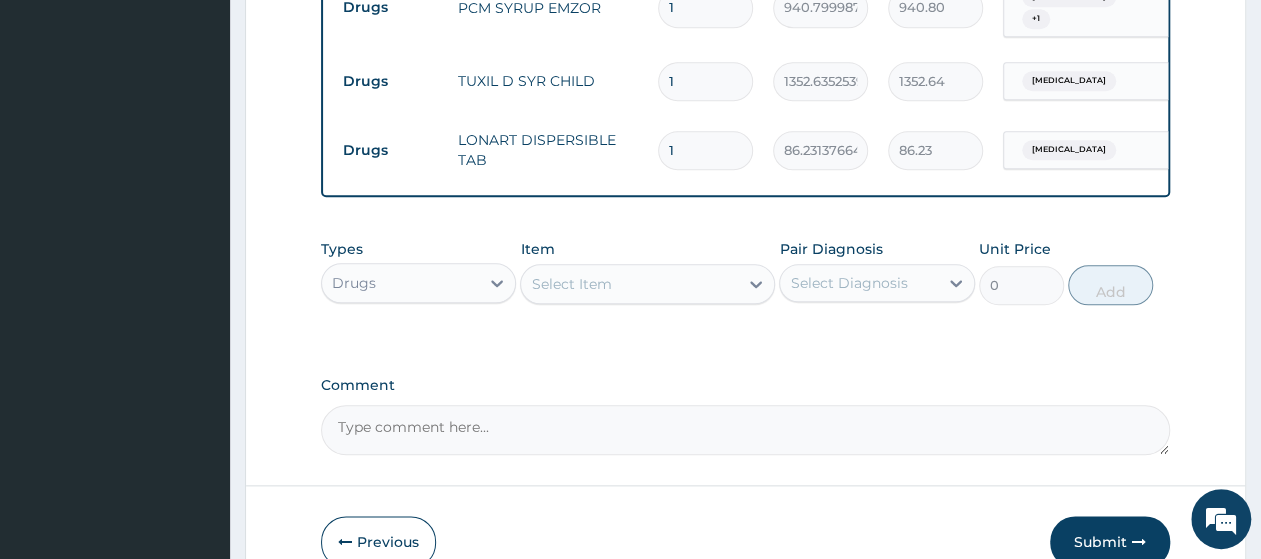 type on "0.00" 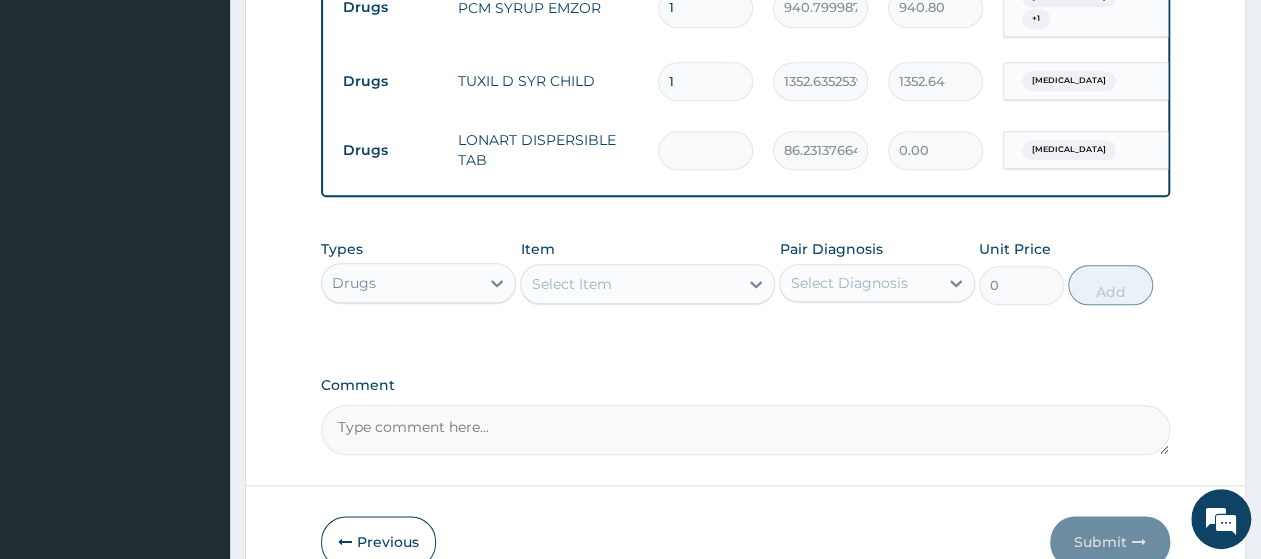 type on "6" 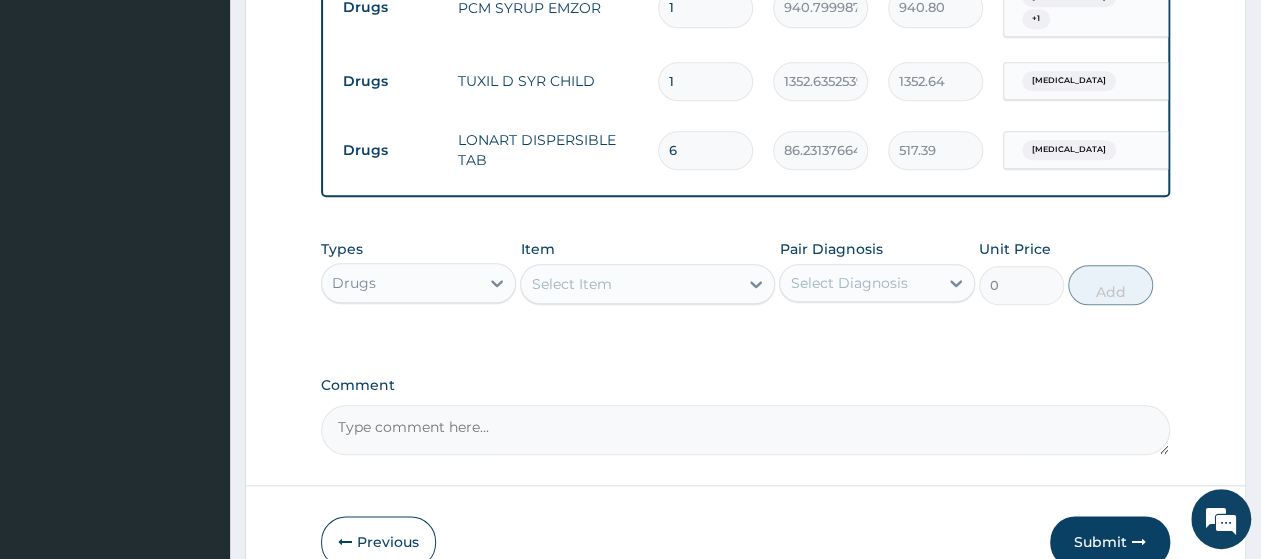 type on "6" 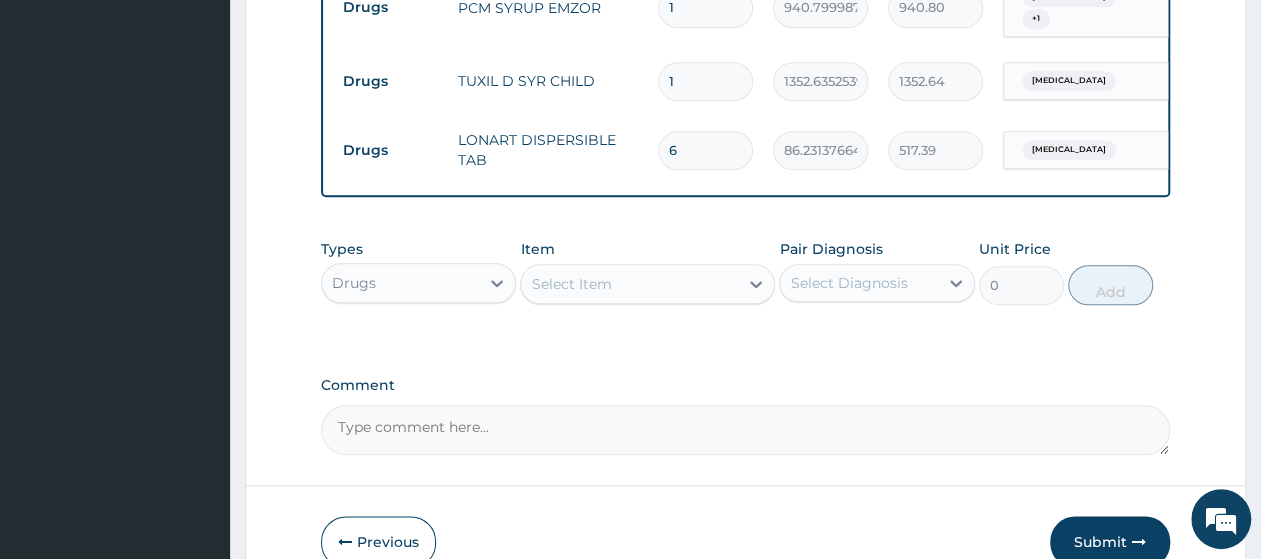 click on "Select Item" at bounding box center [571, 284] 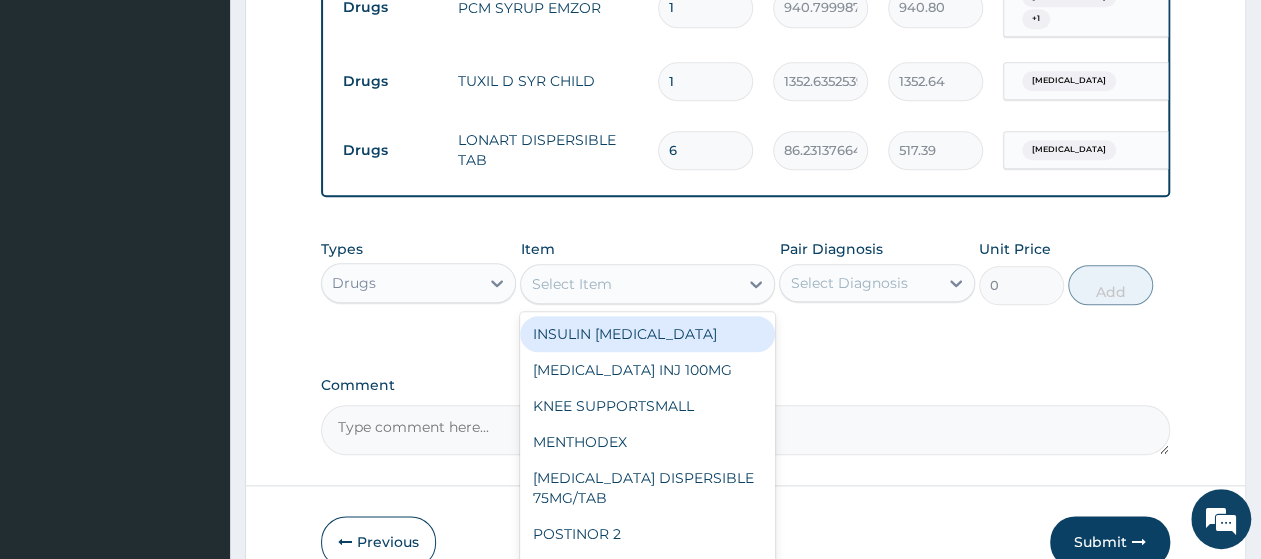 type on "l" 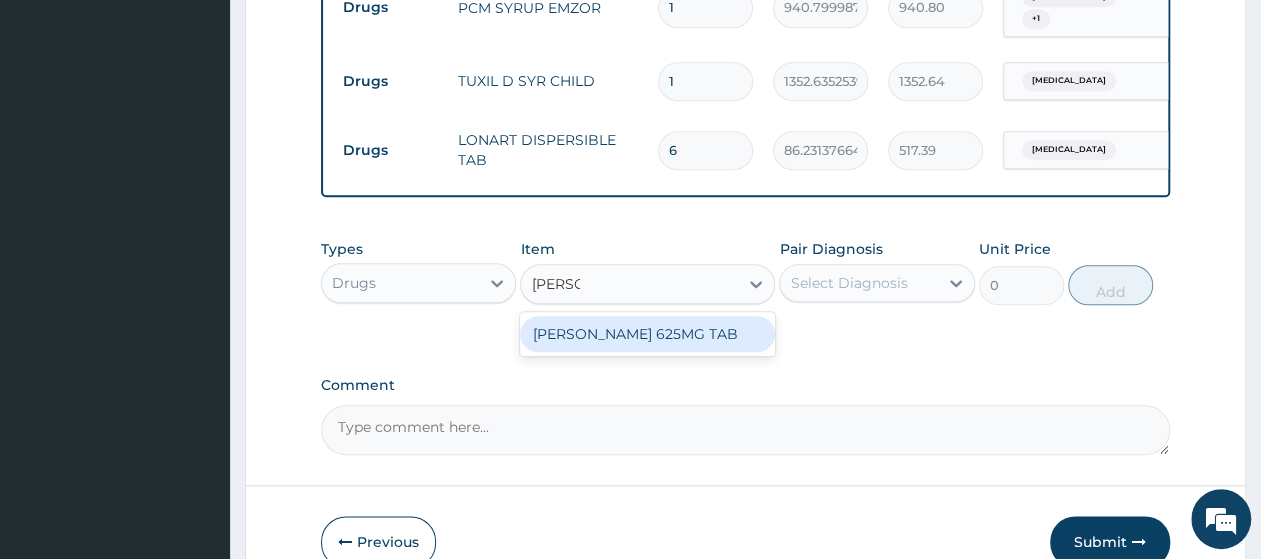 type on "flem" 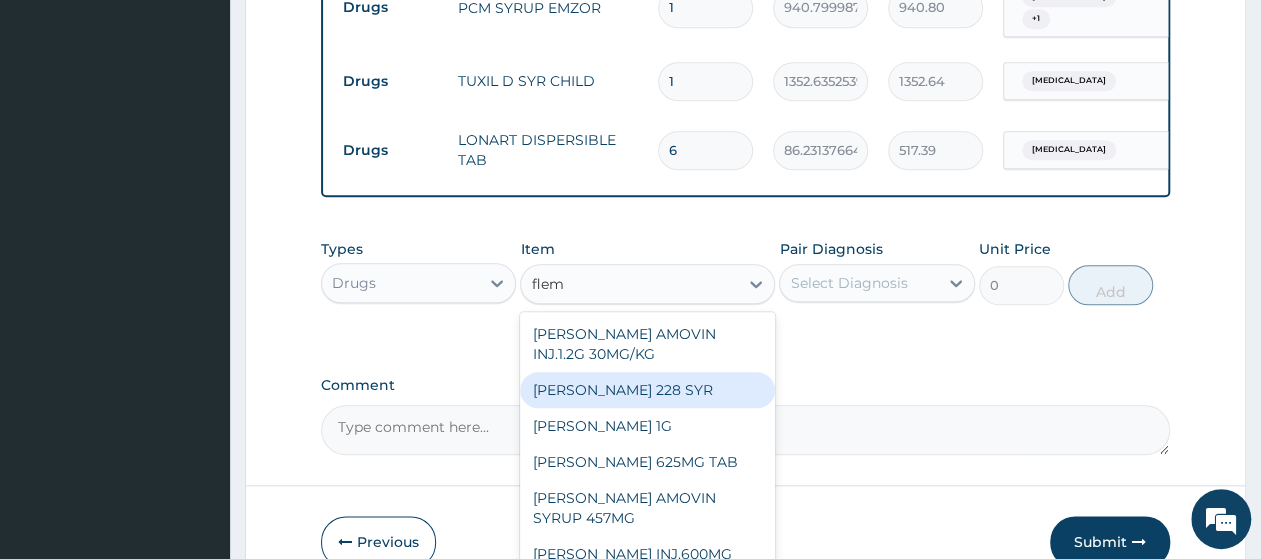 click on "FLEMING 228 SYR" at bounding box center (647, 390) 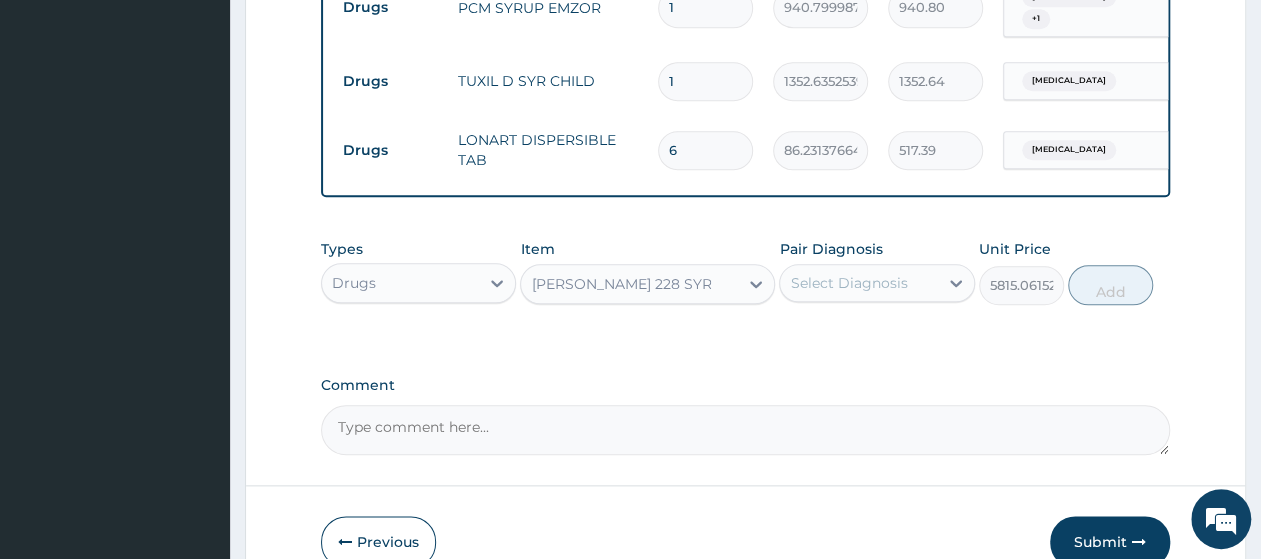 click on "Select Diagnosis" at bounding box center [858, 283] 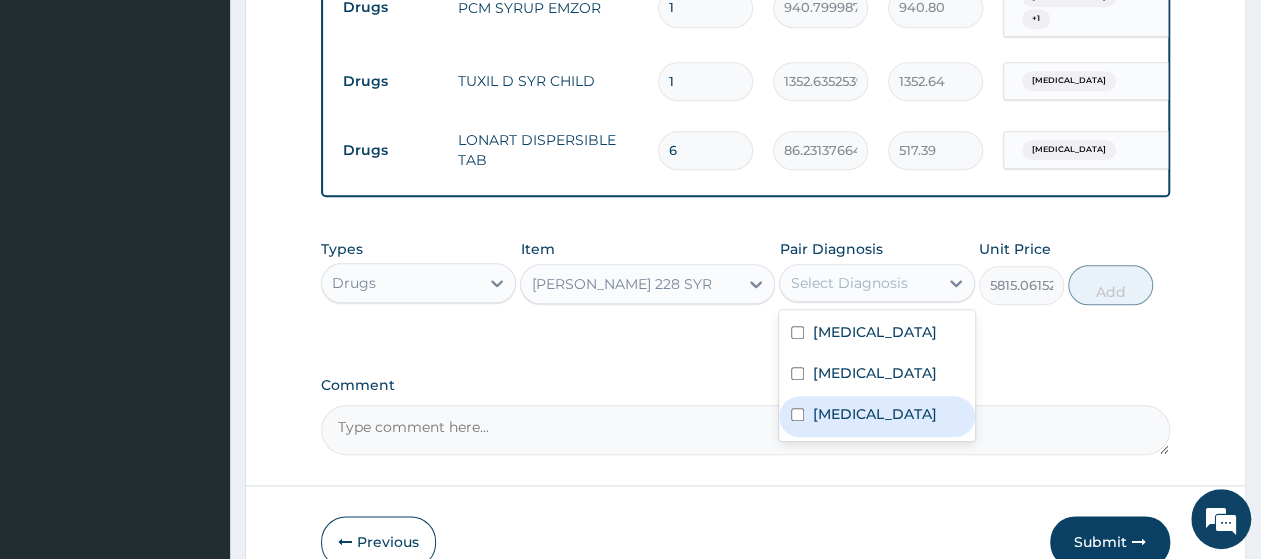 click on "Bacteremia" at bounding box center (874, 414) 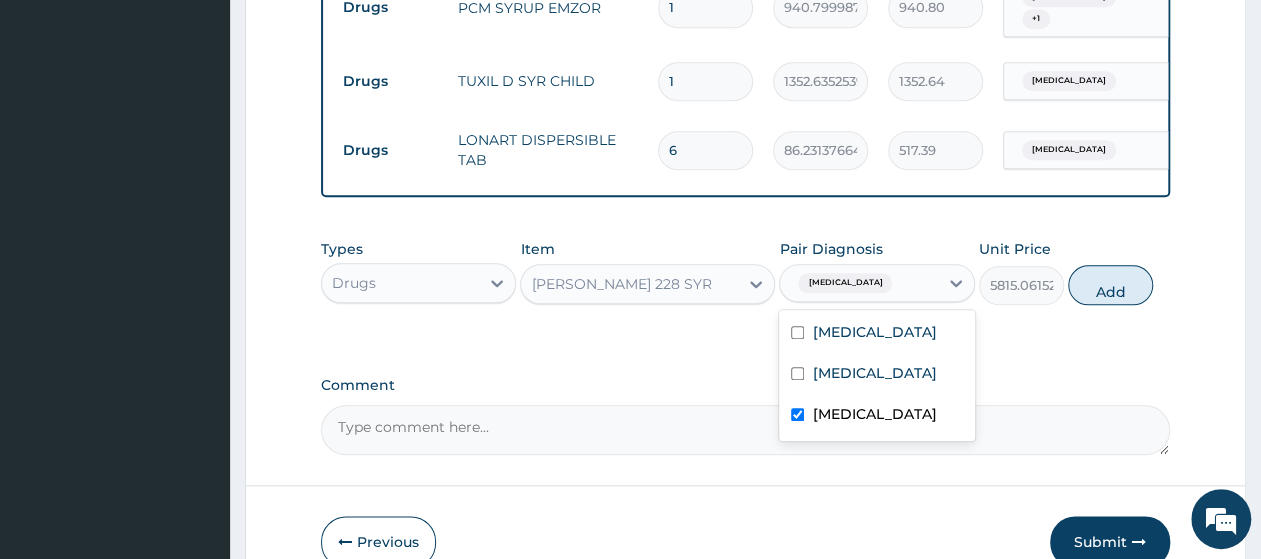 click on "Bacteremia" at bounding box center [876, 416] 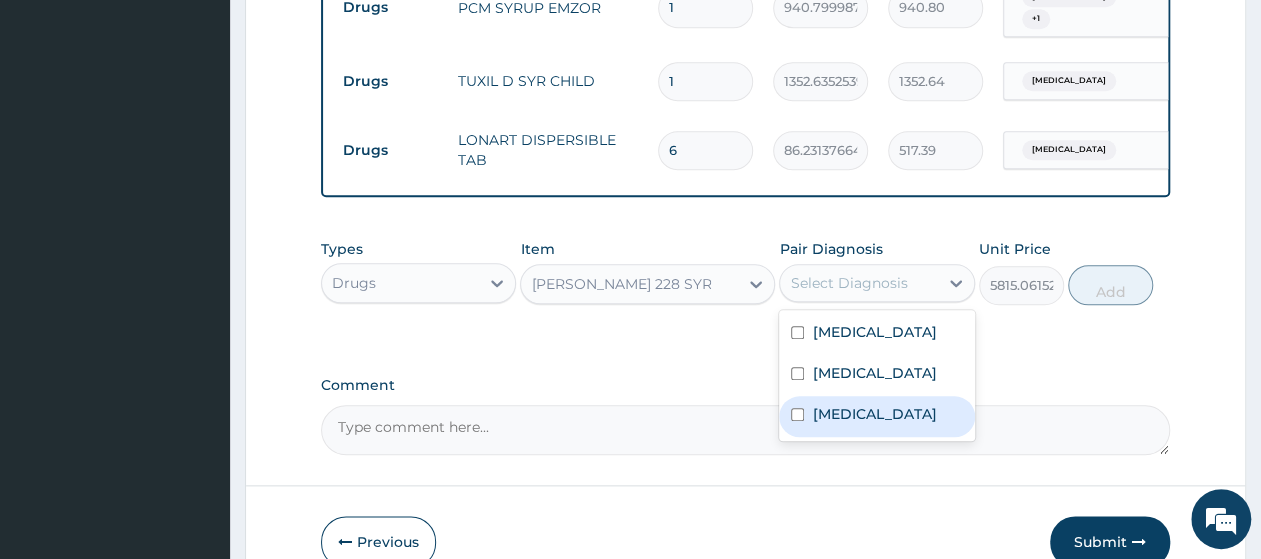 click on "Bacteremia" at bounding box center [874, 414] 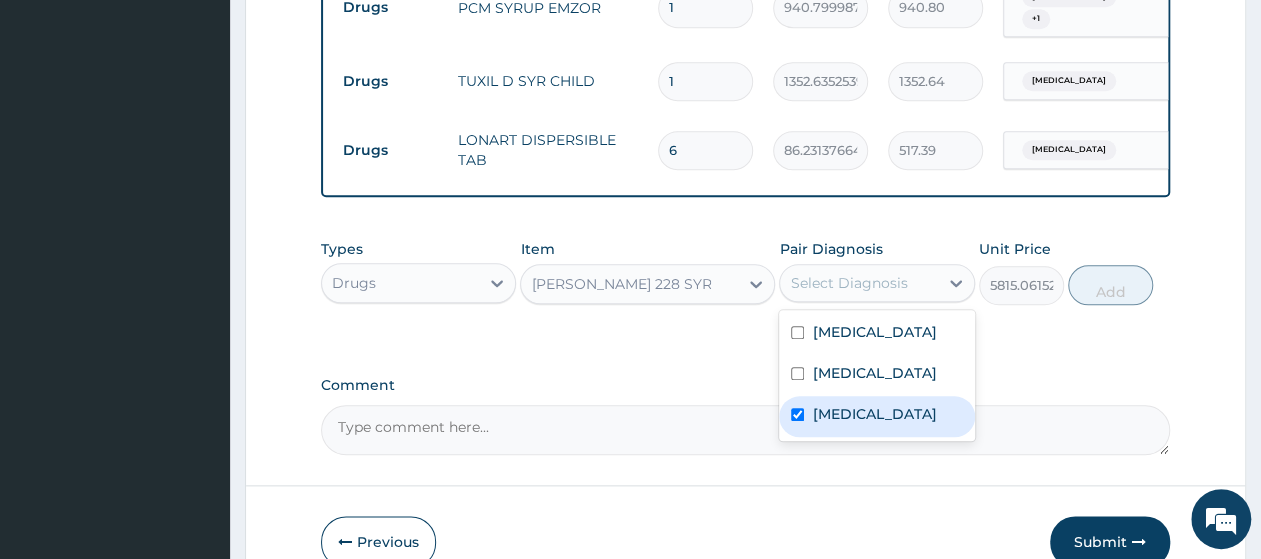 checkbox on "true" 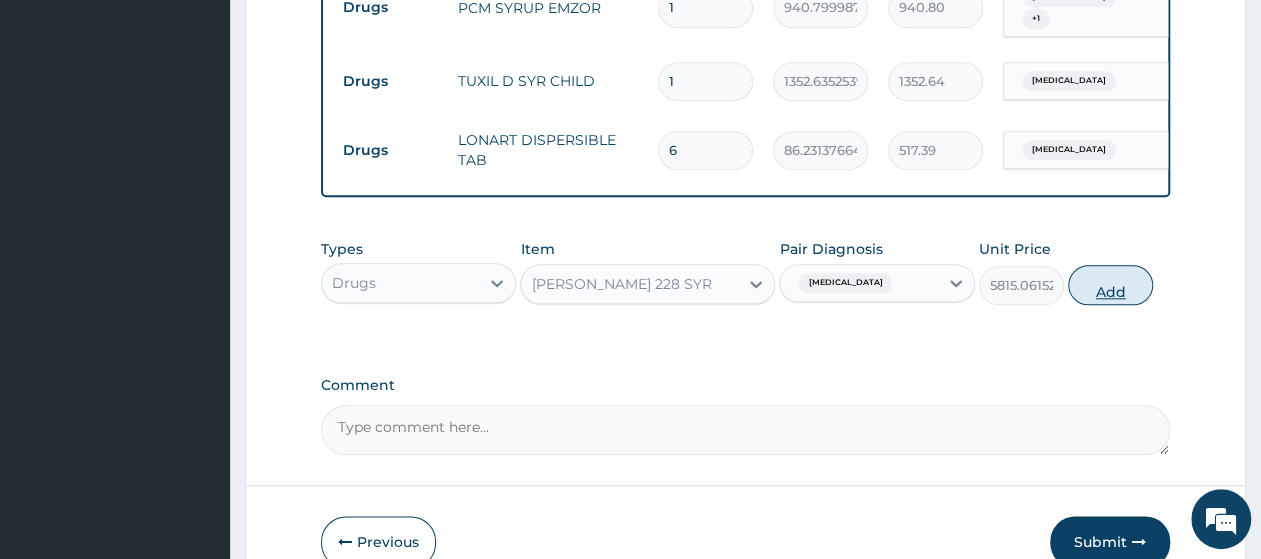 click on "Add" at bounding box center (1110, 285) 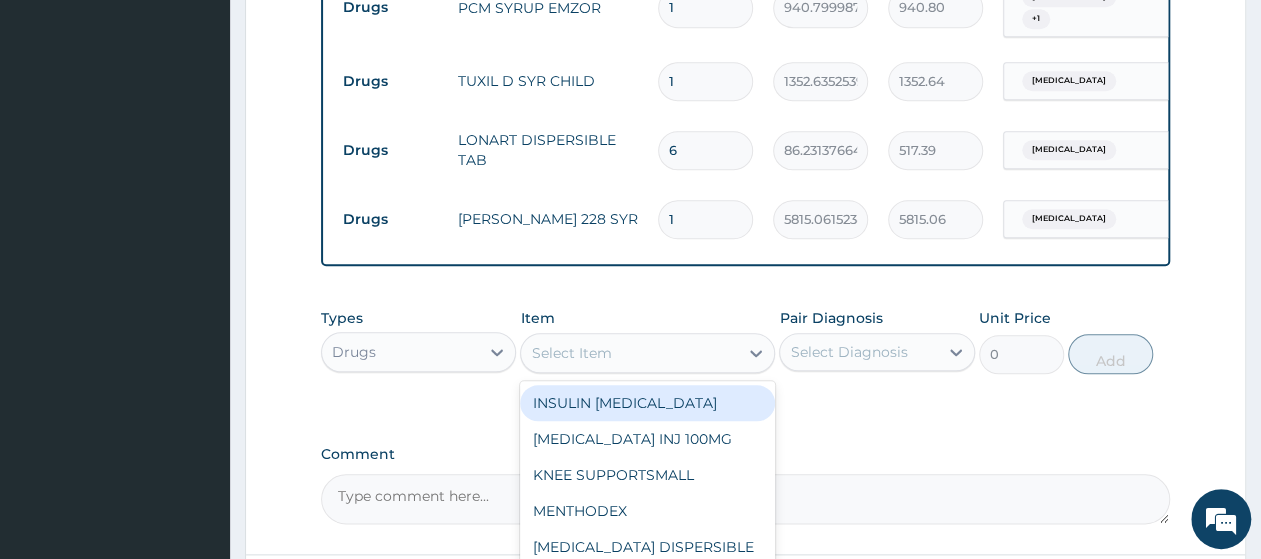click on "Select Item" at bounding box center (571, 353) 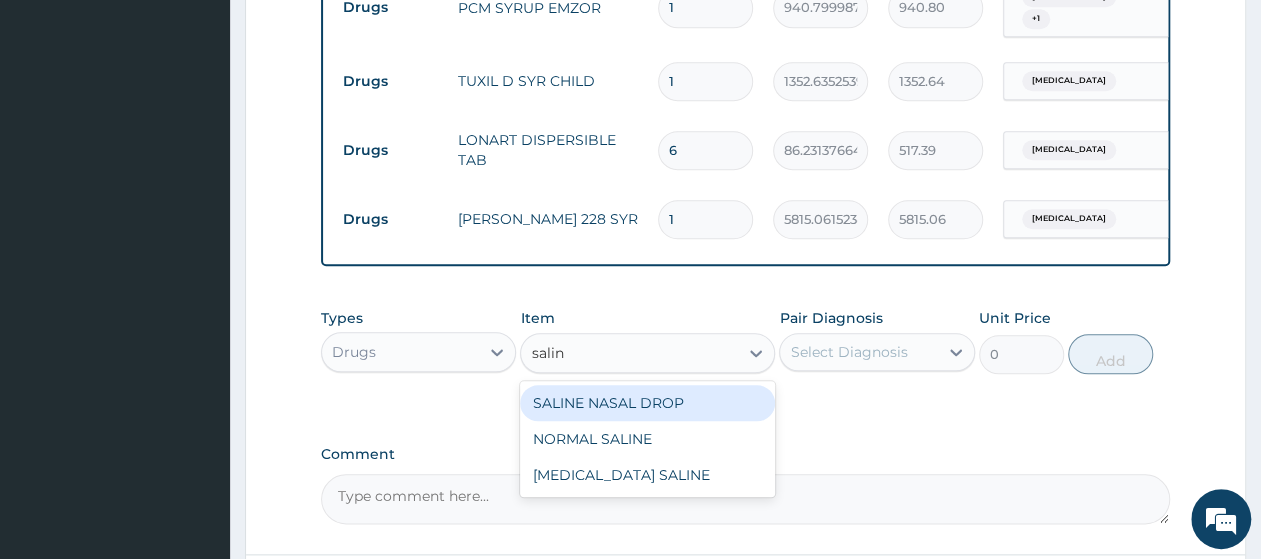 type on "saline" 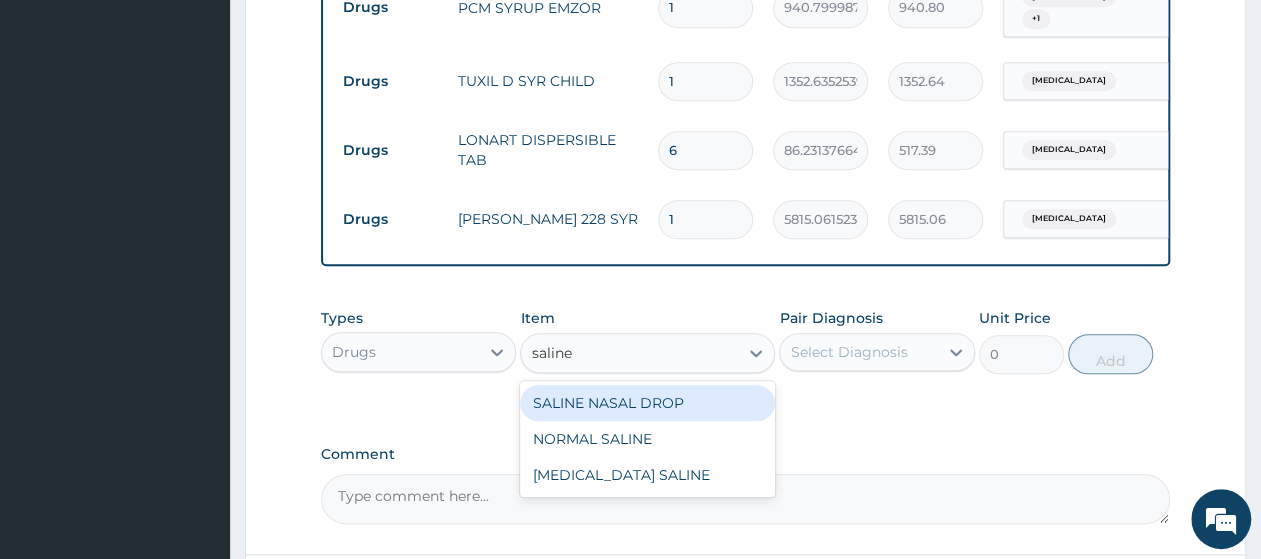 click on "SALINE NASAL DROP" at bounding box center (647, 403) 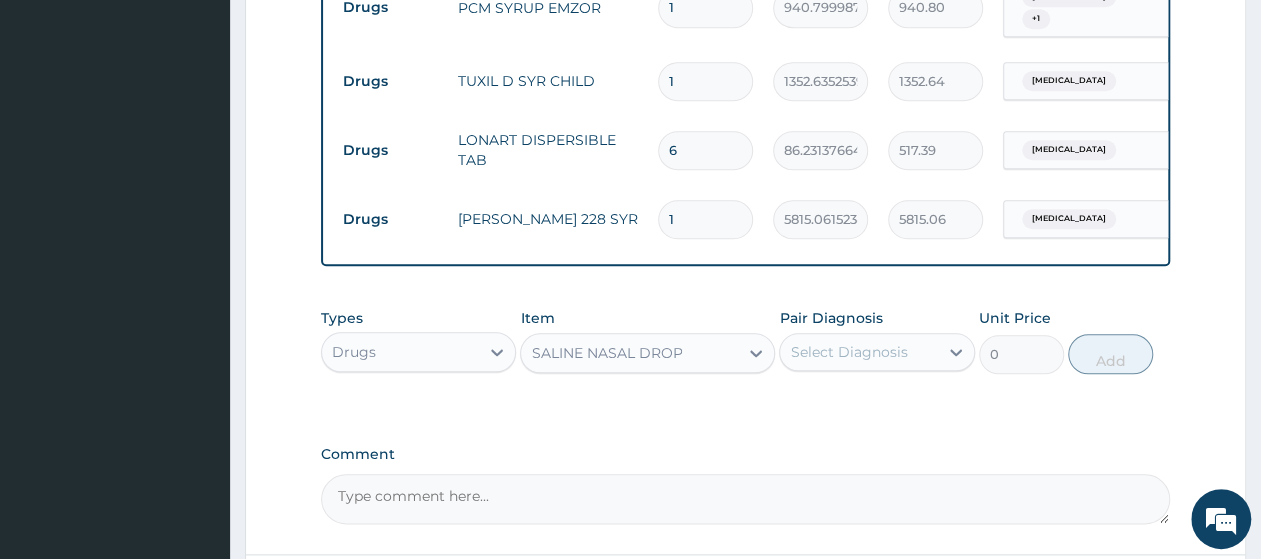 type 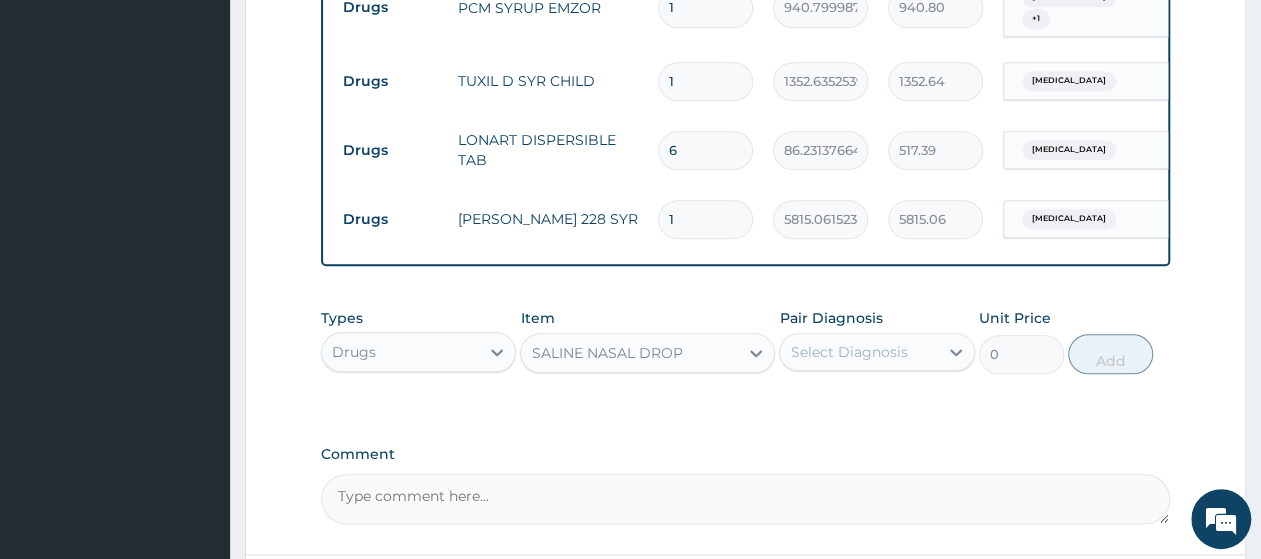 type on "3528" 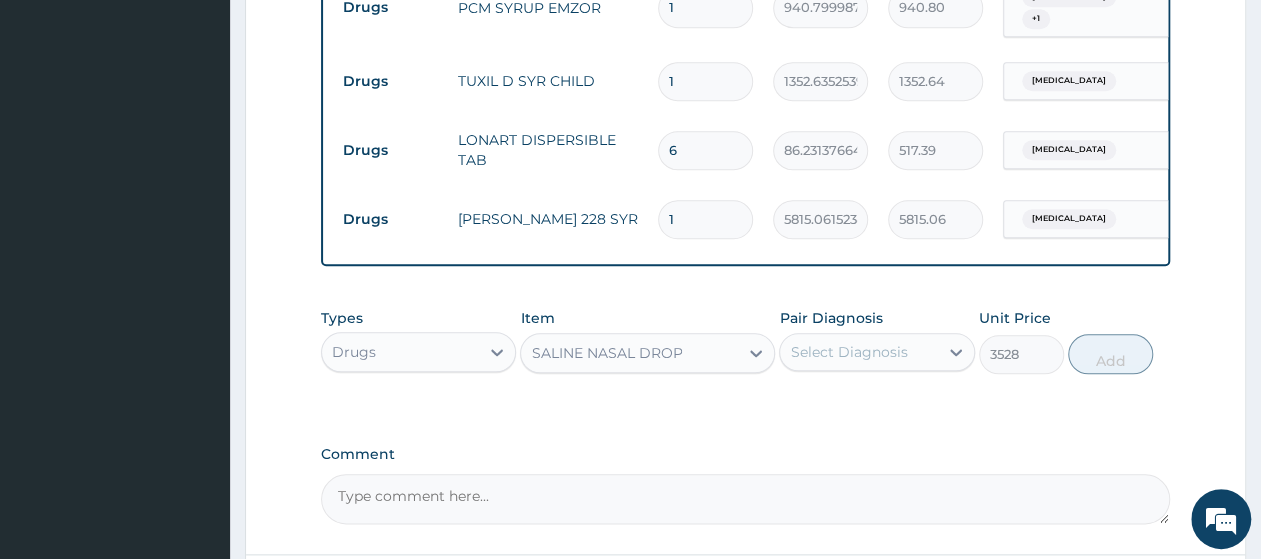 click on "Pair Diagnosis Select Diagnosis" at bounding box center [876, 341] 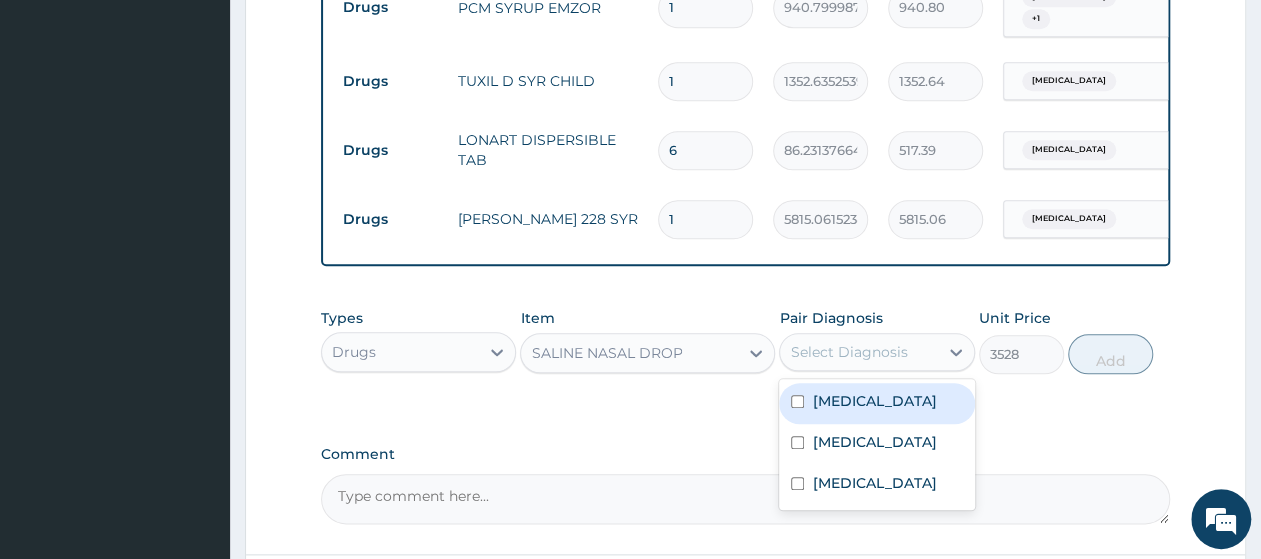 click on "Select Diagnosis" at bounding box center (848, 352) 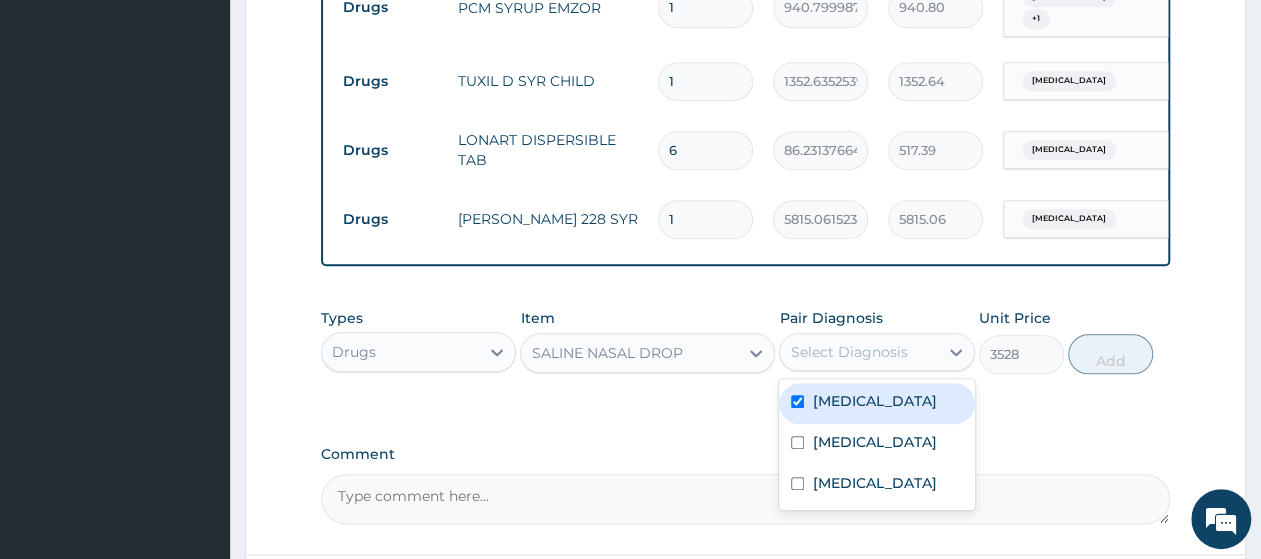checkbox on "true" 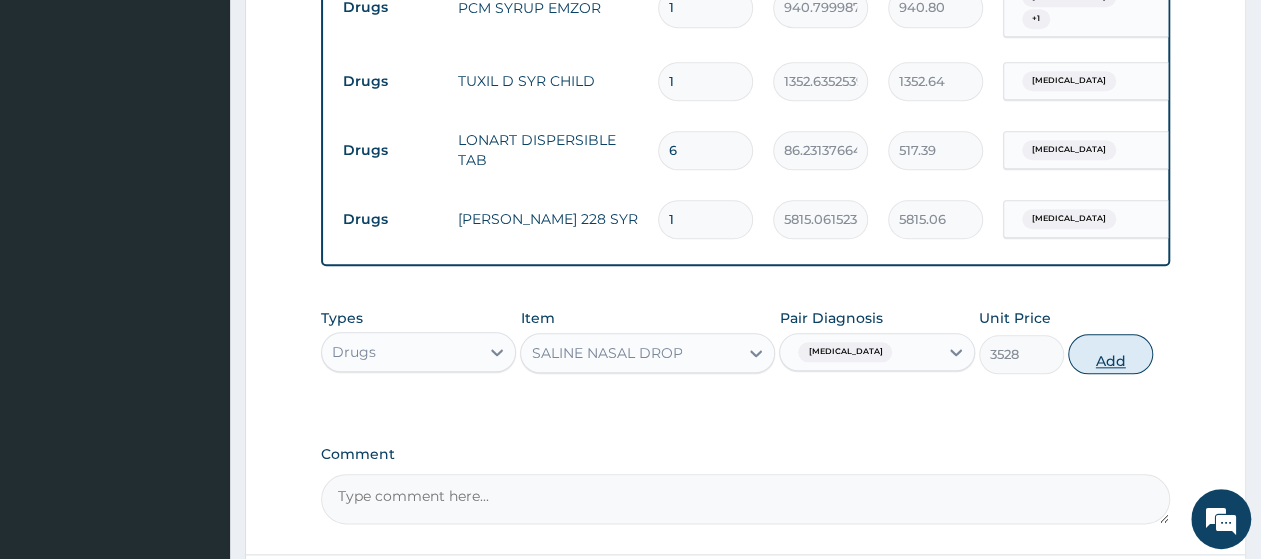 click on "Add" at bounding box center (1110, 354) 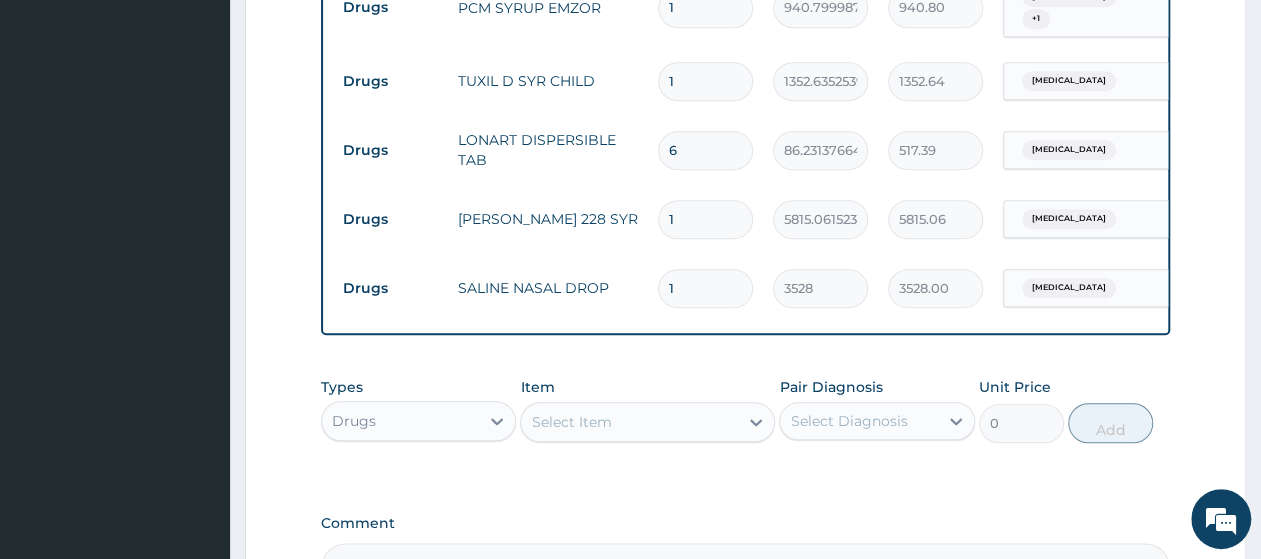 click on "Drugs" at bounding box center [400, 421] 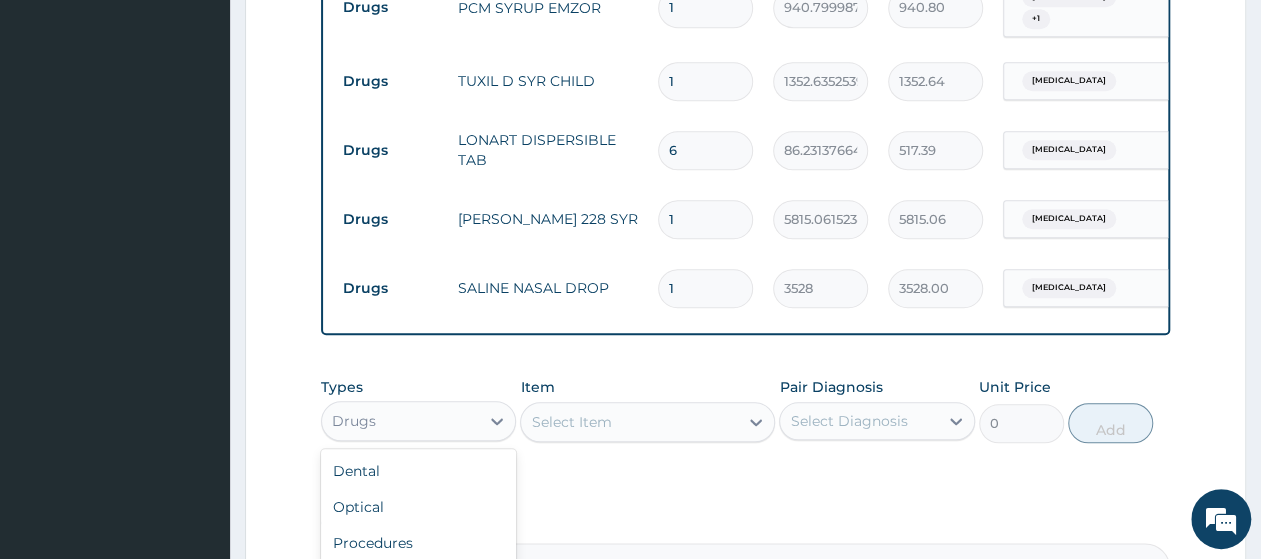 scroll, scrollTop: 1147, scrollLeft: 0, axis: vertical 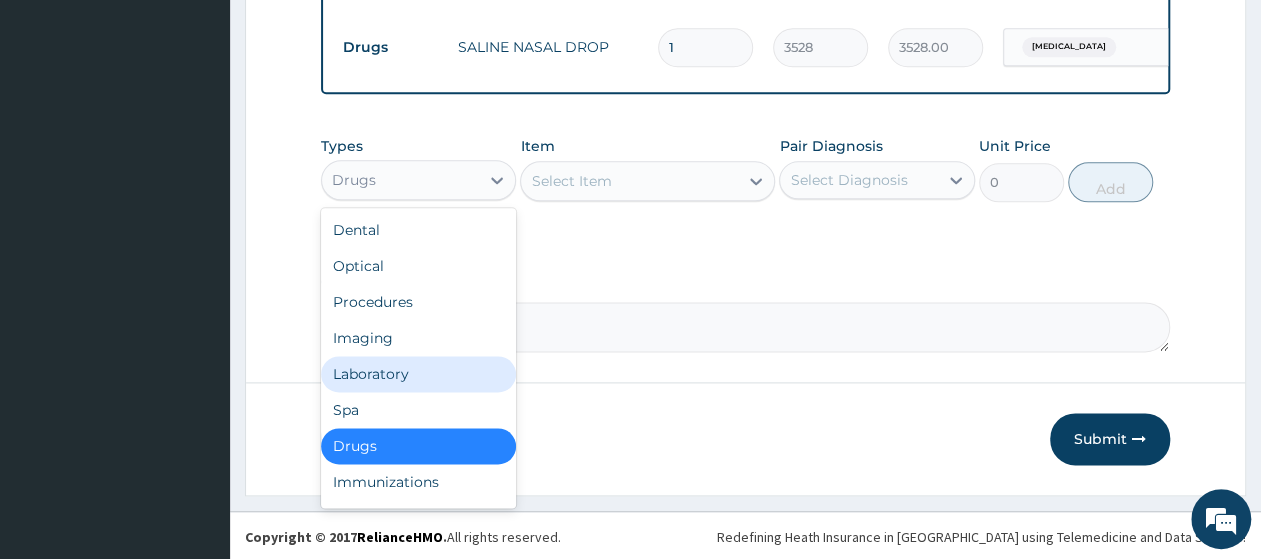 click on "Laboratory" at bounding box center (418, 374) 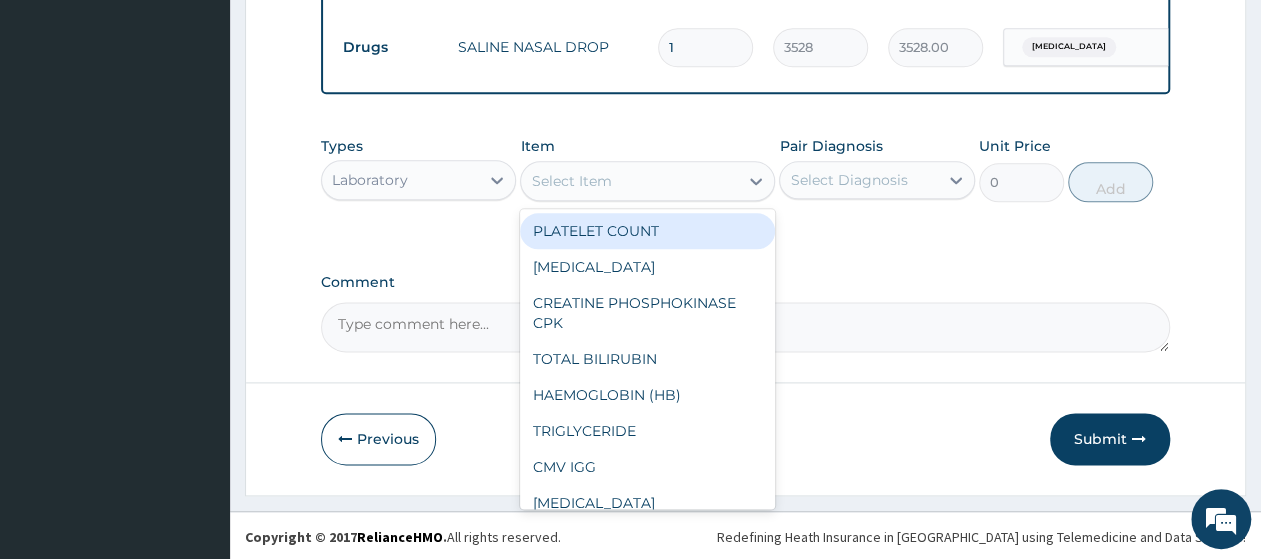 click on "Select Item" at bounding box center [629, 181] 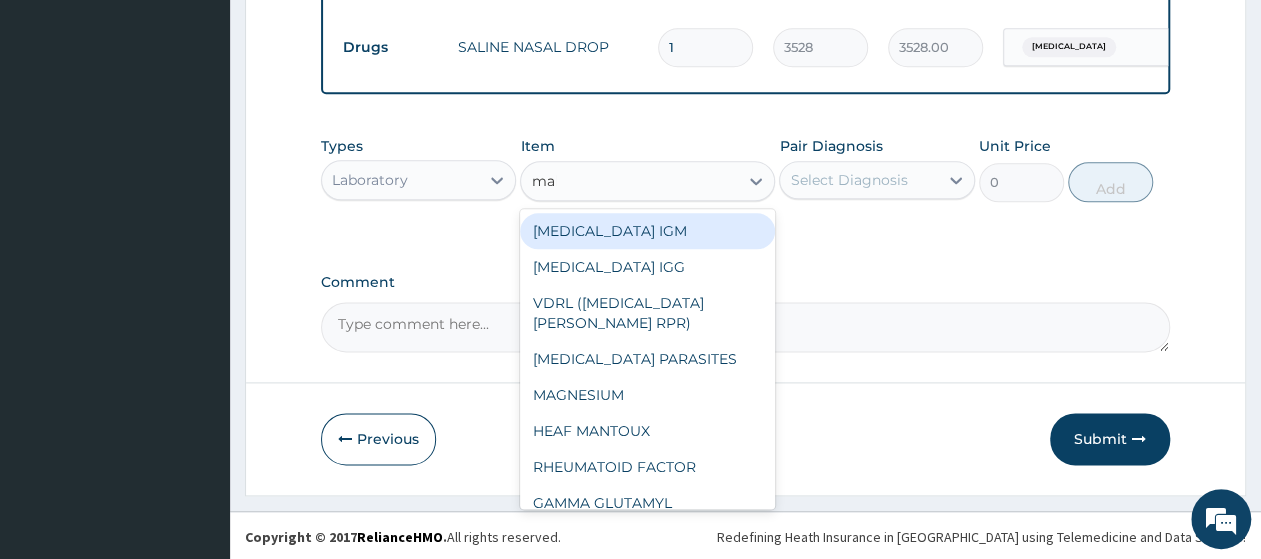 type on "mala" 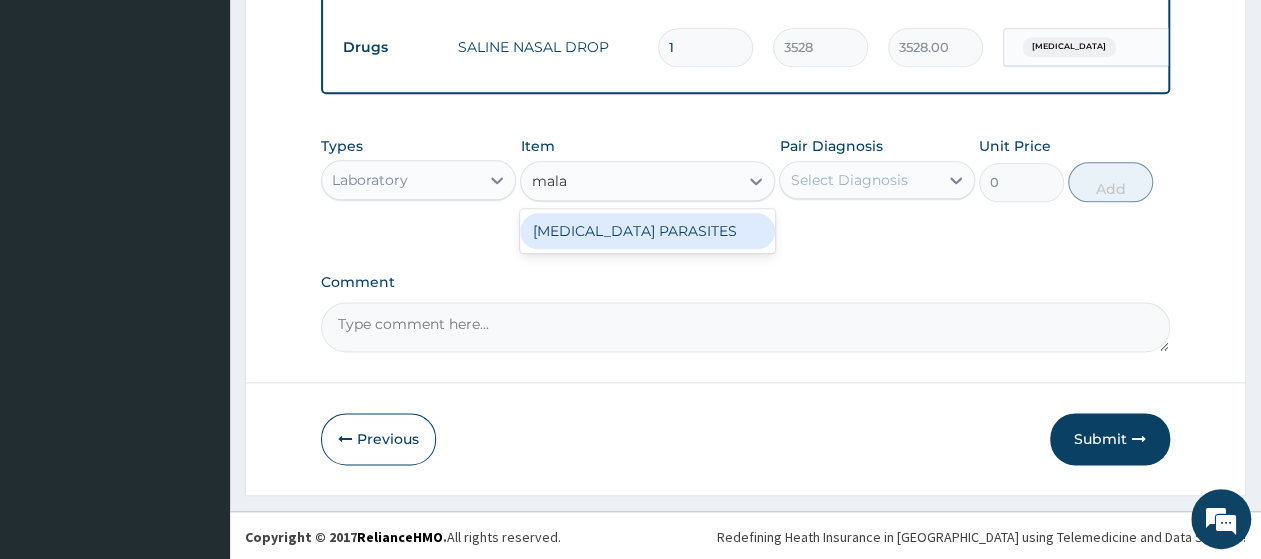 click on "MALARIA PARASITES" at bounding box center [647, 231] 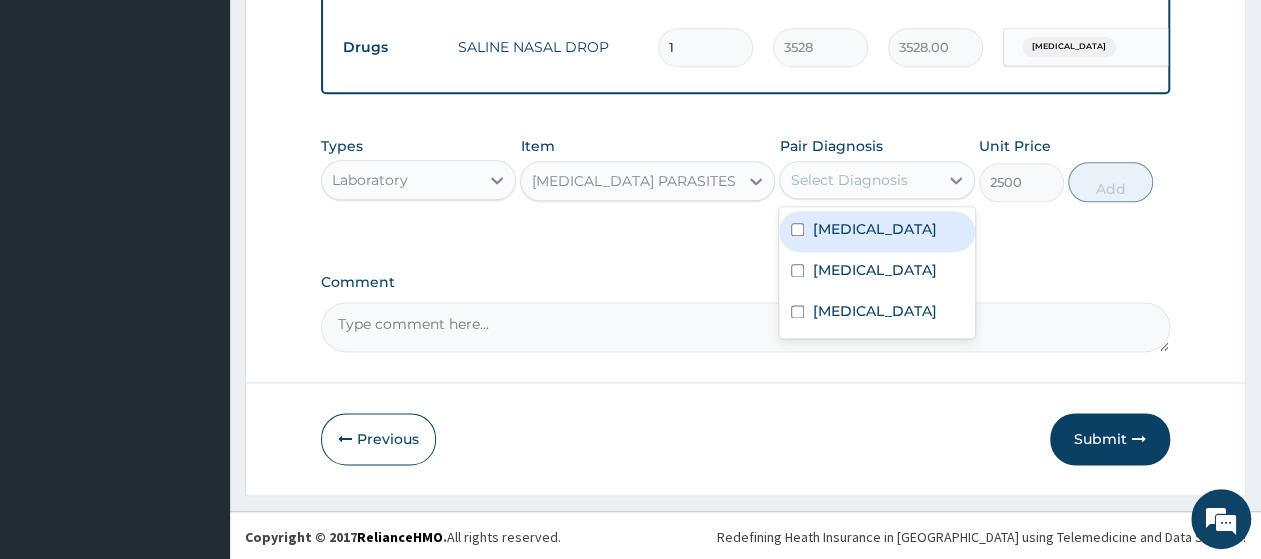 drag, startPoint x: 835, startPoint y: 190, endPoint x: 853, endPoint y: 248, distance: 60.728905 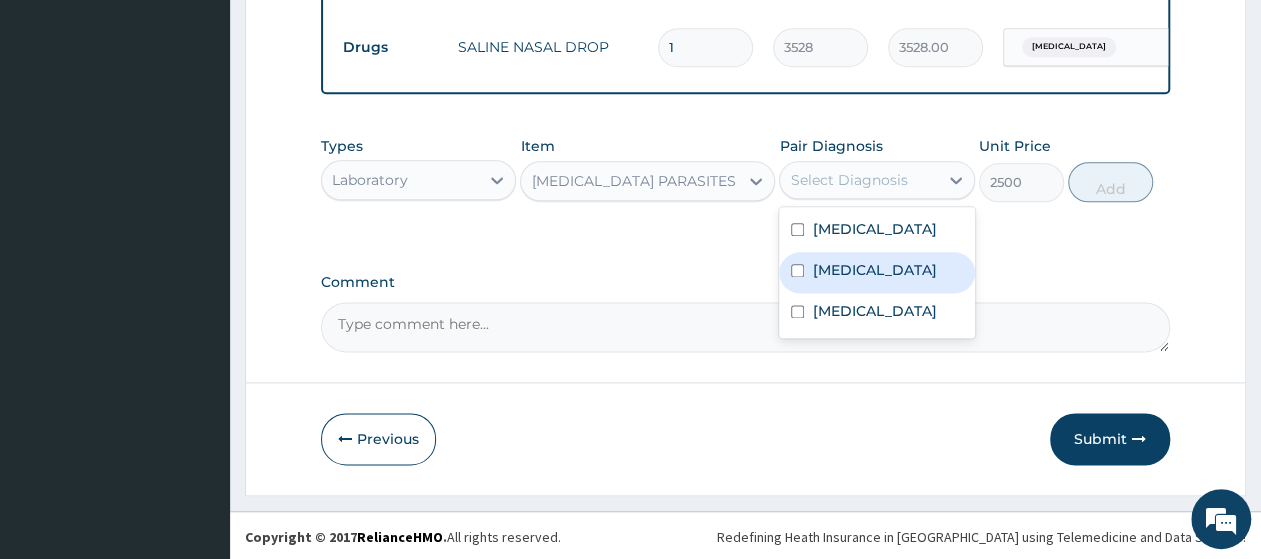 click on "Malaria" at bounding box center (874, 270) 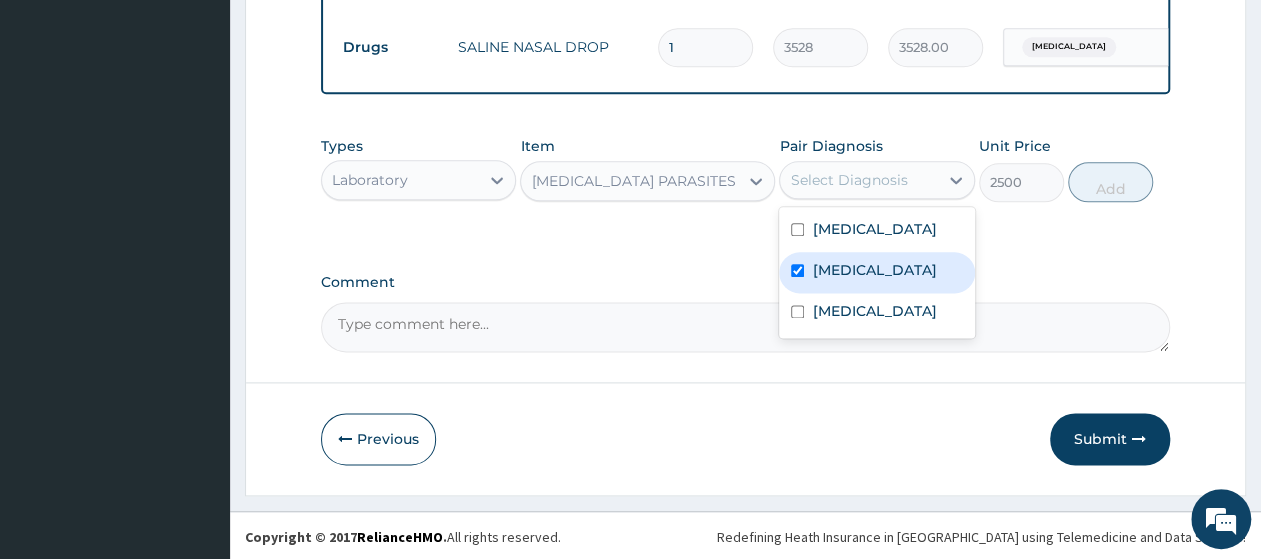 checkbox on "true" 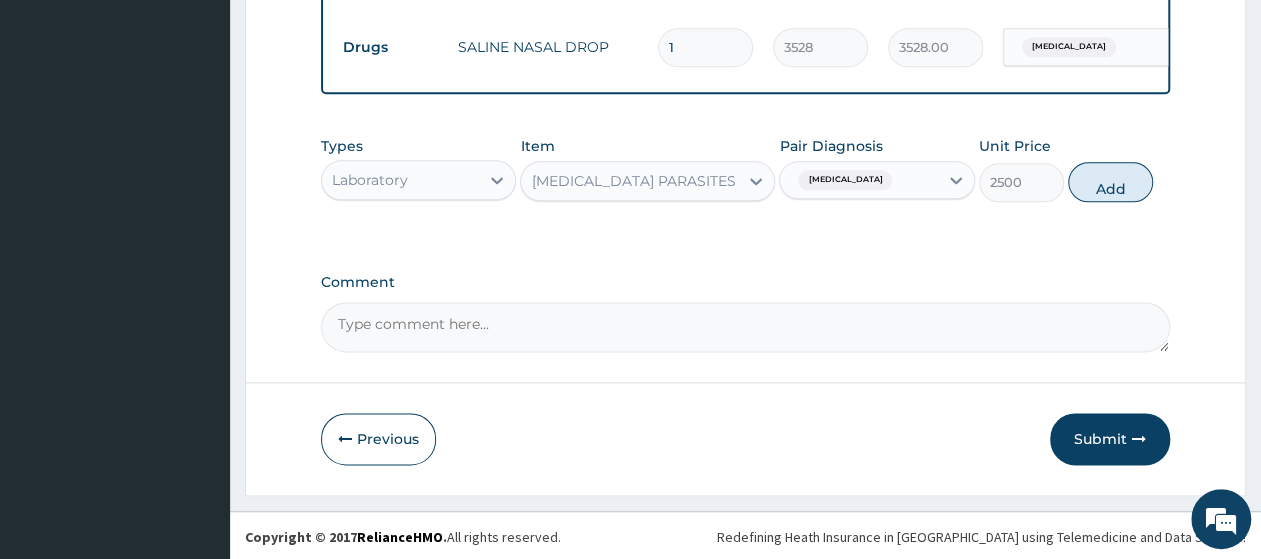 drag, startPoint x: 1107, startPoint y: 188, endPoint x: 1095, endPoint y: 199, distance: 16.27882 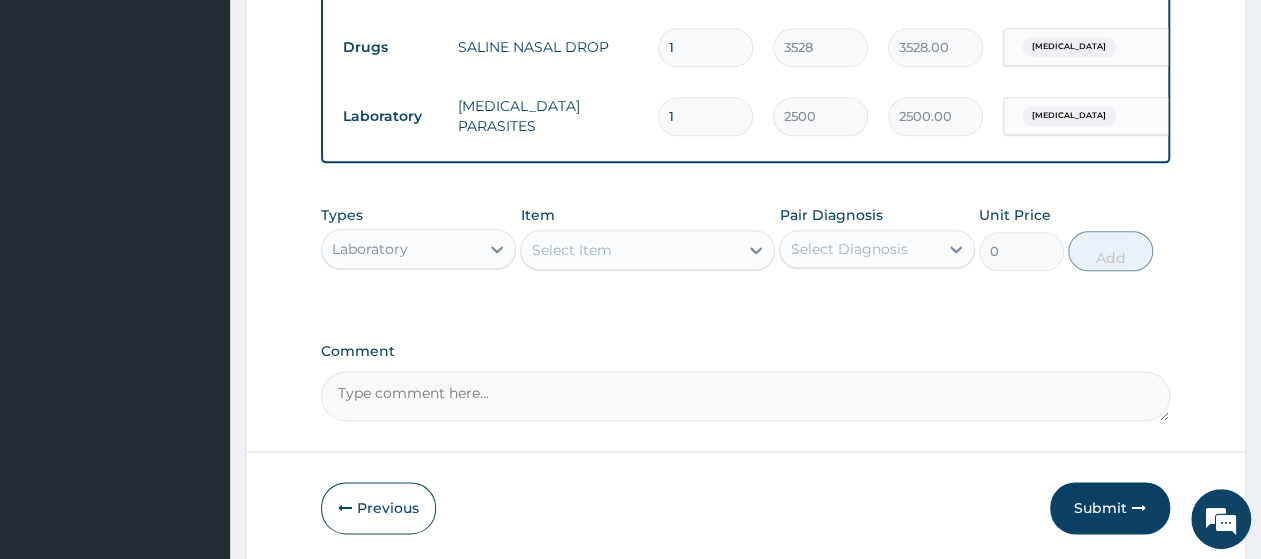 click on "Select Item" at bounding box center (647, 250) 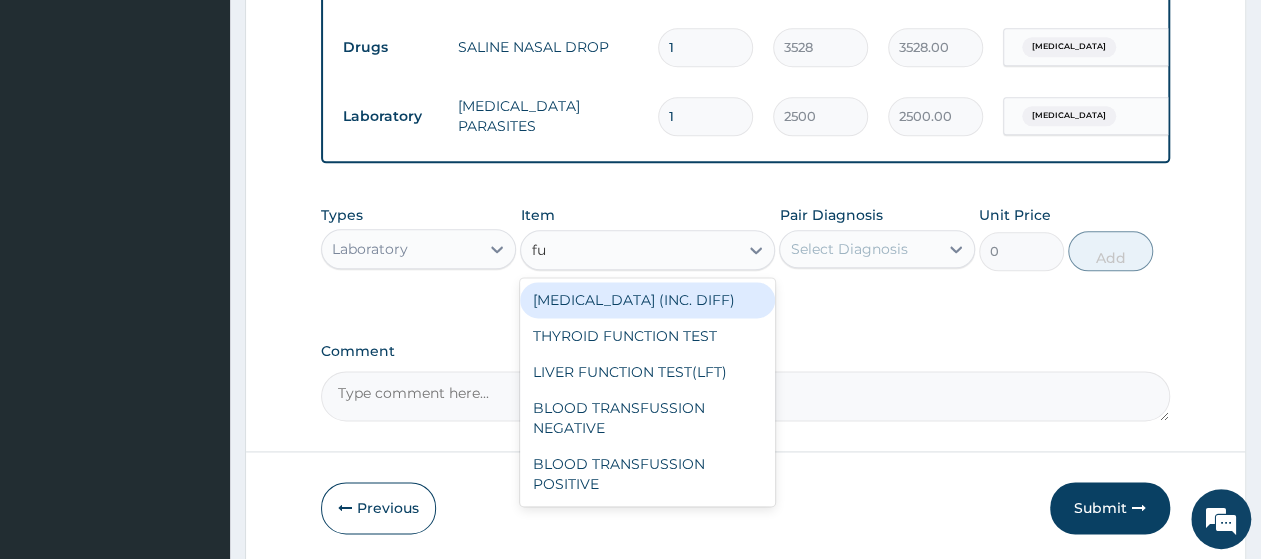 type on "ful" 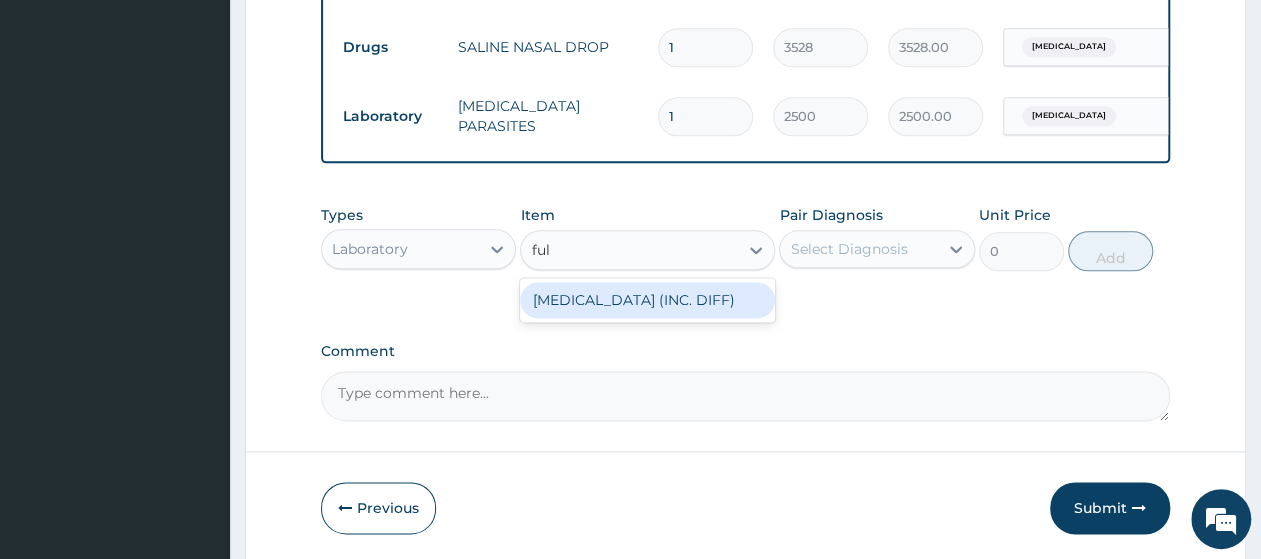 click on "FULL BLOOD COUNT (INC. DIFF)" at bounding box center (647, 300) 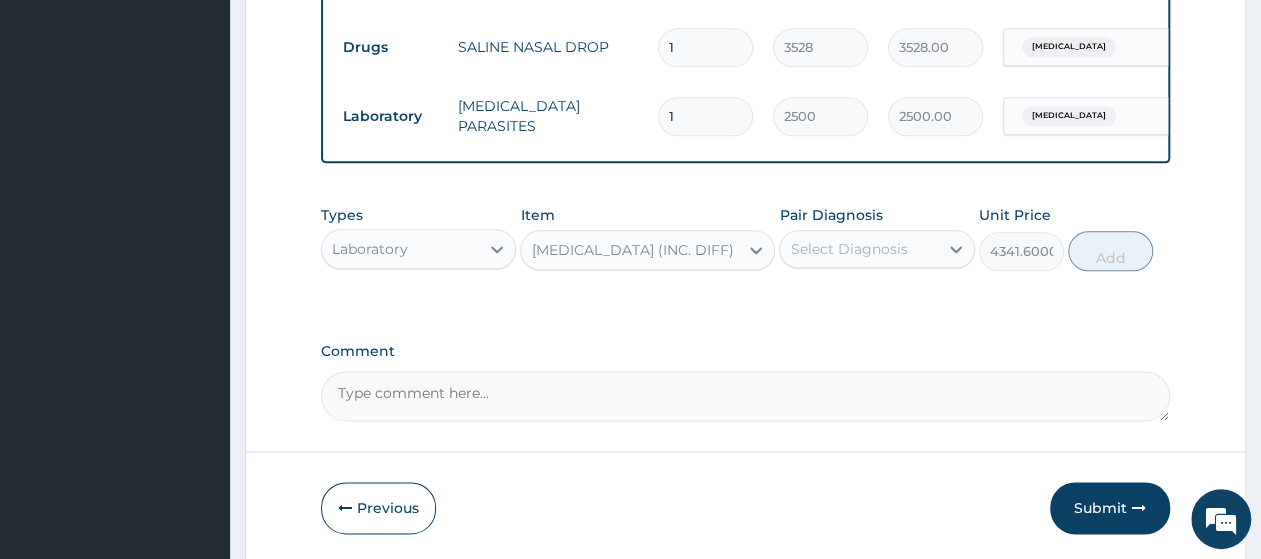 click on "Select Diagnosis" at bounding box center (858, 249) 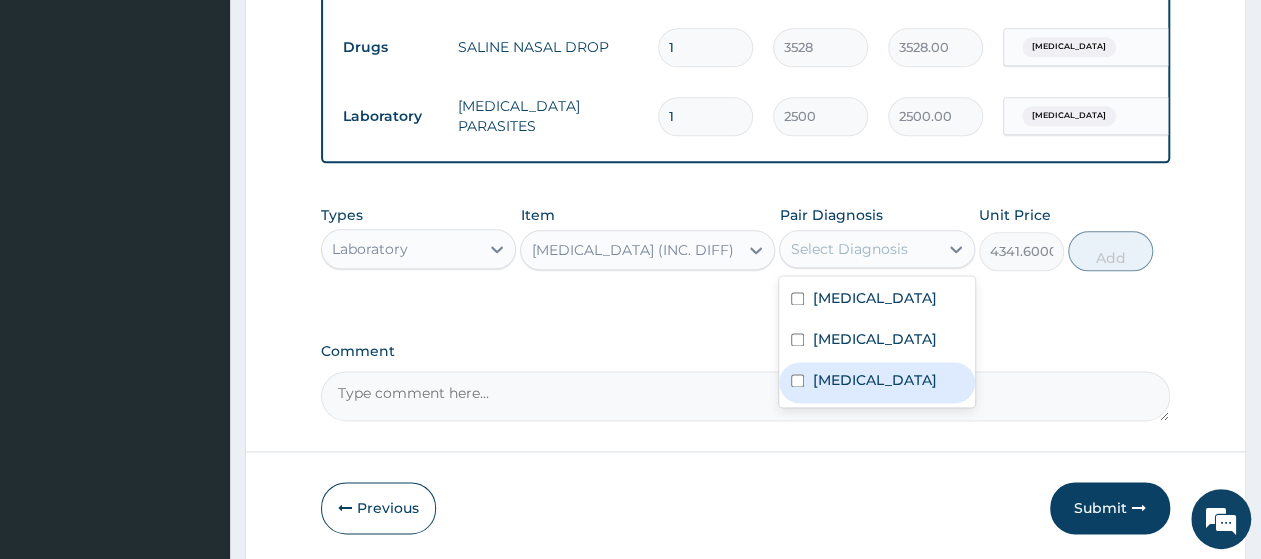 click on "Bacteremia" at bounding box center [874, 380] 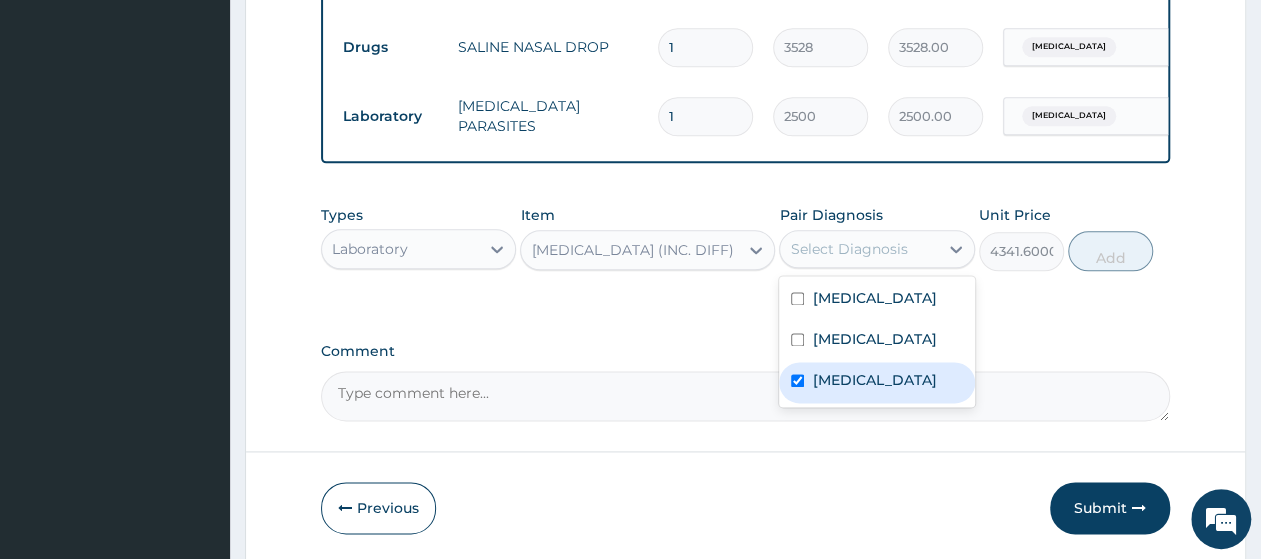 checkbox on "true" 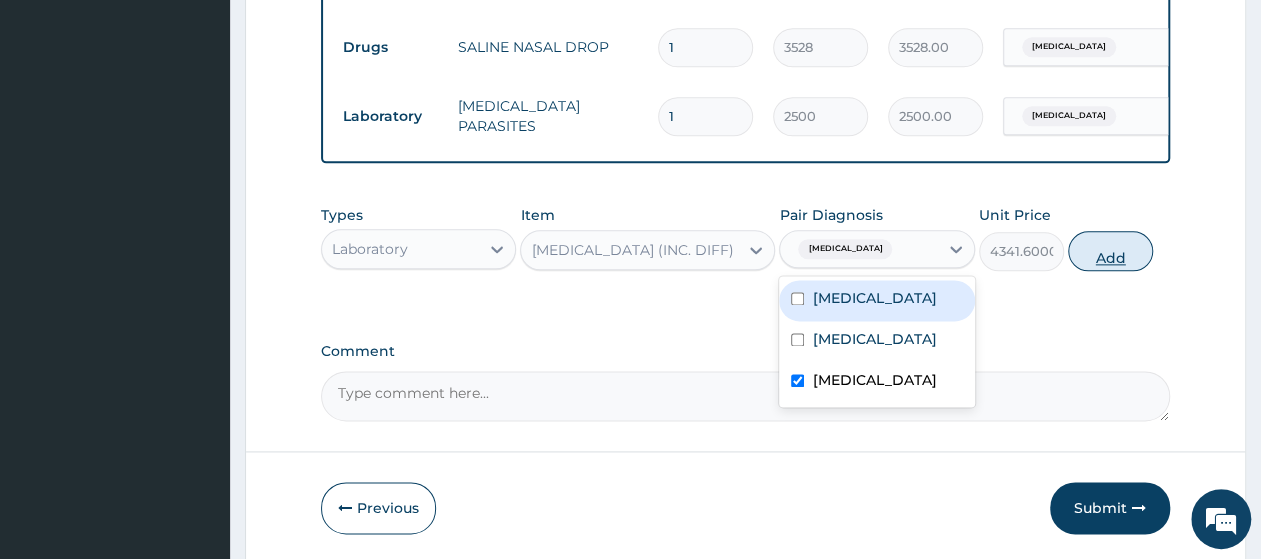 click on "Add" at bounding box center [1110, 251] 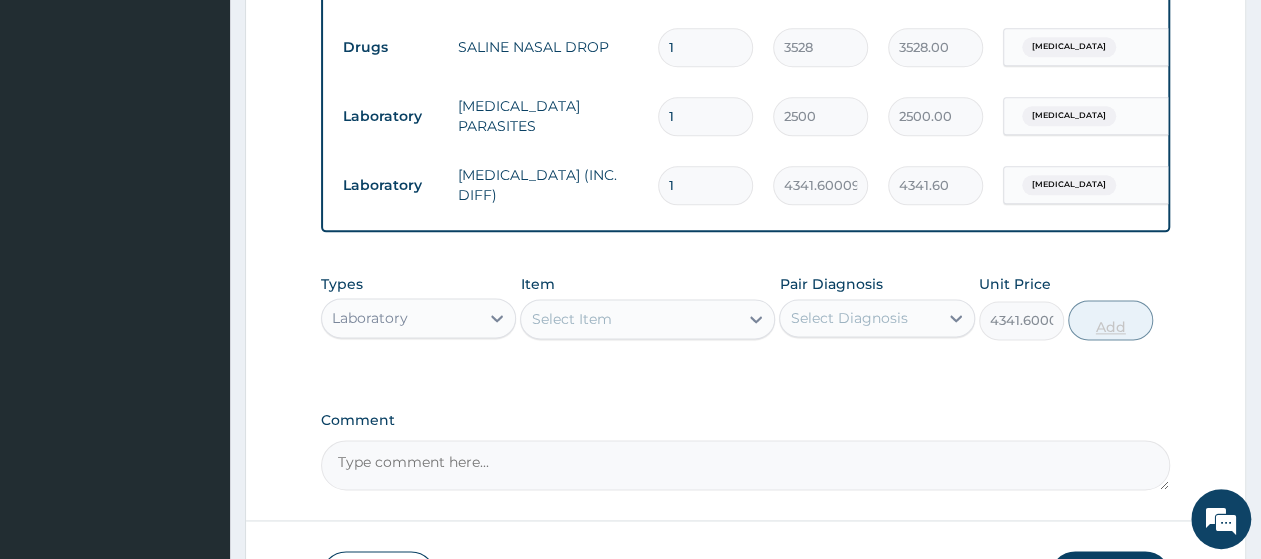 type on "0" 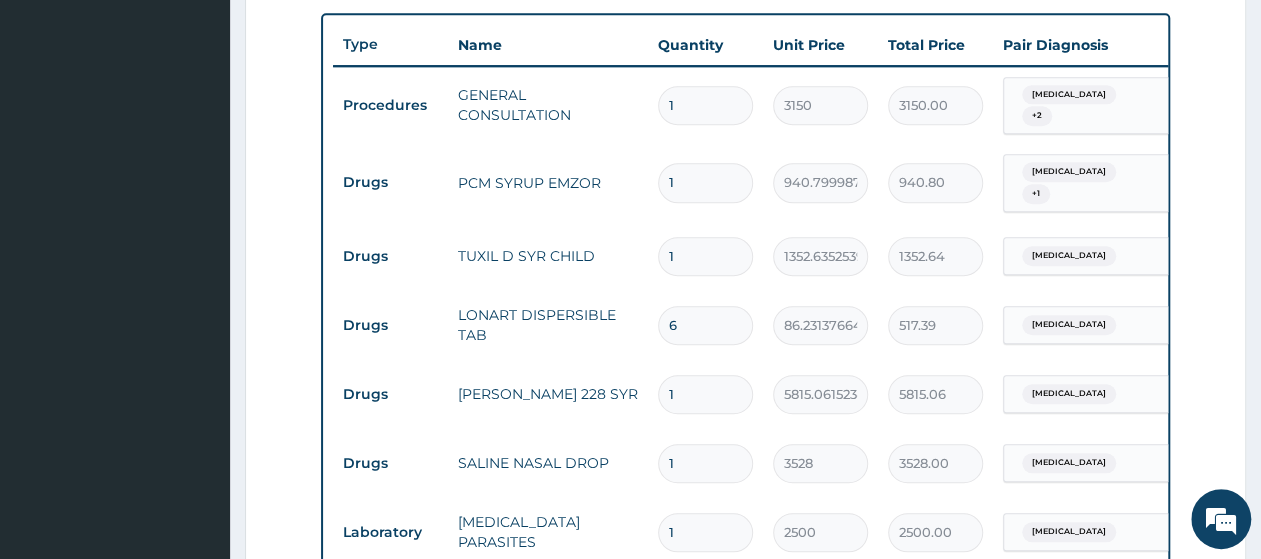 scroll, scrollTop: 835, scrollLeft: 0, axis: vertical 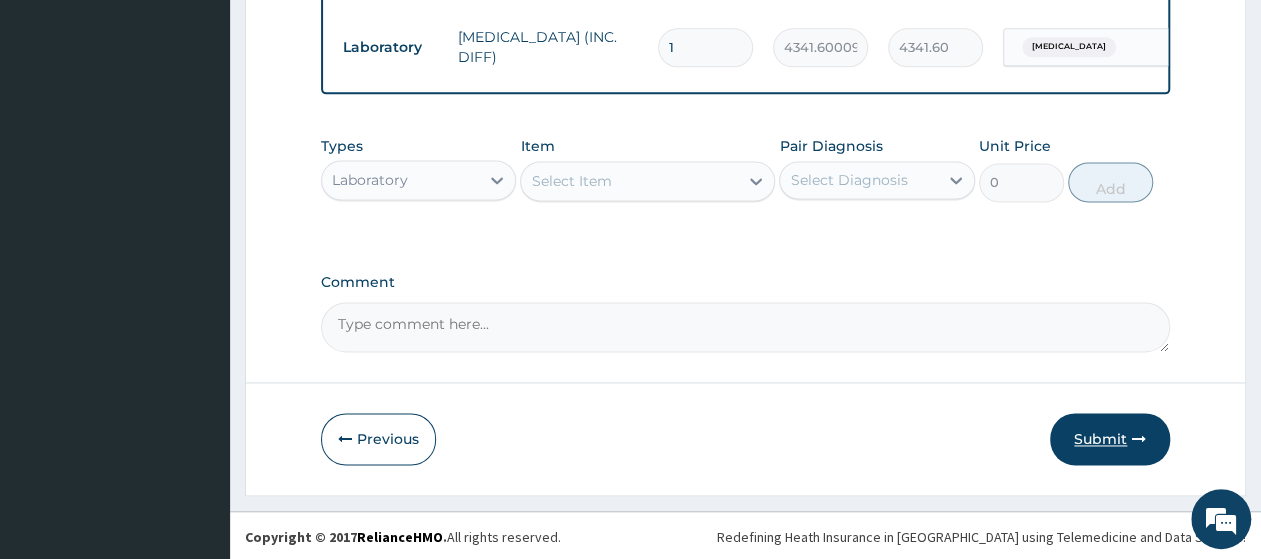 click on "Submit" at bounding box center [1110, 439] 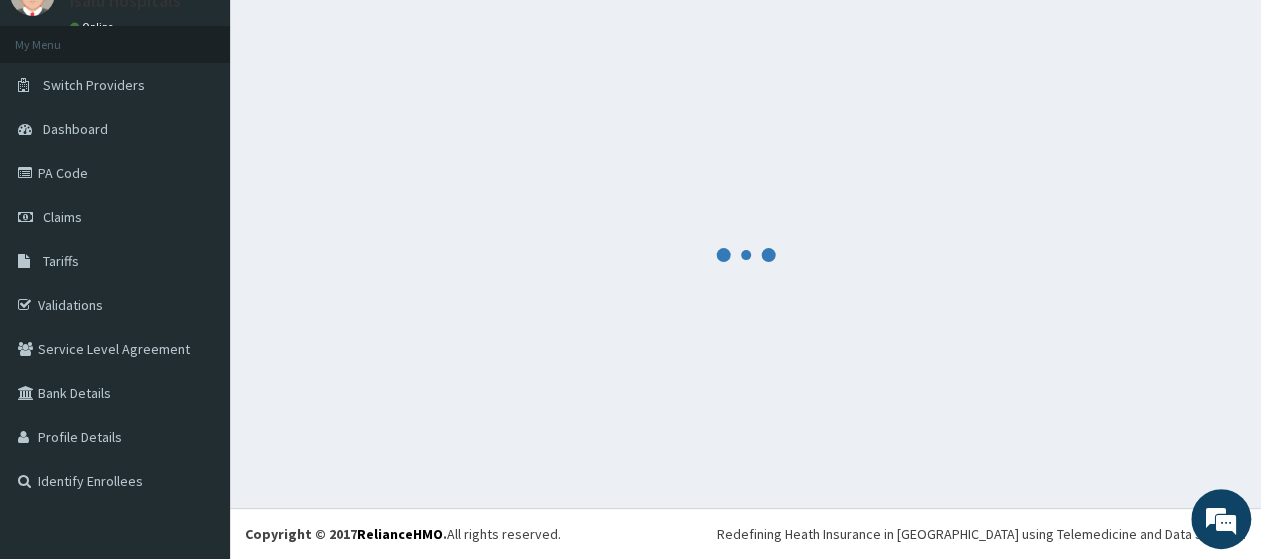 scroll, scrollTop: 88, scrollLeft: 0, axis: vertical 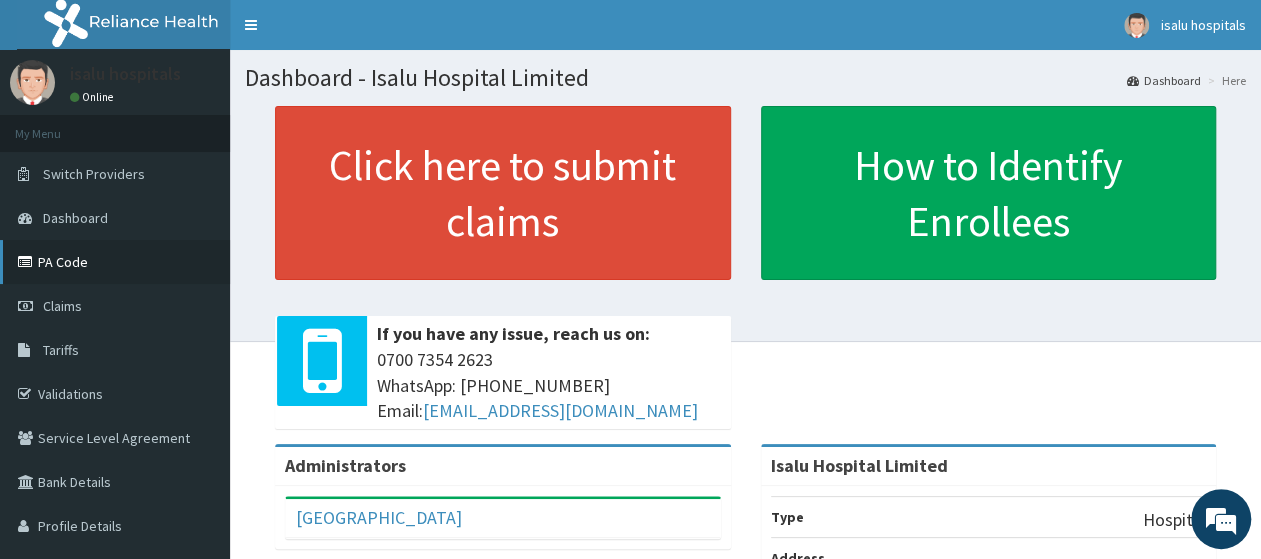 click on "PA Code" at bounding box center [115, 262] 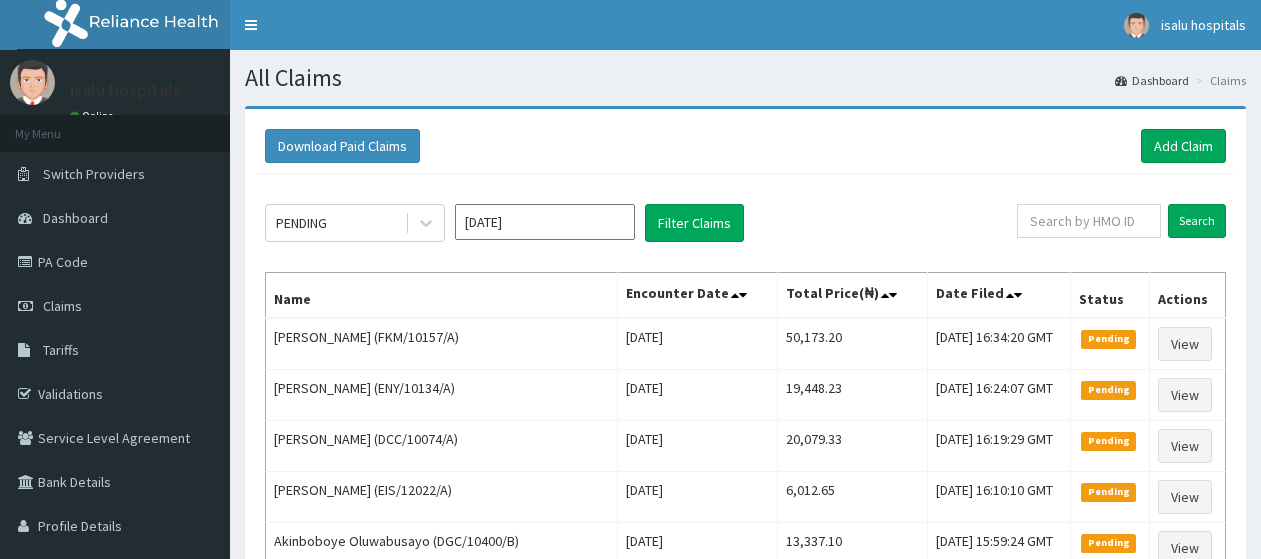 scroll, scrollTop: 0, scrollLeft: 0, axis: both 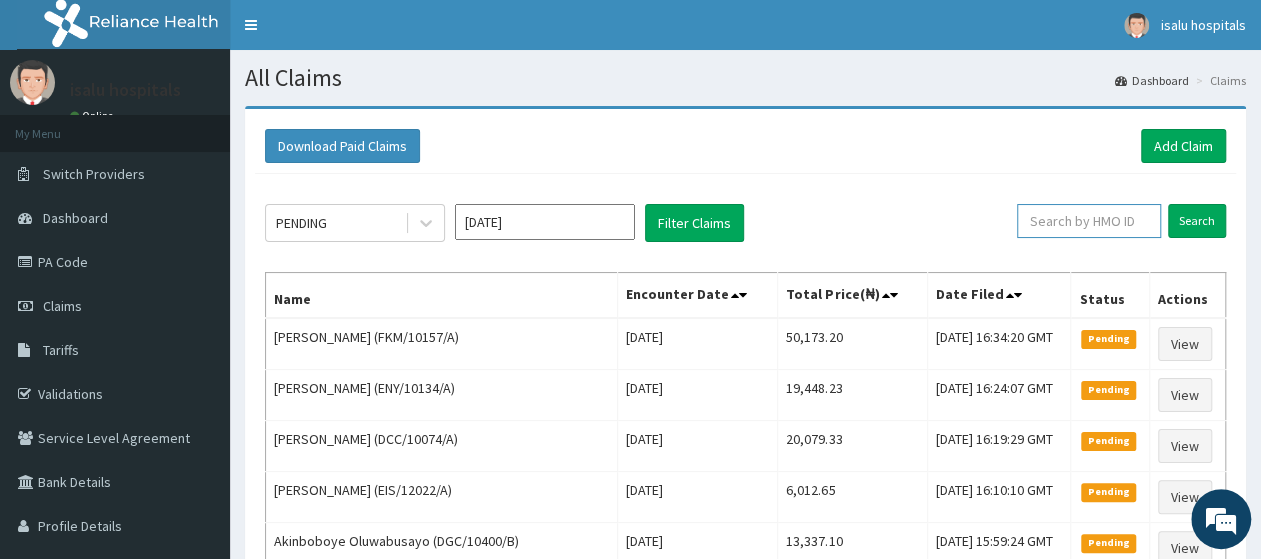 paste on "LTG/10054/A" 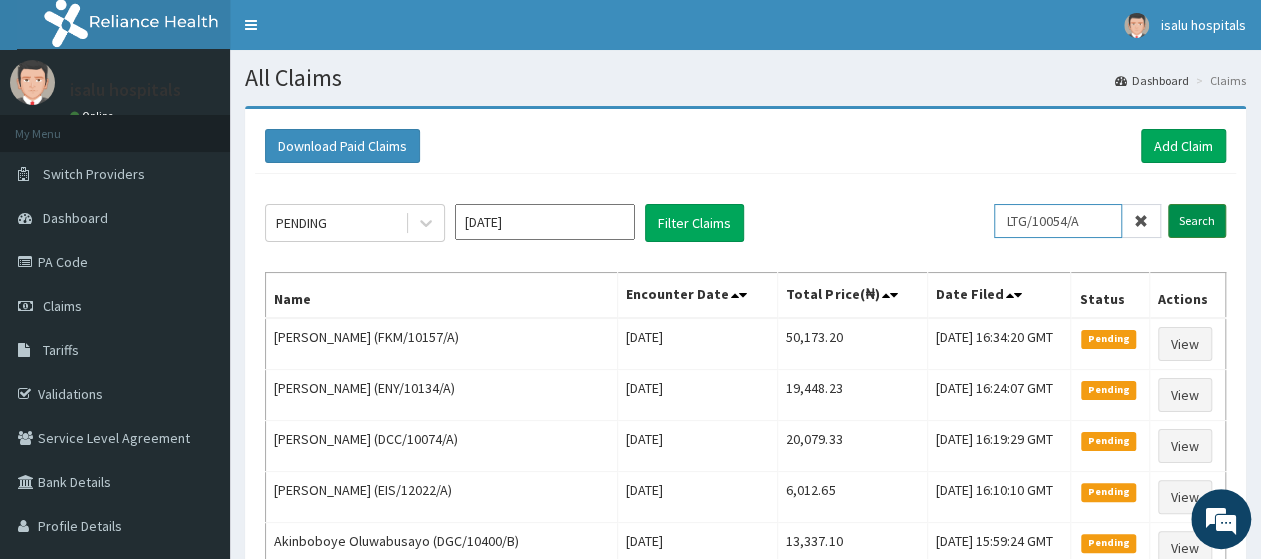 type on "LTG/10054/A" 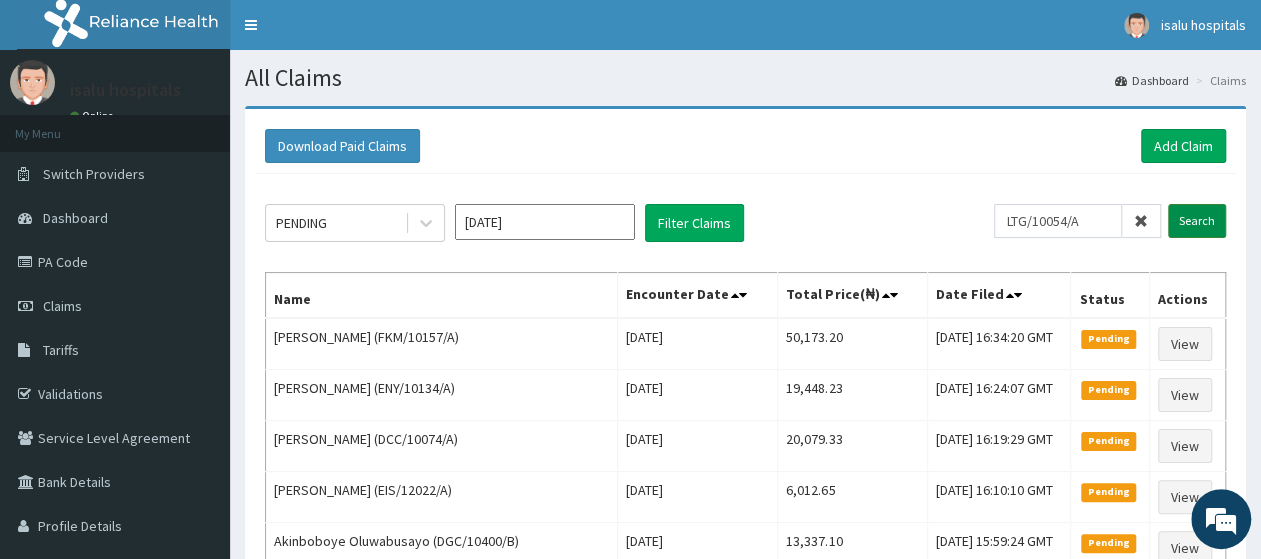 click on "Search" at bounding box center (1197, 221) 